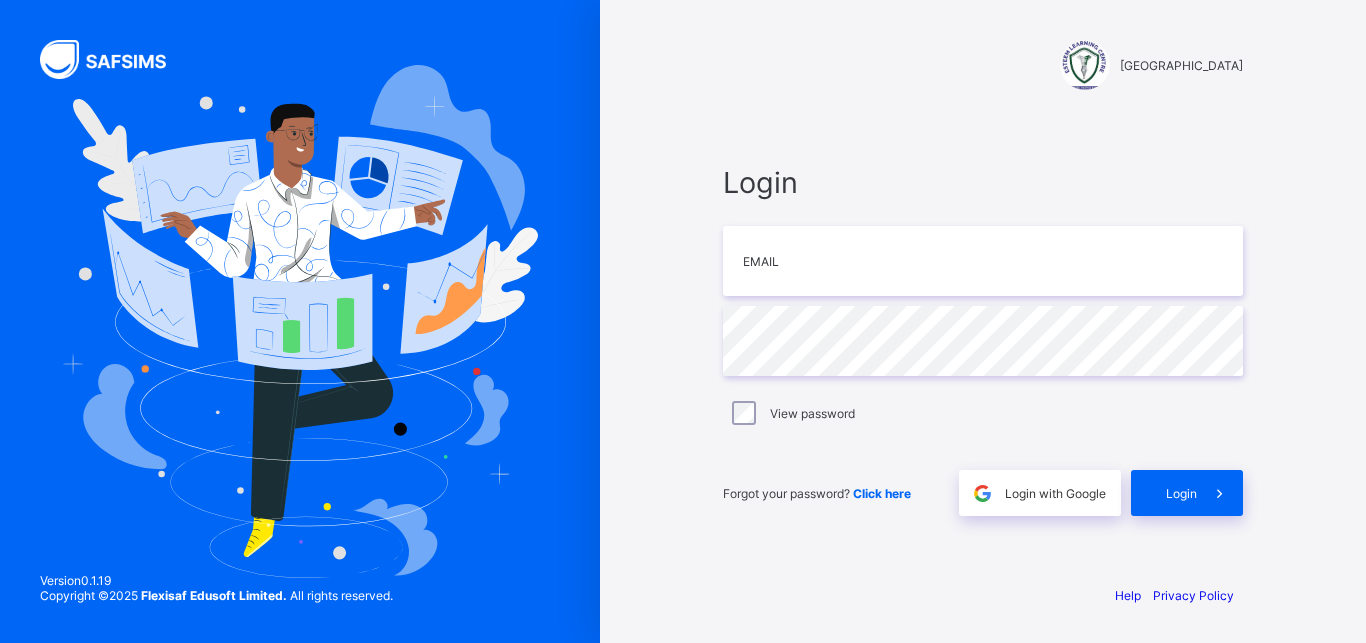 scroll, scrollTop: 0, scrollLeft: 0, axis: both 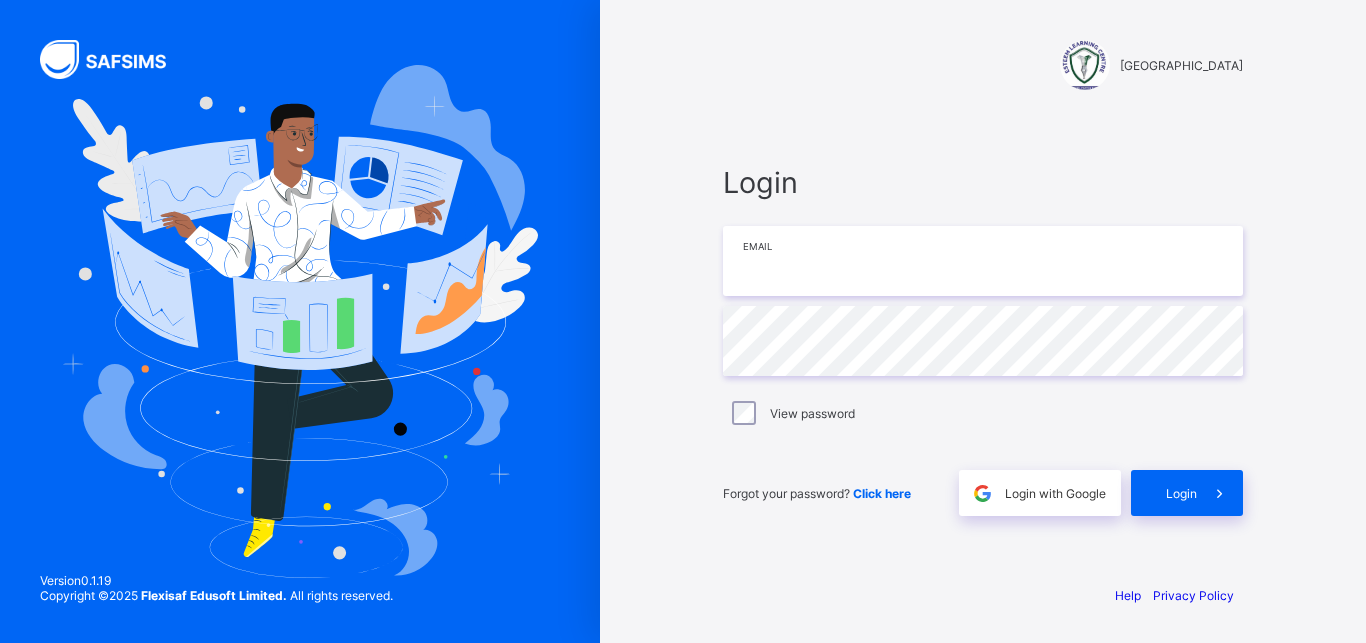click at bounding box center [983, 261] 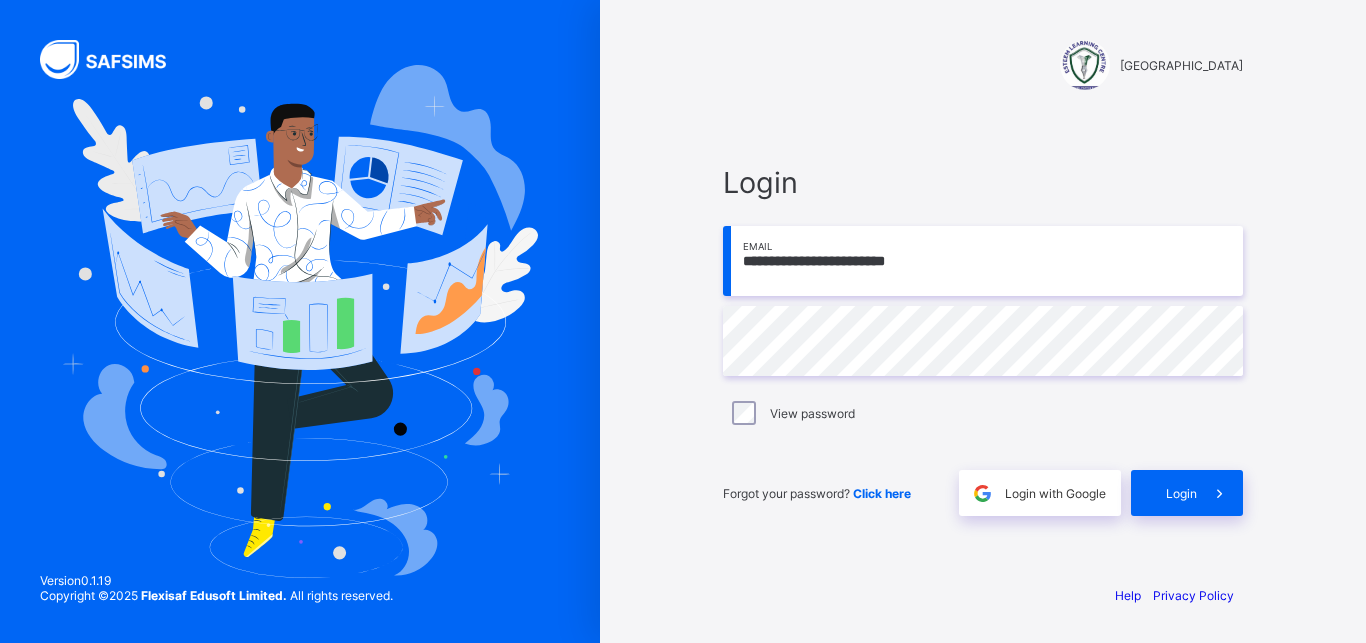click on "**********" at bounding box center [983, 261] 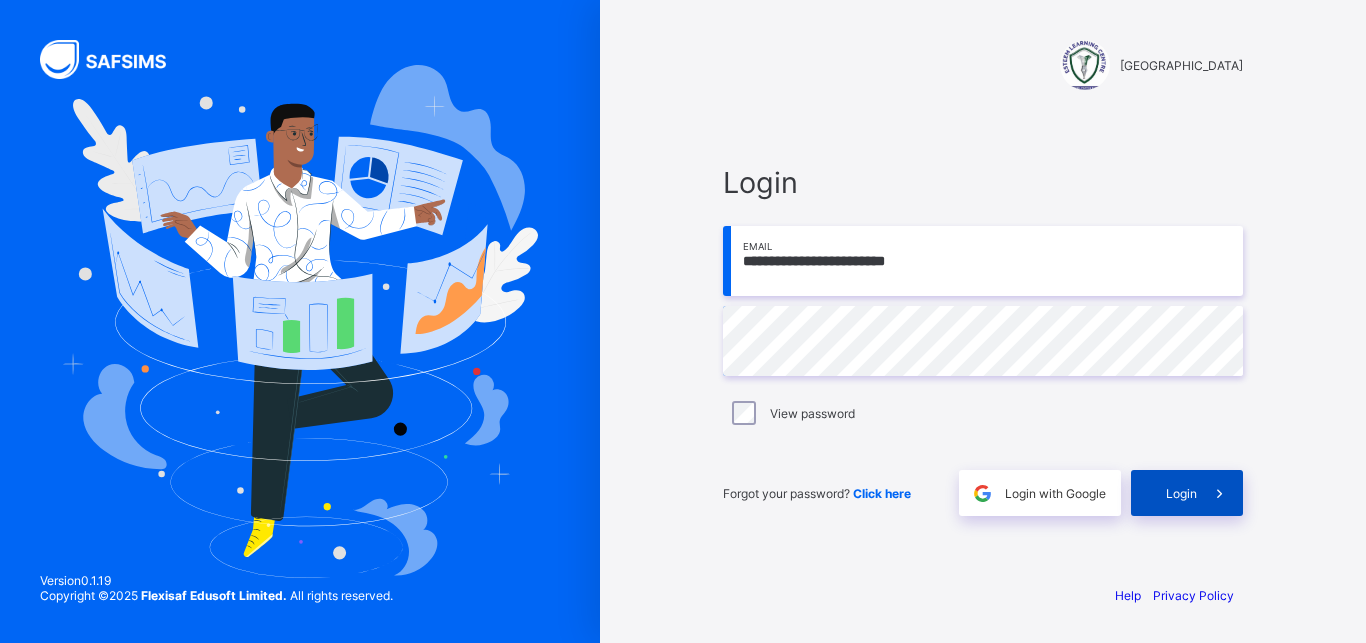 click on "Login" at bounding box center (1181, 493) 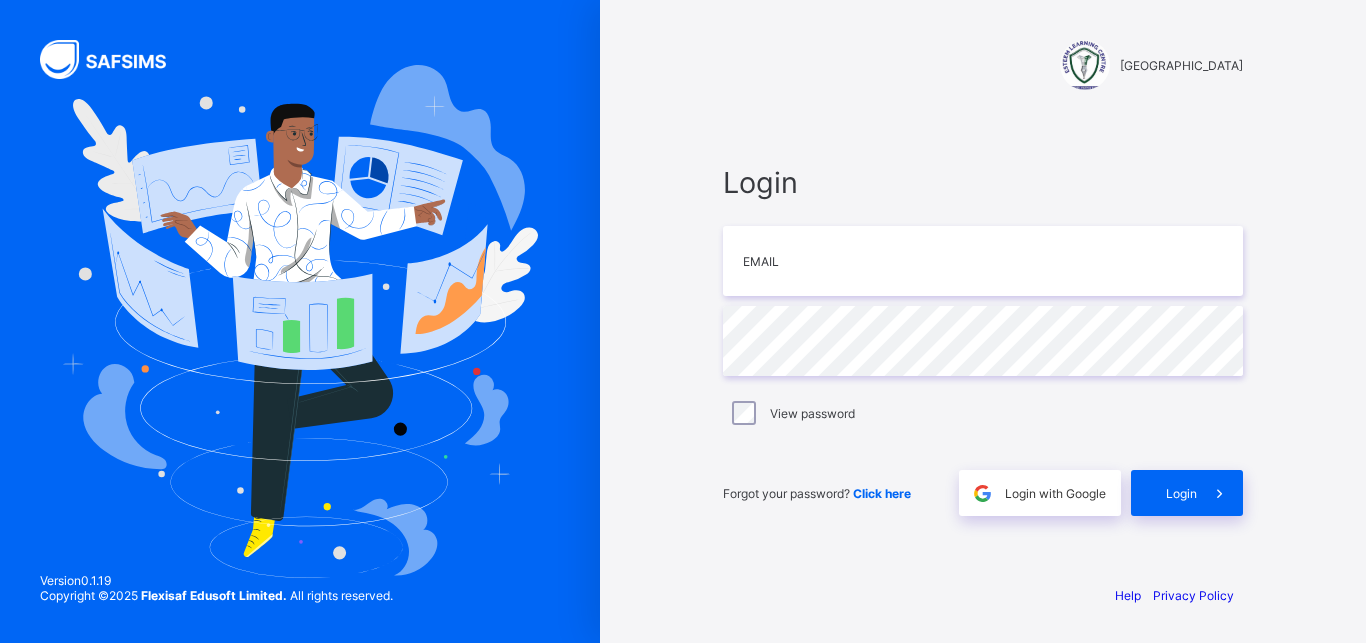 scroll, scrollTop: 0, scrollLeft: 0, axis: both 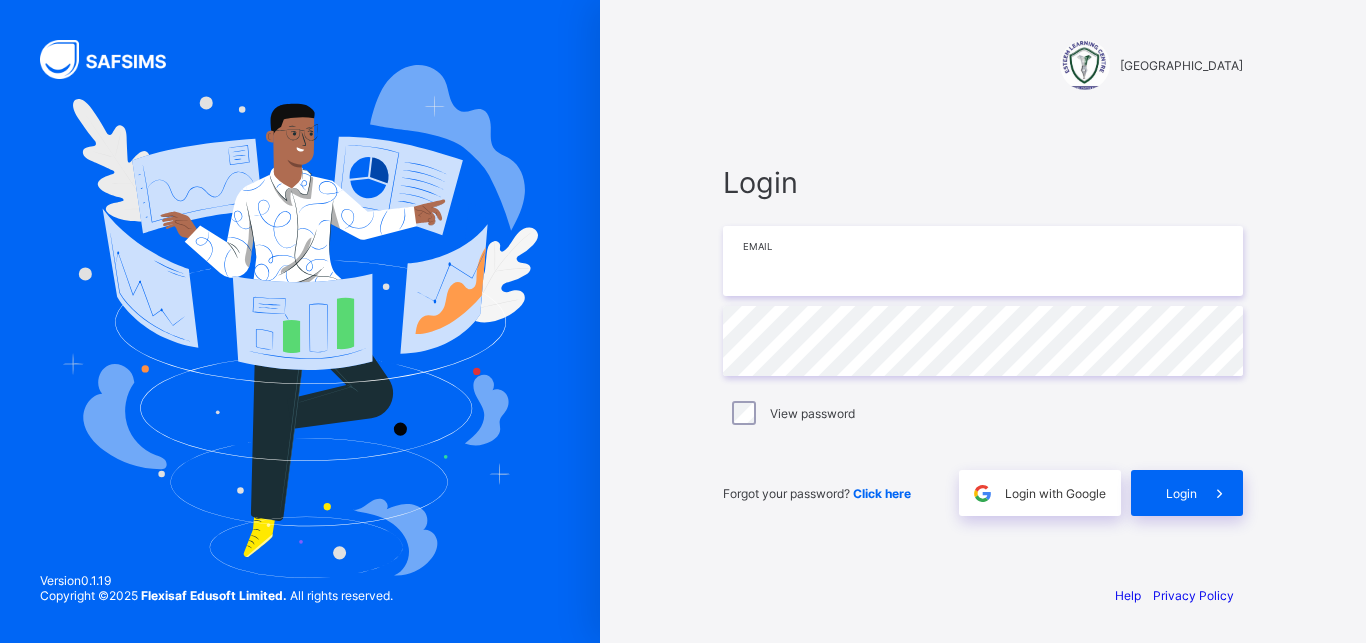 click at bounding box center (983, 261) 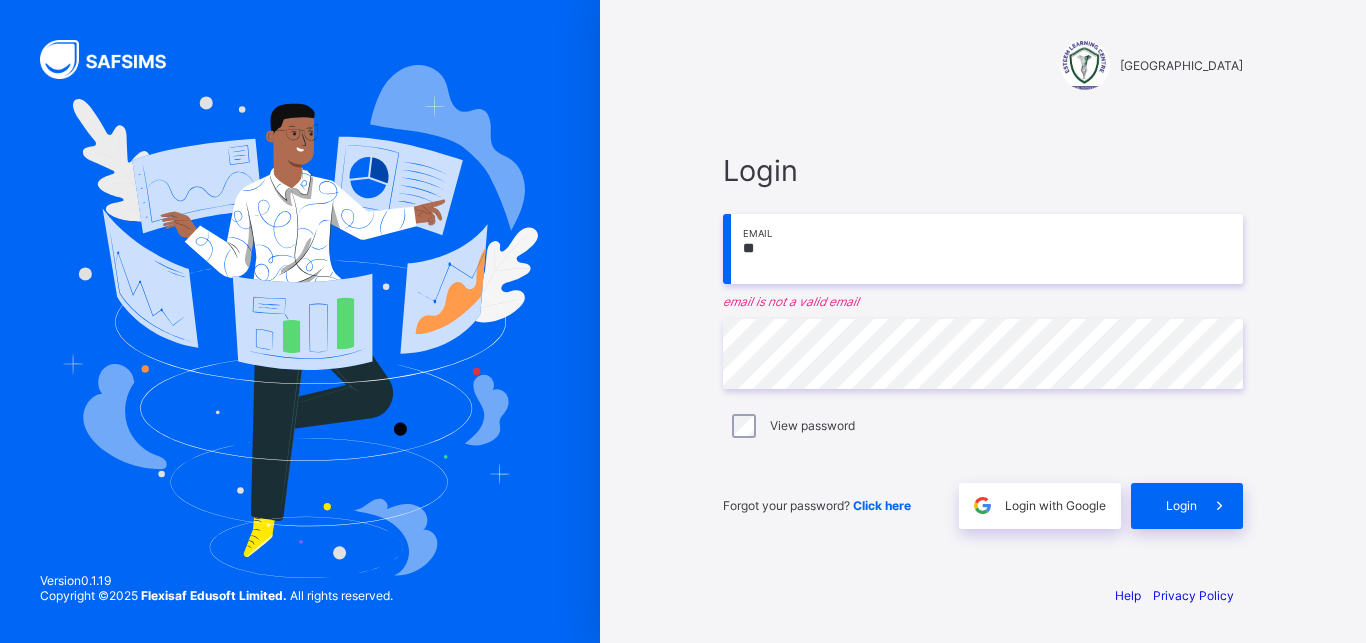type on "*" 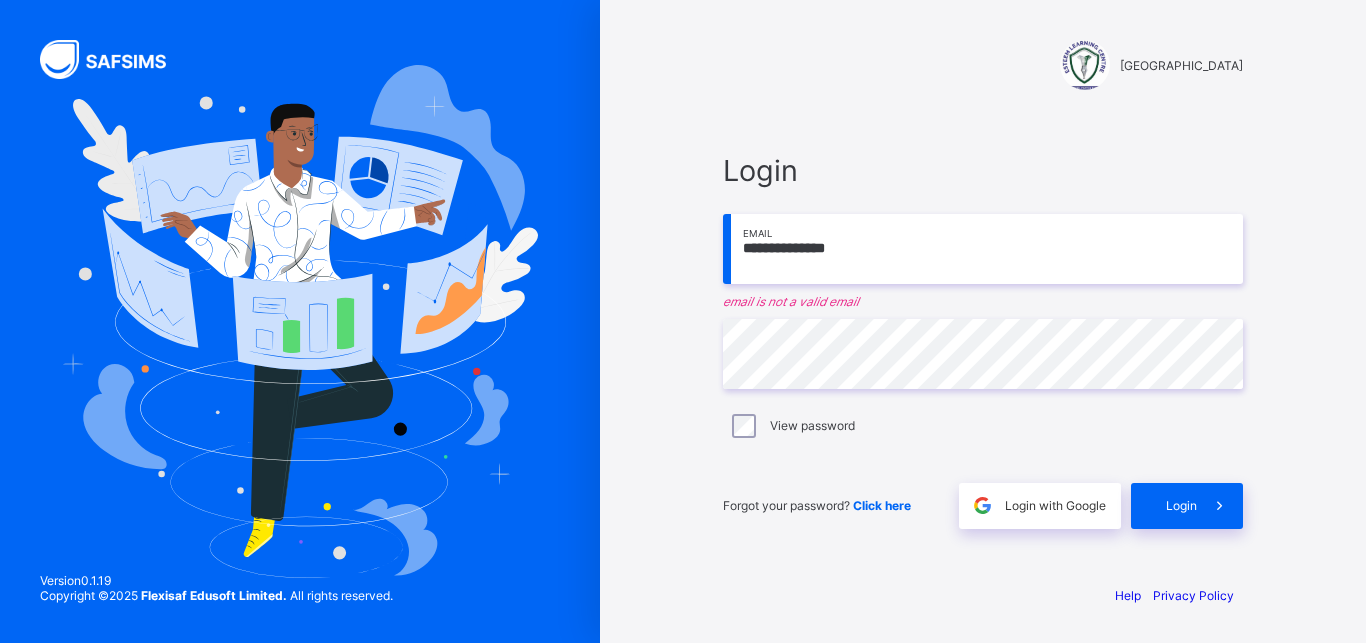 click on "View password" at bounding box center (983, 426) 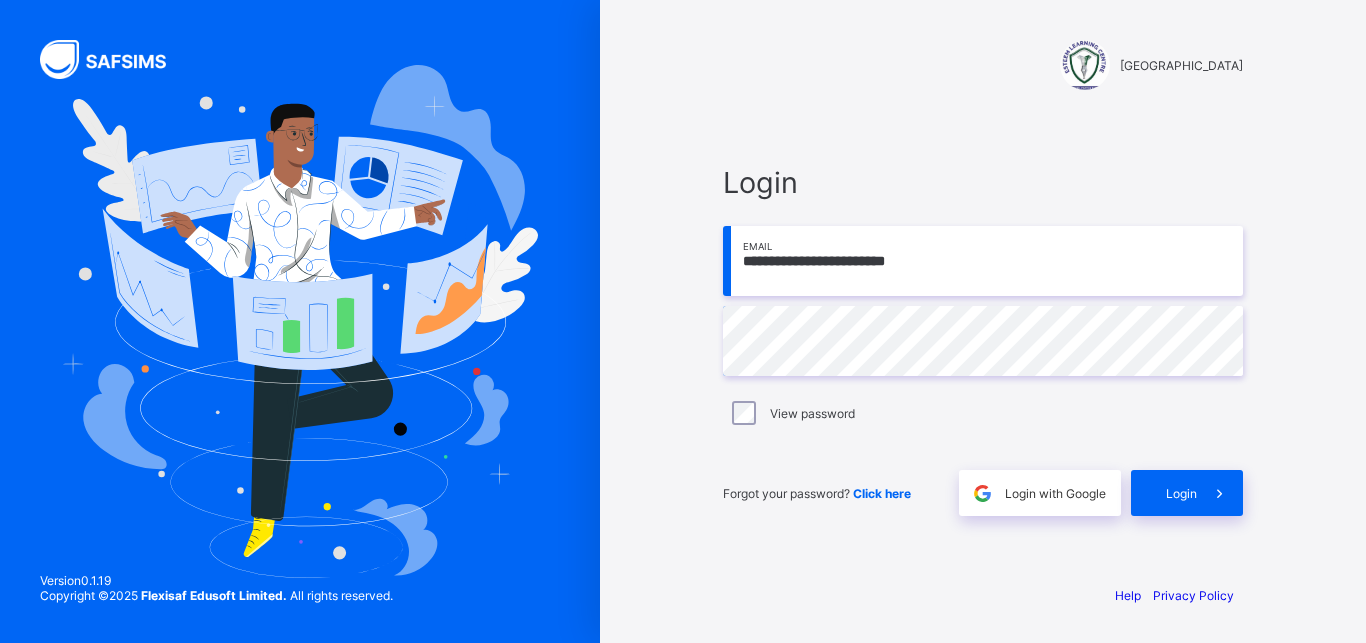 click on "**********" at bounding box center (983, 261) 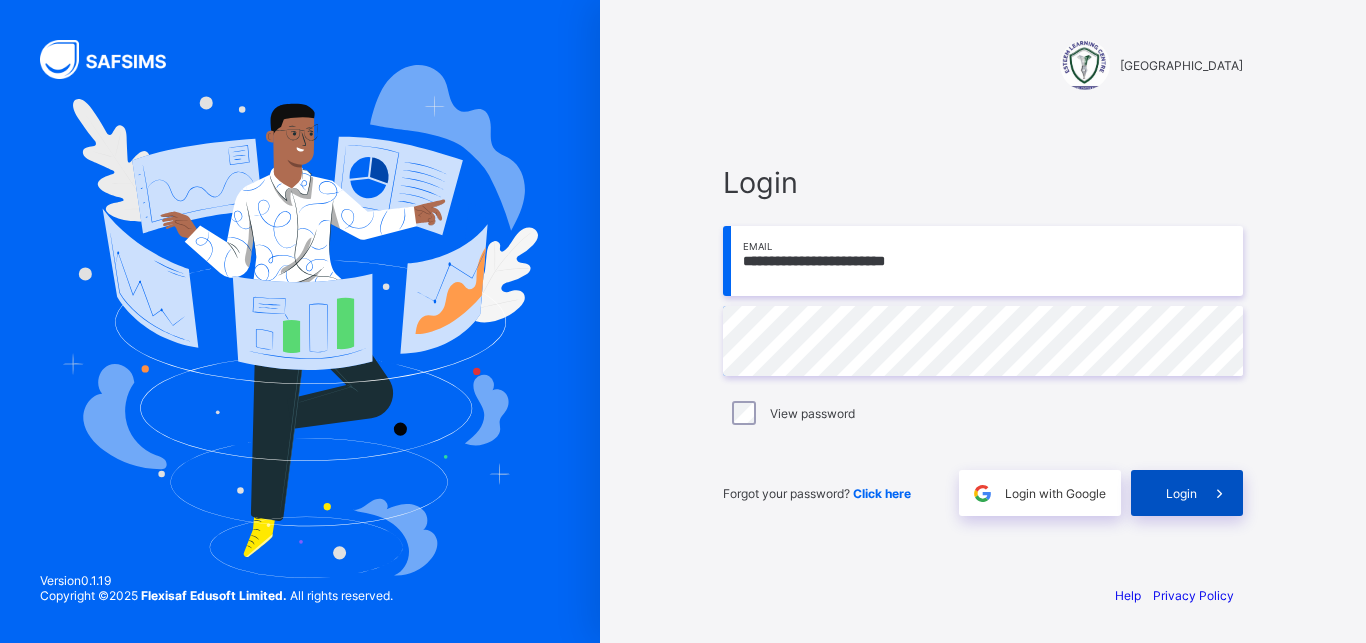 click on "Login" at bounding box center (1181, 493) 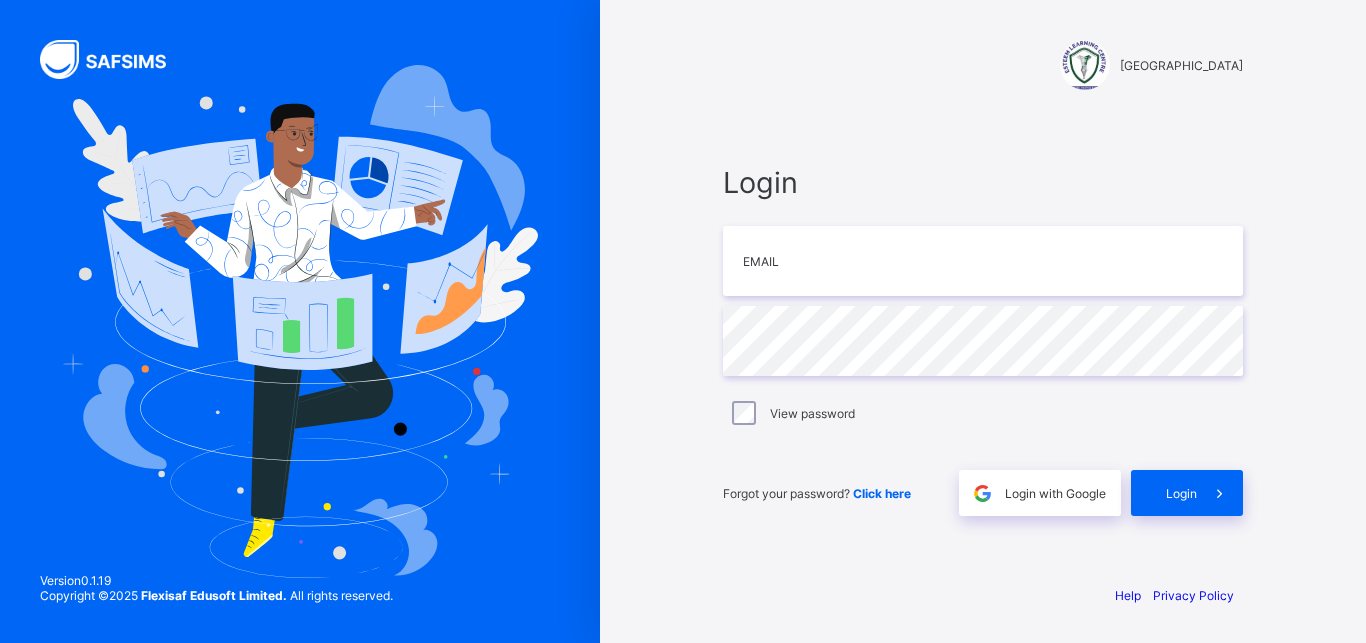 scroll, scrollTop: 0, scrollLeft: 0, axis: both 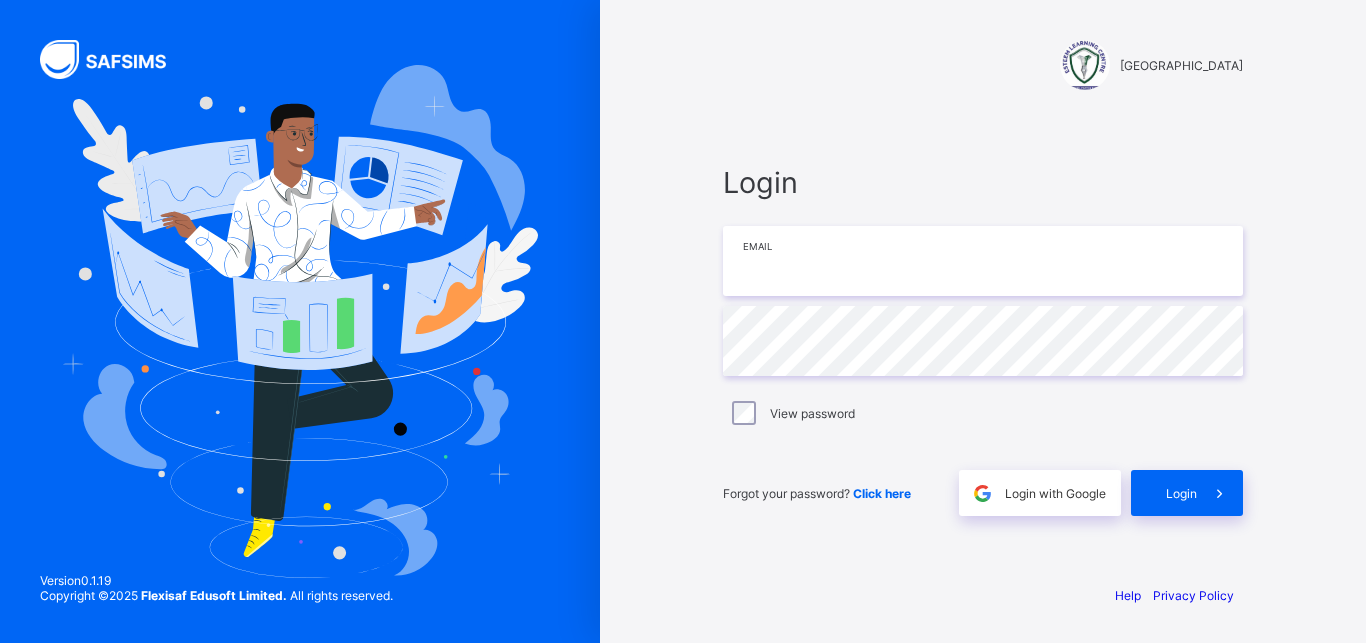 click at bounding box center (983, 261) 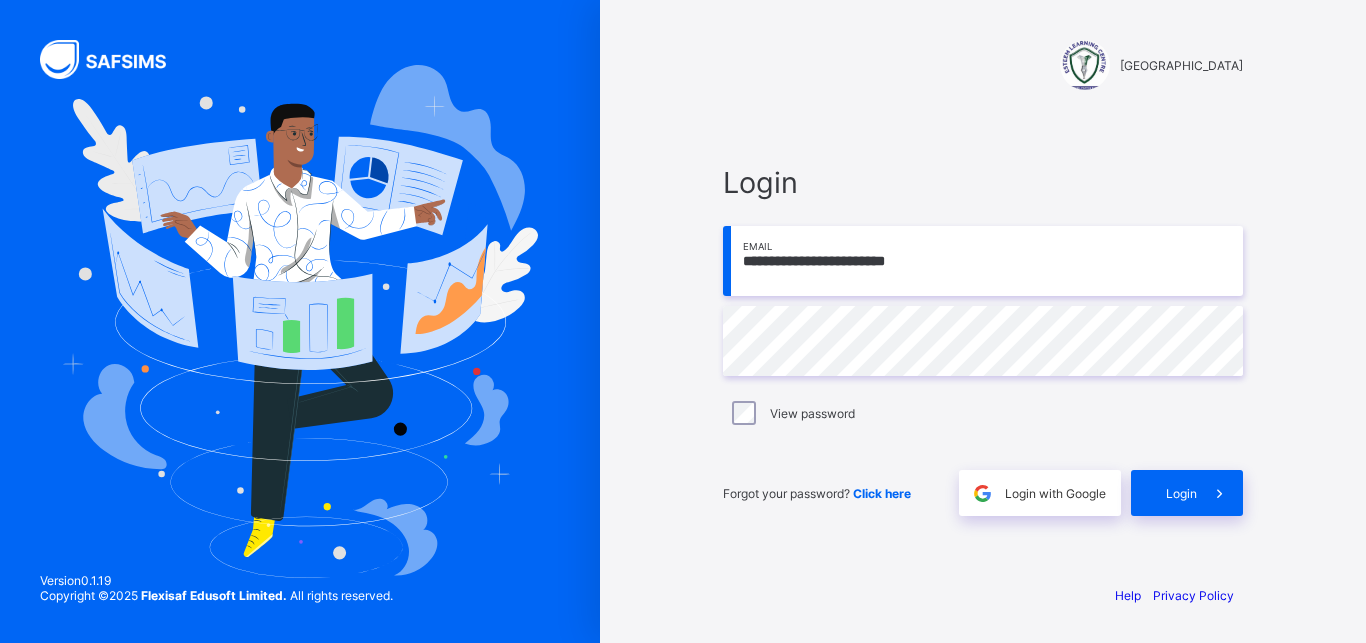 type on "**********" 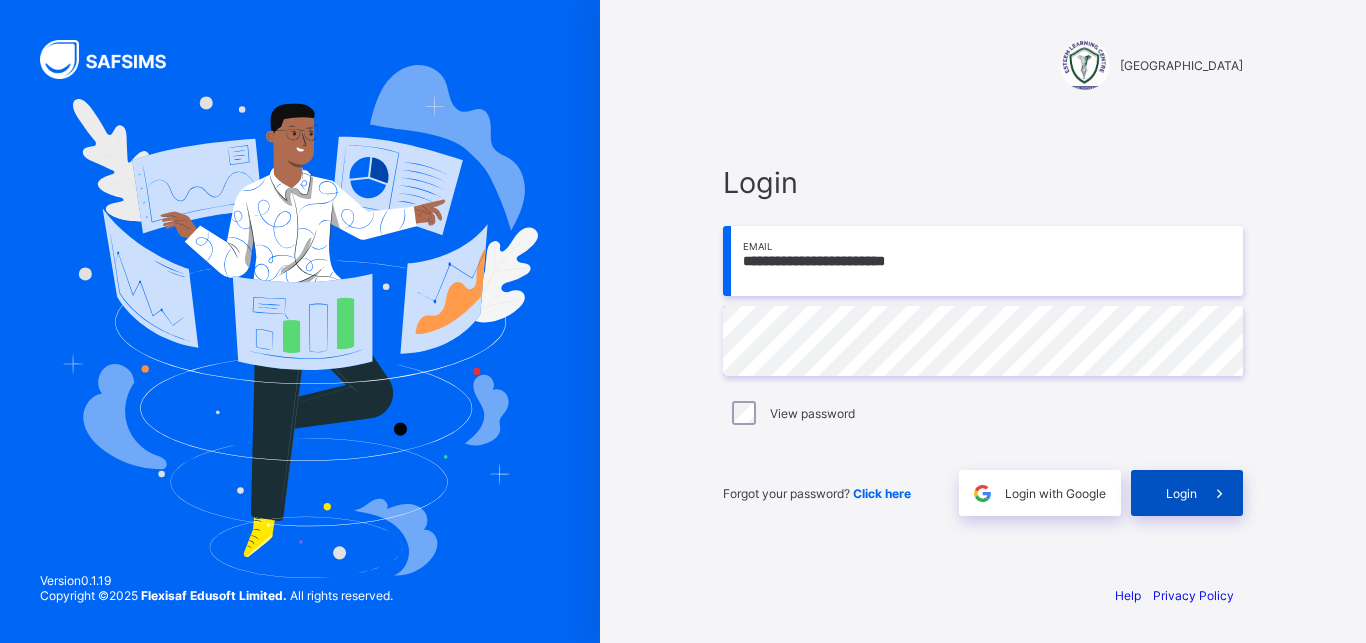 click on "Login" at bounding box center [1181, 493] 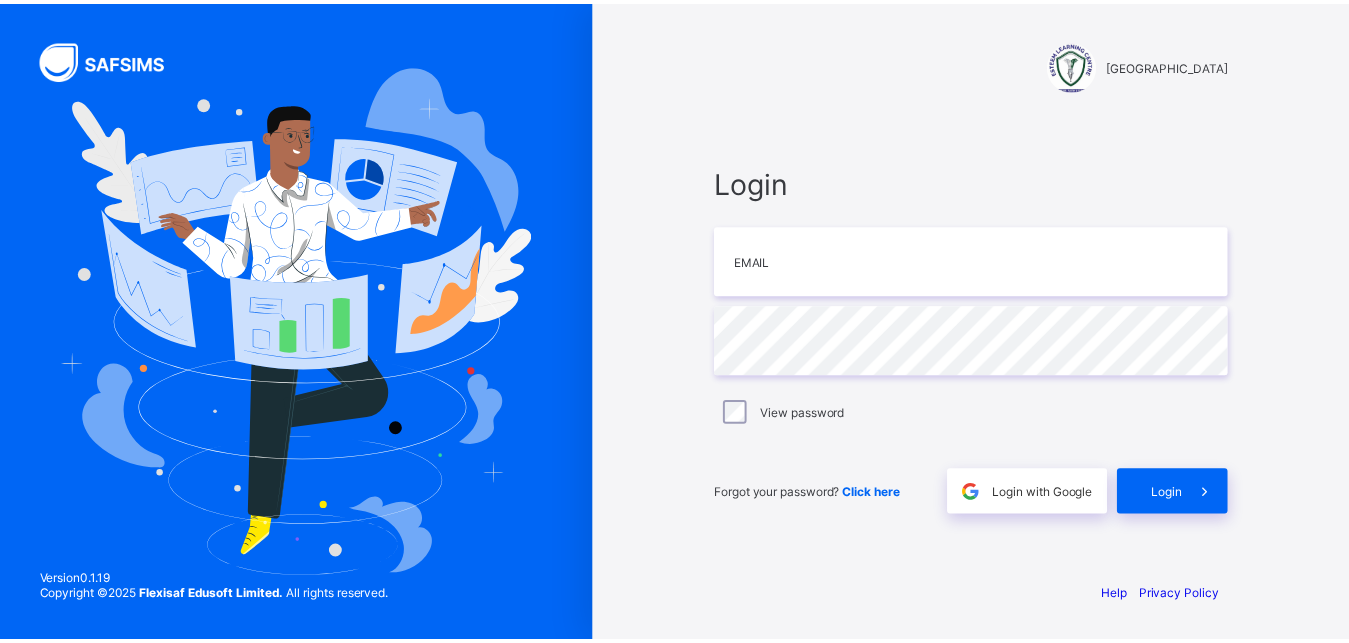 scroll, scrollTop: 0, scrollLeft: 0, axis: both 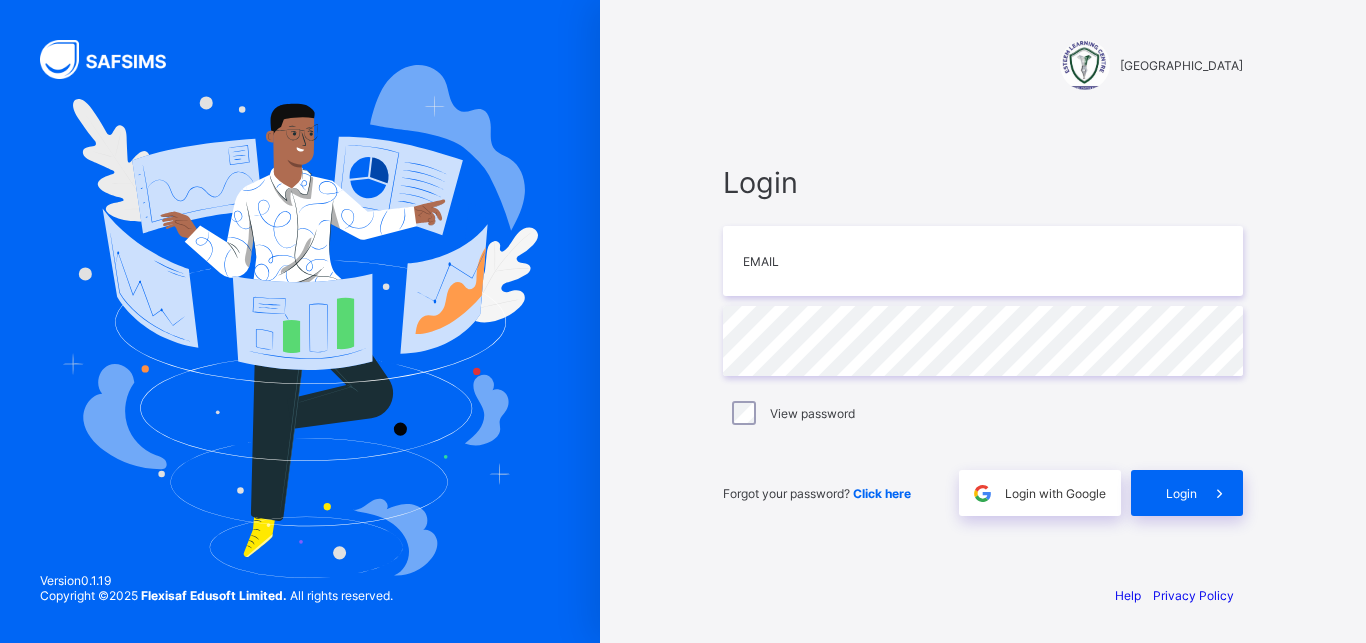 click on "Login" at bounding box center [1181, 493] 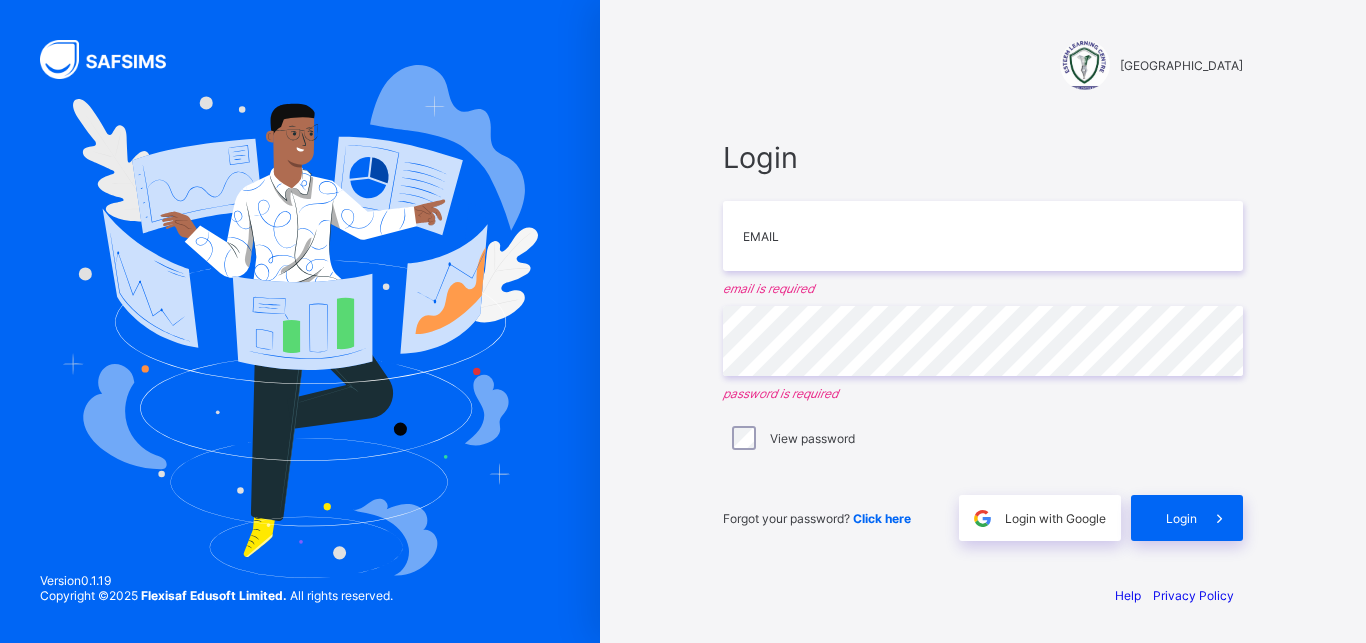 click on "Login" at bounding box center (1187, 518) 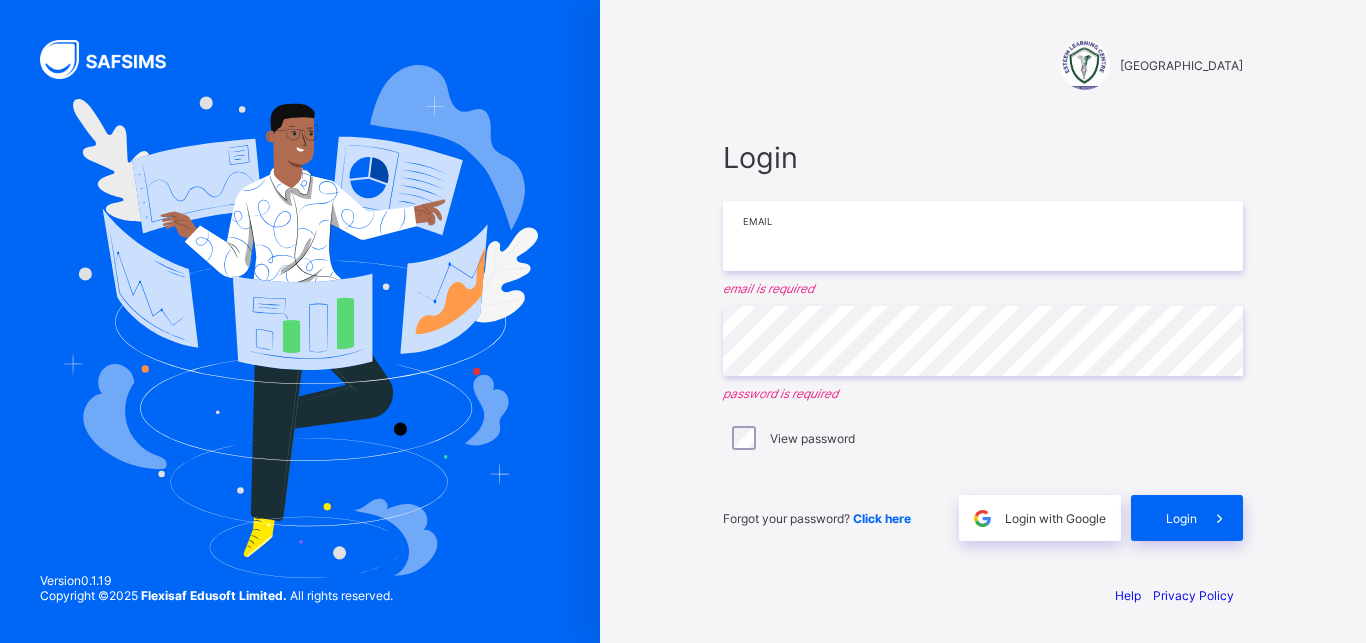click at bounding box center (983, 236) 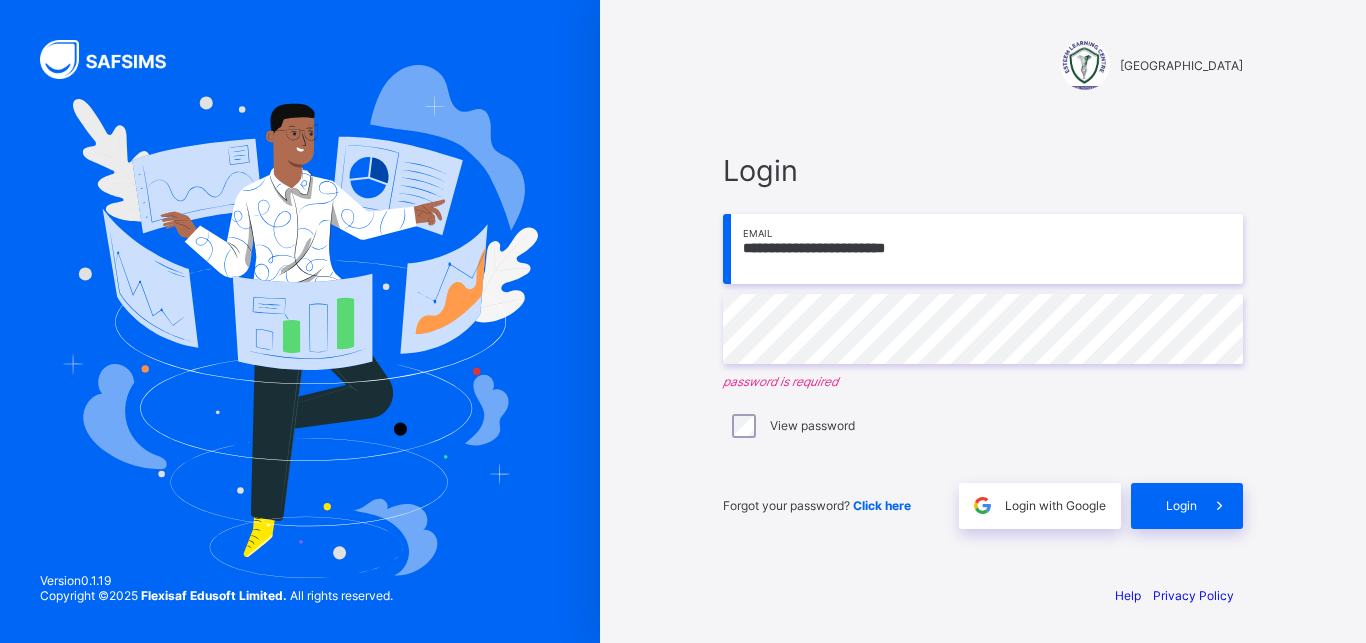 type on "**********" 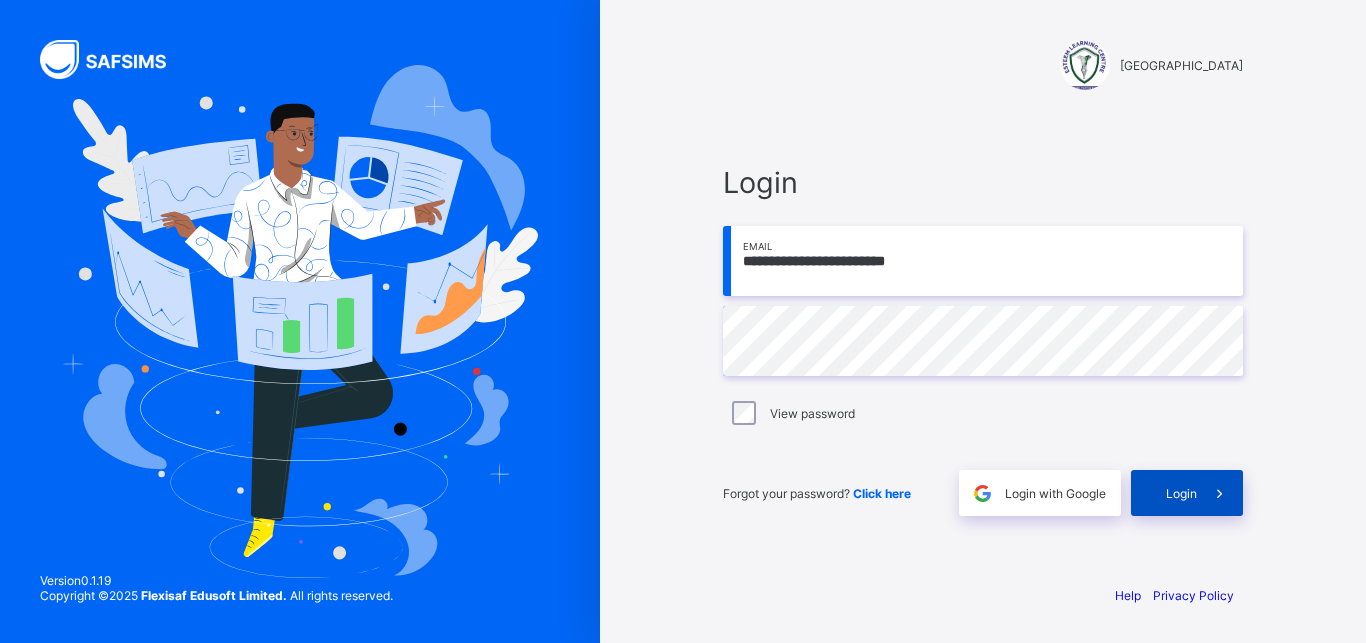 click at bounding box center [1220, 493] 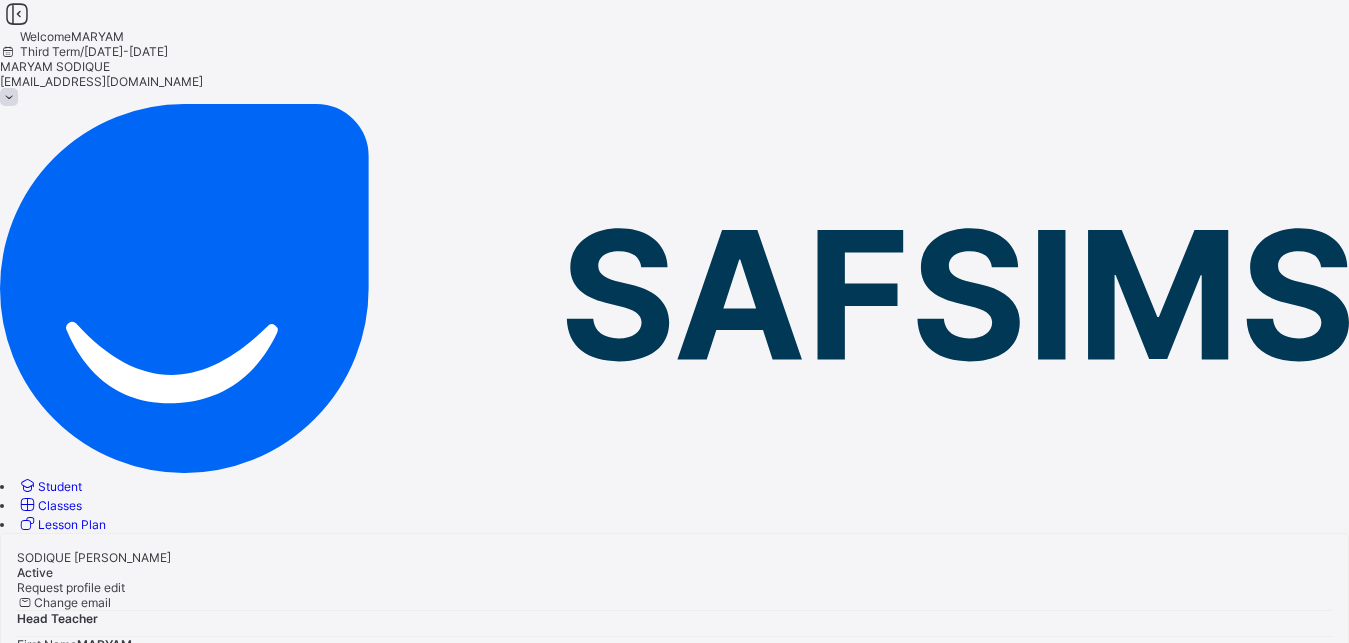 click on "Classes" at bounding box center [60, 505] 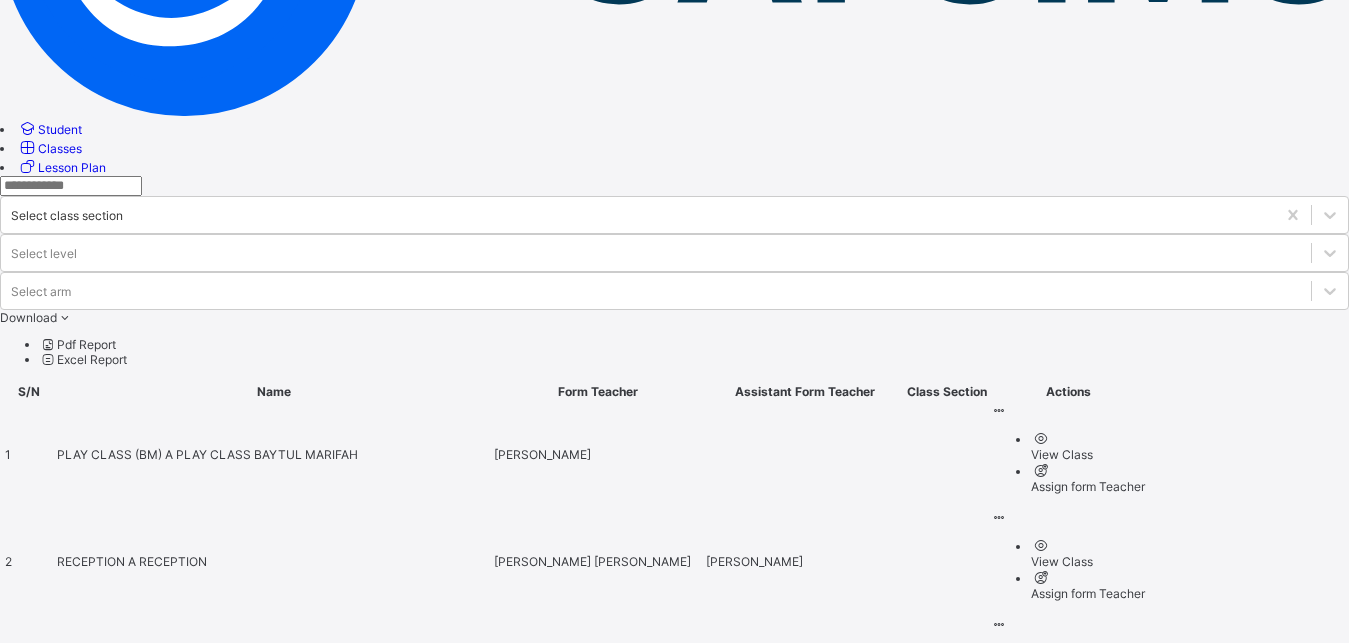 scroll, scrollTop: 459, scrollLeft: 0, axis: vertical 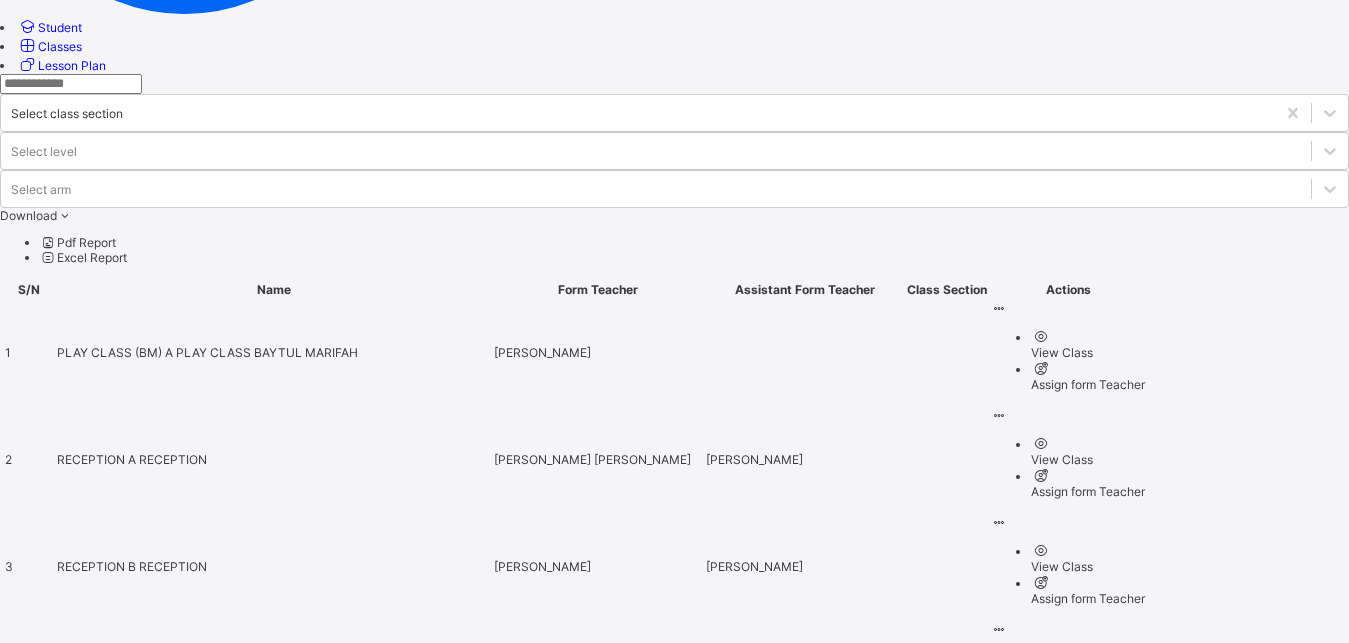 click on "PRIMARY1   B" at bounding box center (94, 1422) 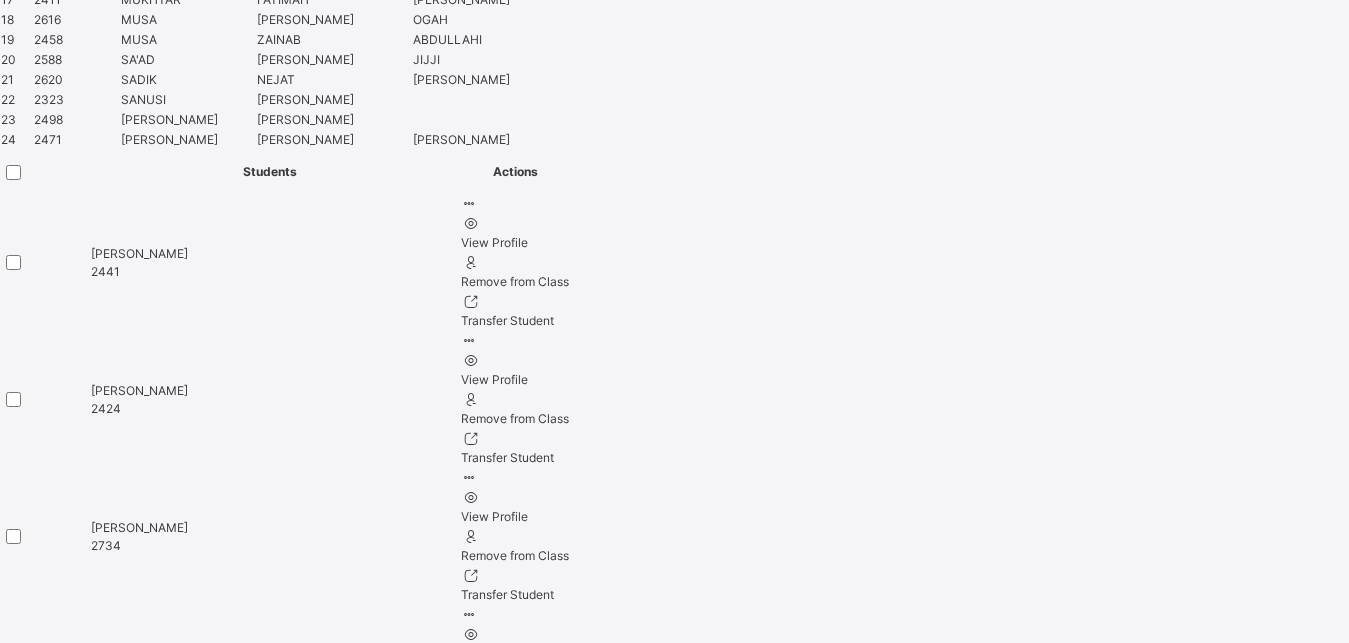 scroll, scrollTop: 1730, scrollLeft: 0, axis: vertical 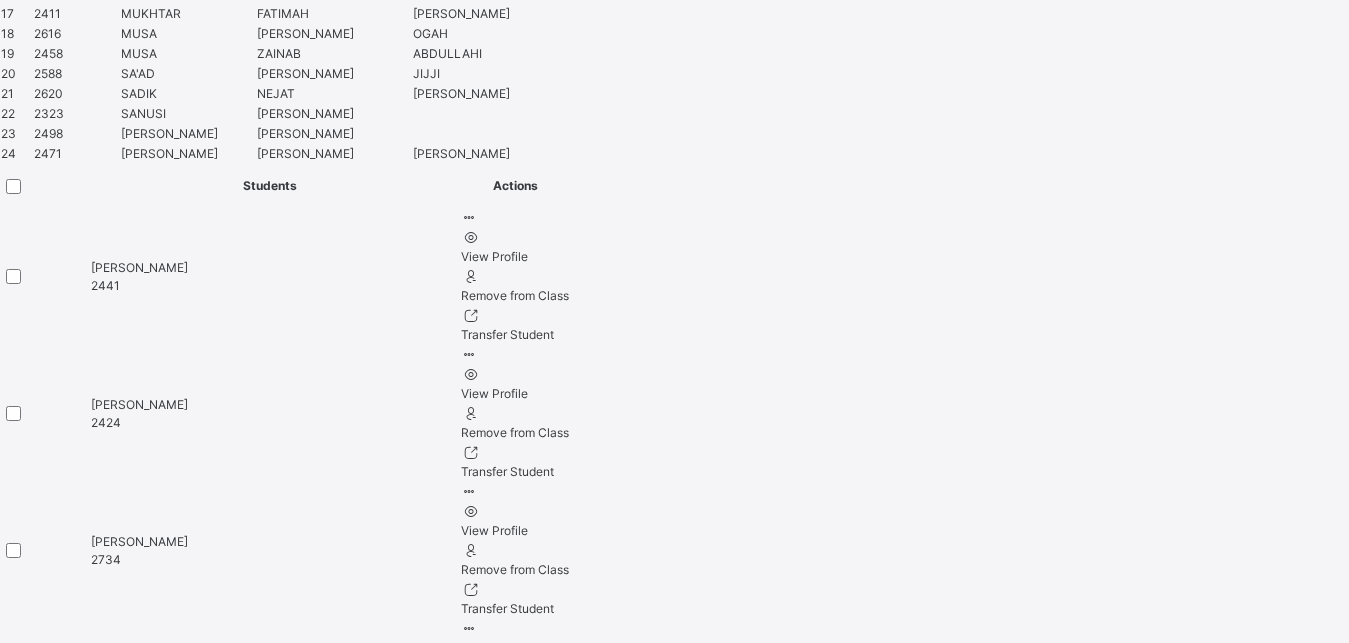 click on "Sanusi [PERSON_NAME]  2323" at bounding box center (275, 3154) 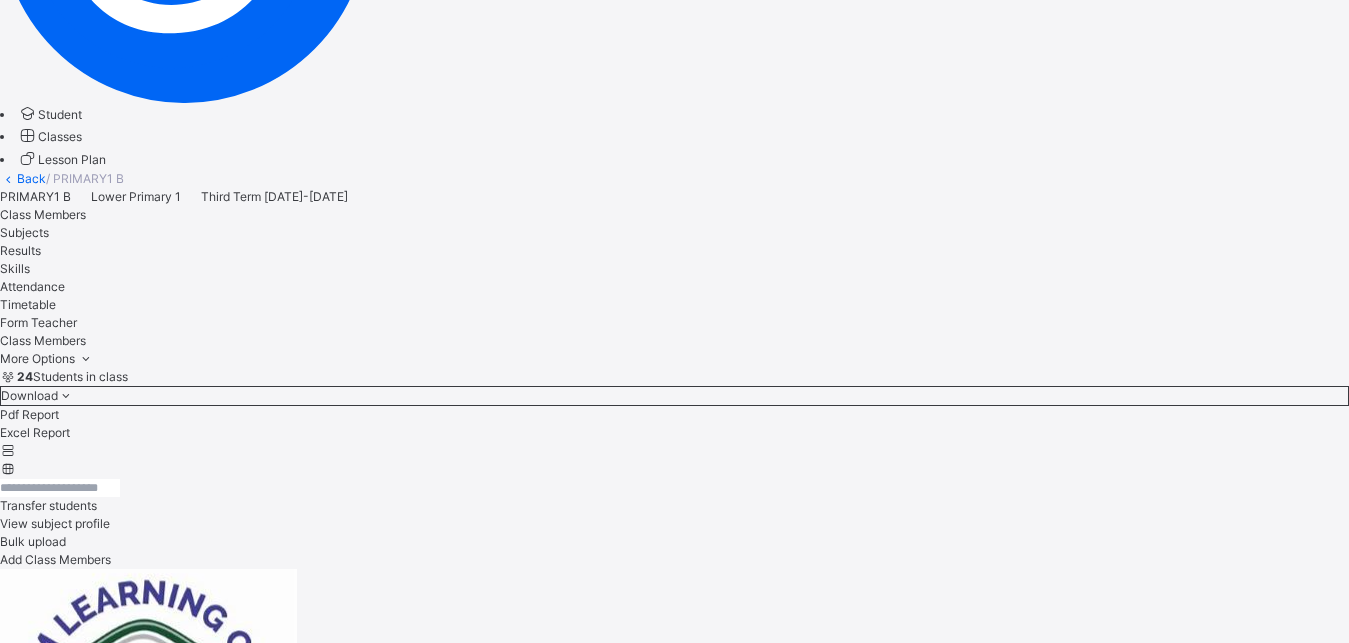 scroll, scrollTop: 353, scrollLeft: 0, axis: vertical 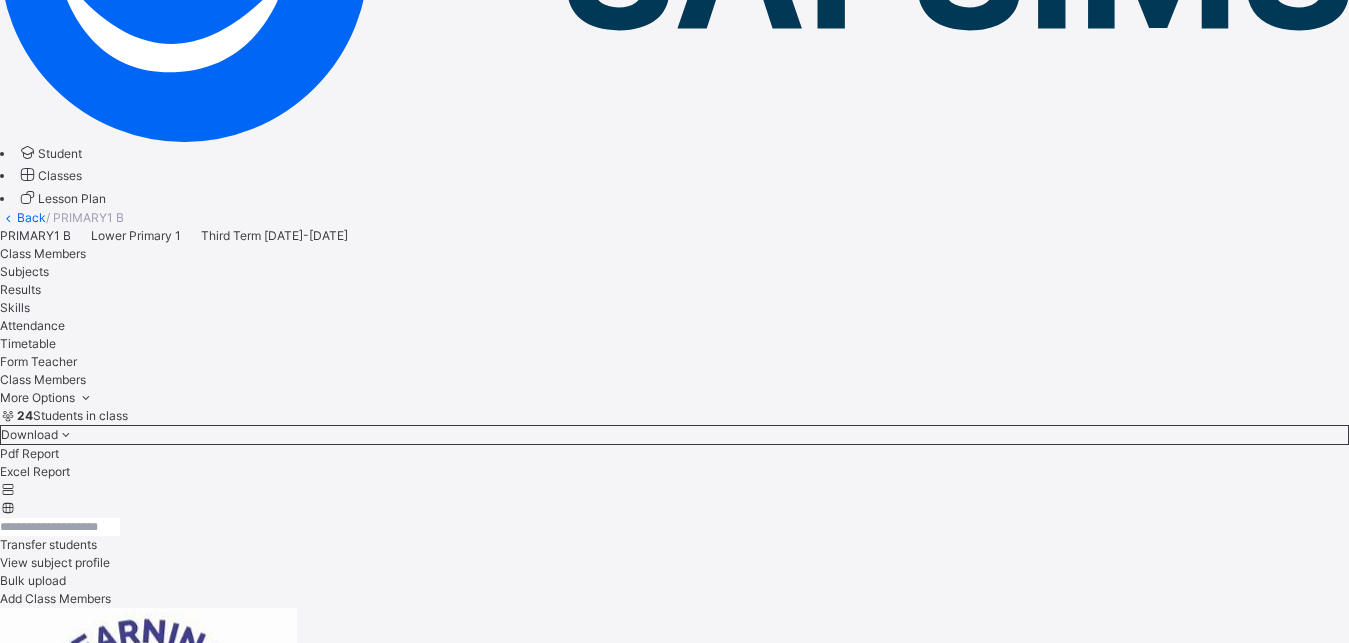 click on "Results" at bounding box center [20, 289] 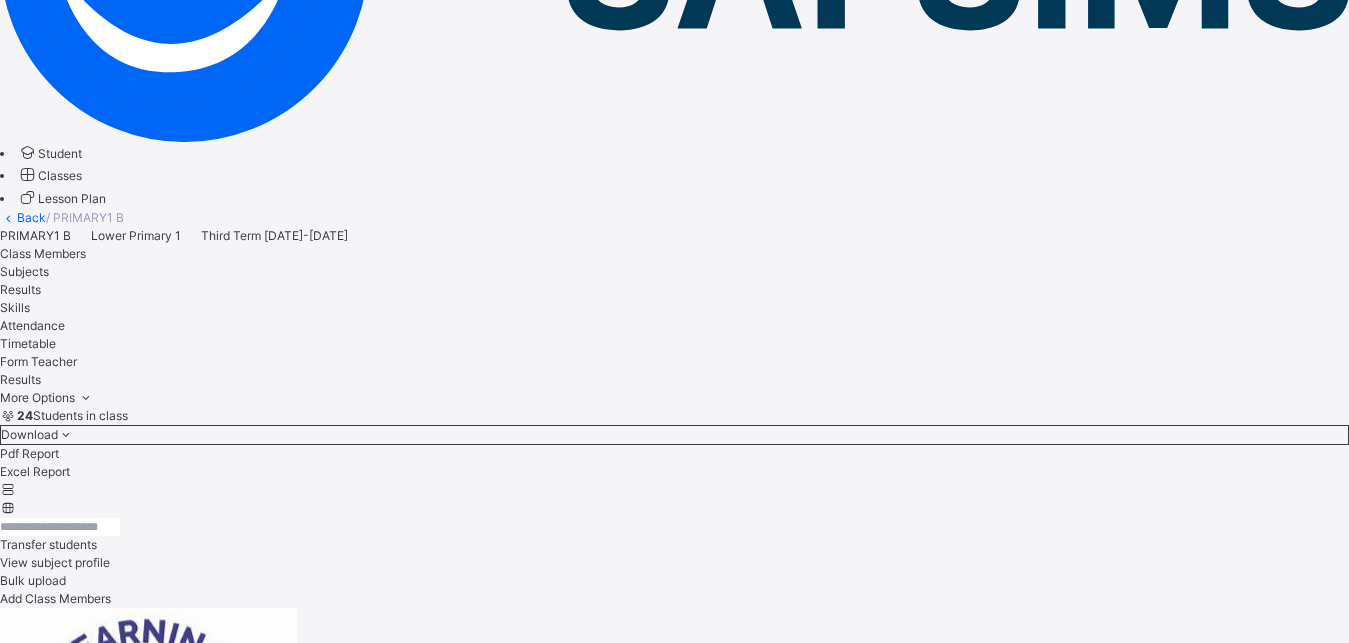 scroll, scrollTop: 1103, scrollLeft: 0, axis: vertical 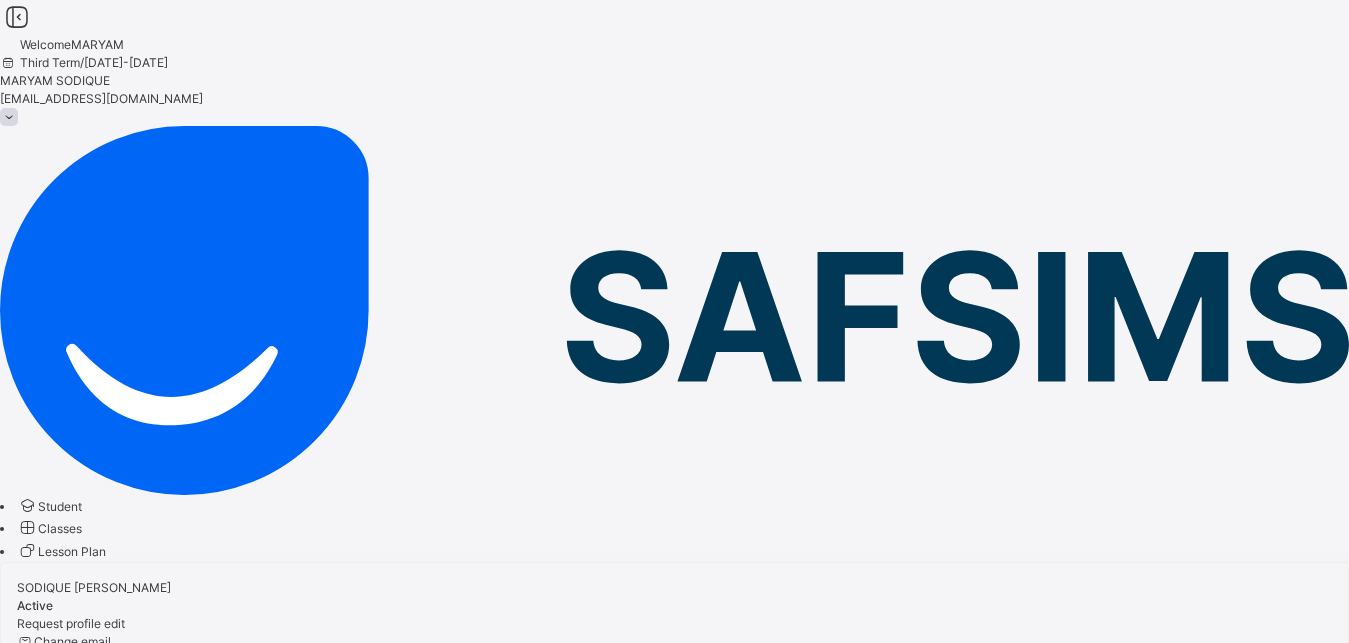click on "Classes" at bounding box center (60, 528) 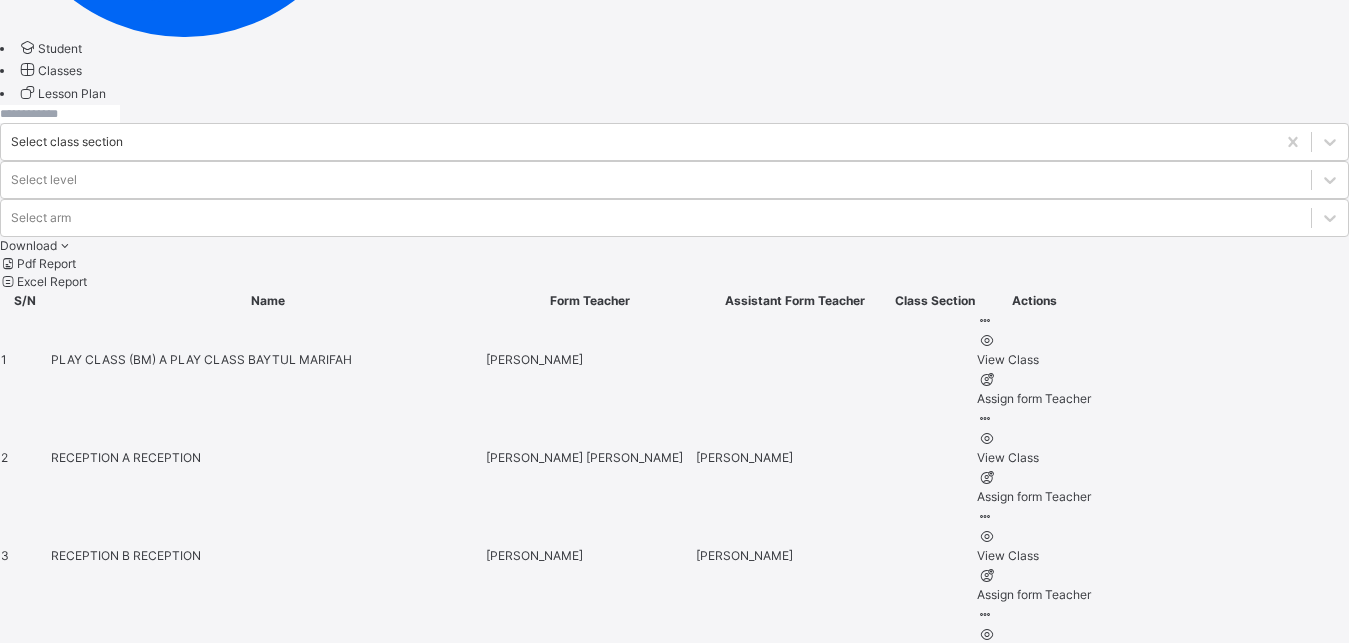 scroll, scrollTop: 459, scrollLeft: 0, axis: vertical 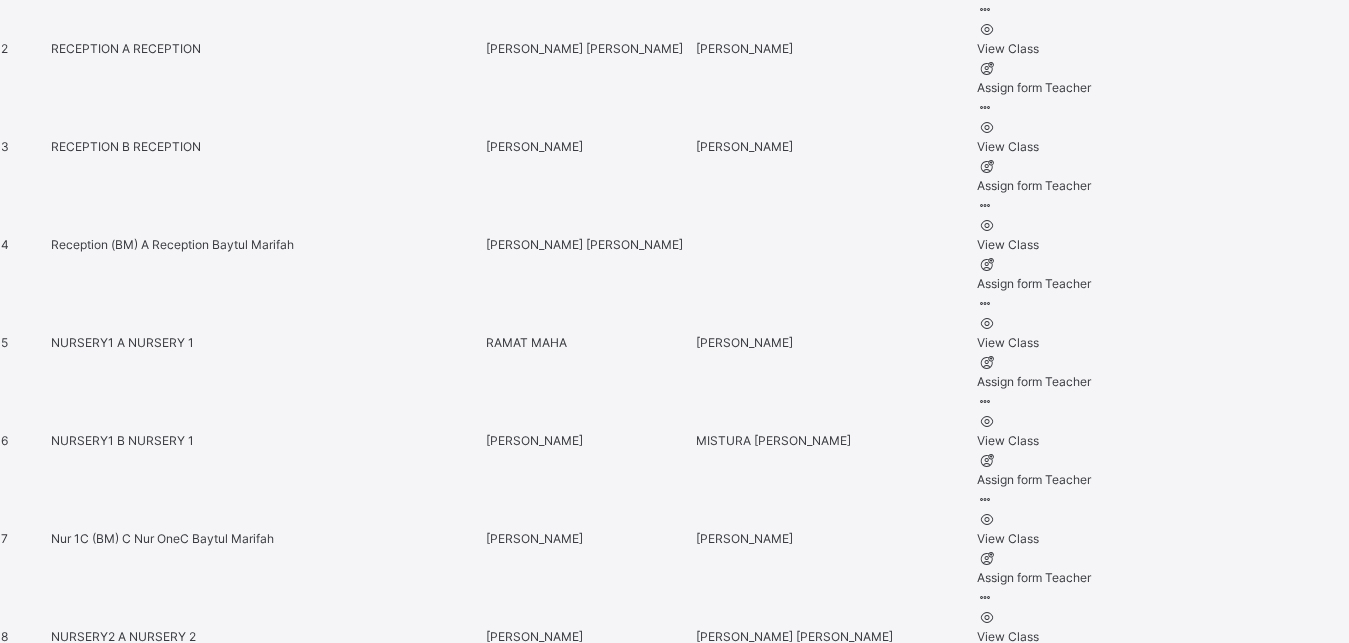 click on "PRIMARY 4   C" at bounding box center [91, 1714] 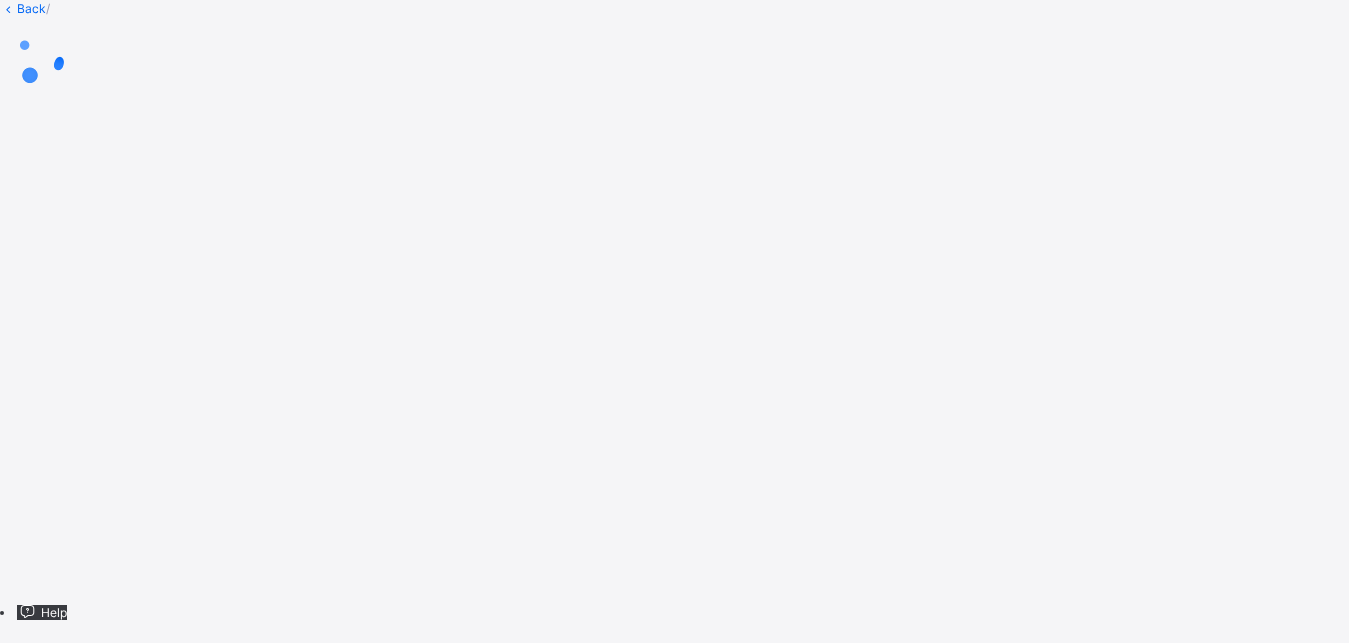 click at bounding box center [674, 58] 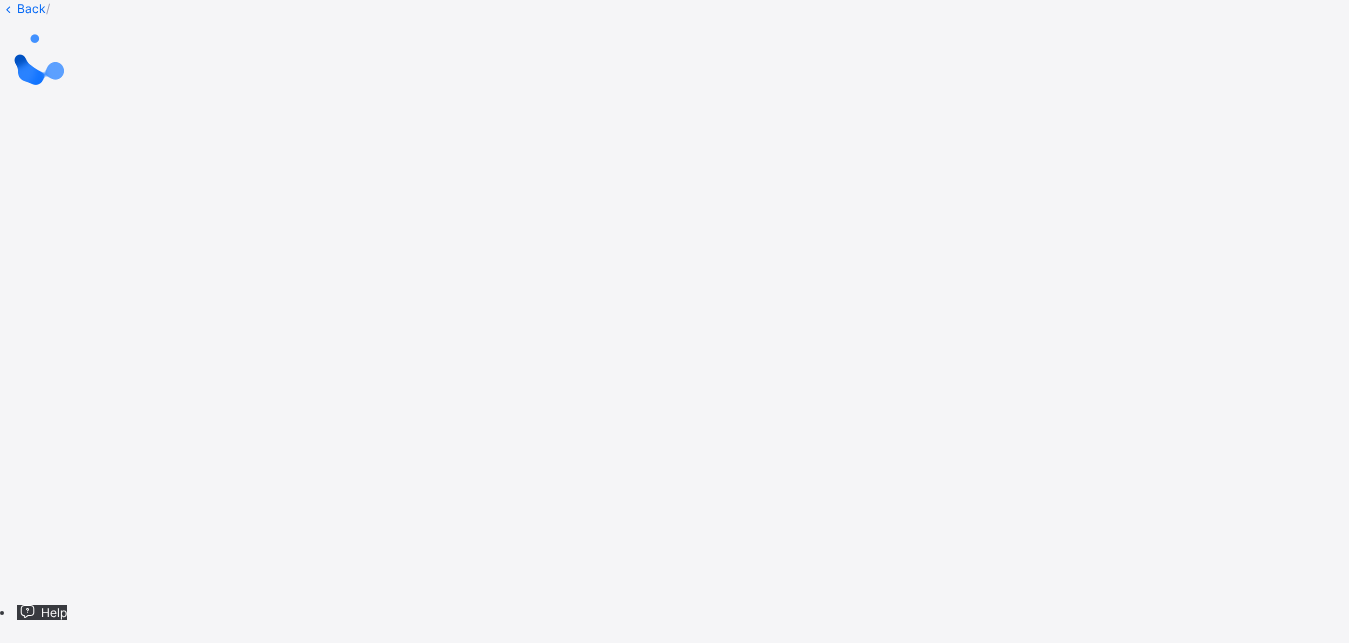 click at bounding box center [674, 58] 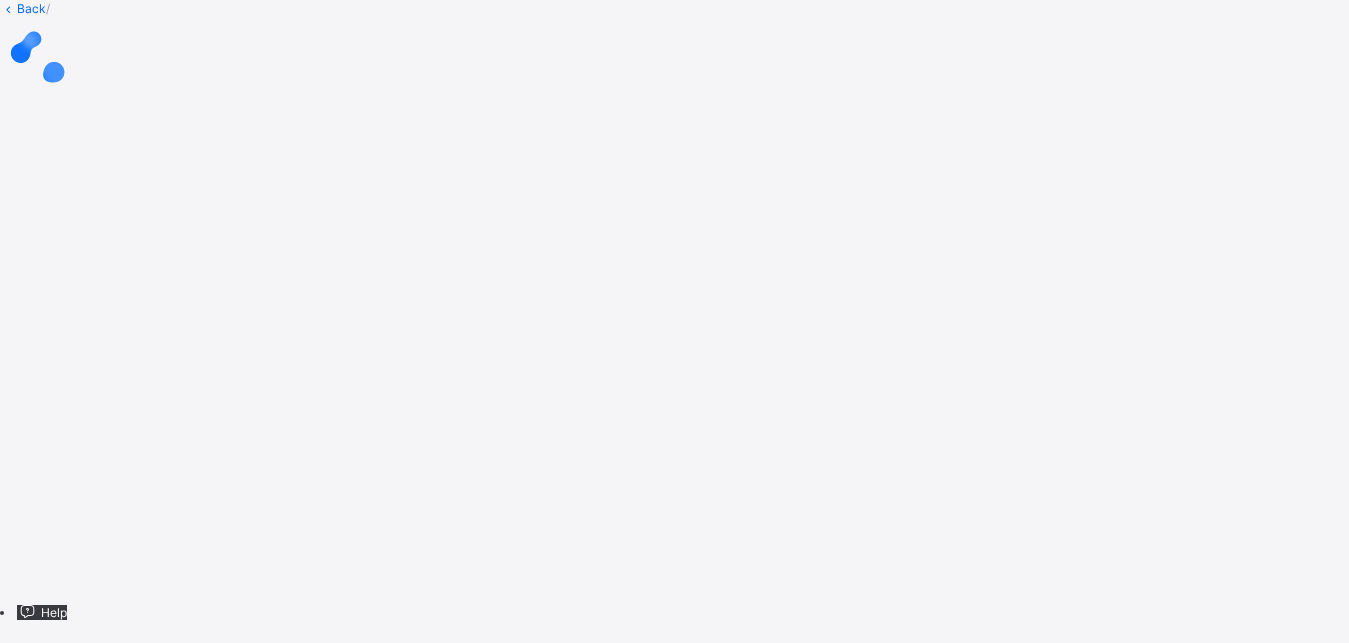 scroll, scrollTop: 0, scrollLeft: 0, axis: both 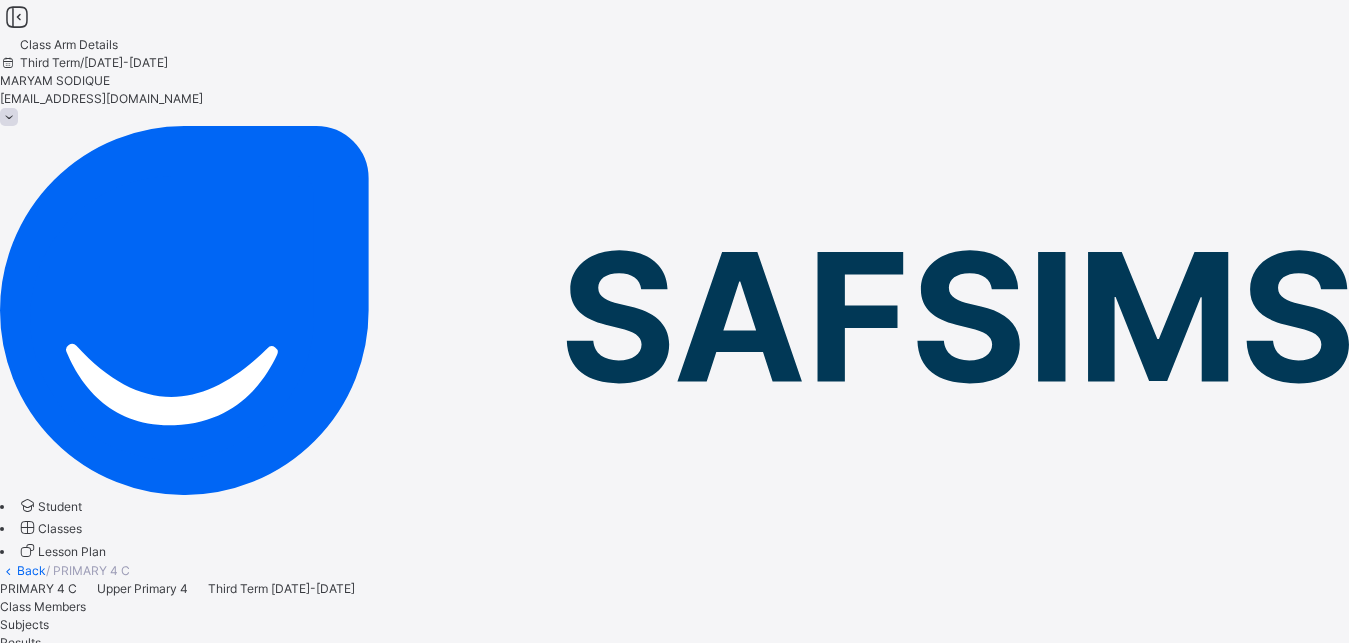 click on "Results" at bounding box center [20, 642] 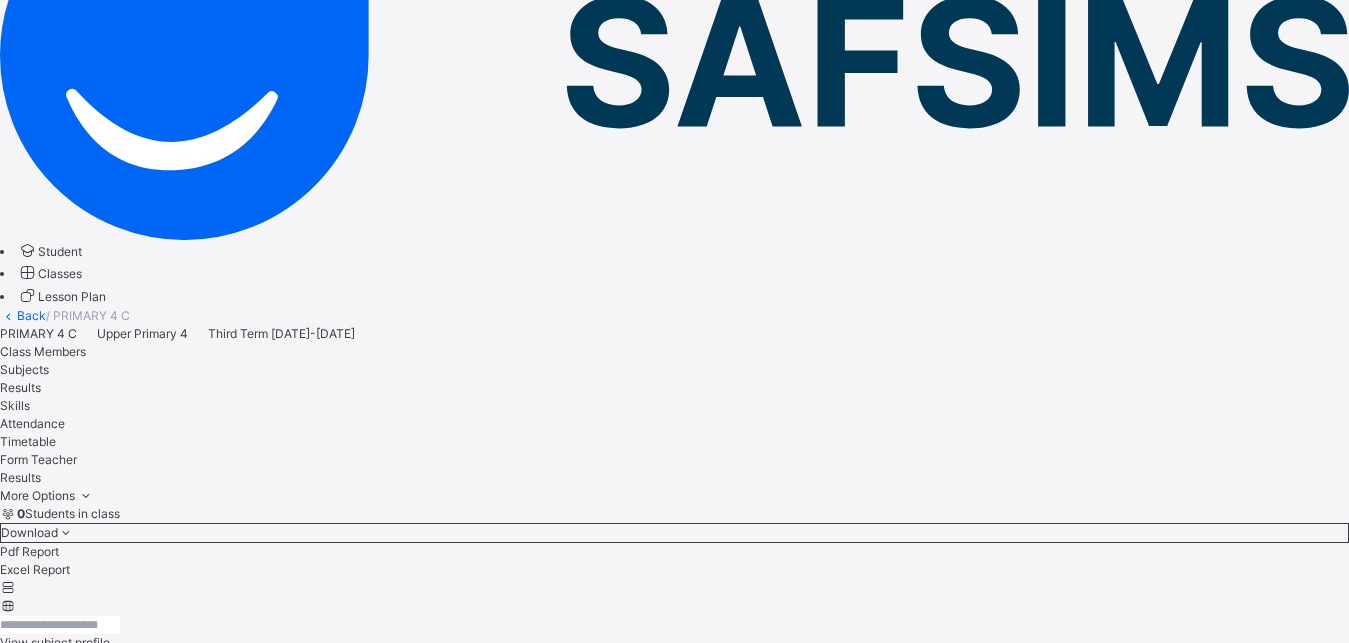 scroll, scrollTop: 204, scrollLeft: 0, axis: vertical 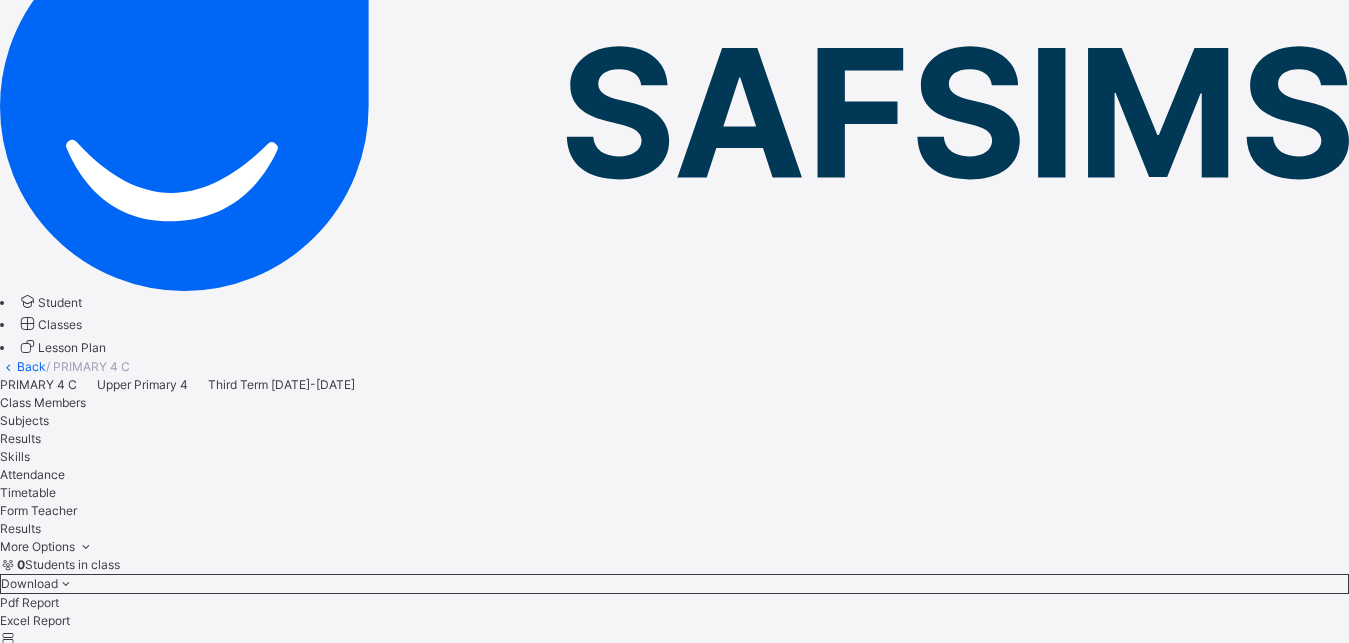 click on "[PERSON_NAME]" at bounding box center [674, 4663] 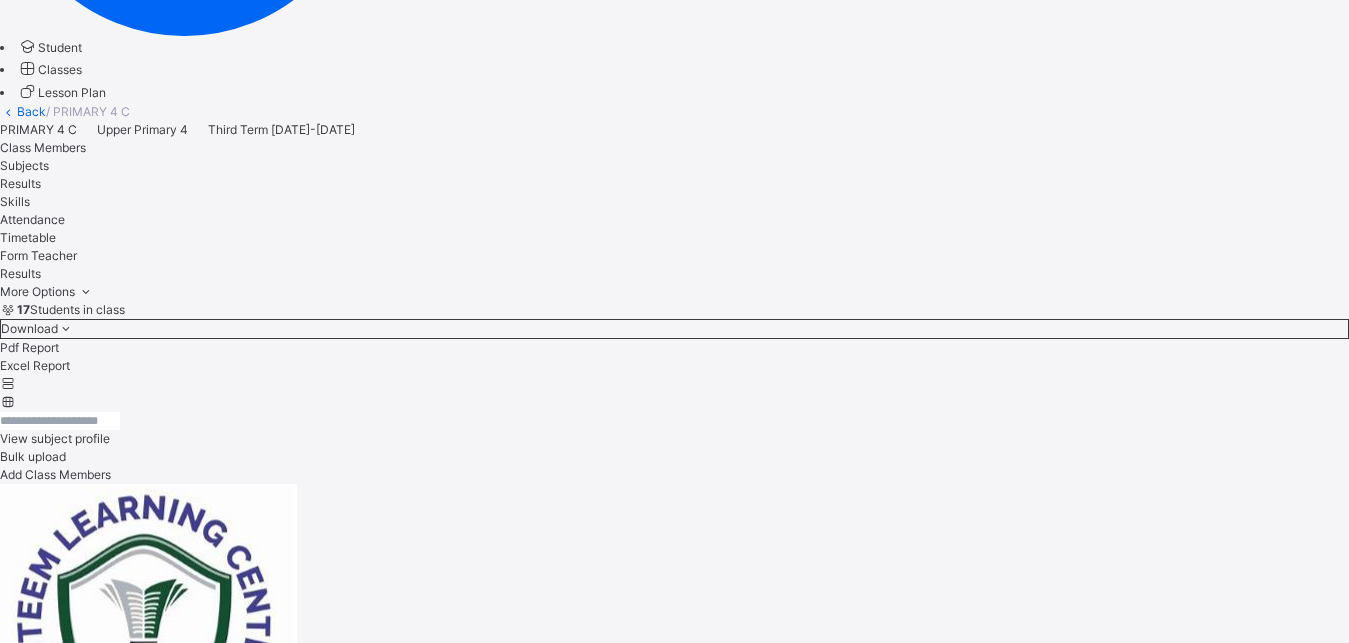 scroll, scrollTop: 510, scrollLeft: 0, axis: vertical 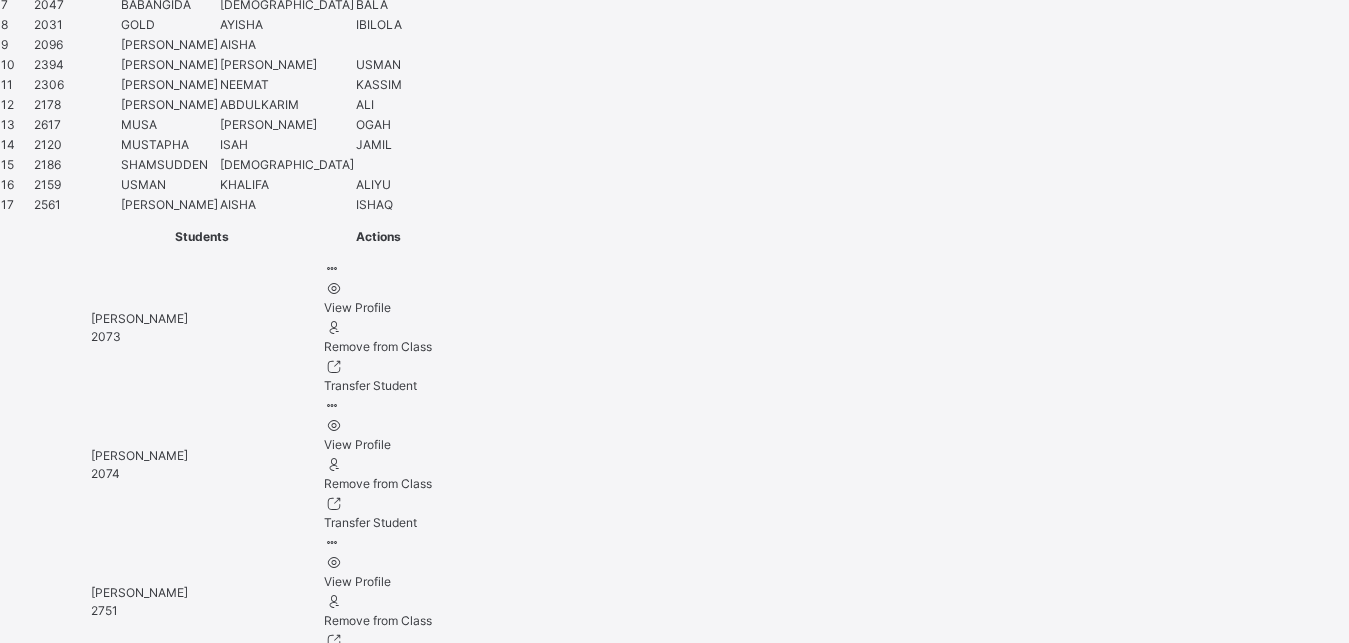 click at bounding box center (67, 5448) 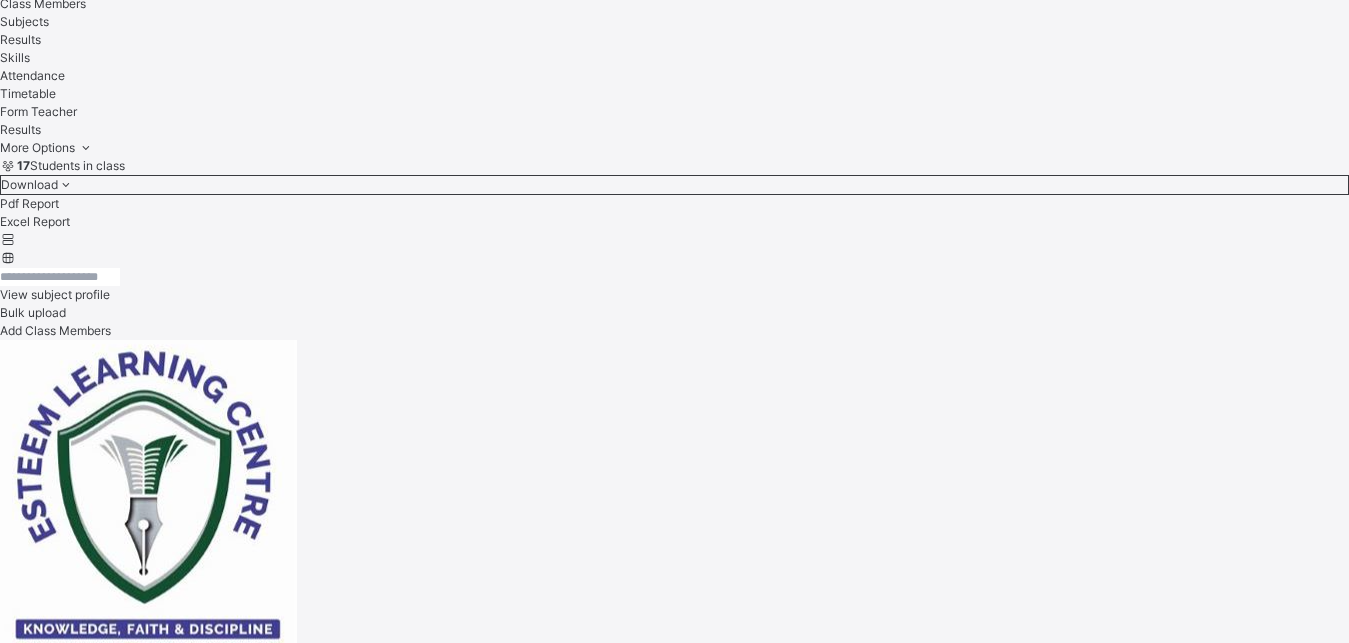 scroll, scrollTop: 552, scrollLeft: 0, axis: vertical 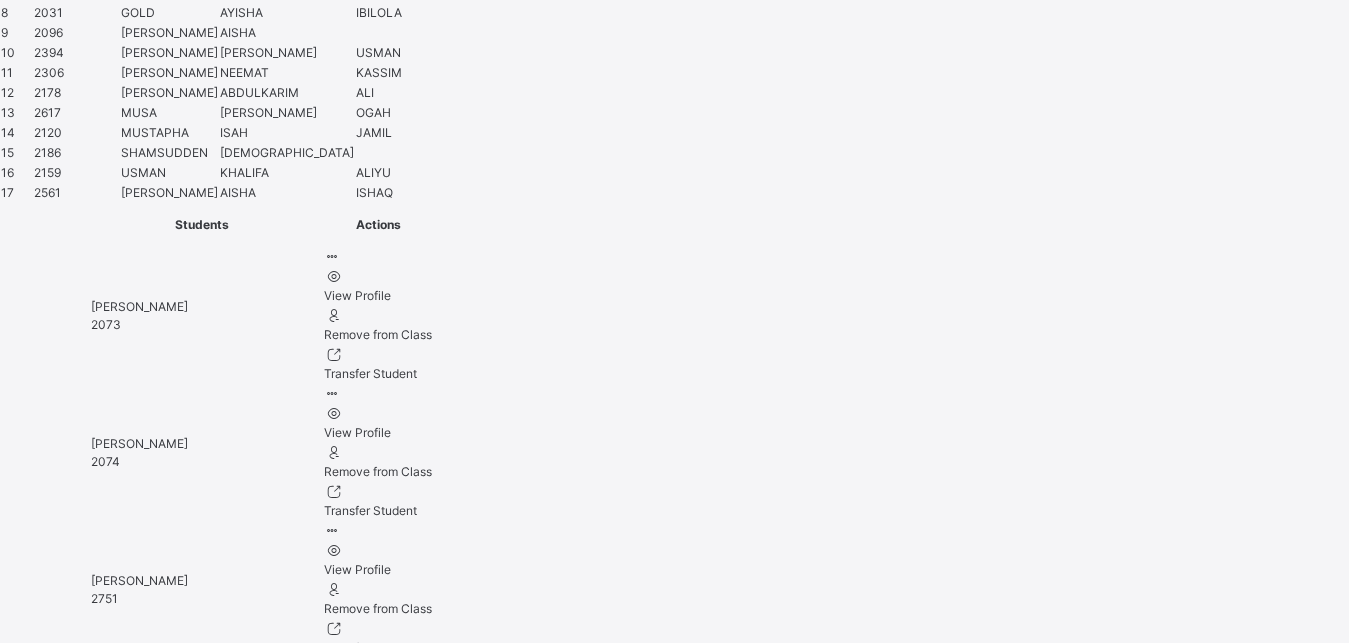 click at bounding box center [67, 5436] 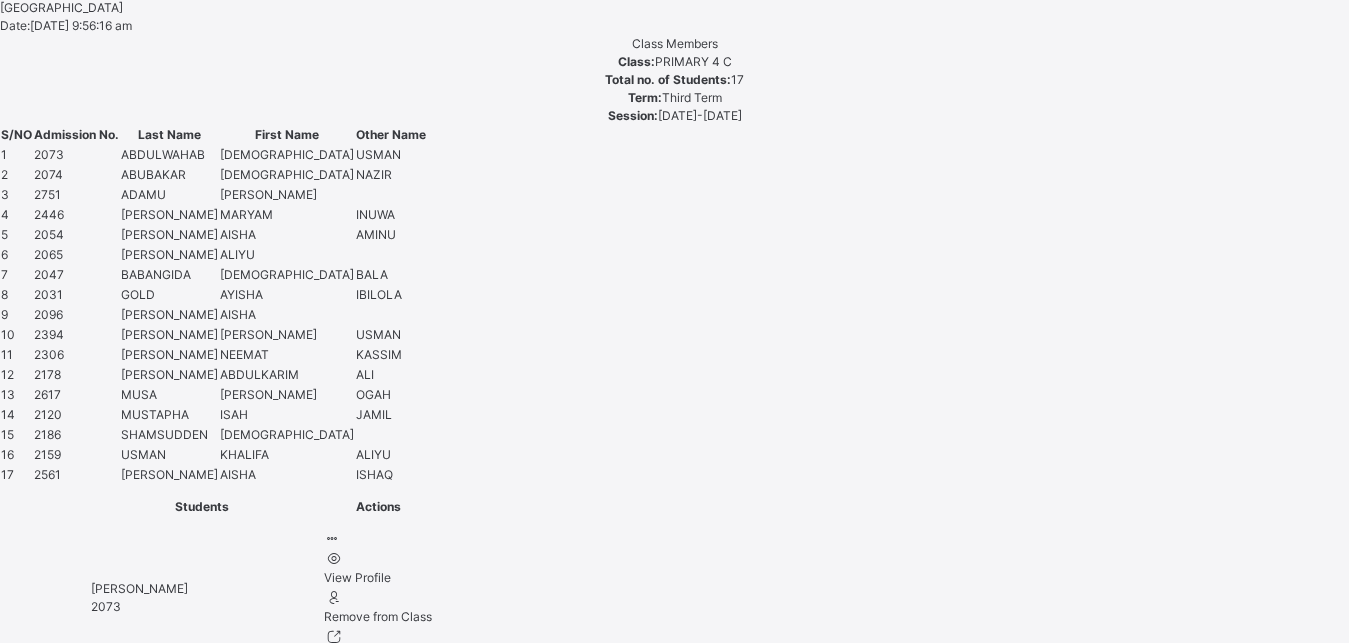 scroll, scrollTop: 1660, scrollLeft: 0, axis: vertical 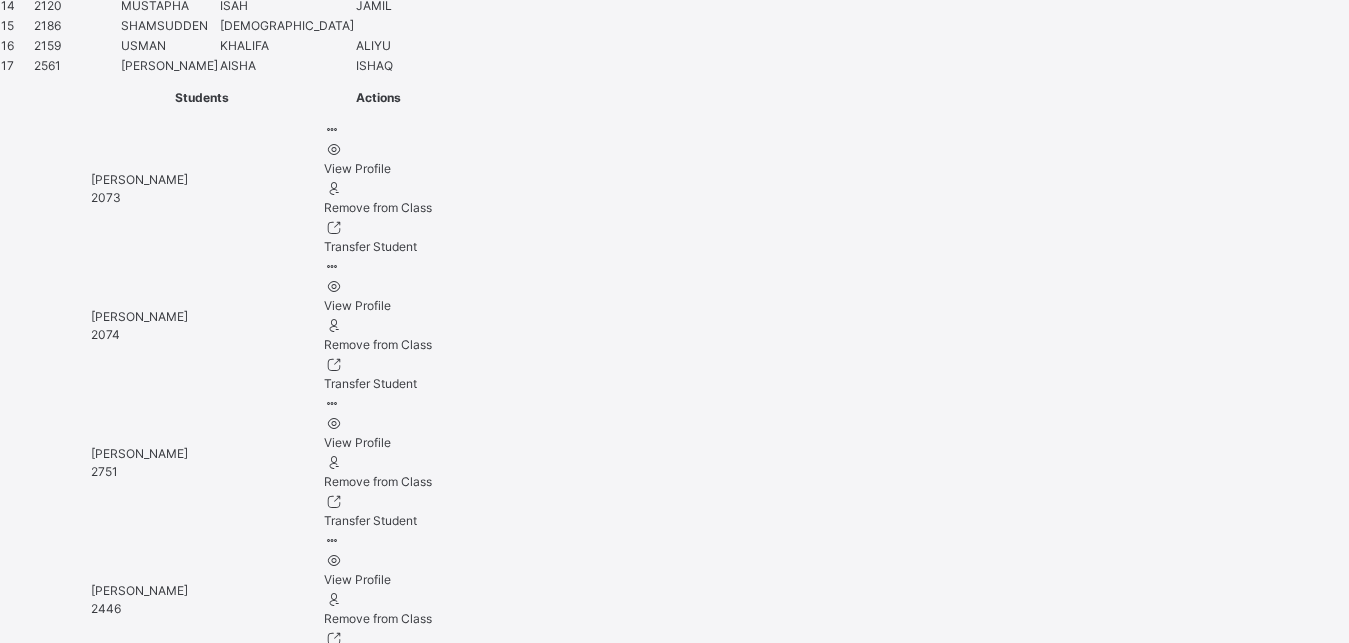 type on "**********" 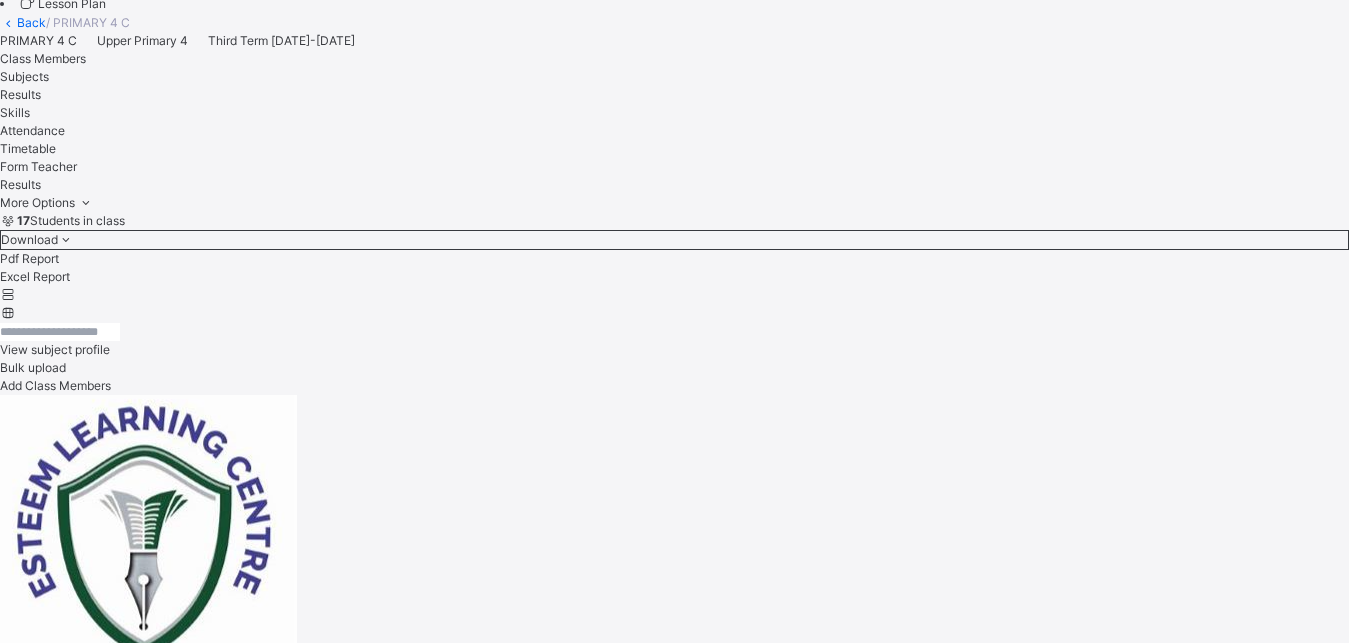scroll, scrollTop: 538, scrollLeft: 0, axis: vertical 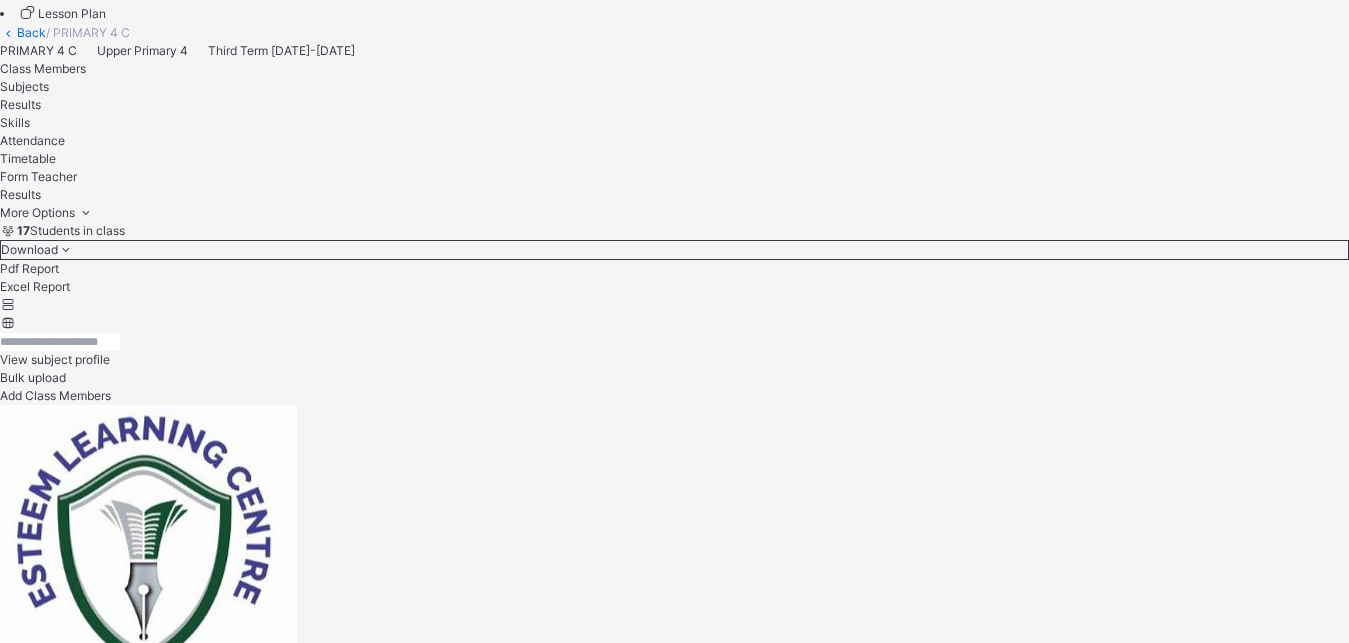 click on "[PERSON_NAME]" at bounding box center (674, 4377) 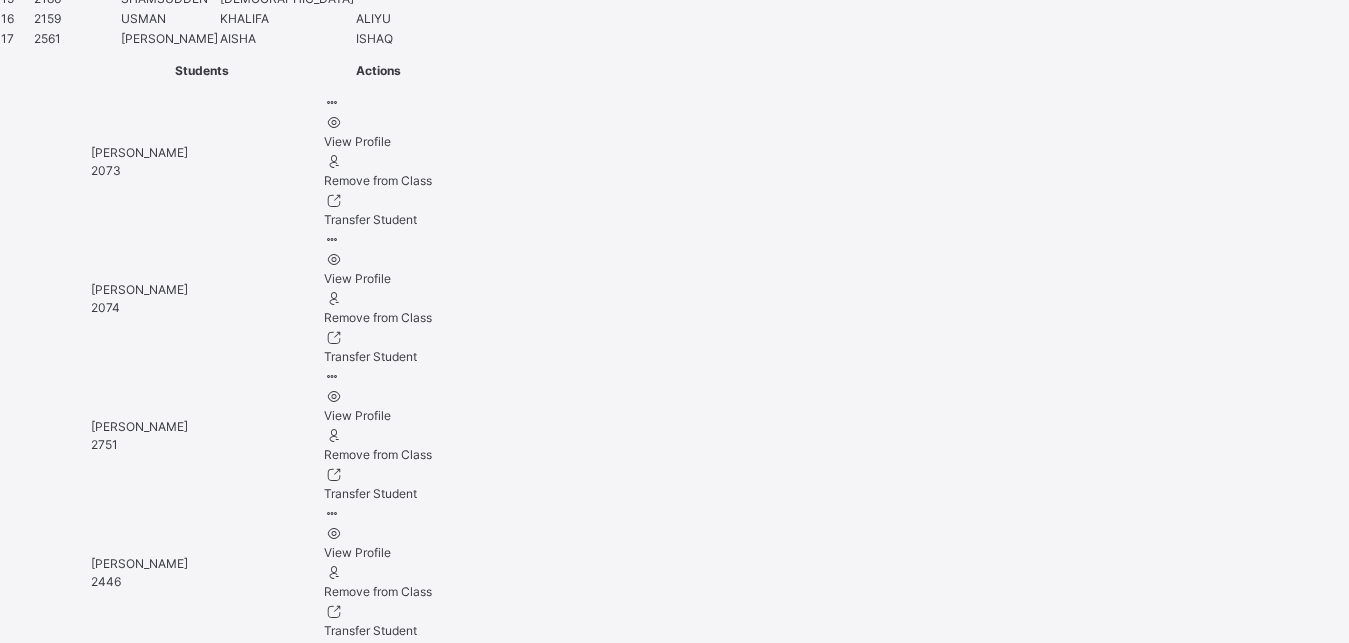scroll, scrollTop: 1630, scrollLeft: 0, axis: vertical 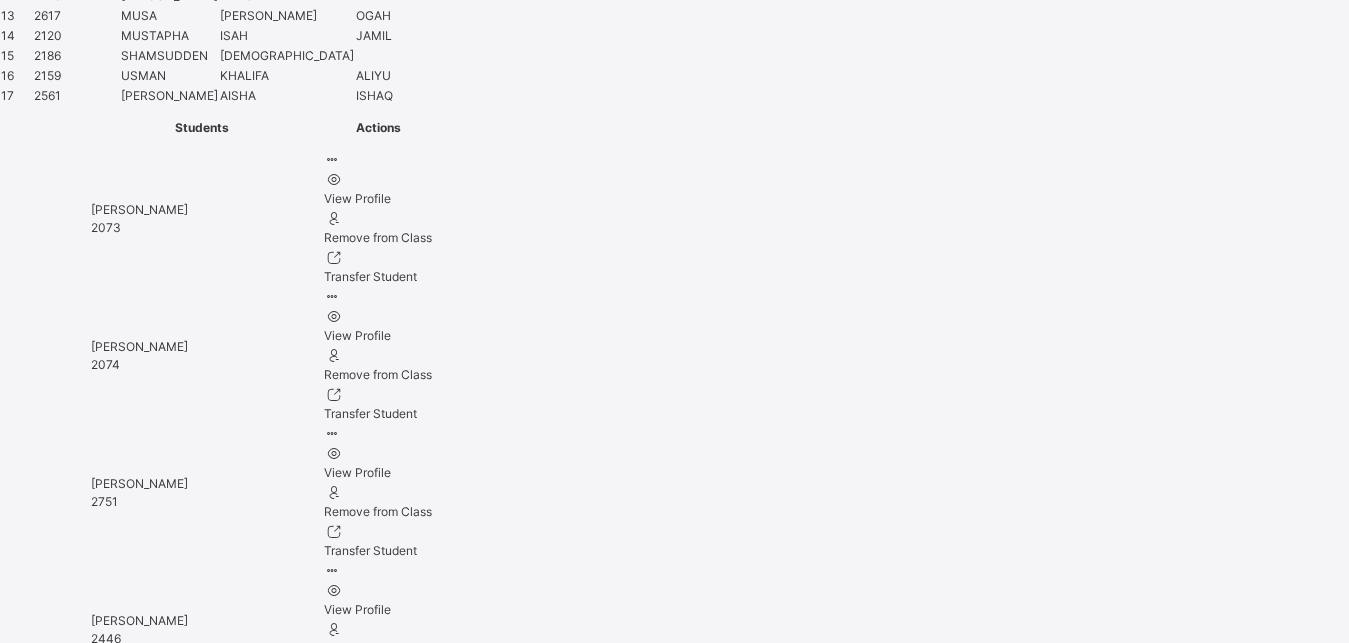 click at bounding box center (67, 5339) 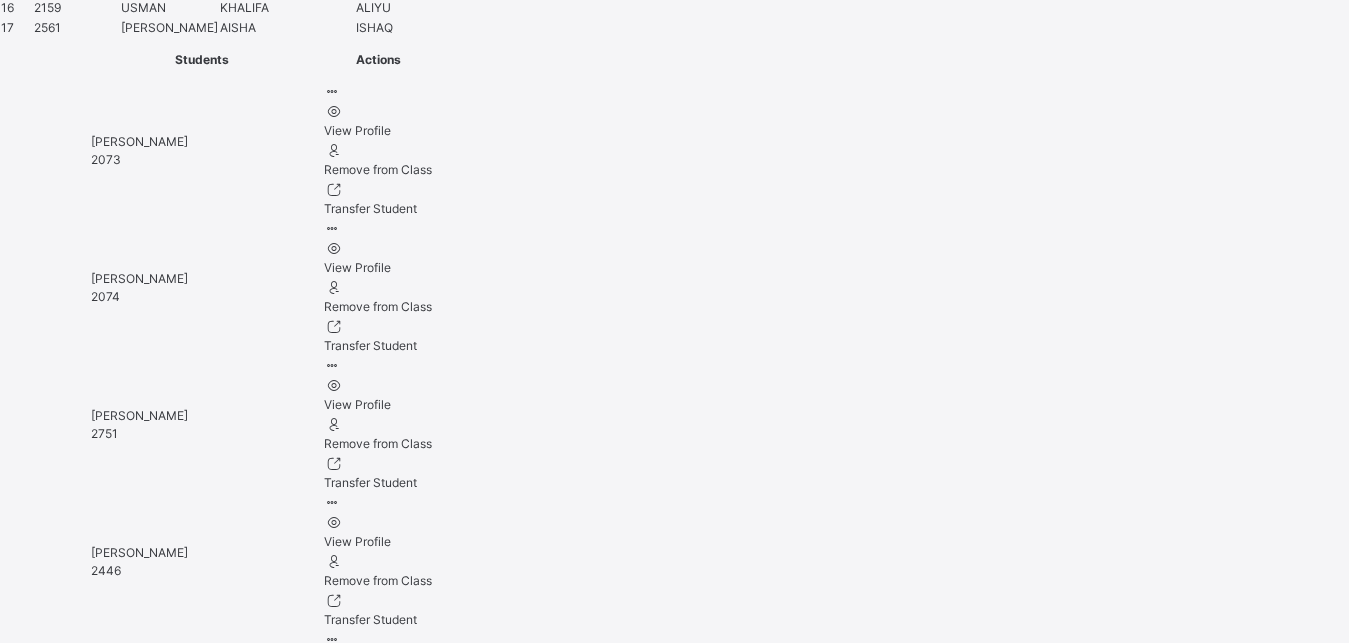 scroll, scrollTop: 1683, scrollLeft: 0, axis: vertical 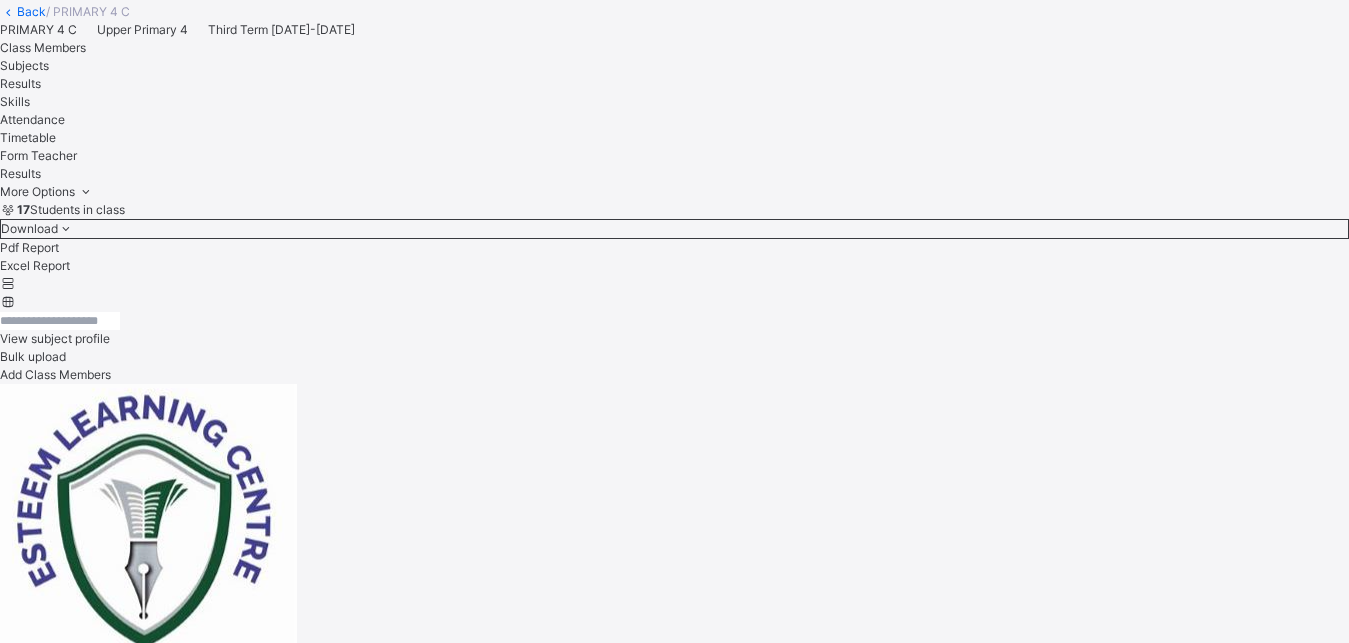click on "[PERSON_NAME]" at bounding box center (674, 4422) 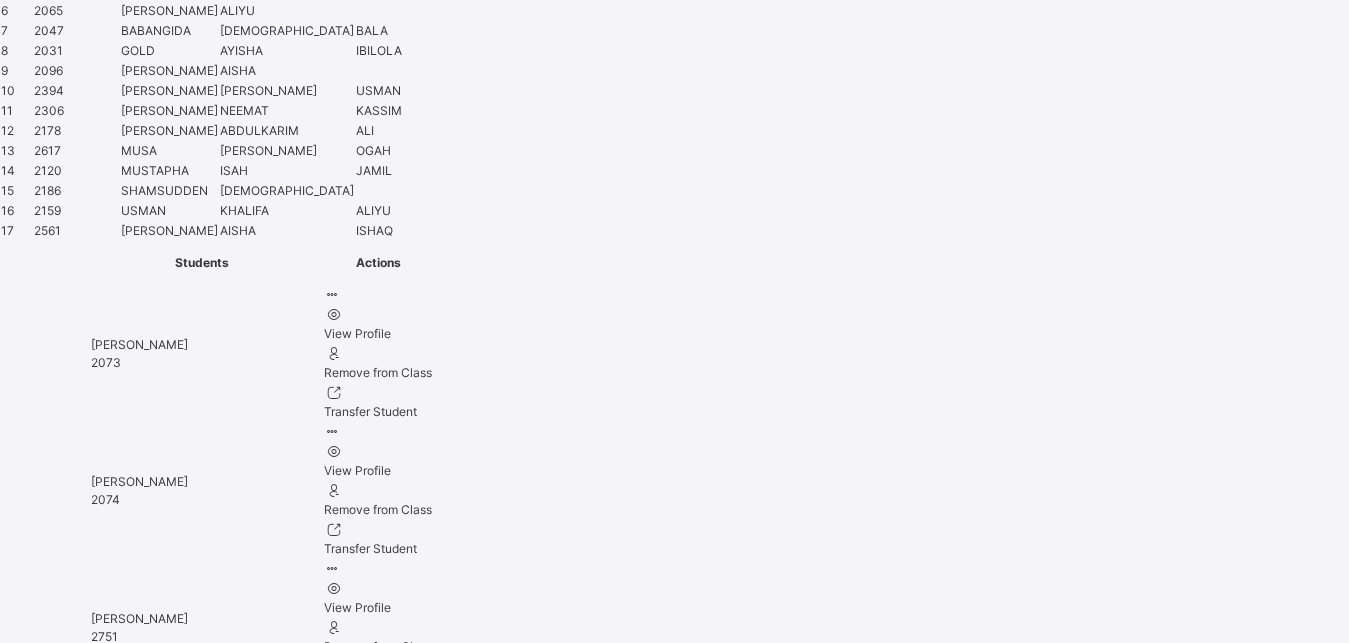 scroll, scrollTop: 1510, scrollLeft: 0, axis: vertical 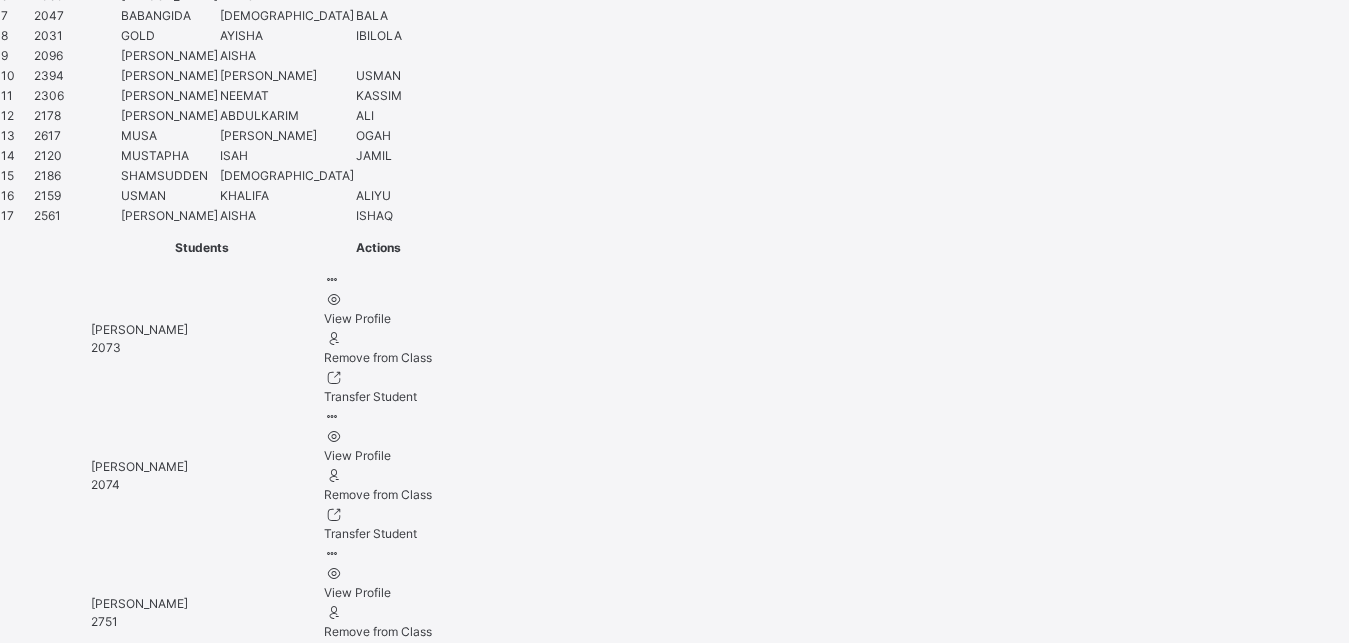 click at bounding box center (67, 5459) 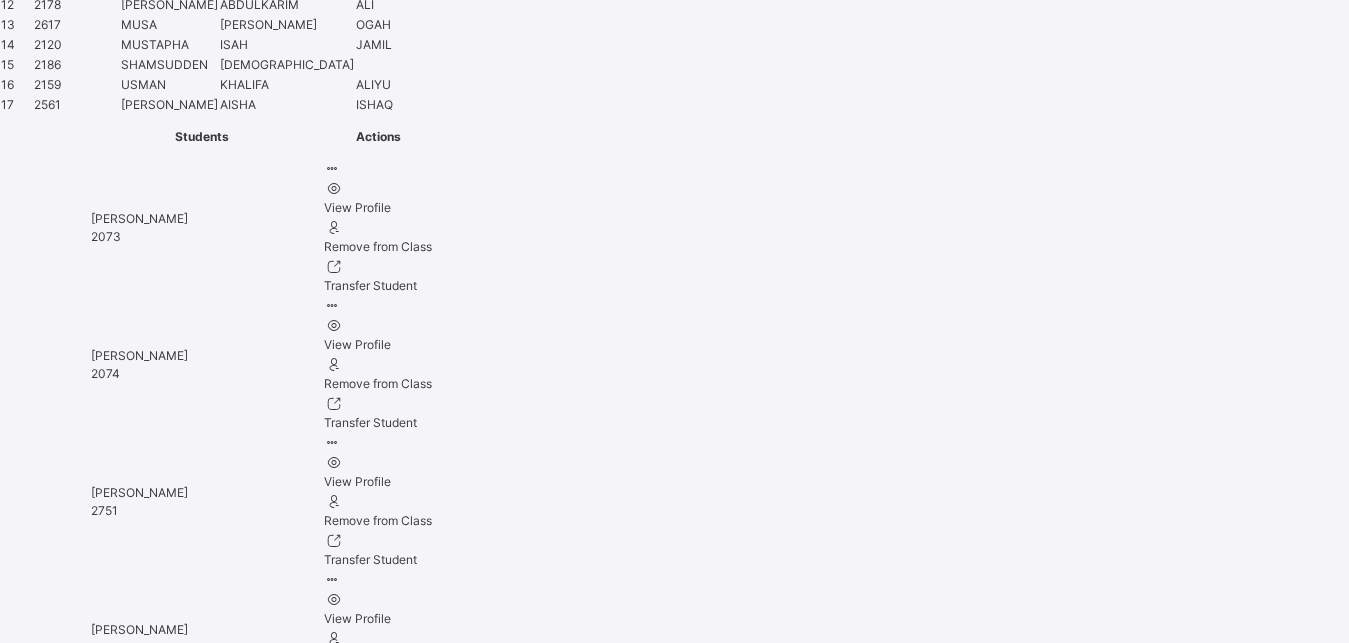 scroll, scrollTop: 1663, scrollLeft: 0, axis: vertical 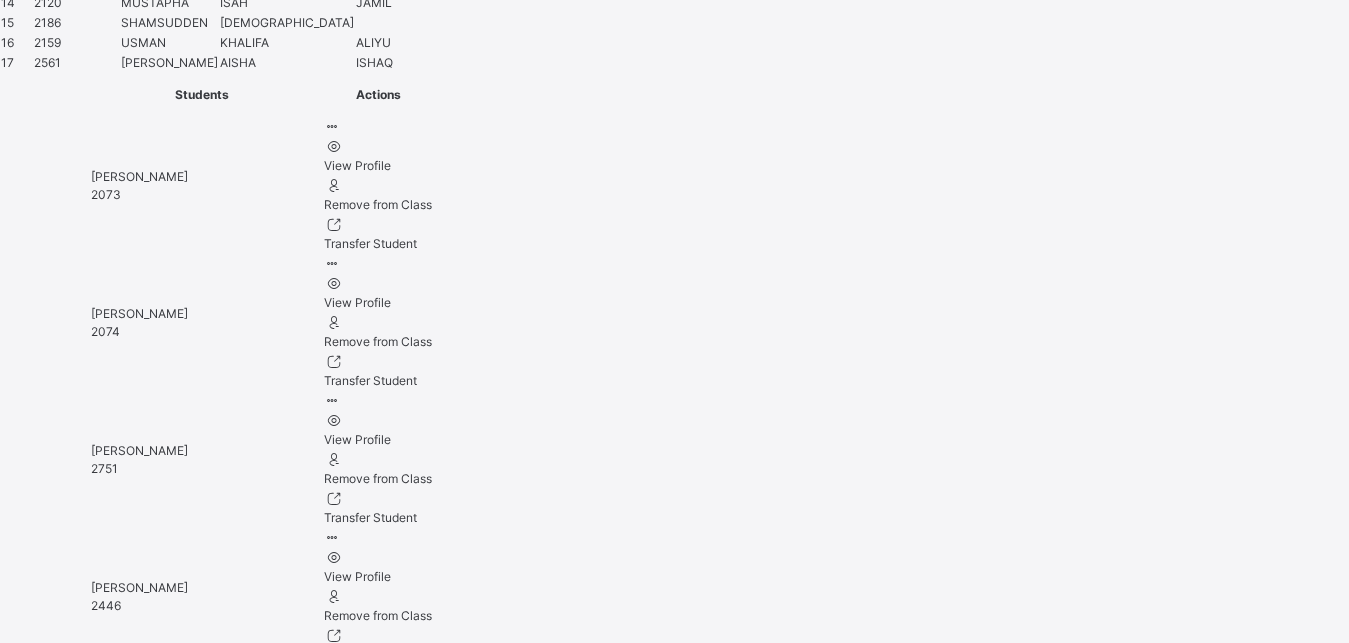 type on "**********" 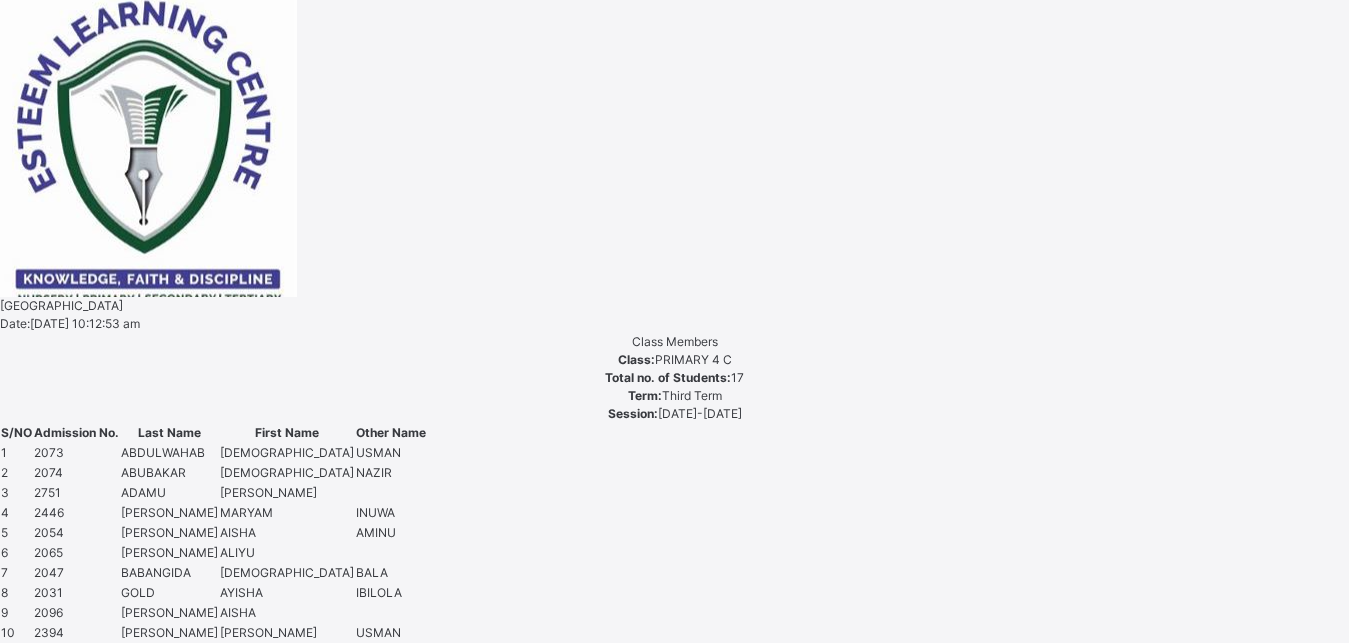 scroll, scrollTop: 949, scrollLeft: 0, axis: vertical 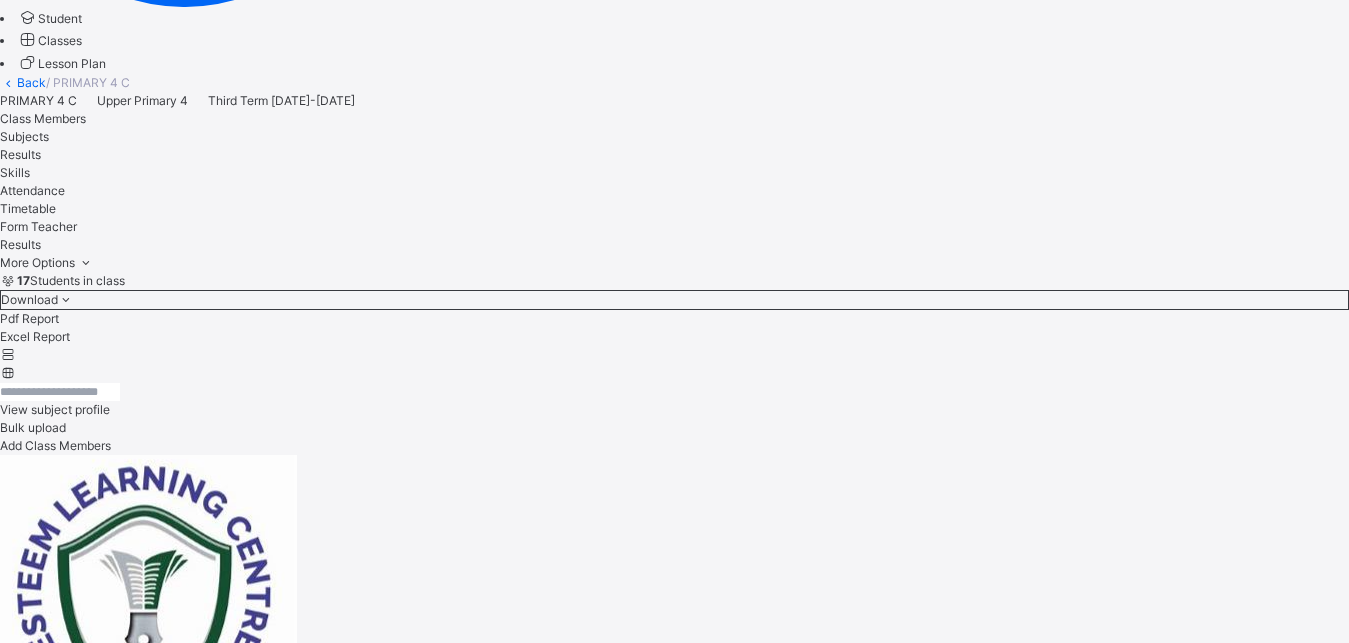 click on "[PERSON_NAME]" at bounding box center (674, 4559) 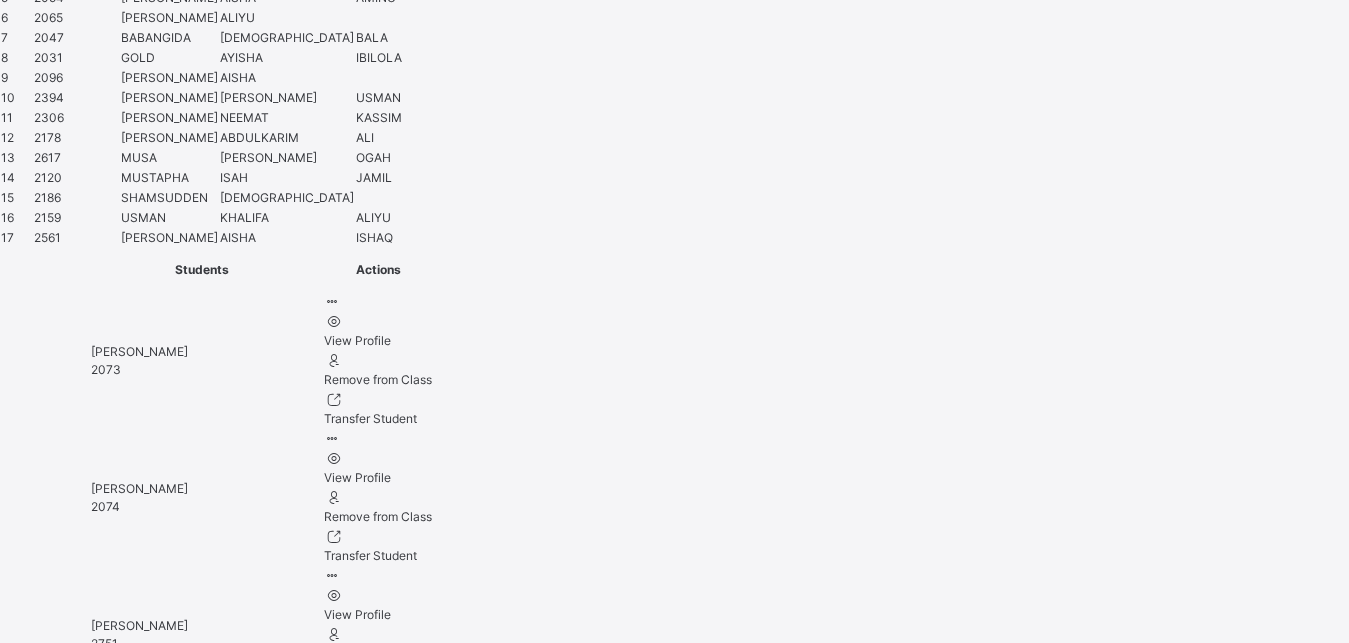 scroll, scrollTop: 1503, scrollLeft: 0, axis: vertical 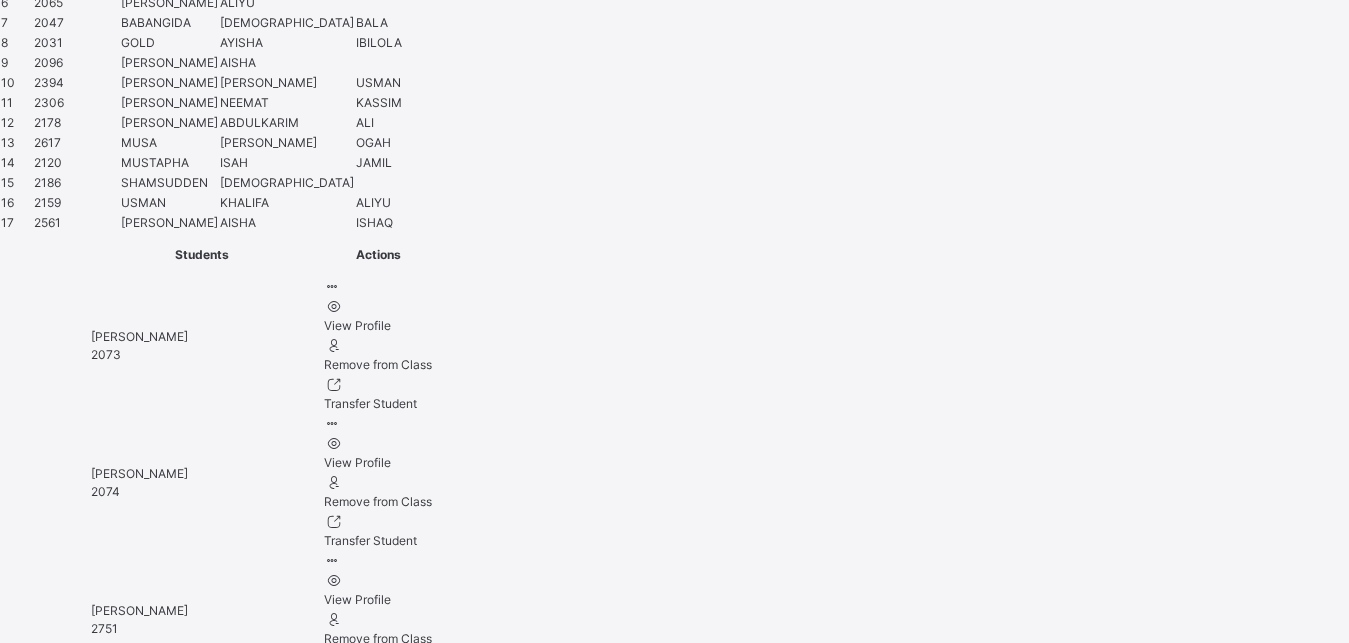 click at bounding box center [67, 5466] 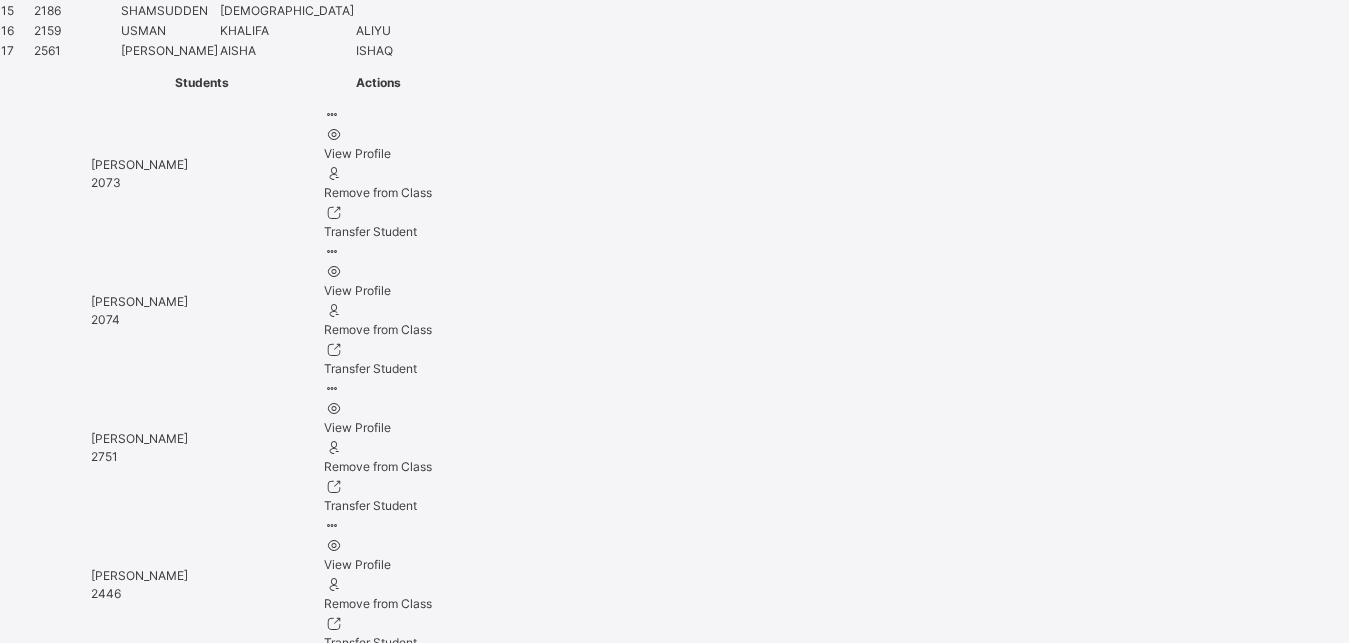 scroll, scrollTop: 1683, scrollLeft: 0, axis: vertical 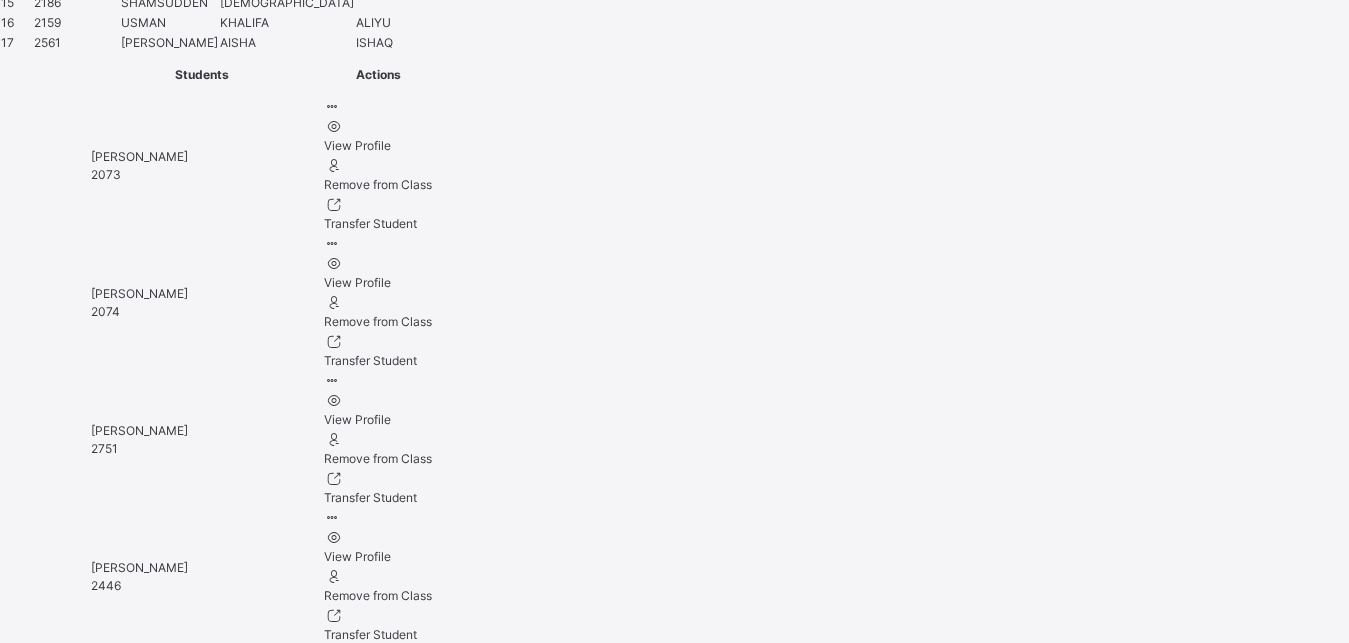 type on "**********" 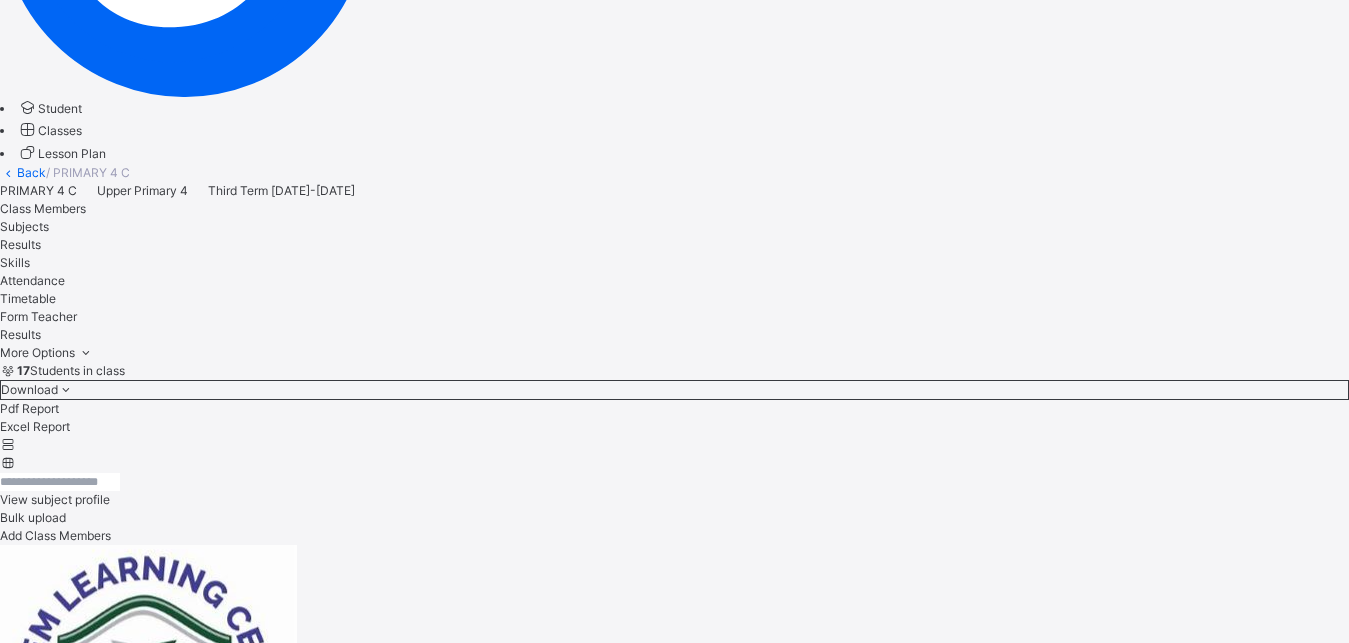 scroll, scrollTop: 402, scrollLeft: 0, axis: vertical 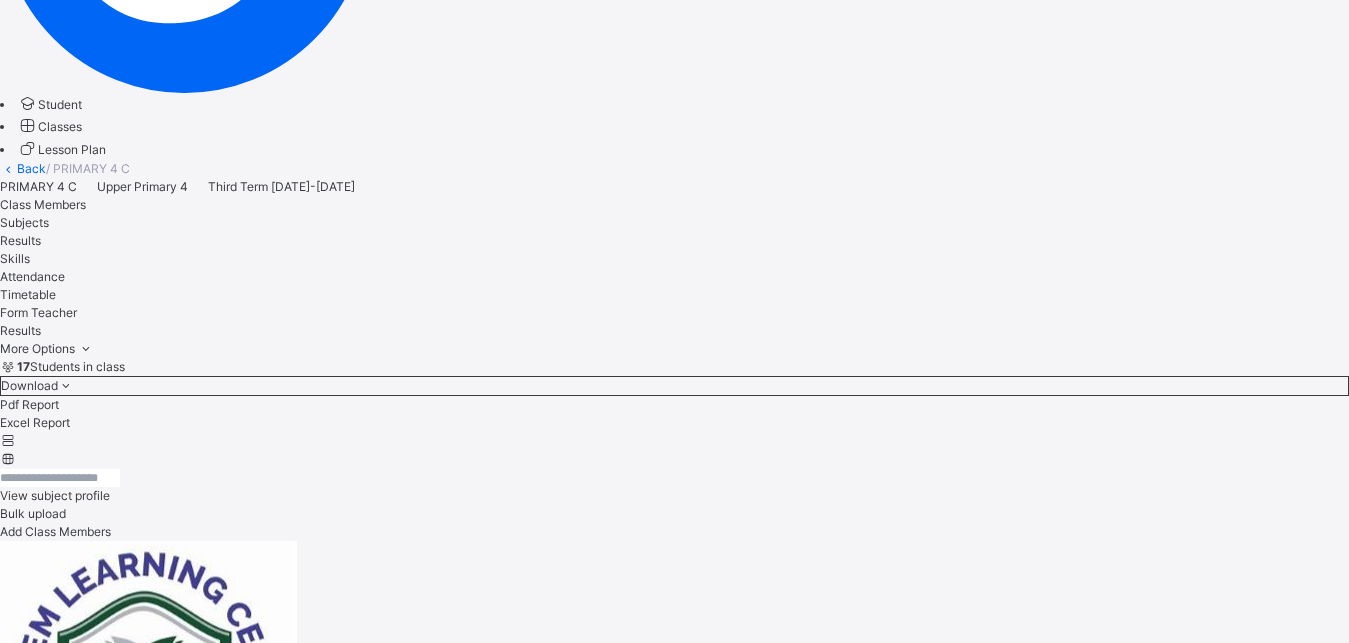 click on "[PERSON_NAME]" at bounding box center (674, 4711) 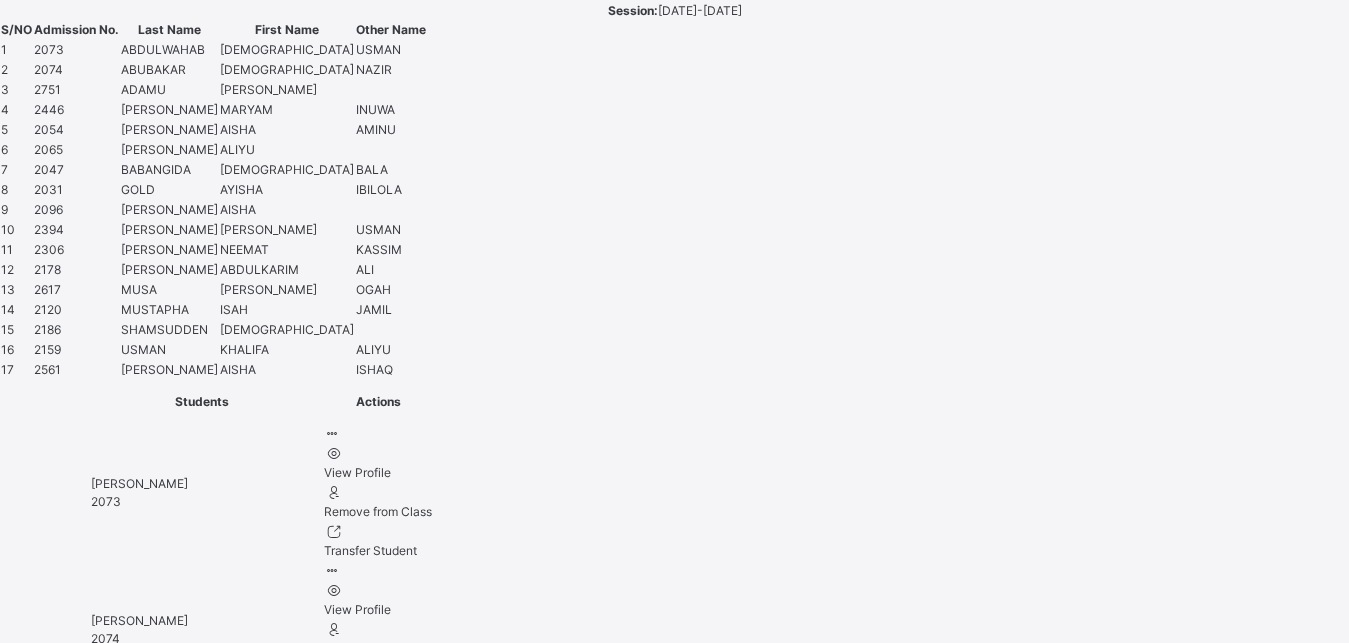 scroll, scrollTop: 1364, scrollLeft: 0, axis: vertical 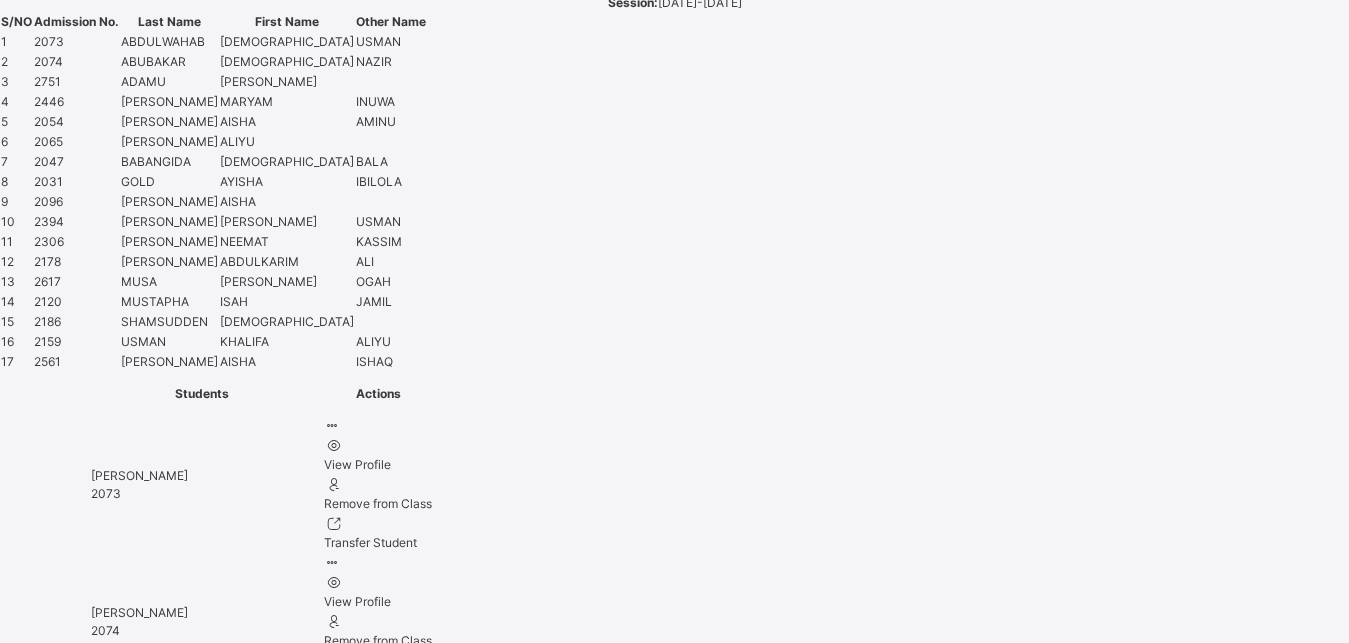 click at bounding box center (67, 5605) 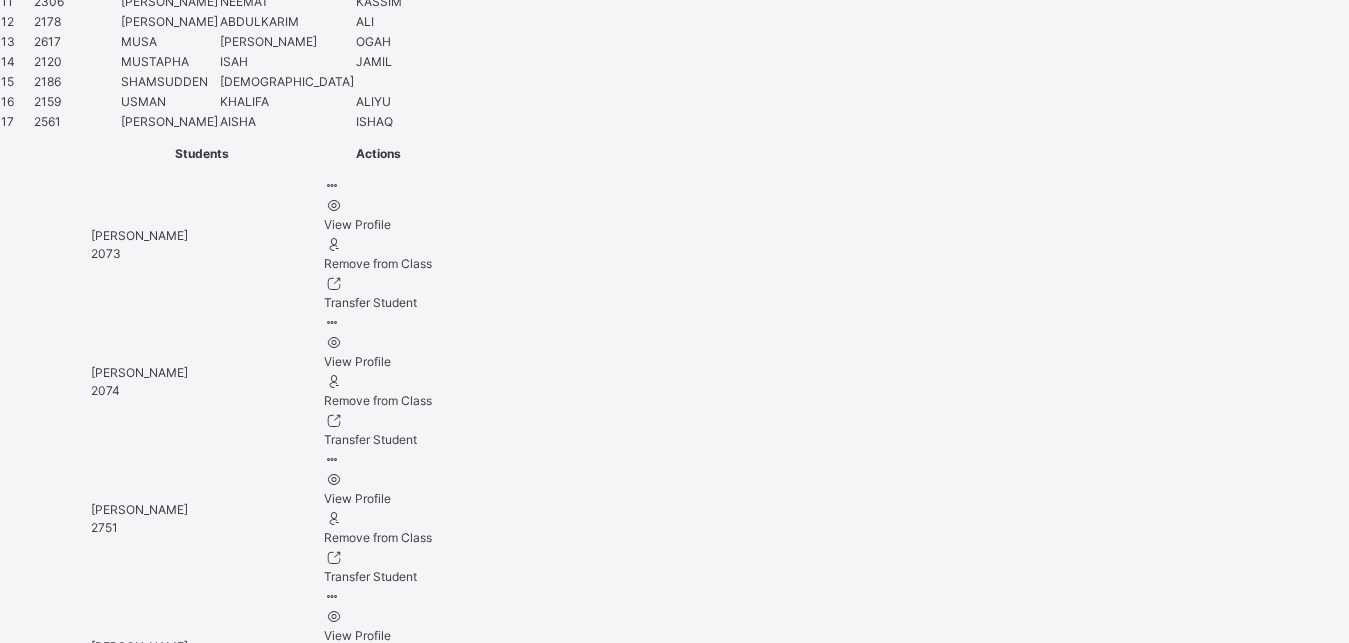 scroll, scrollTop: 1698, scrollLeft: 0, axis: vertical 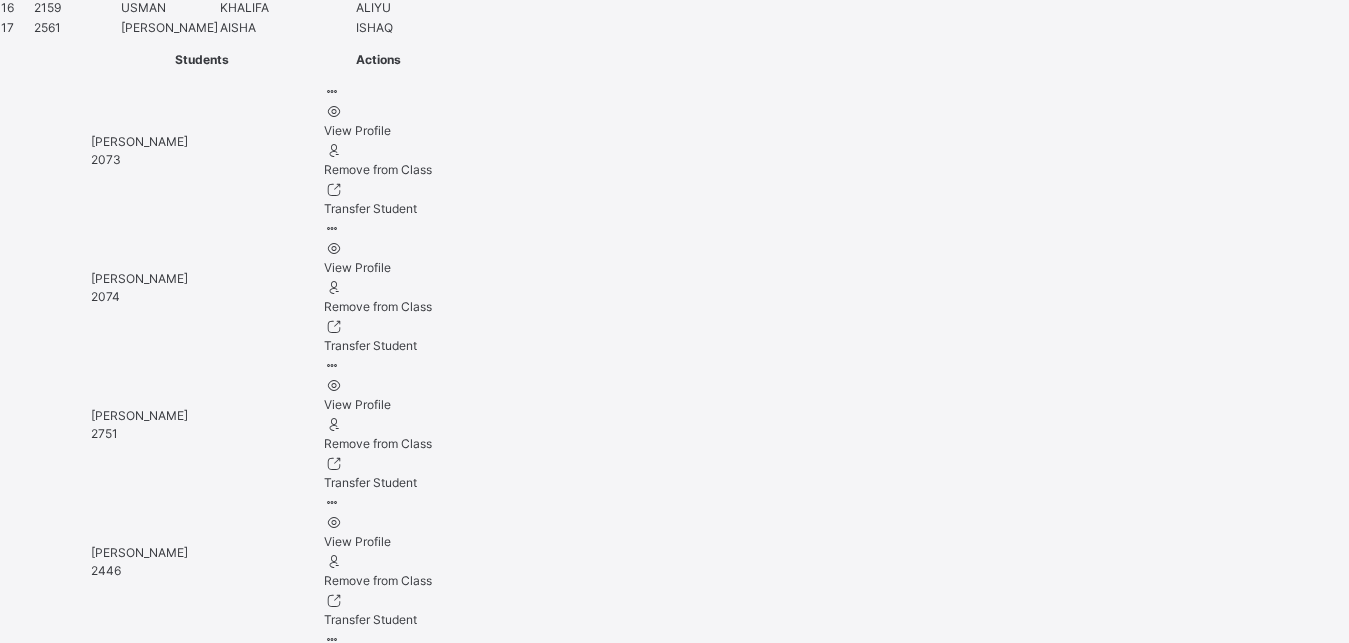 type on "**********" 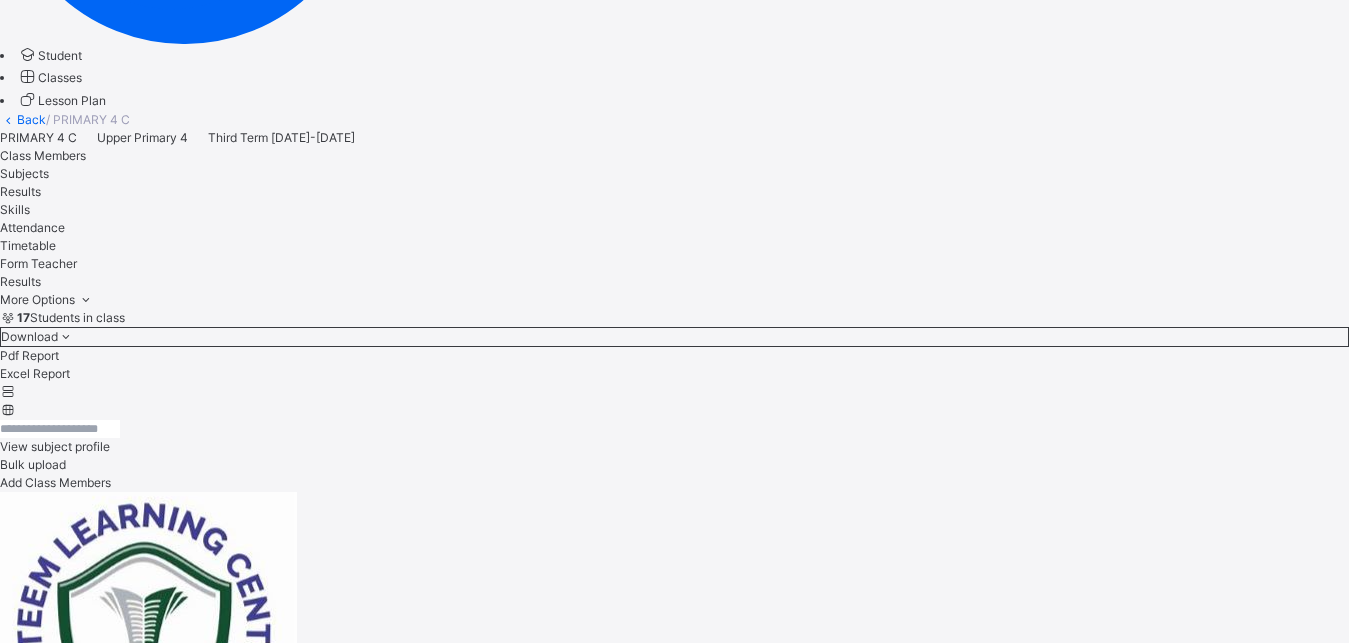 scroll, scrollTop: 440, scrollLeft: 0, axis: vertical 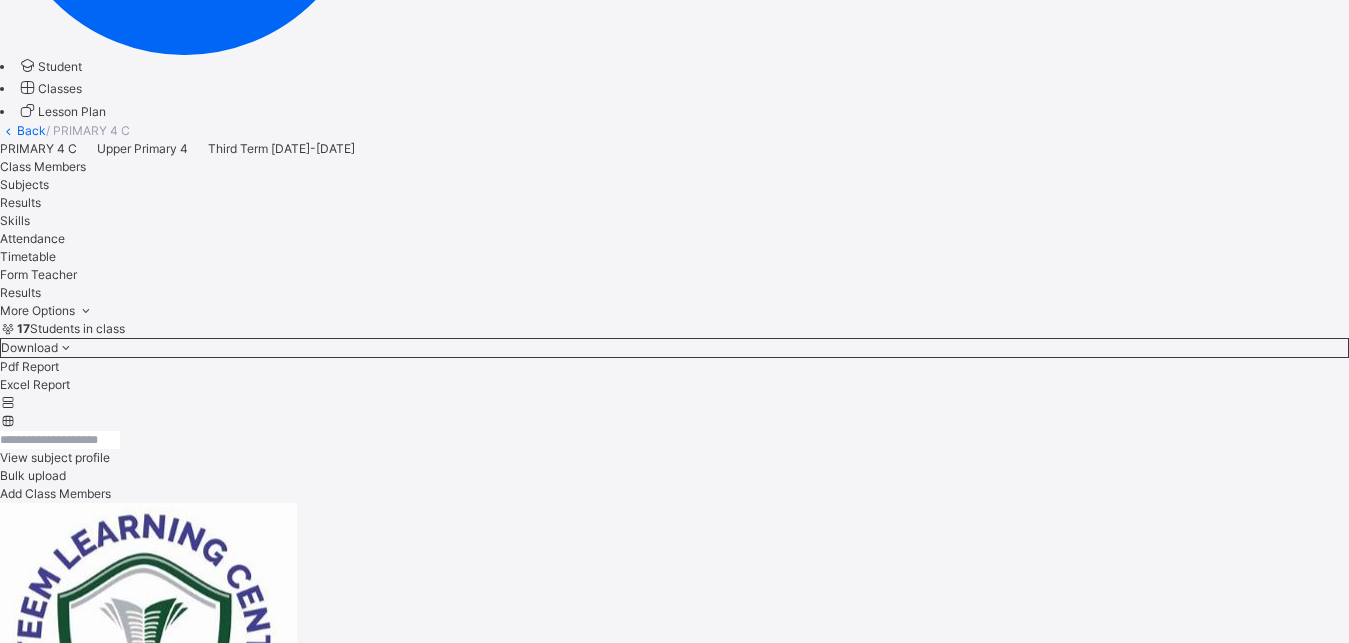 click on "[PERSON_NAME]" at bounding box center (674, 4739) 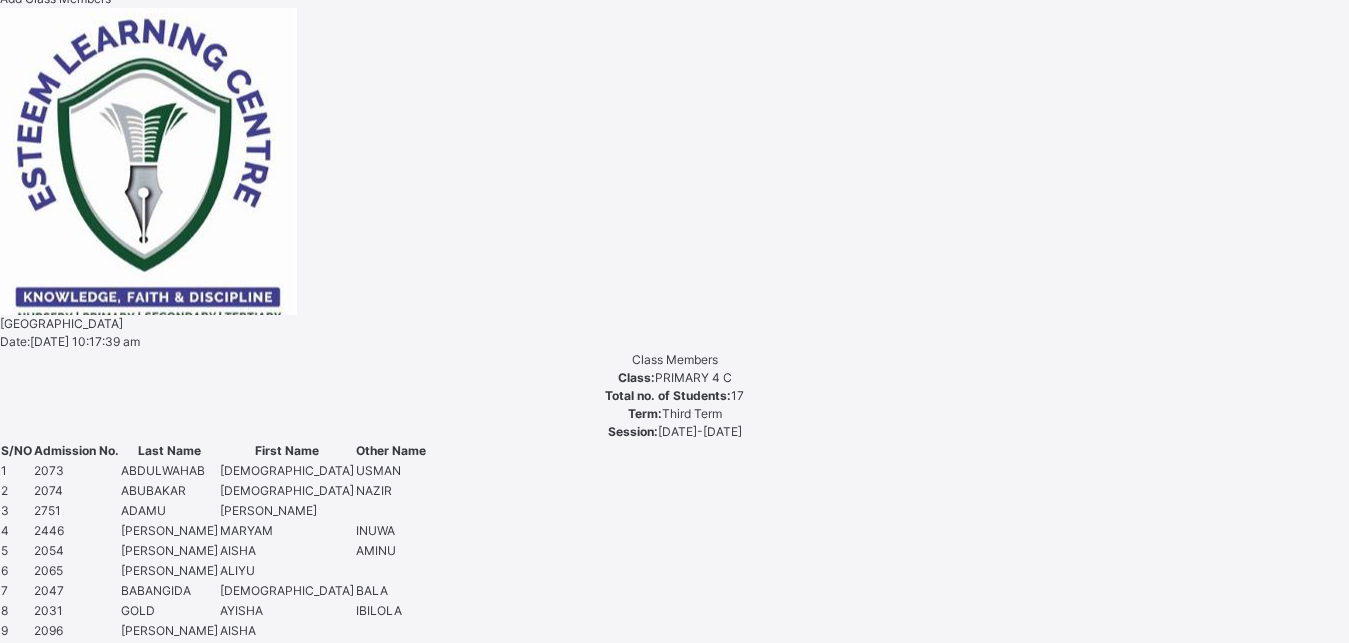 scroll, scrollTop: 969, scrollLeft: 0, axis: vertical 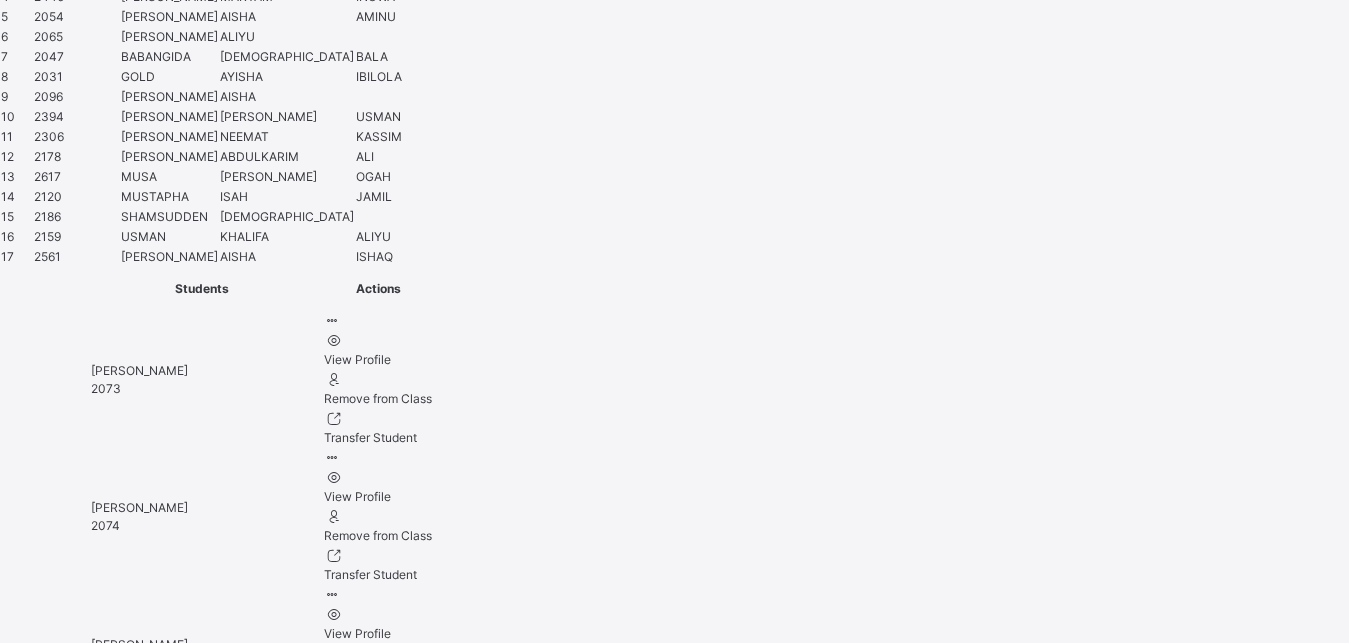 click at bounding box center (67, 5500) 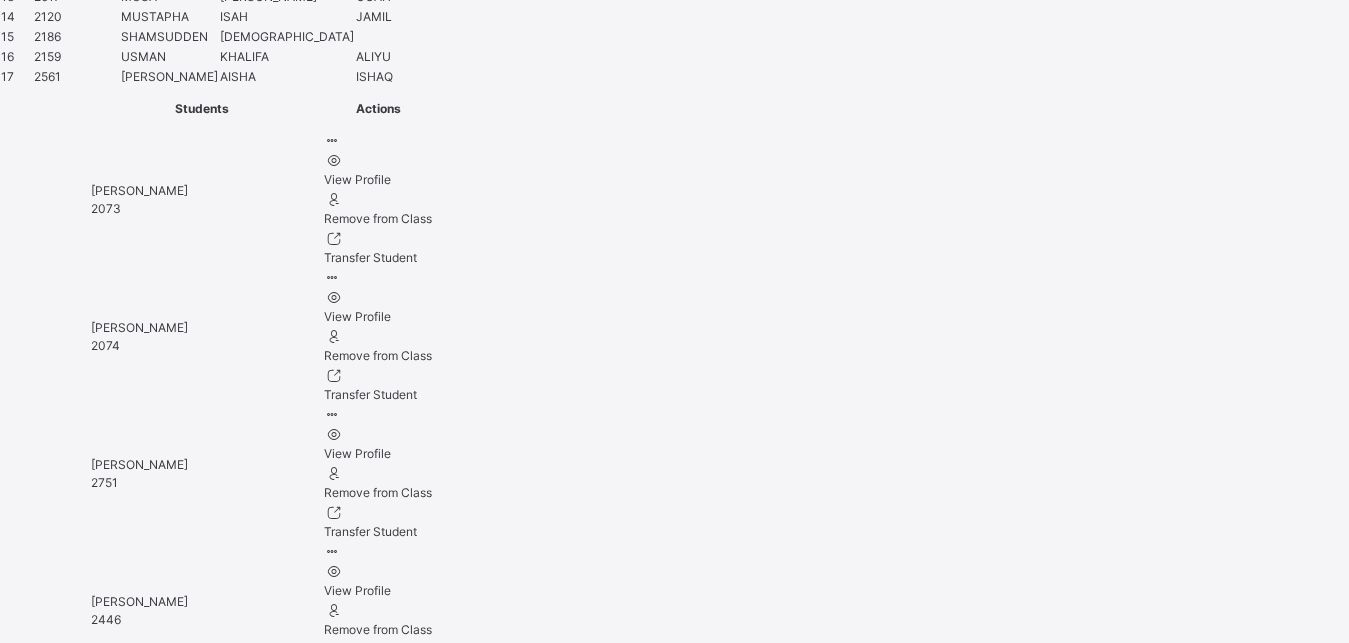 scroll, scrollTop: 1653, scrollLeft: 0, axis: vertical 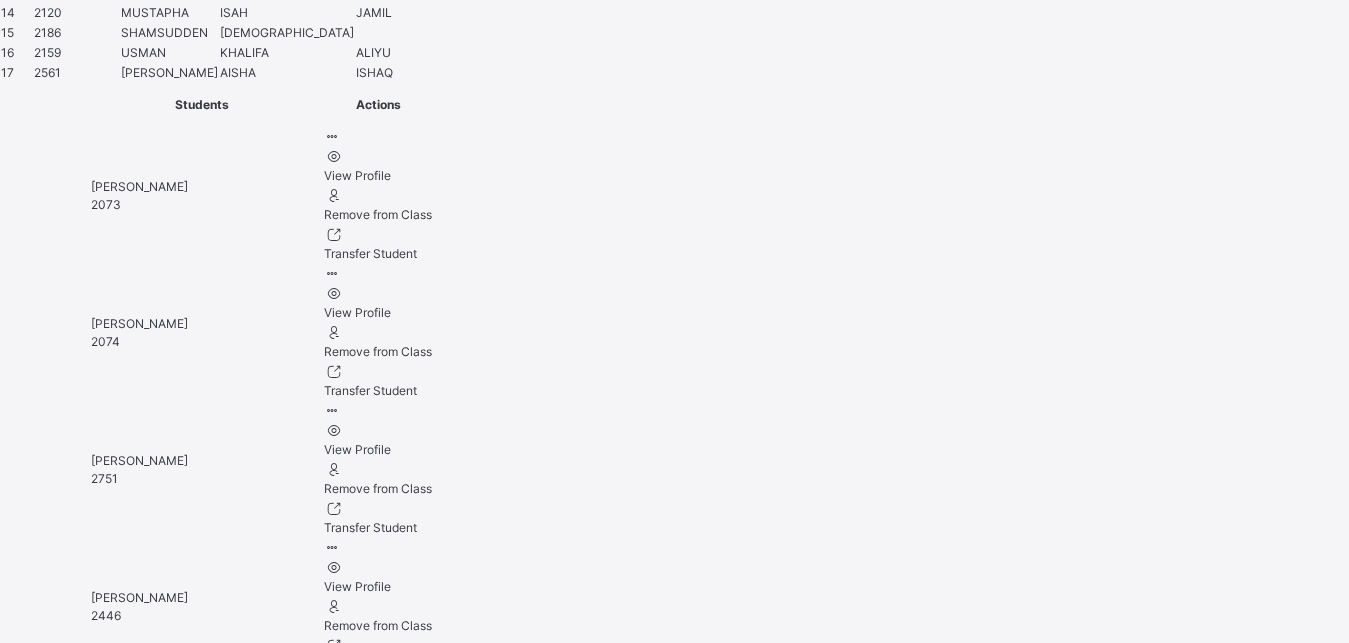 type on "**********" 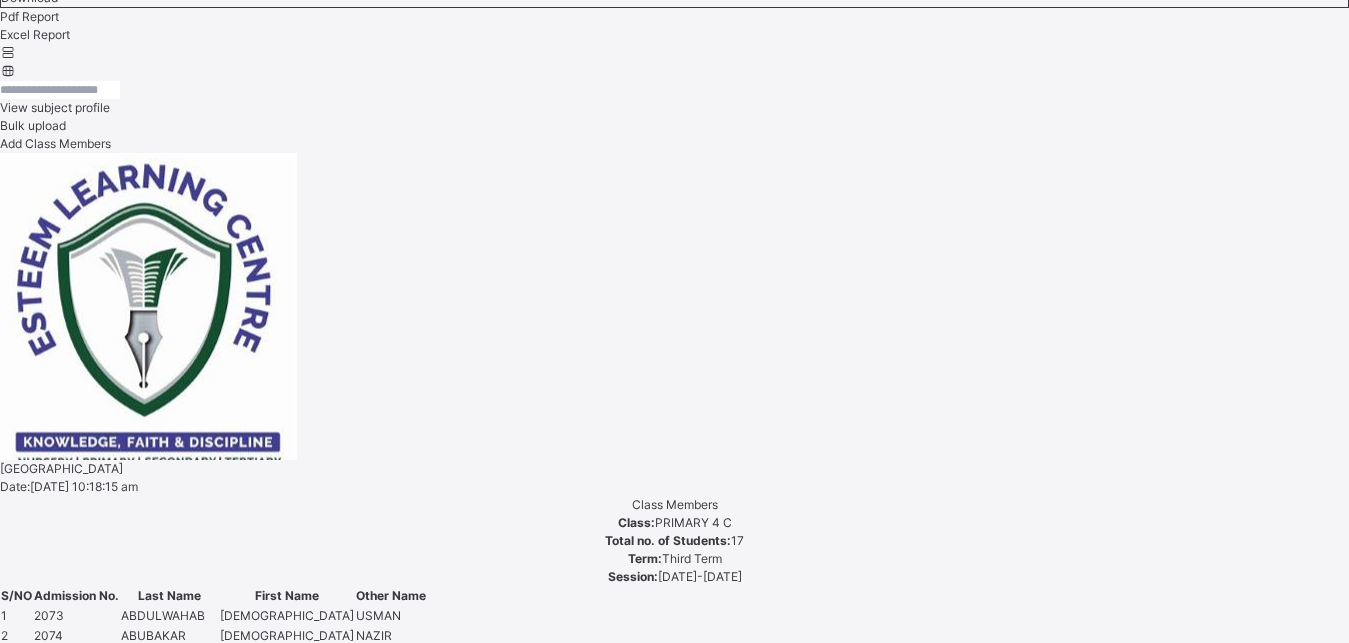 scroll, scrollTop: 735, scrollLeft: 0, axis: vertical 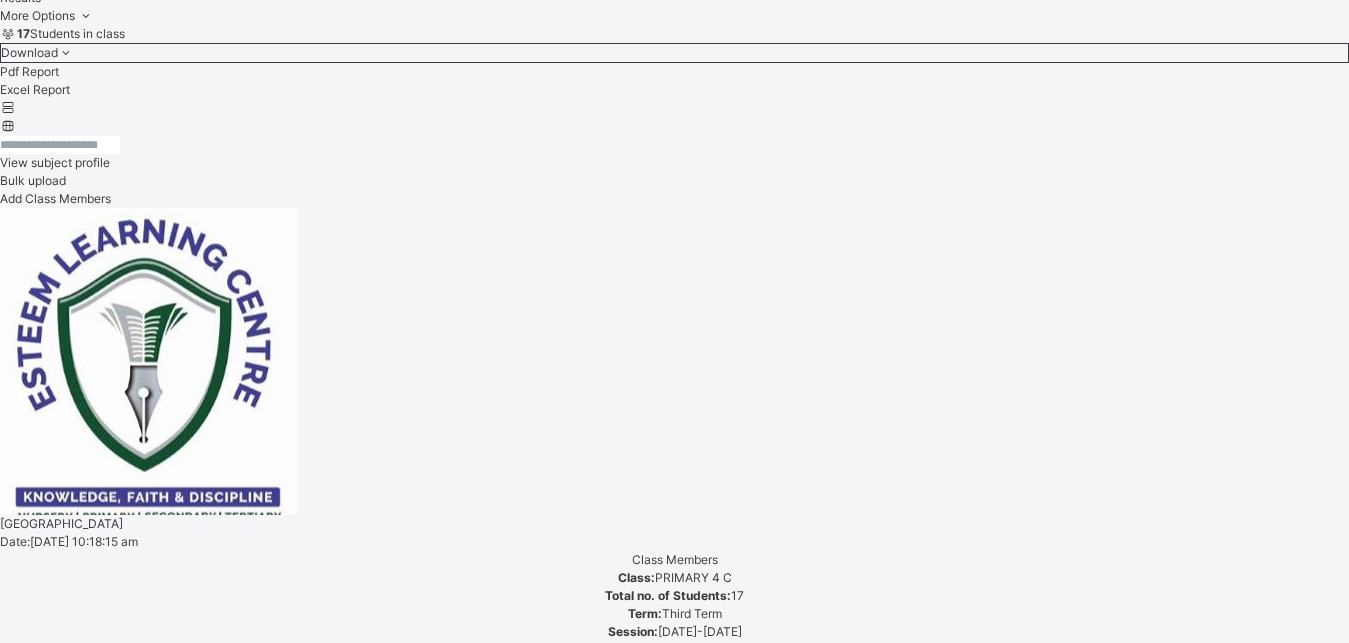 click on "[PERSON_NAME]" at bounding box center [674, 4510] 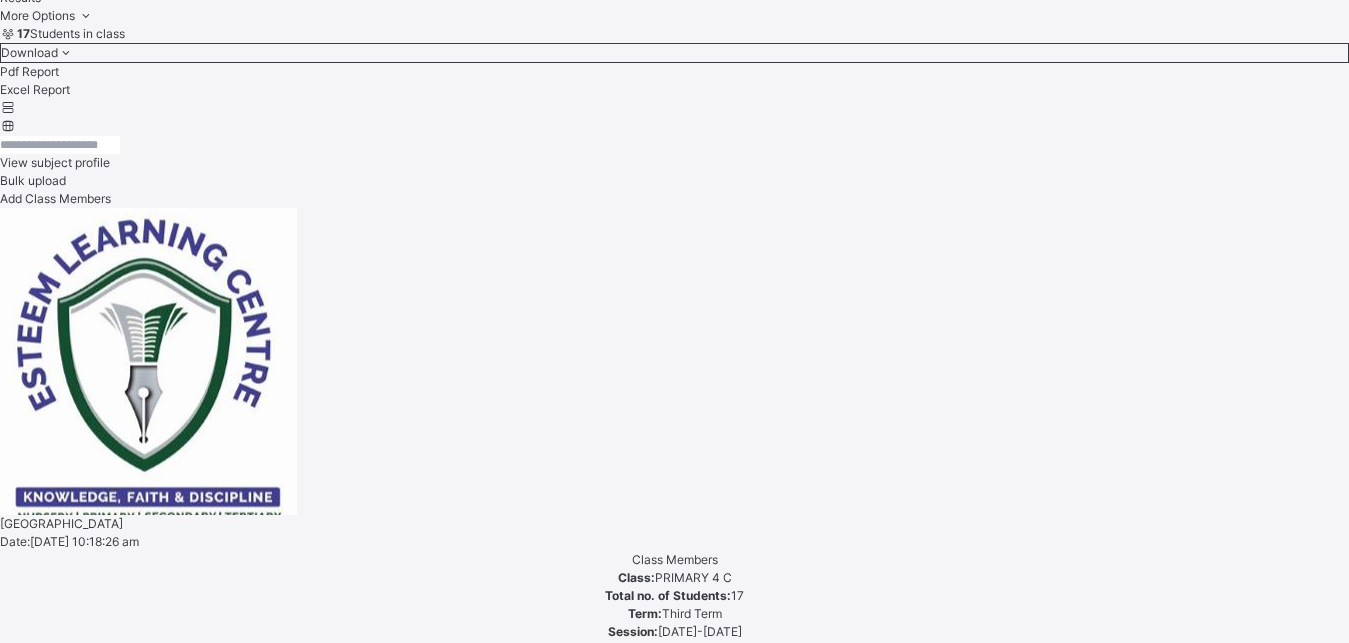 scroll, scrollTop: 581, scrollLeft: 0, axis: vertical 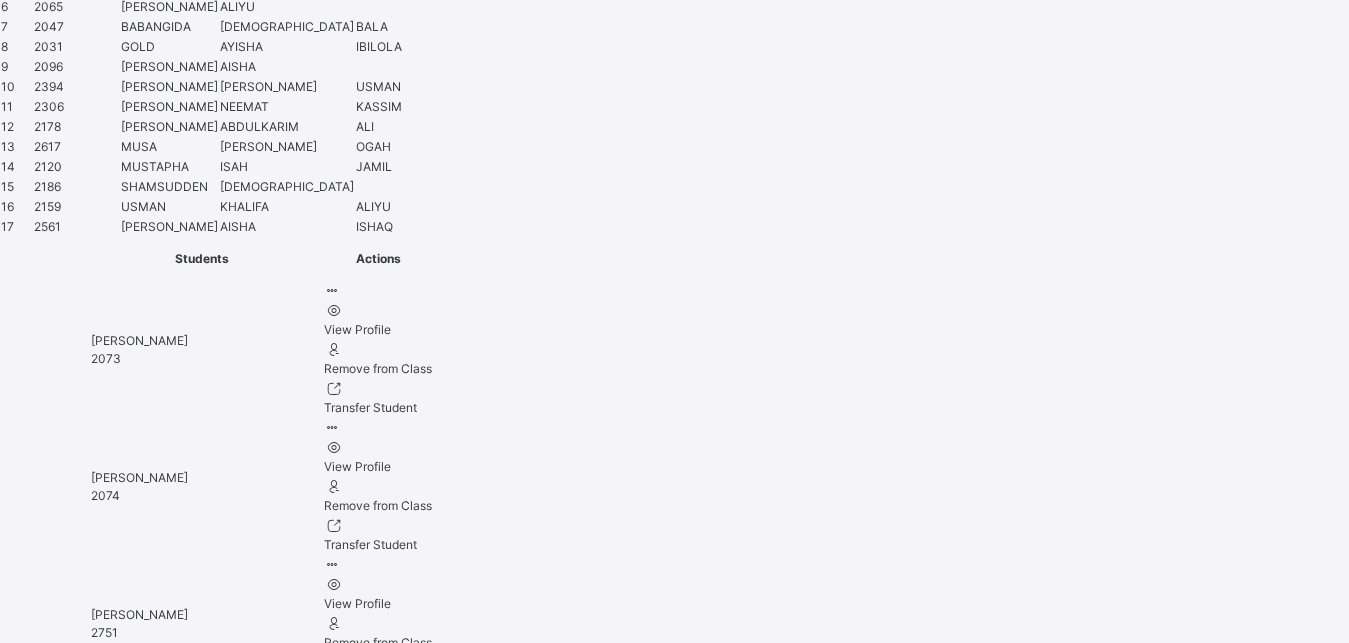 click at bounding box center [67, 5470] 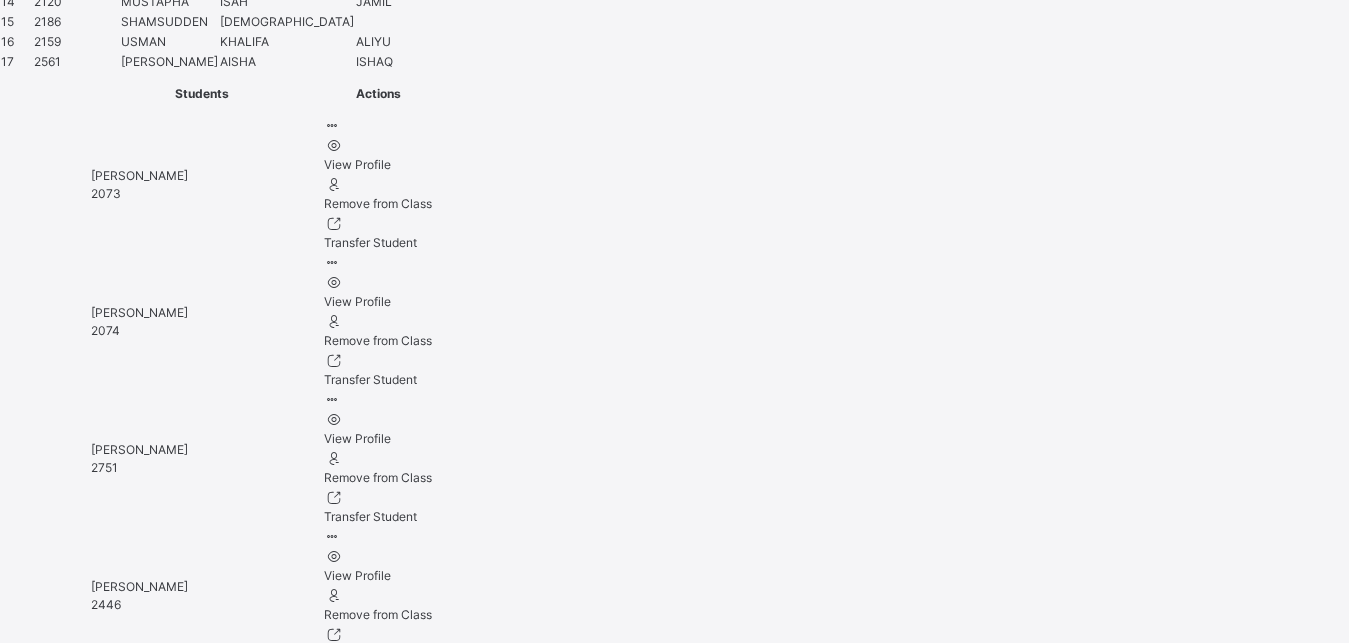 scroll, scrollTop: 1668, scrollLeft: 0, axis: vertical 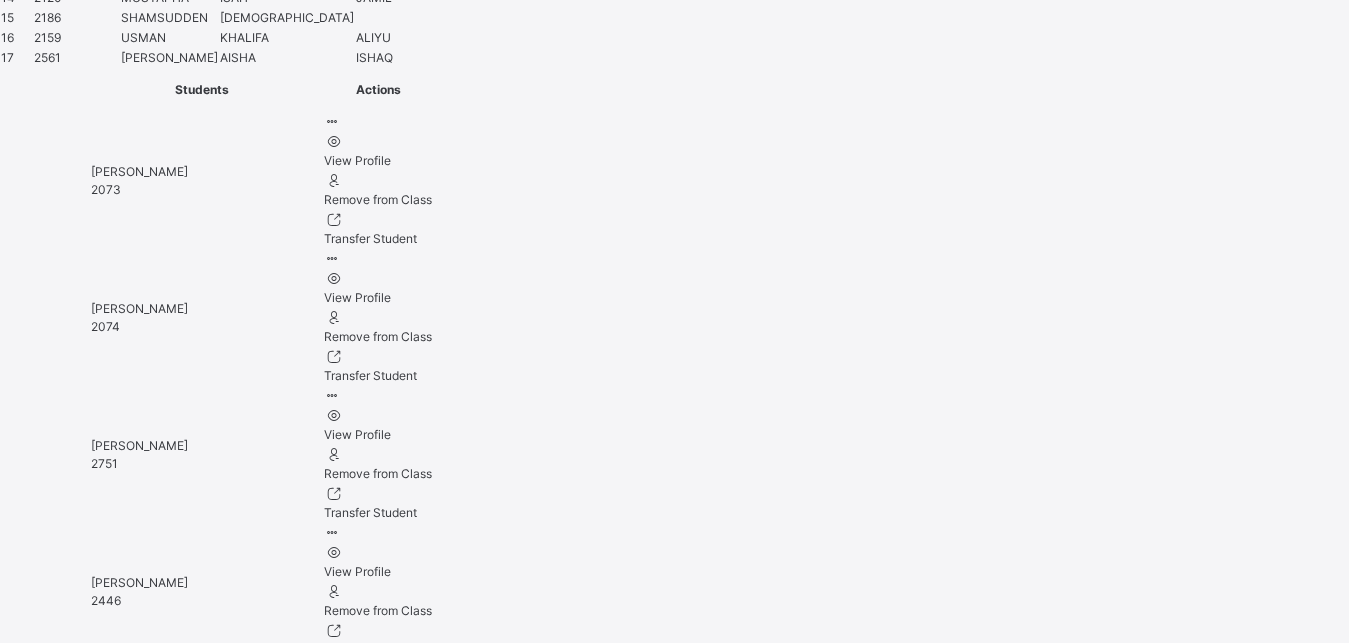 type on "**********" 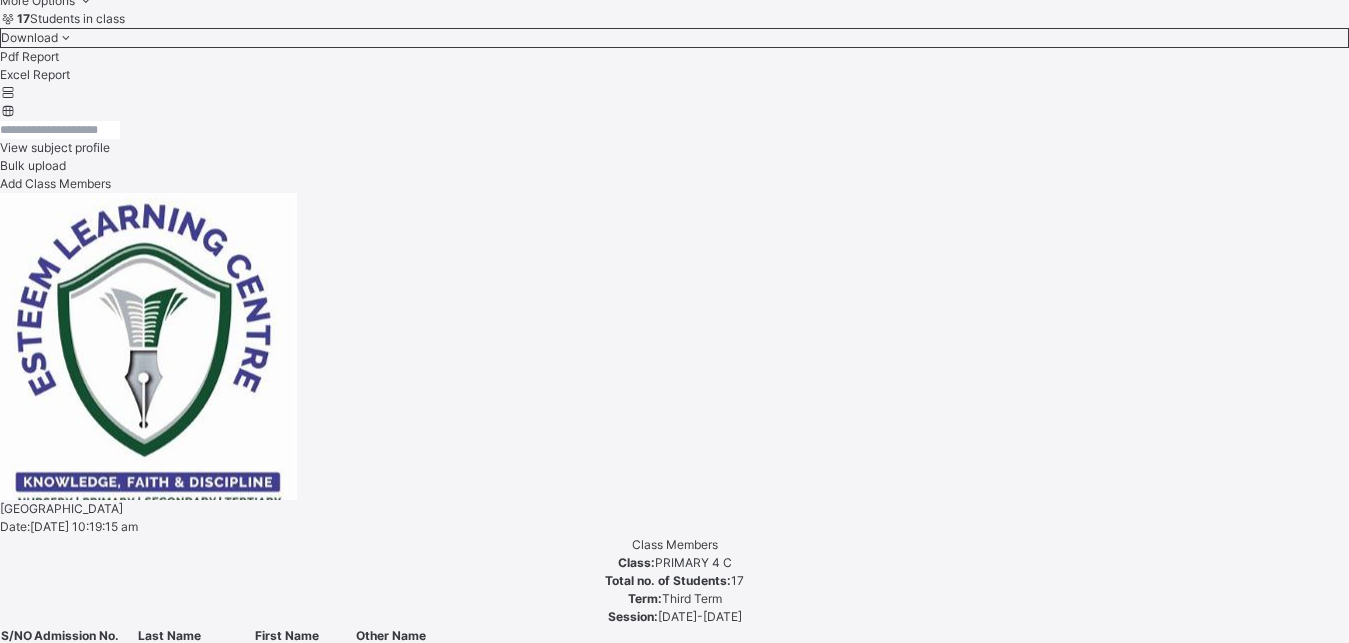 scroll, scrollTop: 699, scrollLeft: 0, axis: vertical 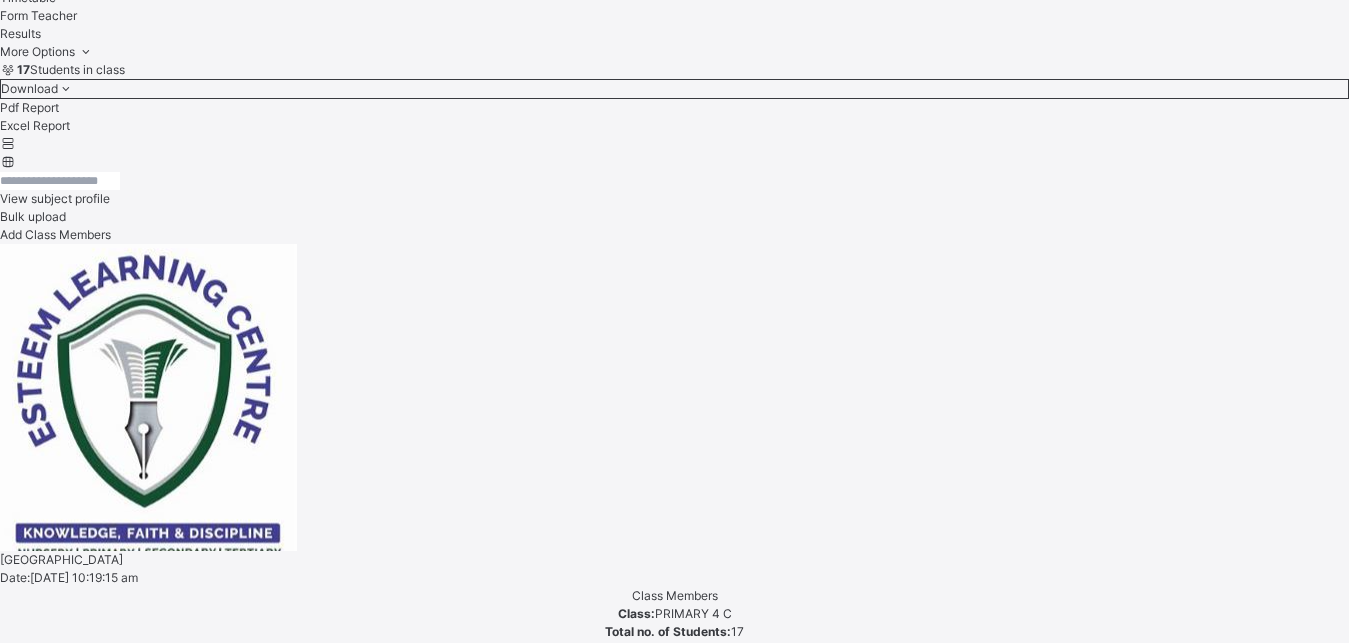 click on "GOLD AYISHA IBILOLA" at bounding box center (674, 4612) 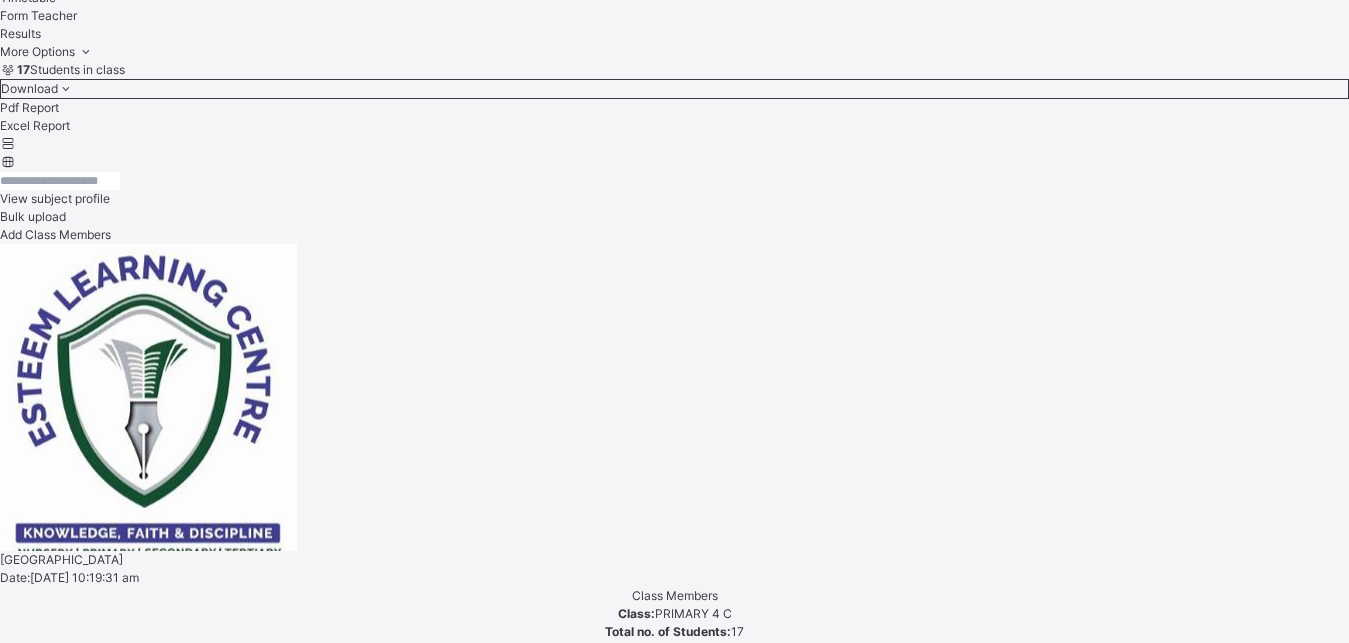 scroll, scrollTop: 581, scrollLeft: 0, axis: vertical 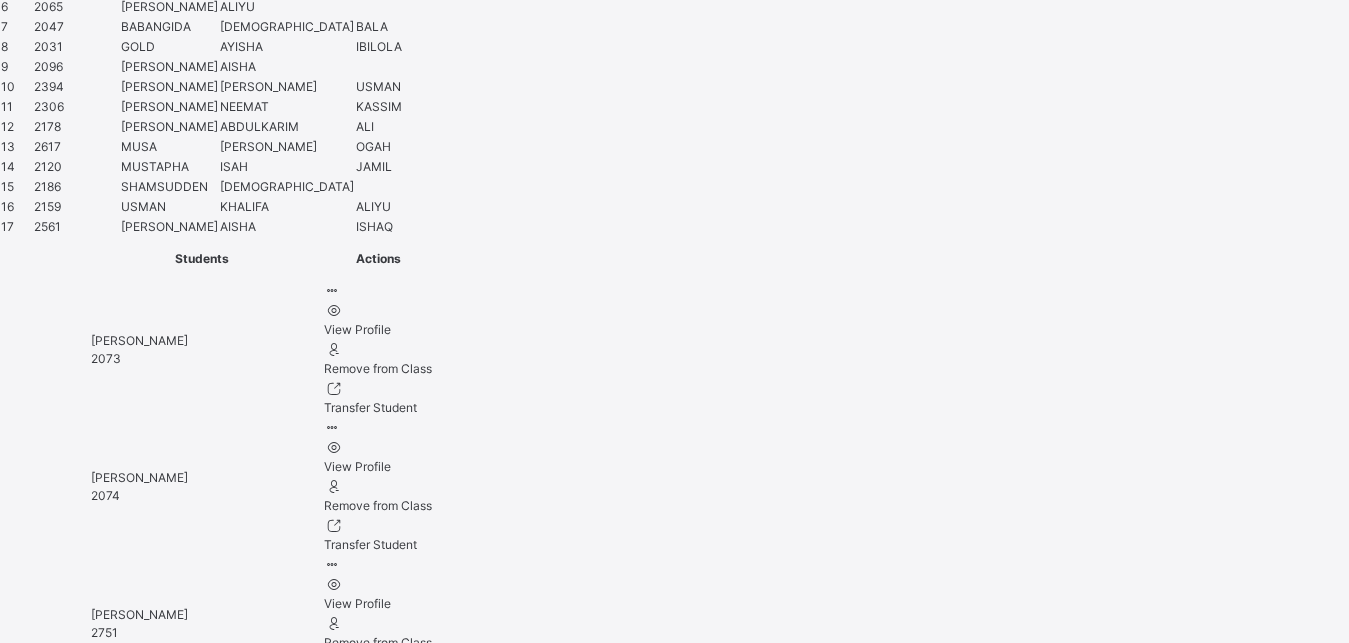 click at bounding box center [67, 5470] 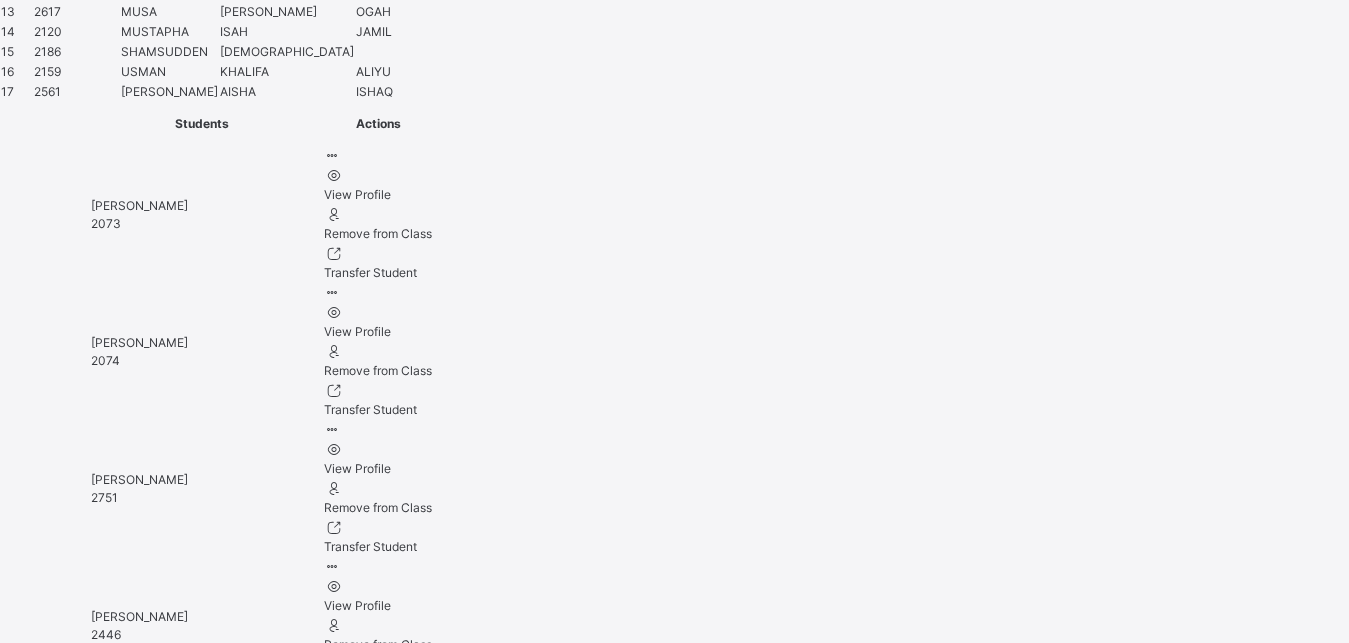 scroll, scrollTop: 1698, scrollLeft: 0, axis: vertical 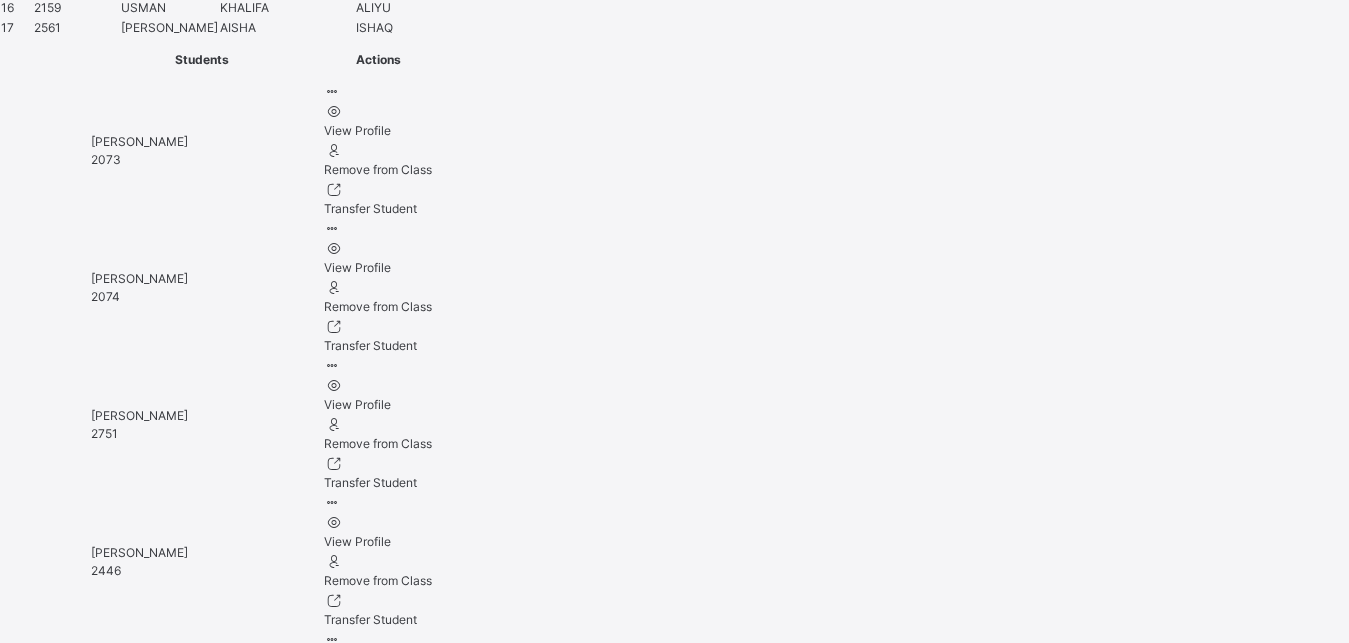 type on "**********" 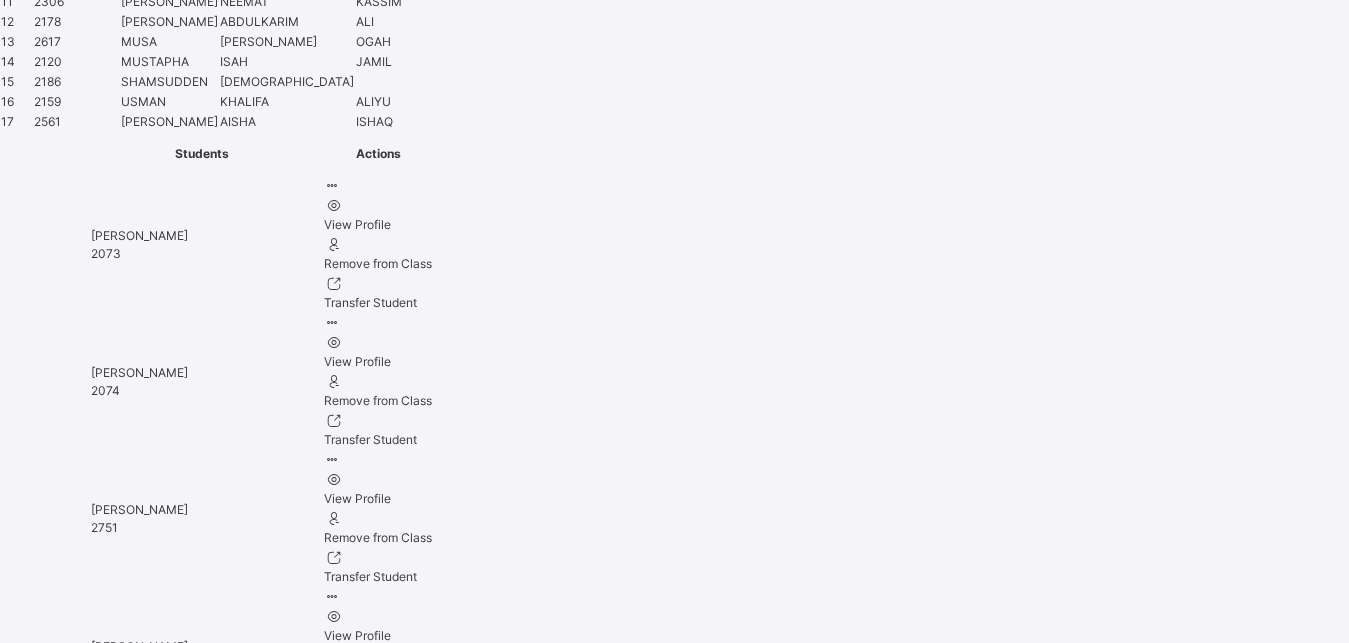 scroll, scrollTop: 1596, scrollLeft: 0, axis: vertical 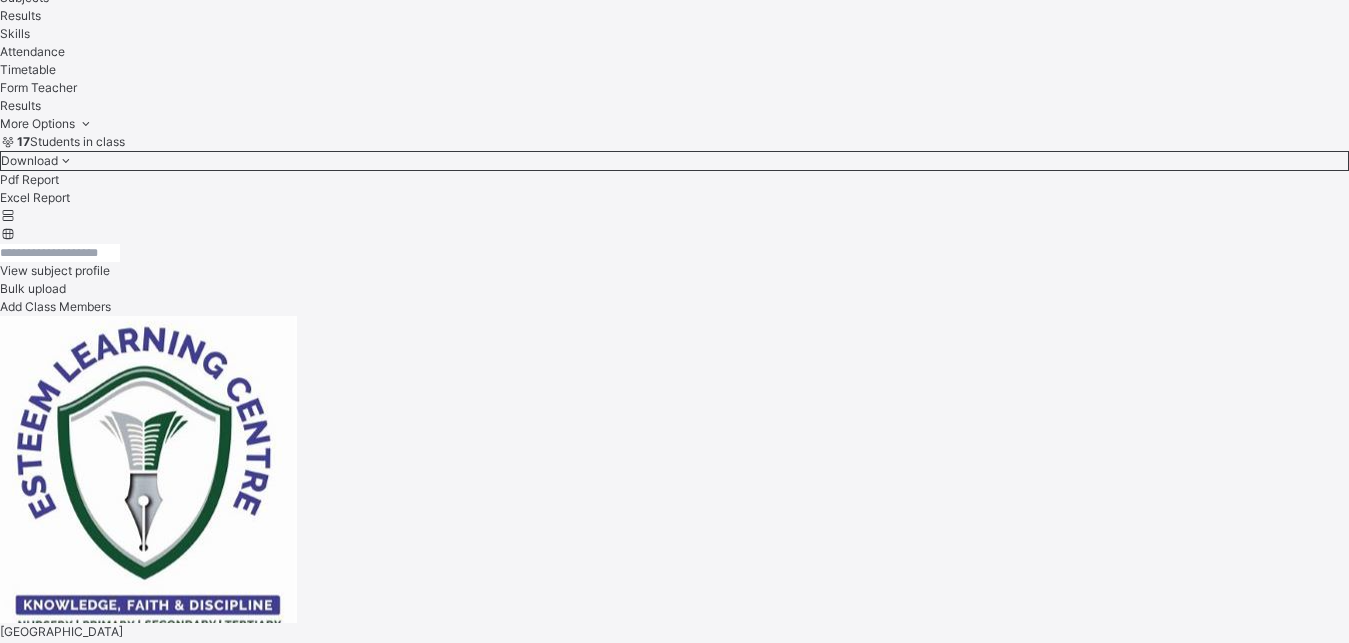 click on "[PERSON_NAME]" at bounding box center [674, 4750] 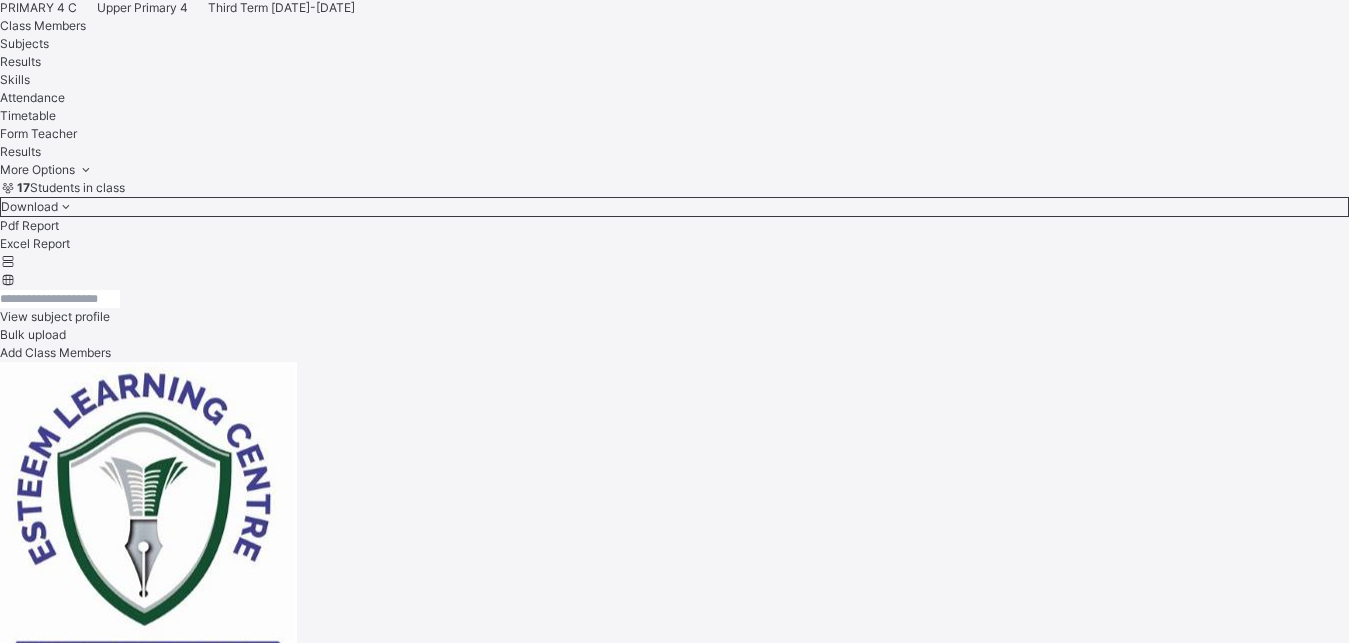 scroll, scrollTop: 315, scrollLeft: 0, axis: vertical 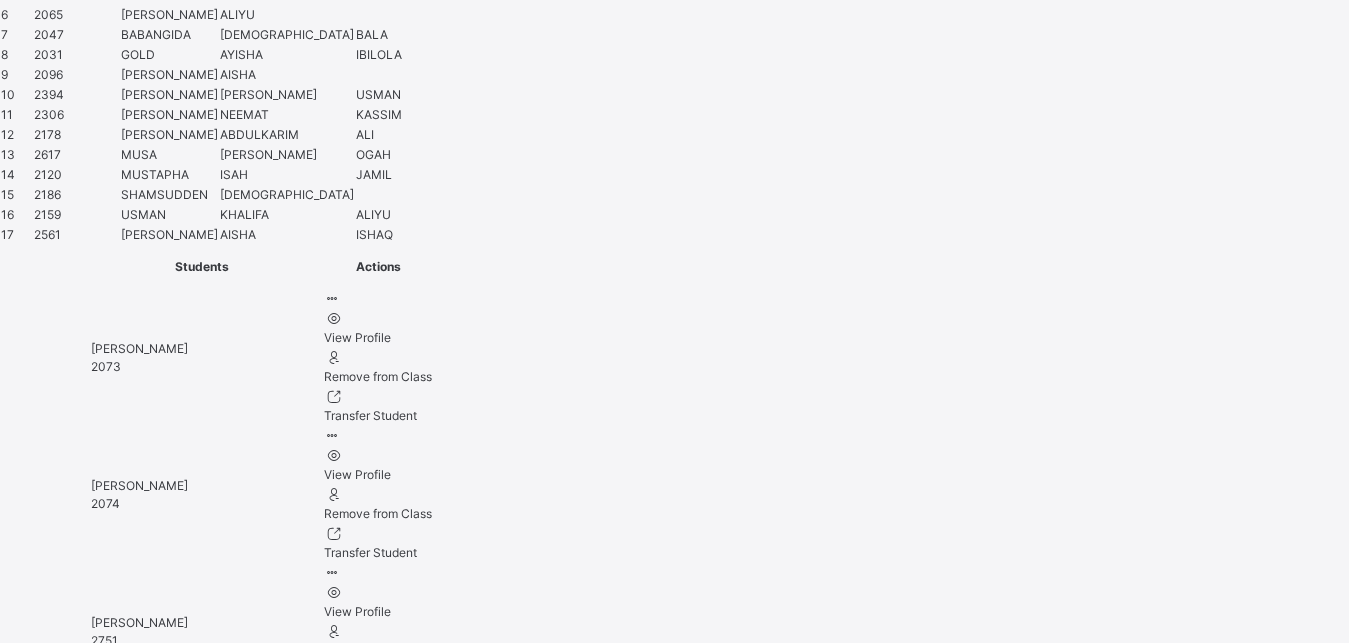 click at bounding box center (67, 5478) 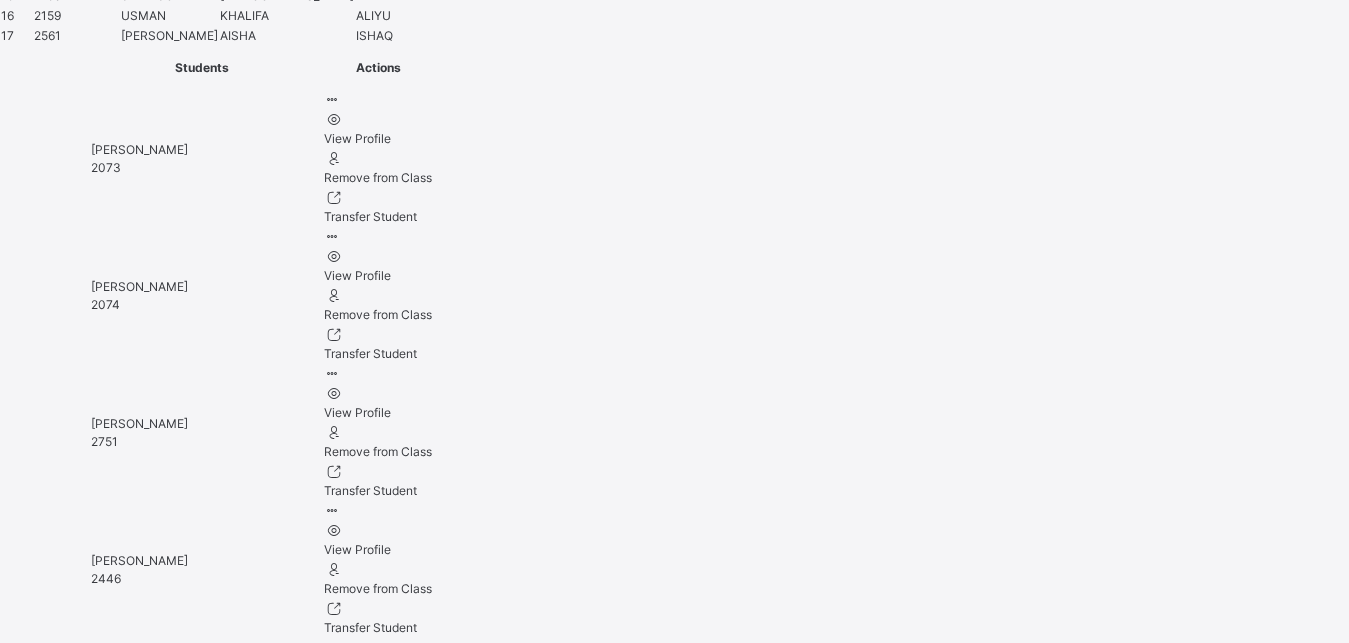 scroll, scrollTop: 1698, scrollLeft: 0, axis: vertical 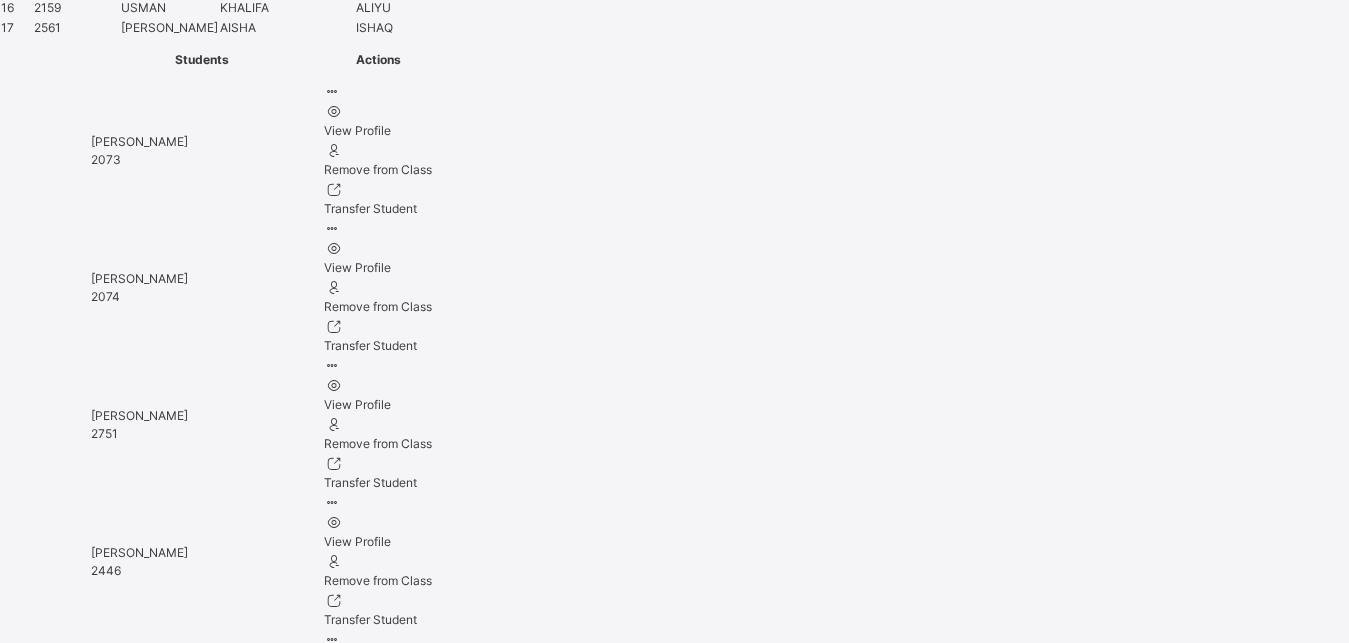 type on "**********" 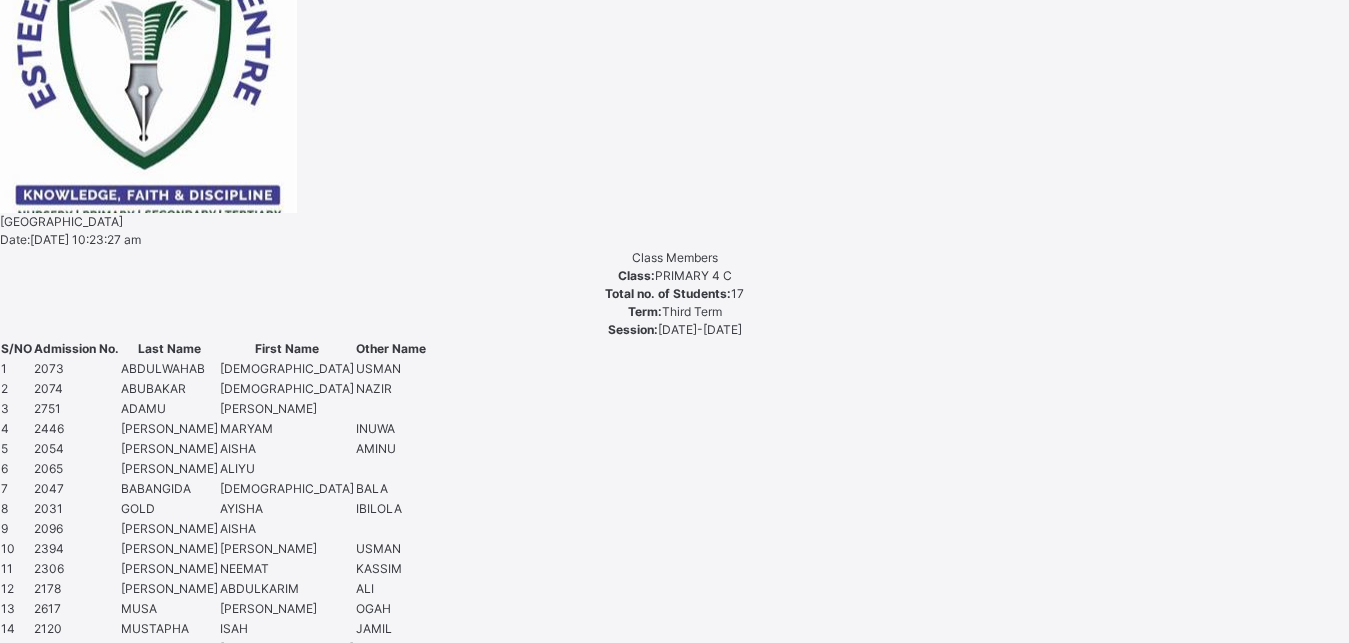 scroll, scrollTop: 1033, scrollLeft: 0, axis: vertical 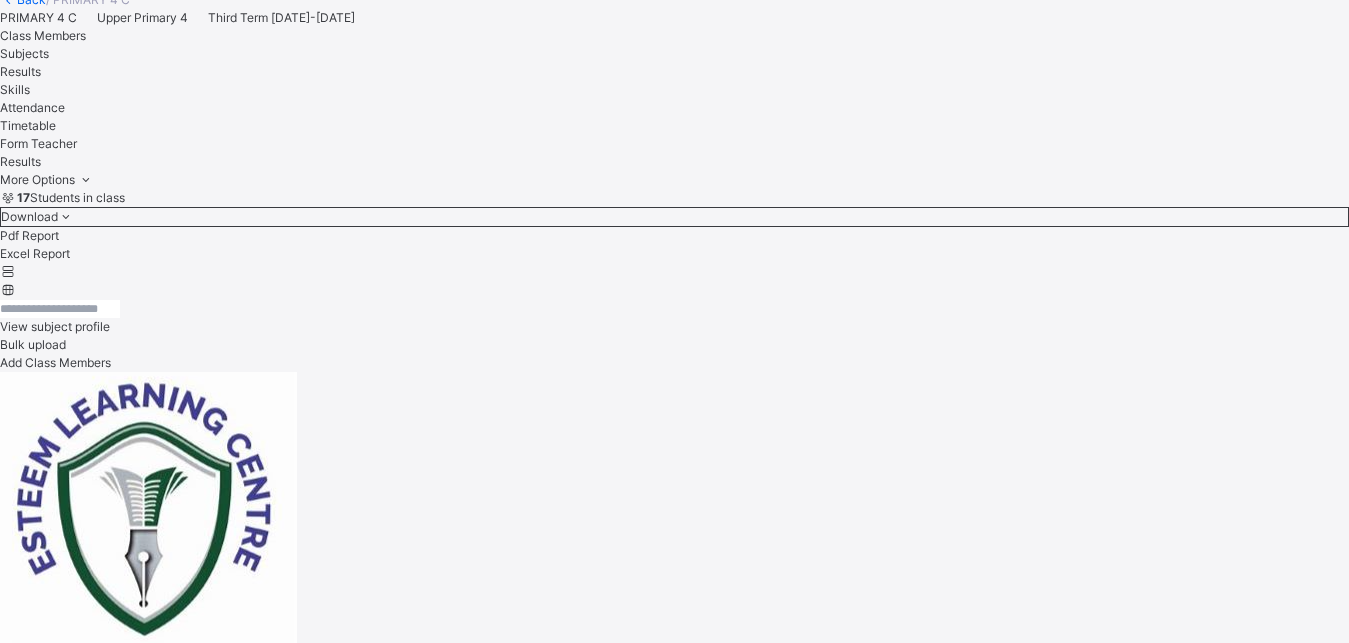click on "[PERSON_NAME] USMAN" at bounding box center (674, 4872) 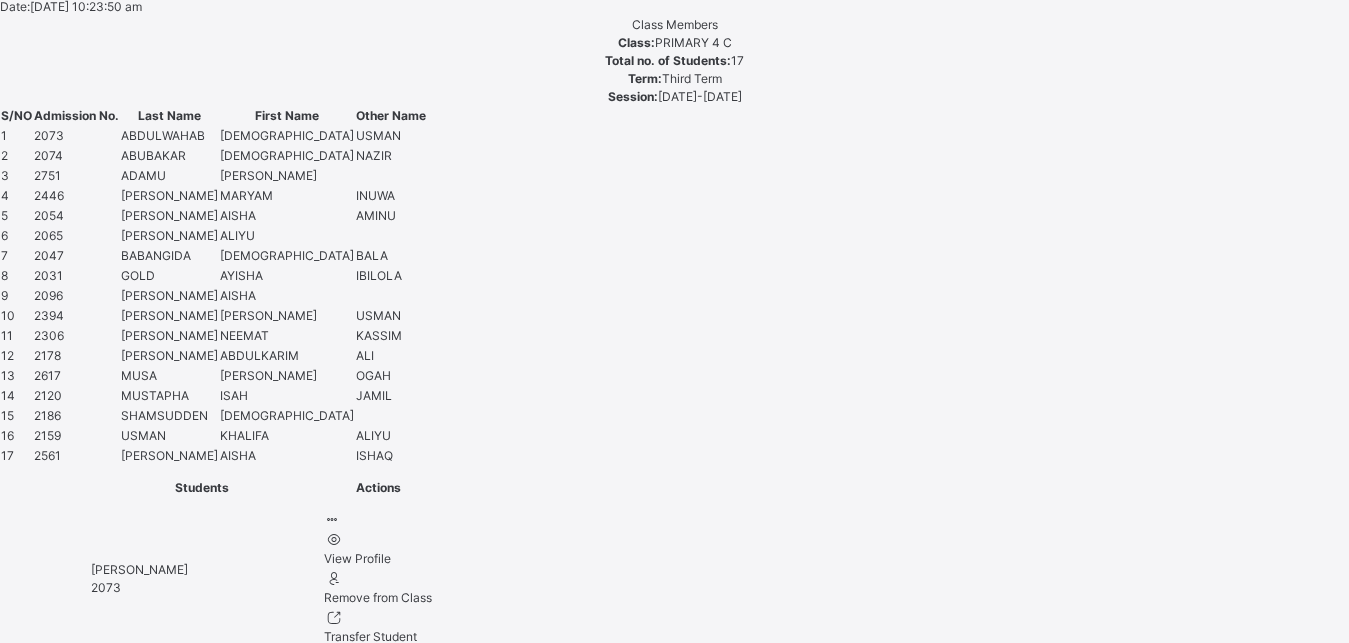 scroll, scrollTop: 1289, scrollLeft: 0, axis: vertical 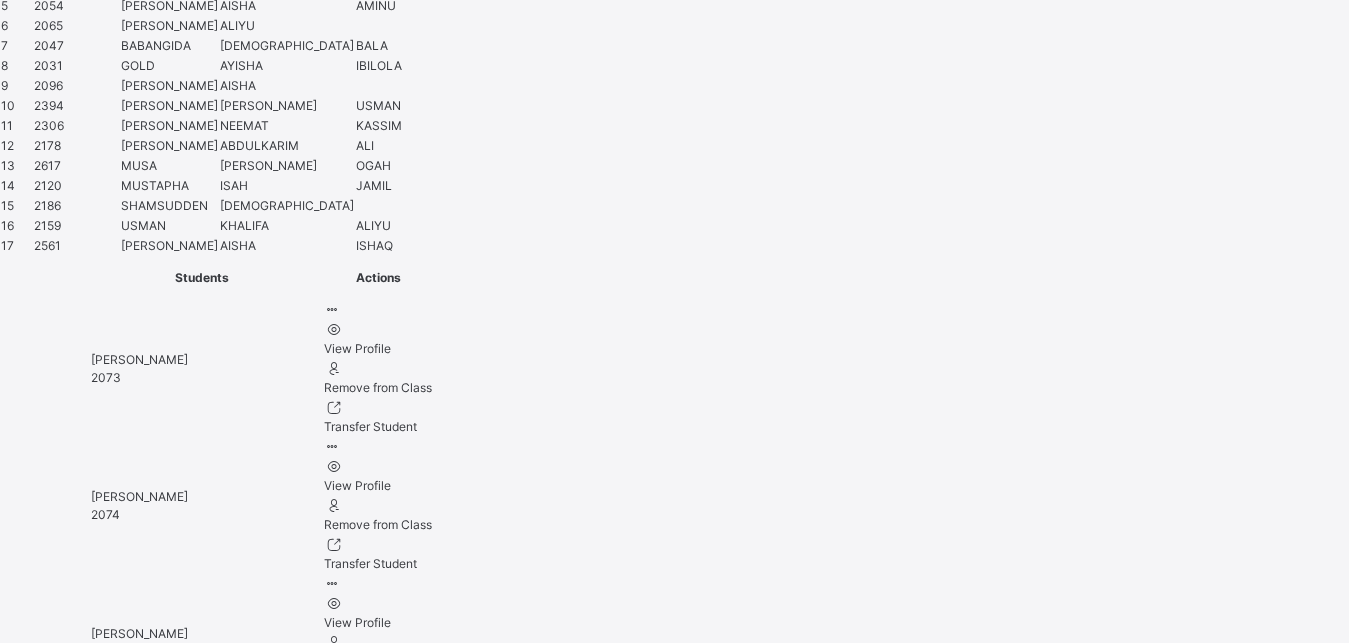 click at bounding box center (67, 5489) 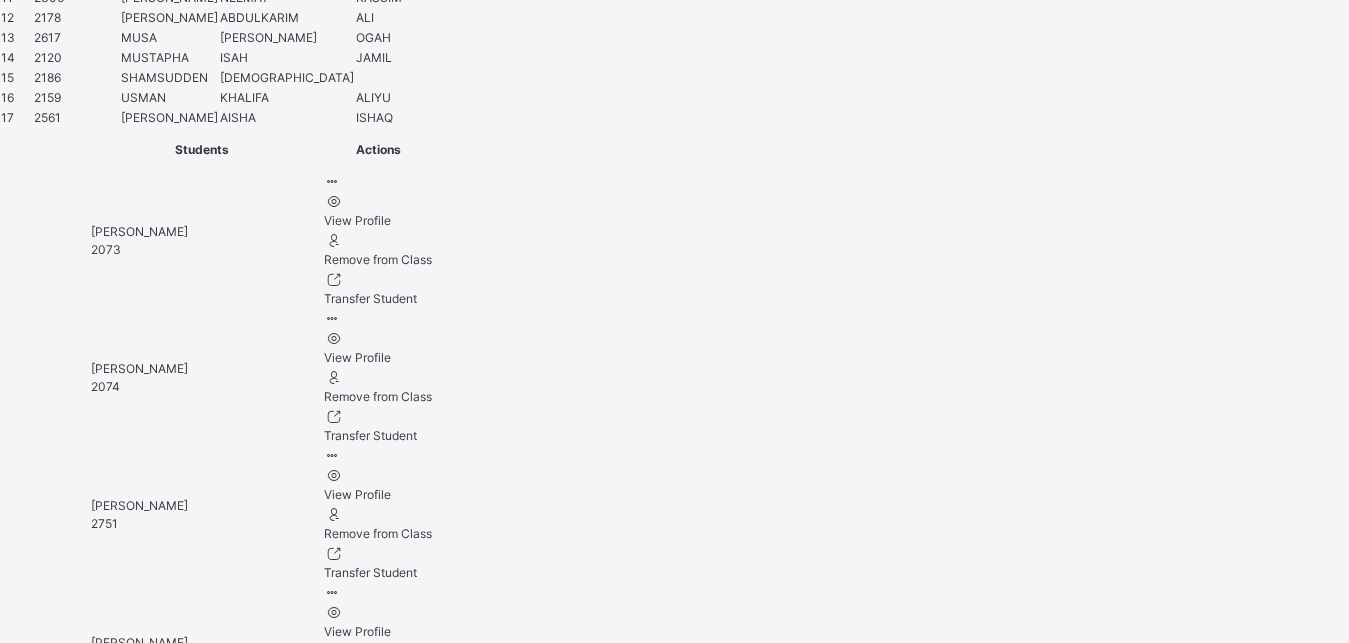 scroll, scrollTop: 1645, scrollLeft: 0, axis: vertical 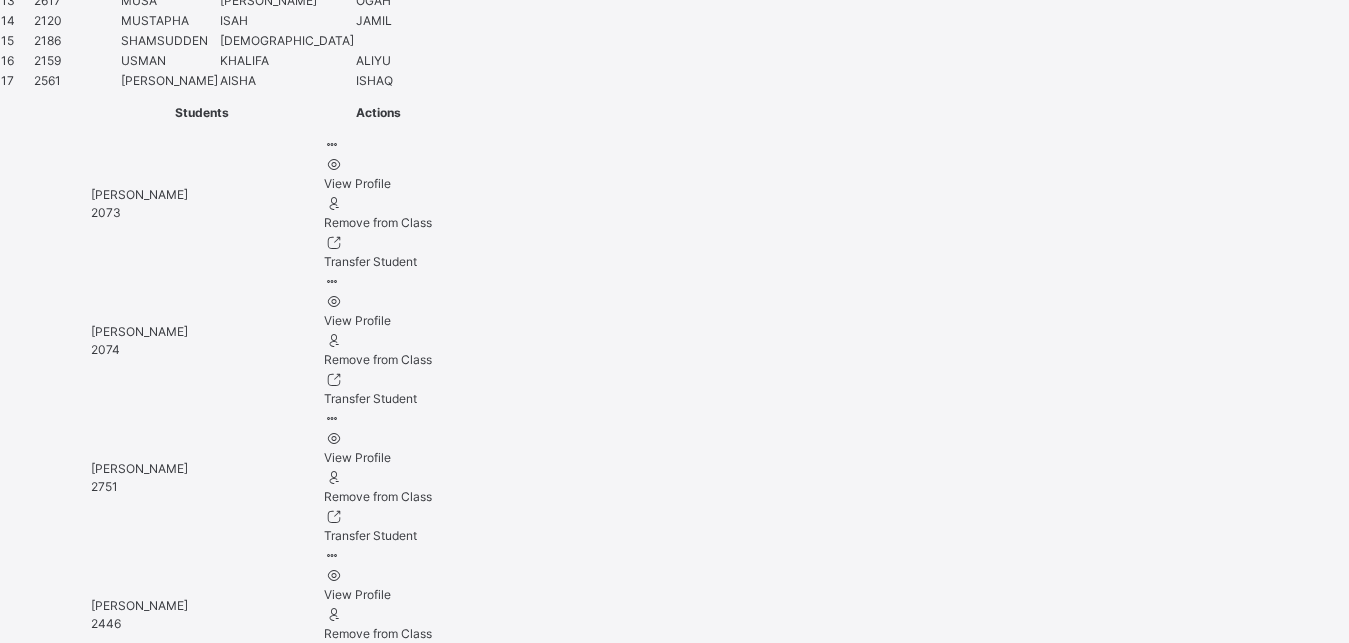 type on "**********" 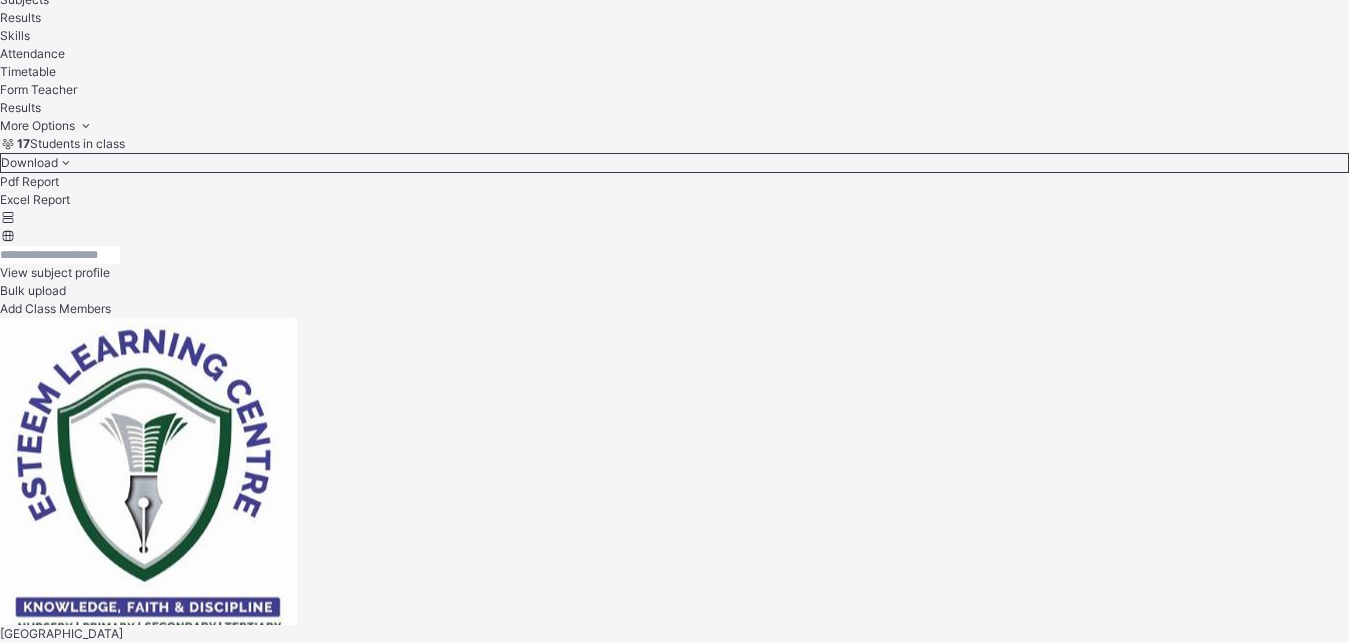 scroll, scrollTop: 574, scrollLeft: 0, axis: vertical 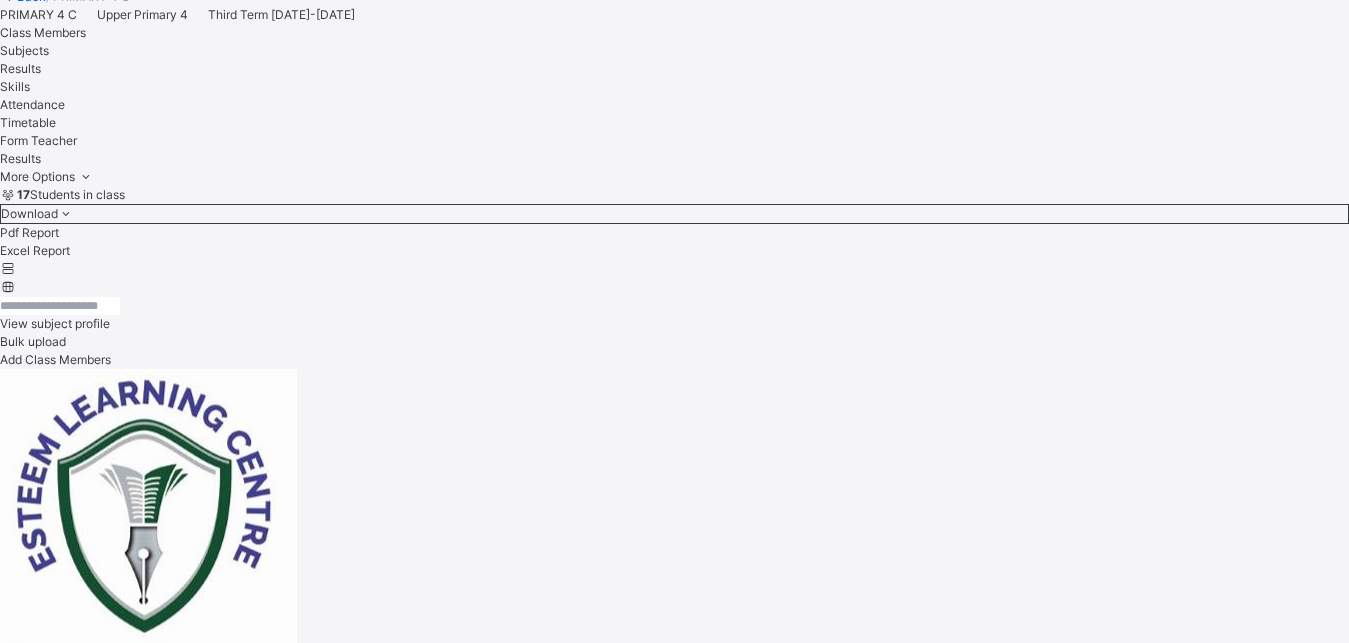 click on "[PERSON_NAME] [PERSON_NAME]" at bounding box center [674, 4935] 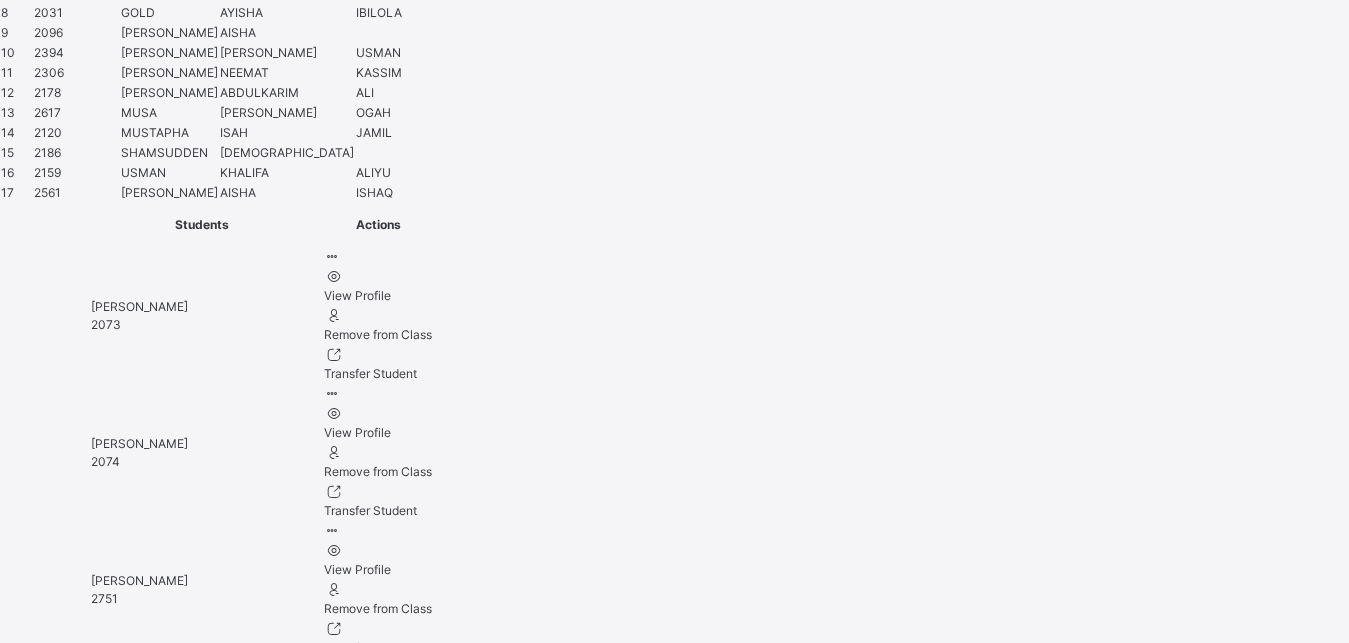 scroll, scrollTop: 1536, scrollLeft: 0, axis: vertical 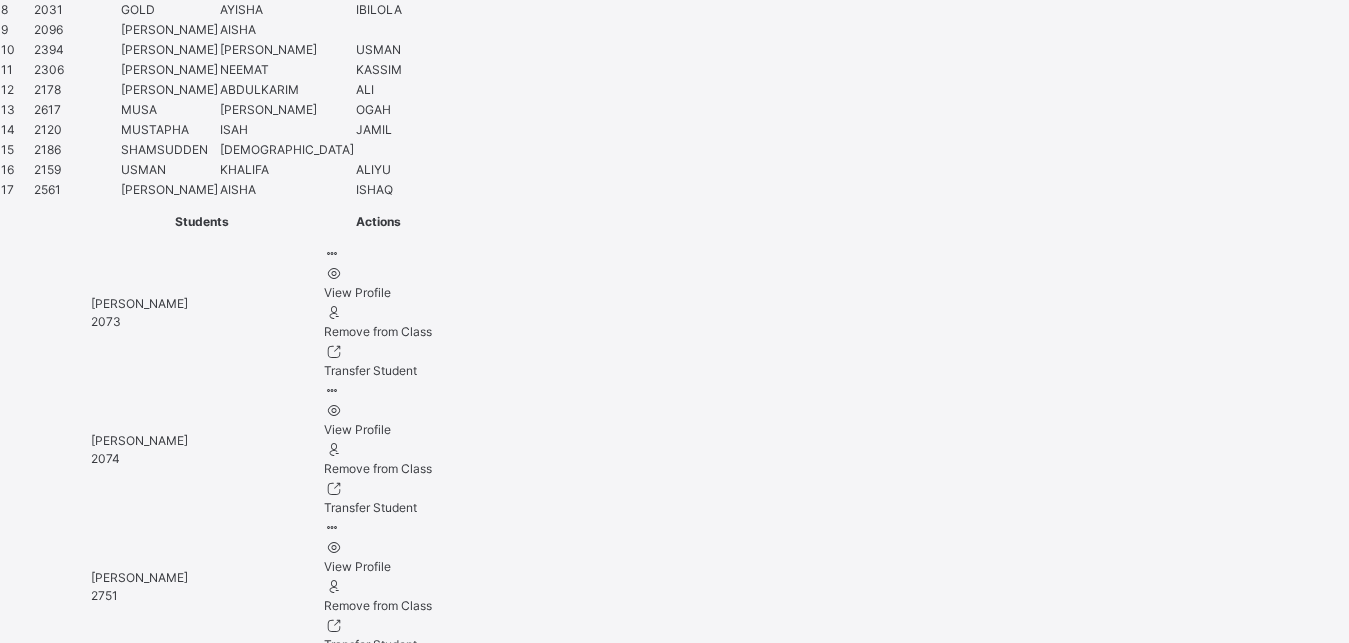 click at bounding box center [67, 5433] 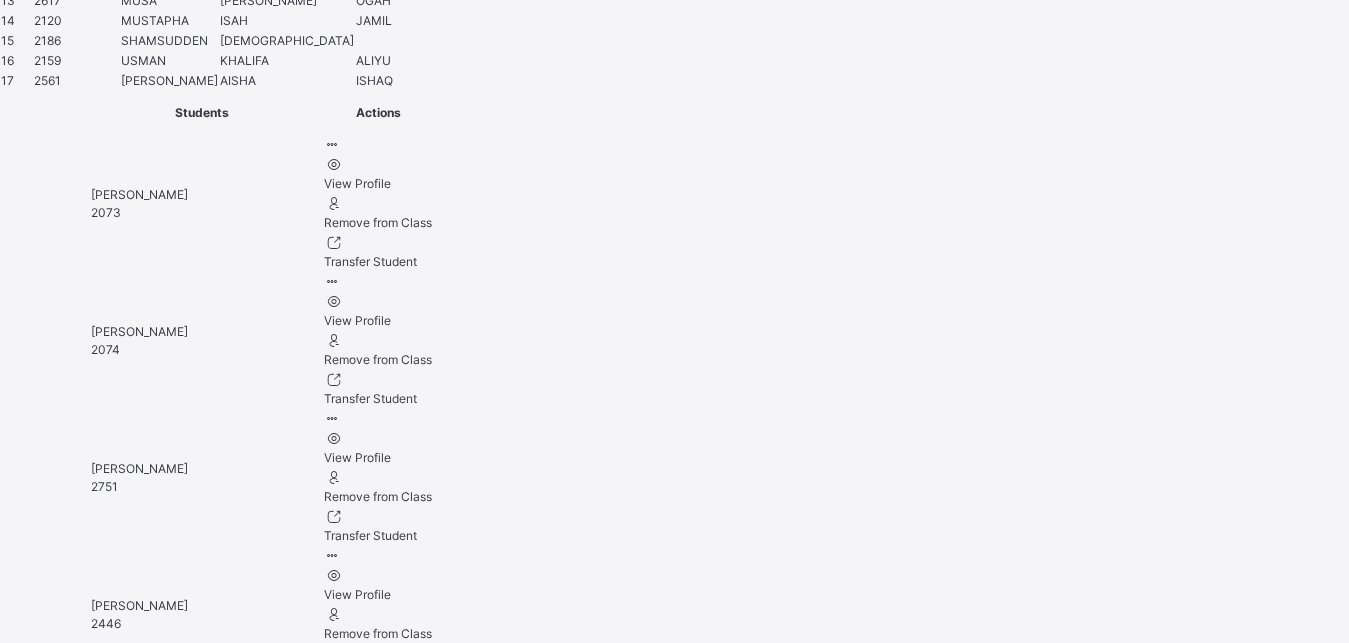 scroll, scrollTop: 1698, scrollLeft: 0, axis: vertical 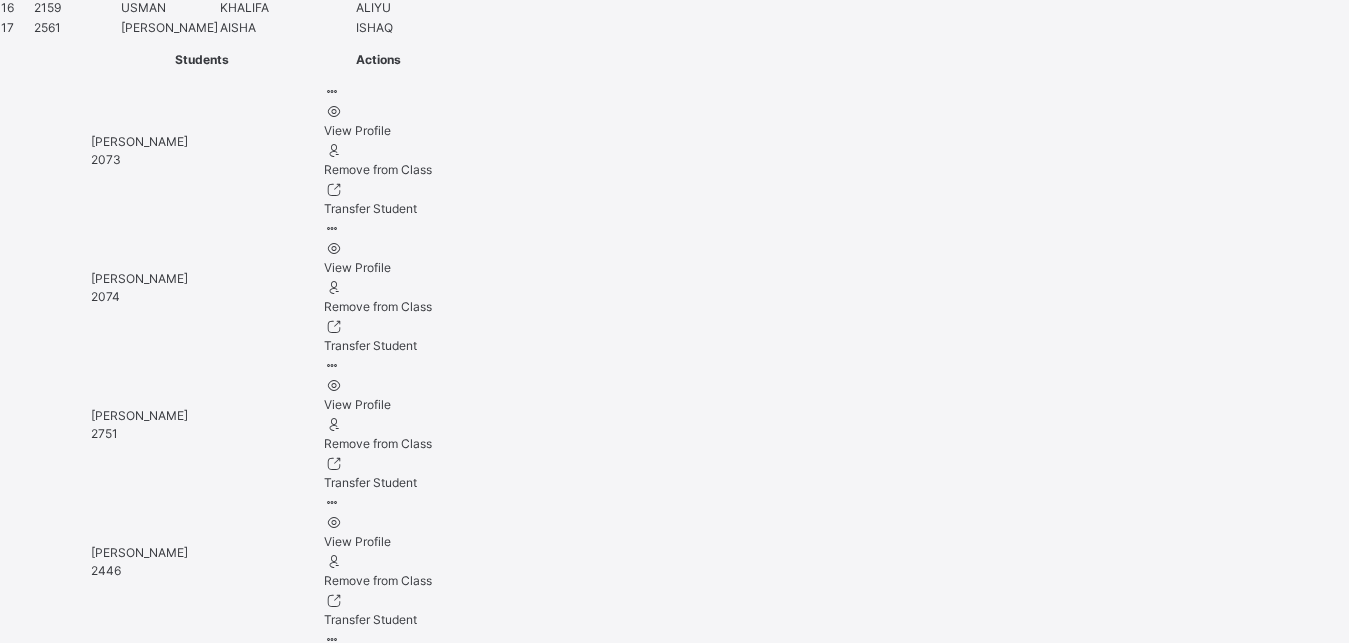 type on "**********" 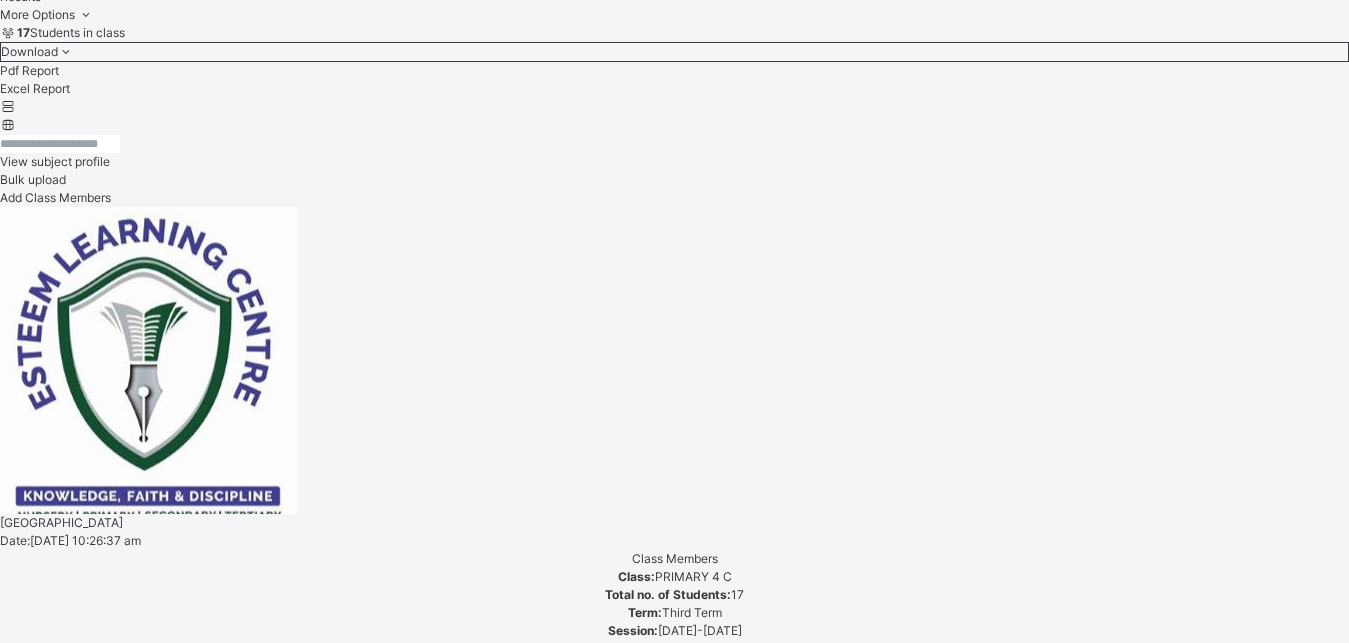 scroll, scrollTop: 729, scrollLeft: 0, axis: vertical 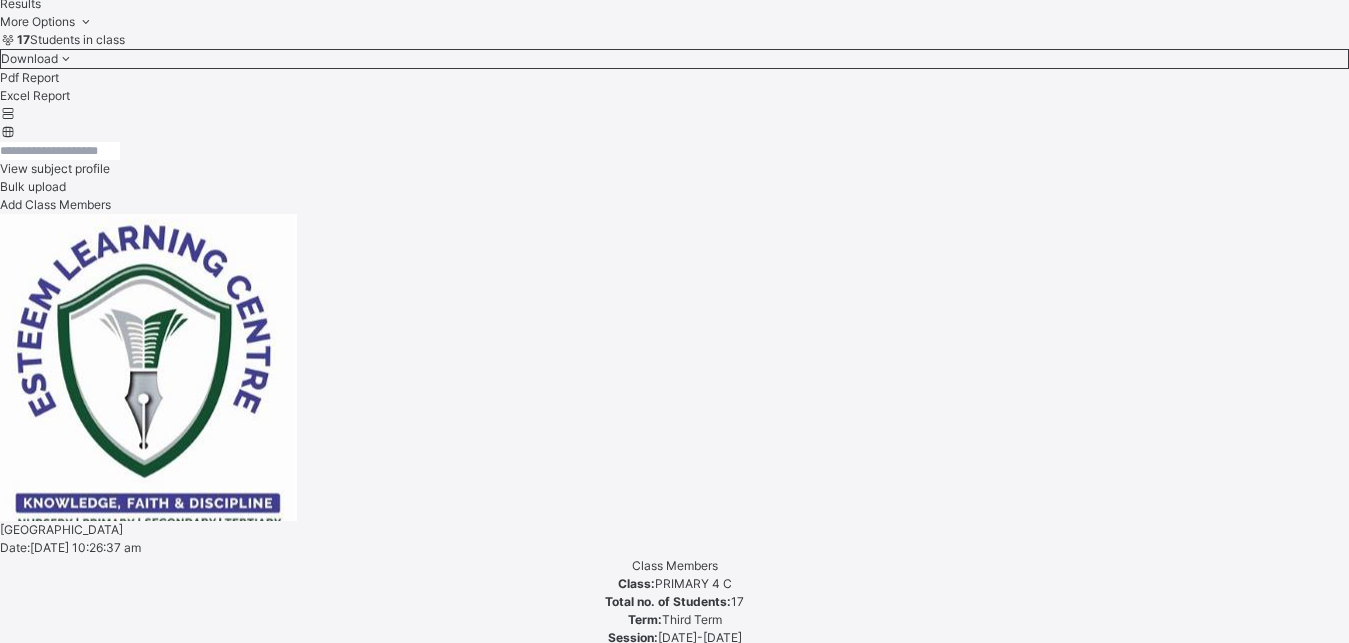 click on "[PERSON_NAME]" at bounding box center (674, 4846) 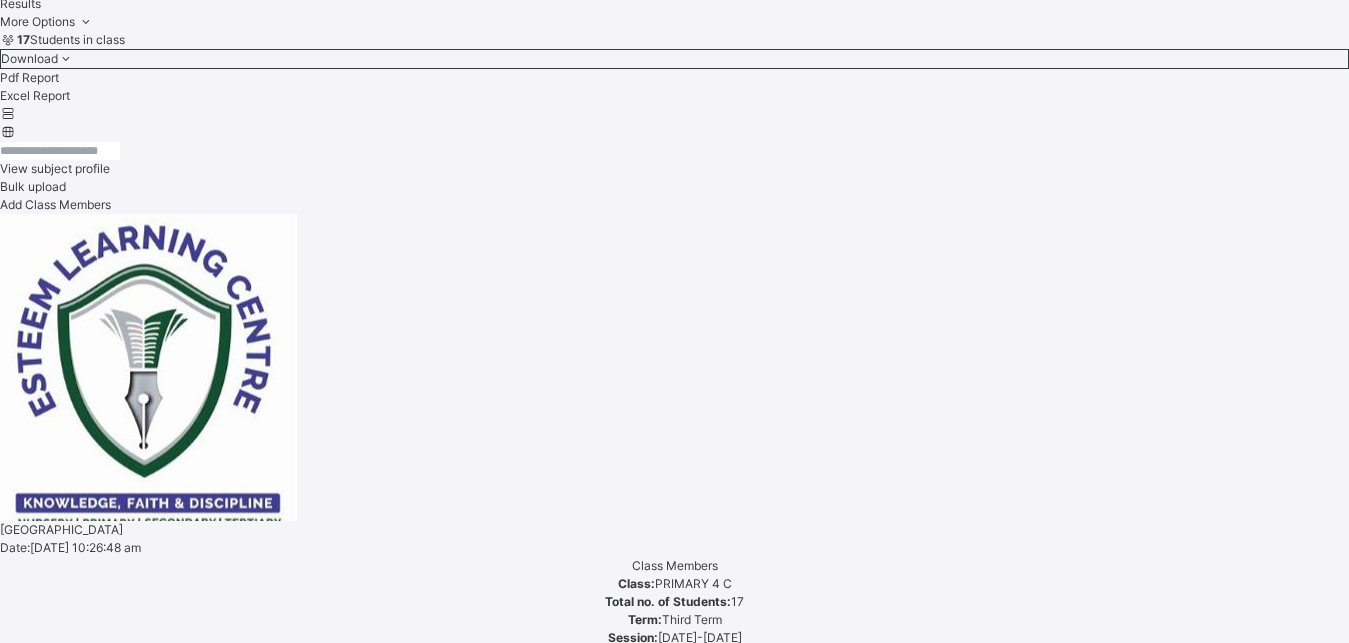 scroll, scrollTop: 581, scrollLeft: 0, axis: vertical 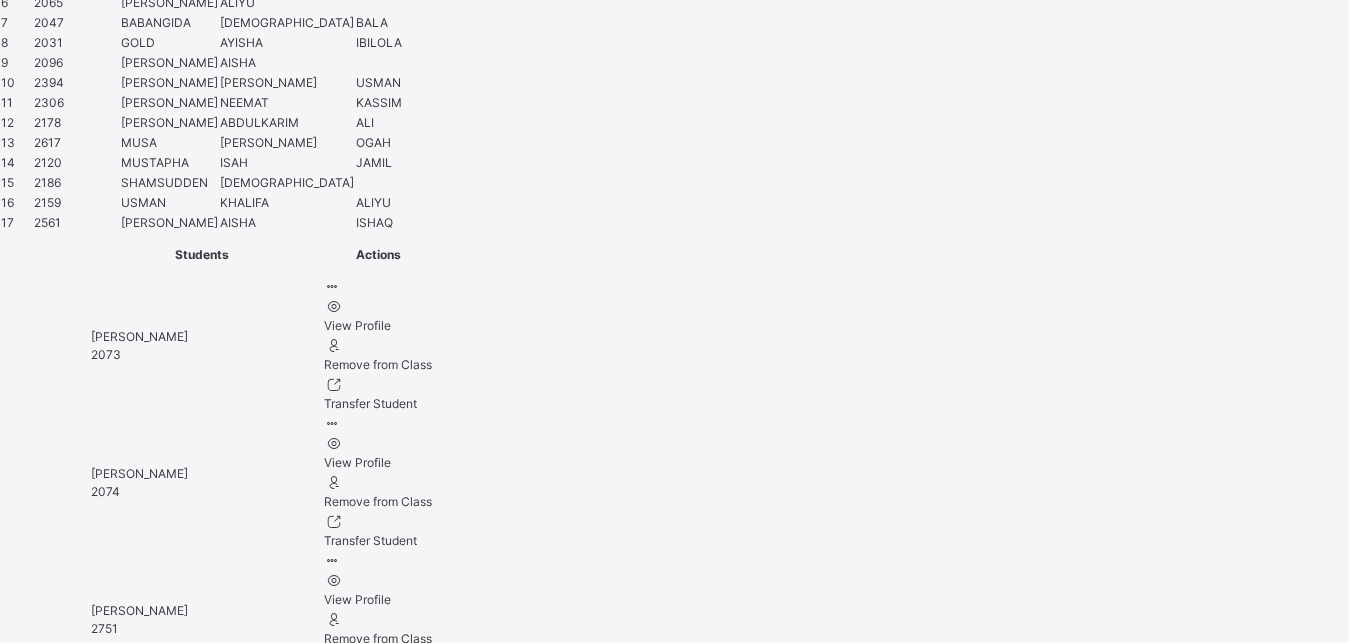 click at bounding box center (67, 5466) 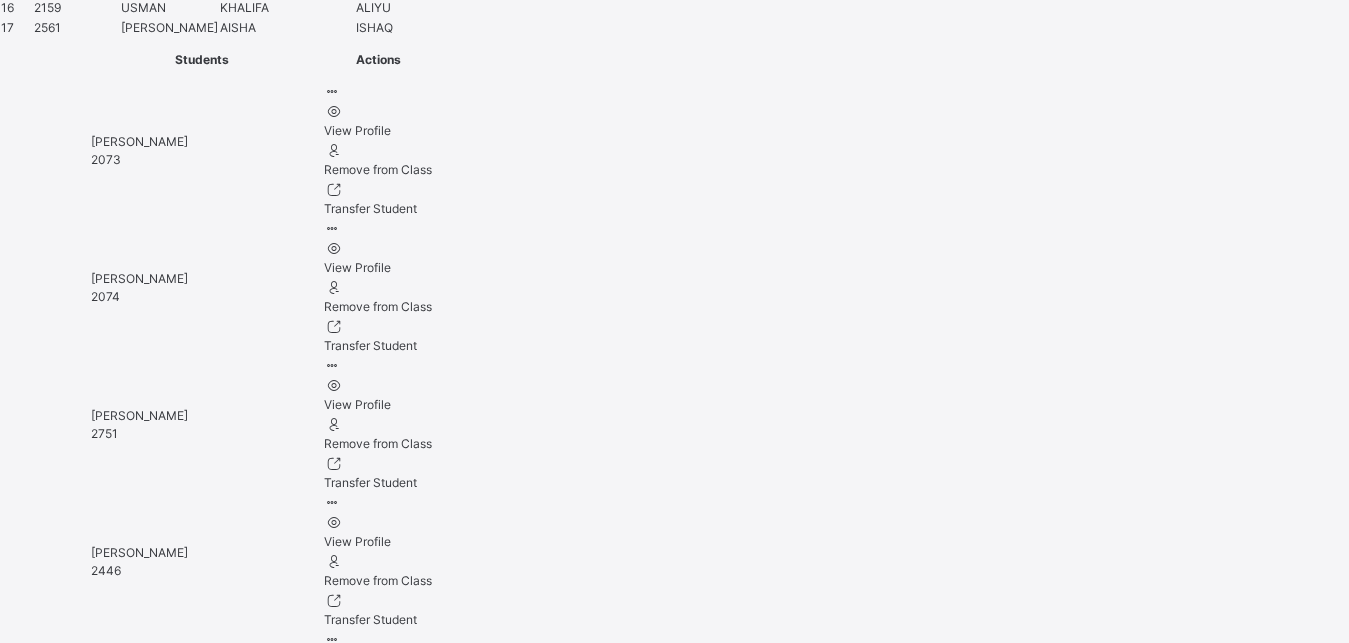 type on "**********" 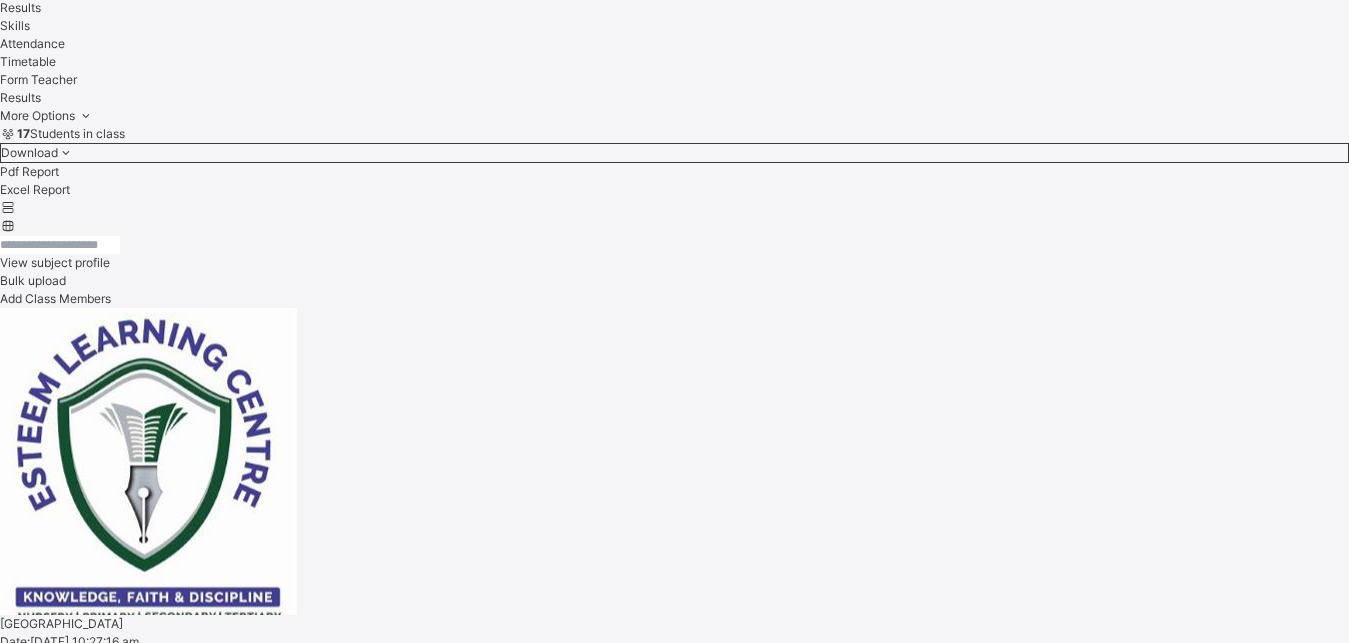 scroll, scrollTop: 627, scrollLeft: 0, axis: vertical 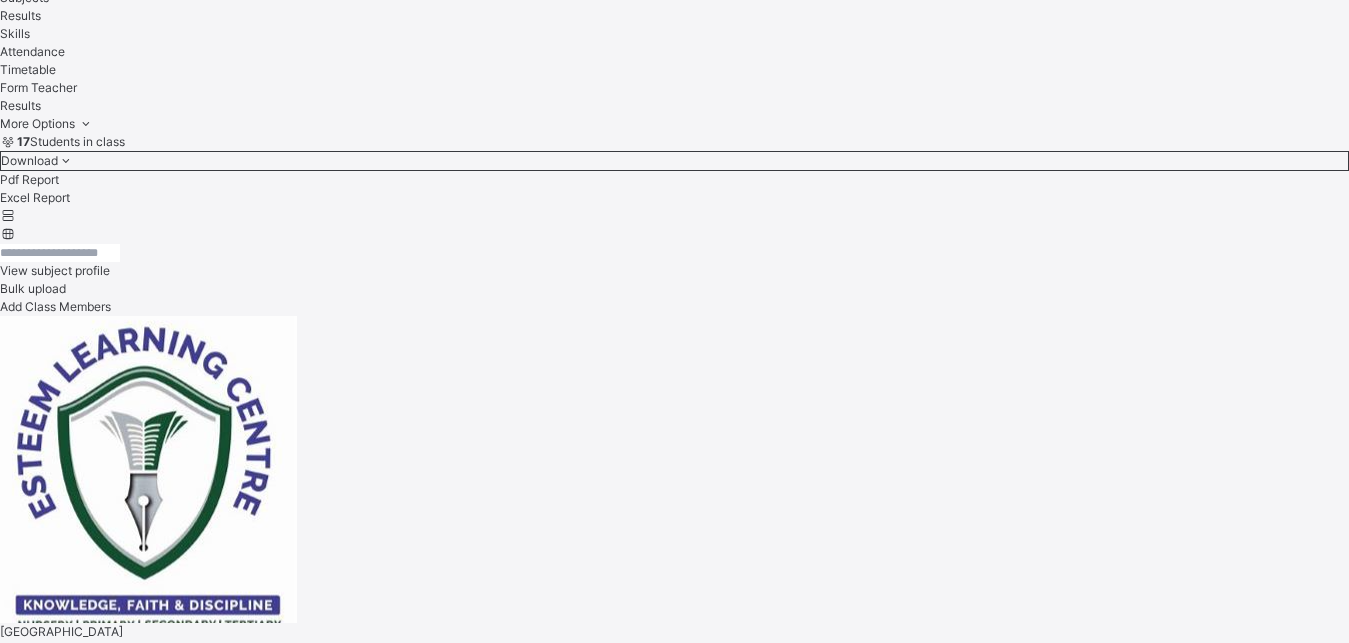 click on "[PERSON_NAME]-[PERSON_NAME]" at bounding box center (674, 5014) 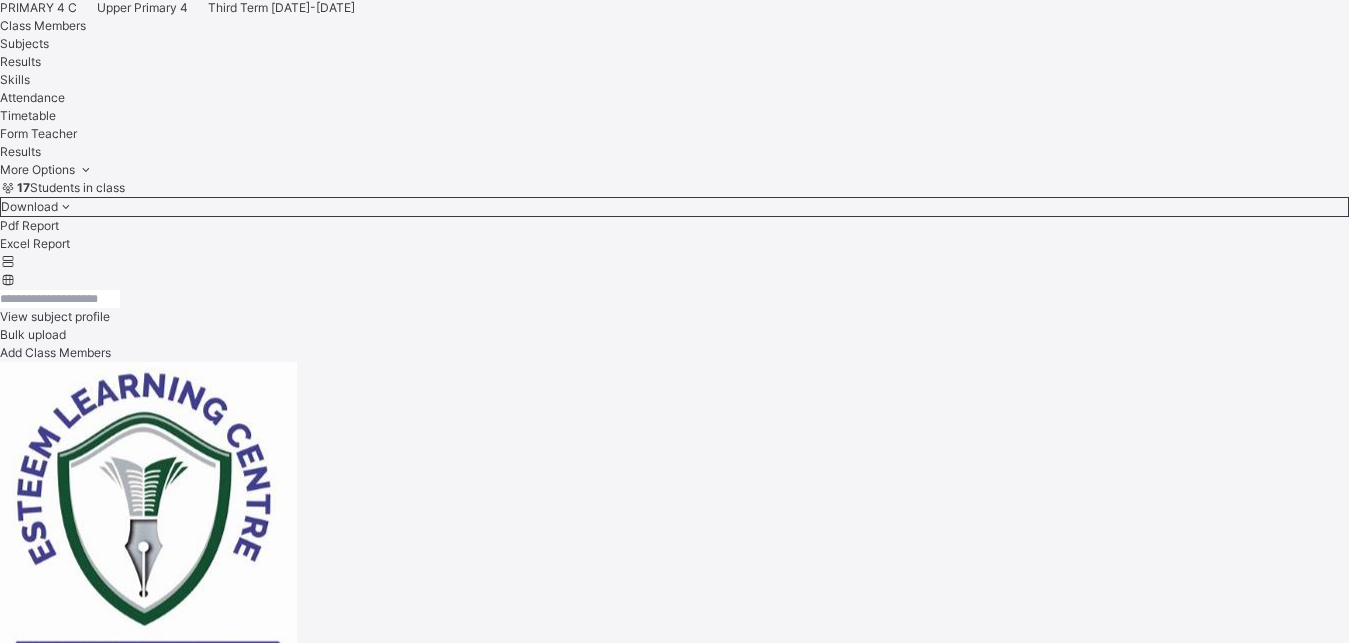 scroll, scrollTop: 540, scrollLeft: 0, axis: vertical 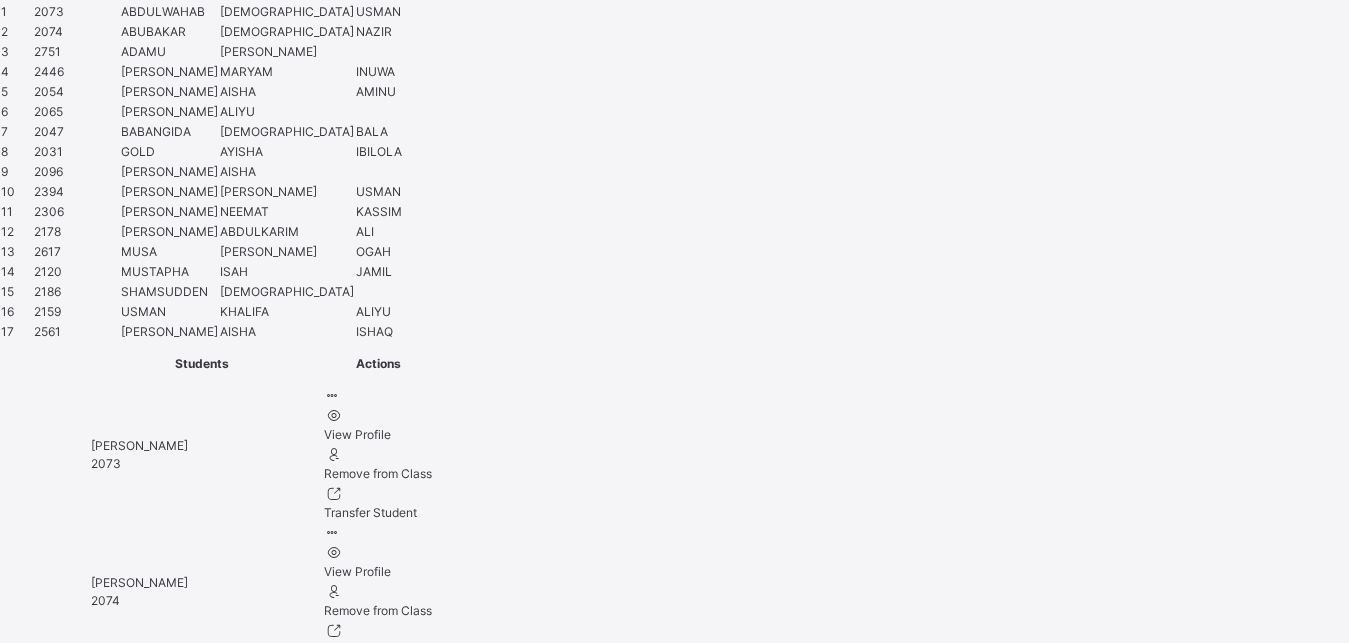 click at bounding box center [67, 5575] 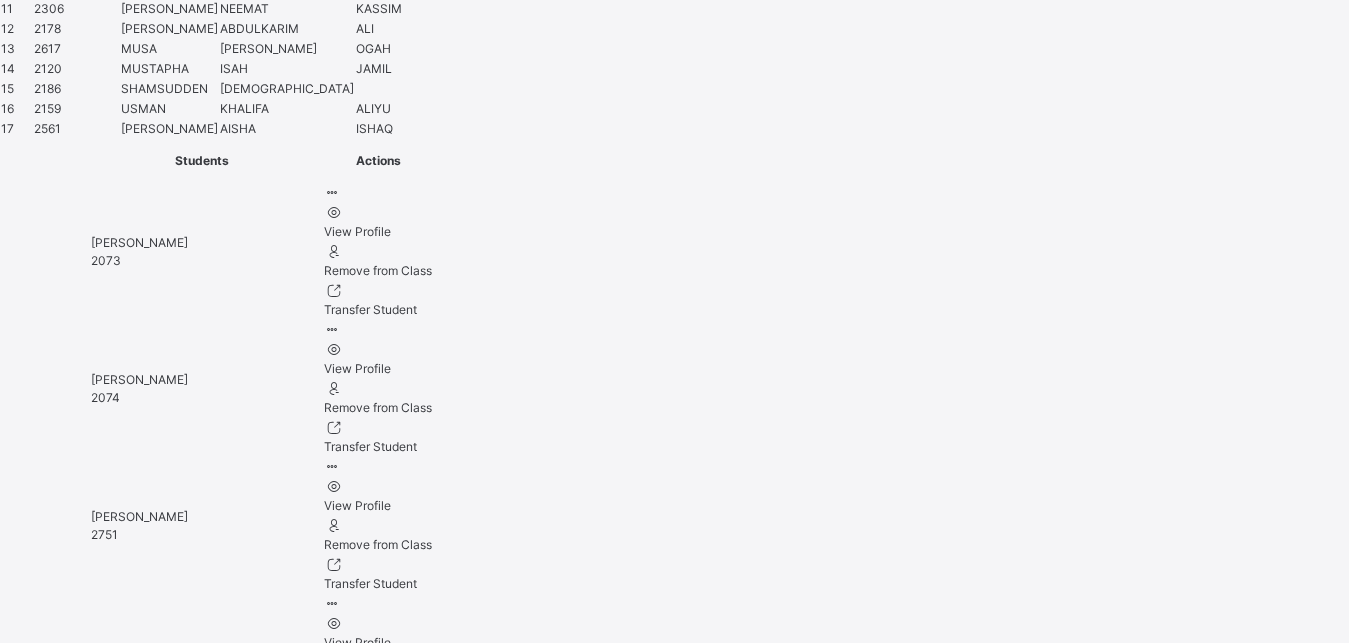 scroll, scrollTop: 1627, scrollLeft: 0, axis: vertical 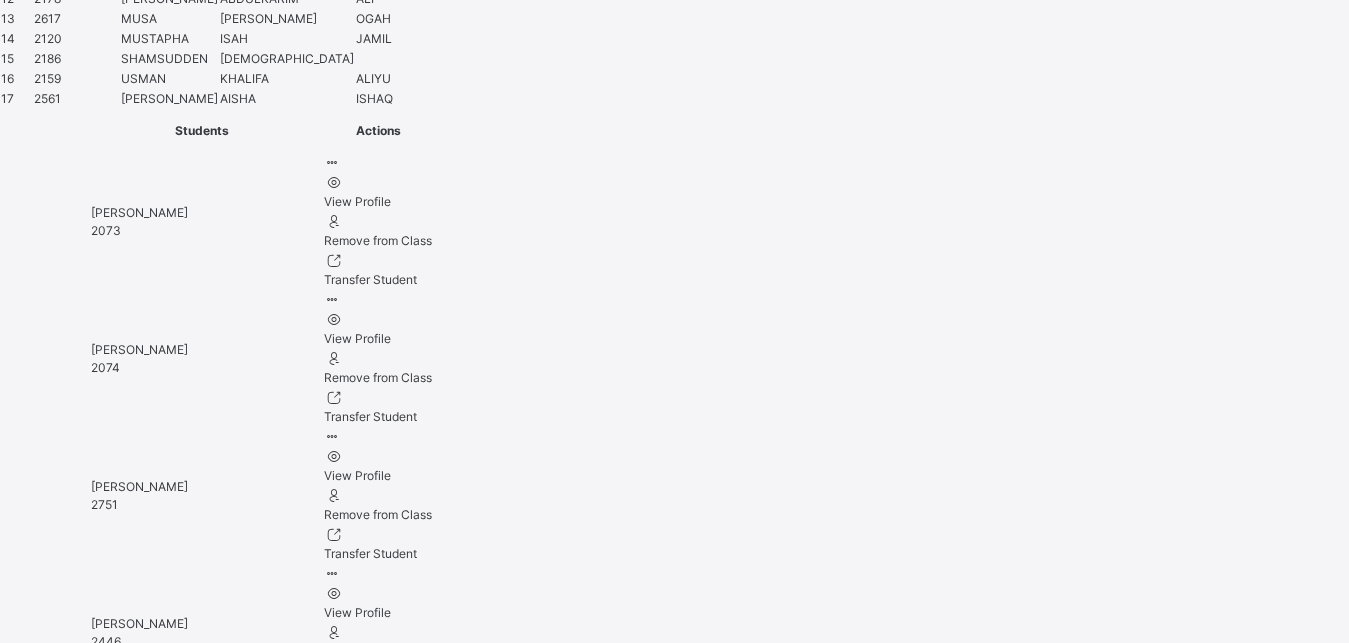 type on "**********" 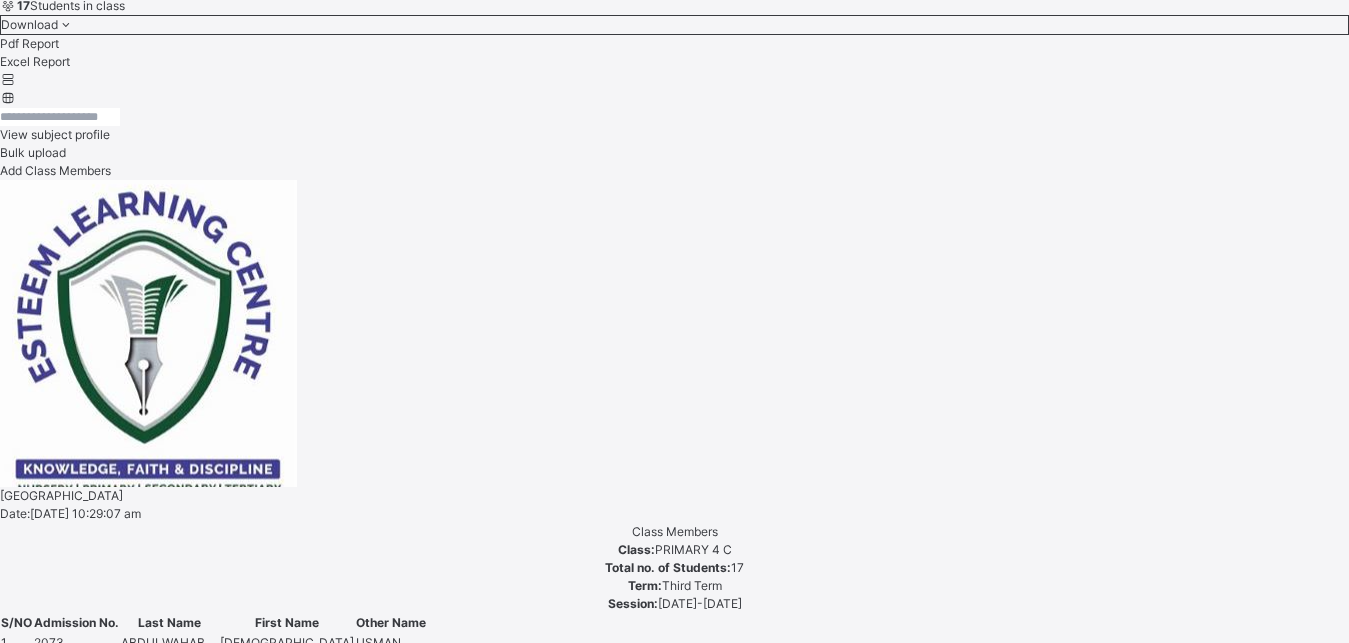 scroll, scrollTop: 726, scrollLeft: 0, axis: vertical 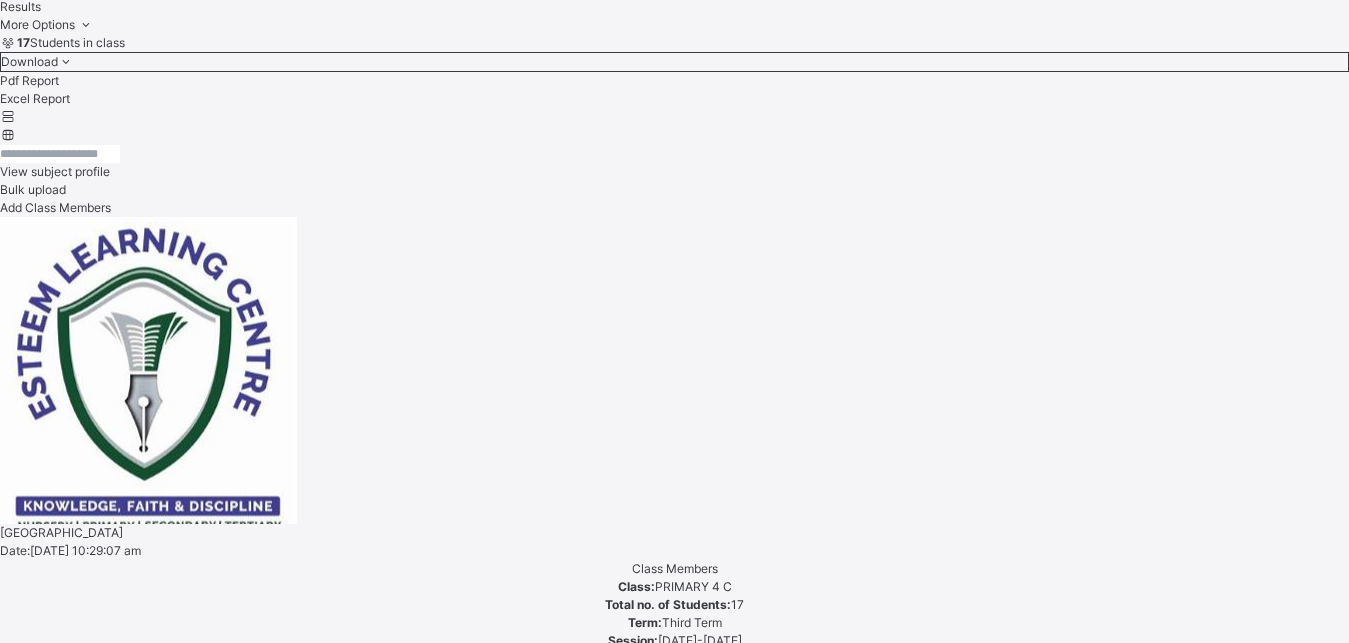click on "MUSTAPHA [PERSON_NAME]" at bounding box center [674, 4981] 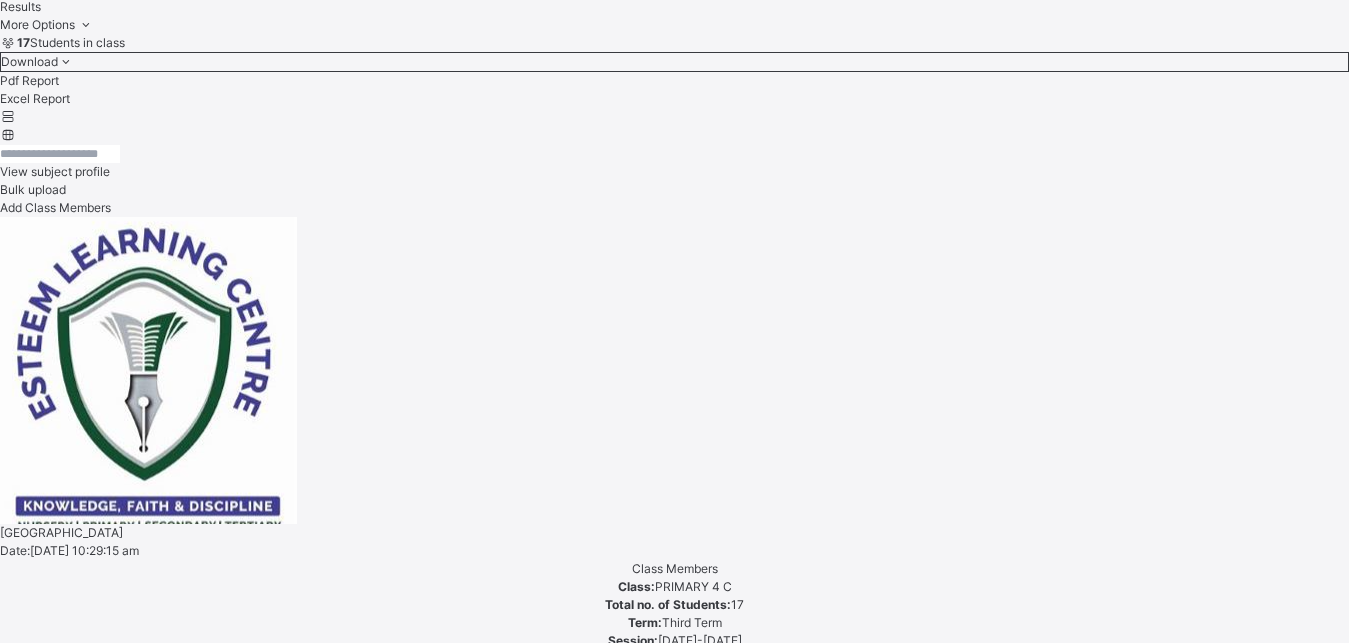 scroll, scrollTop: 581, scrollLeft: 0, axis: vertical 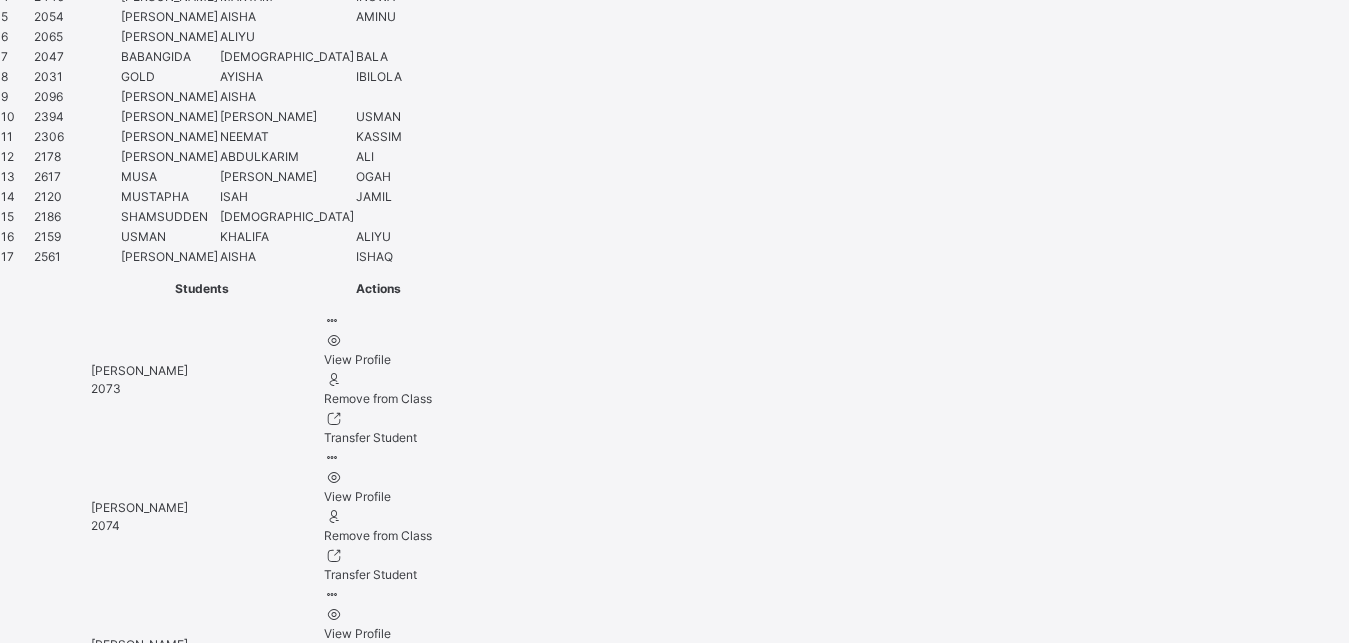 click at bounding box center (67, 5500) 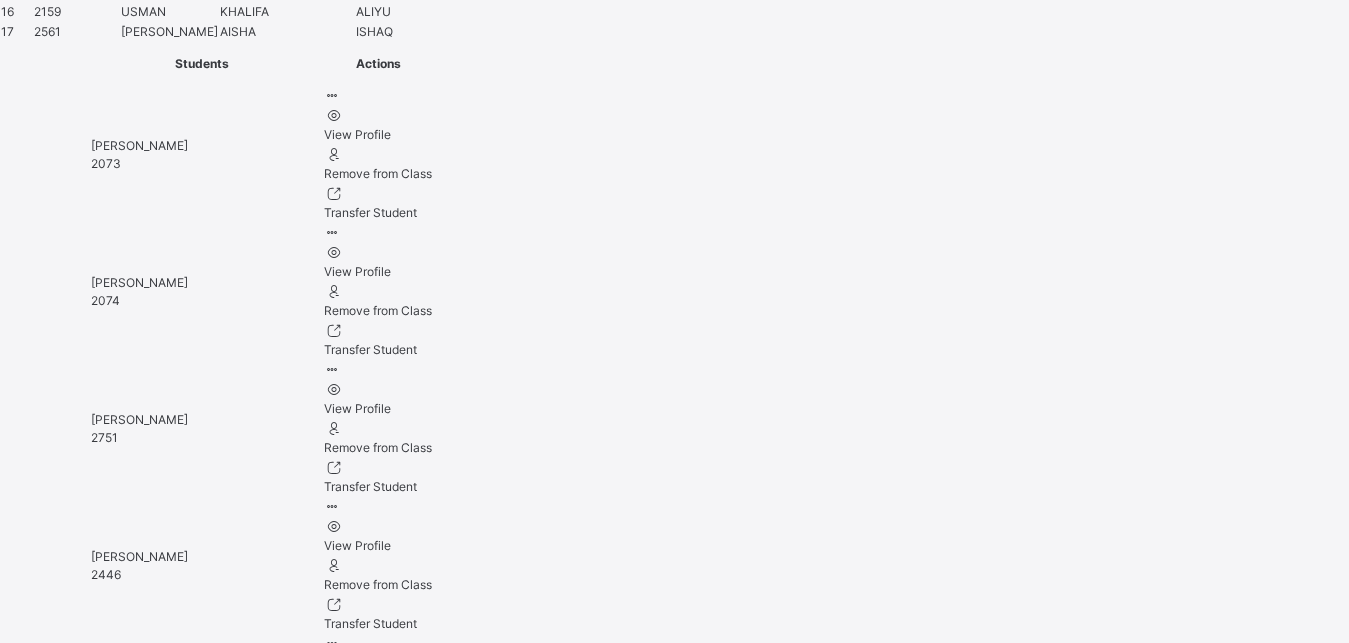 scroll, scrollTop: 1698, scrollLeft: 0, axis: vertical 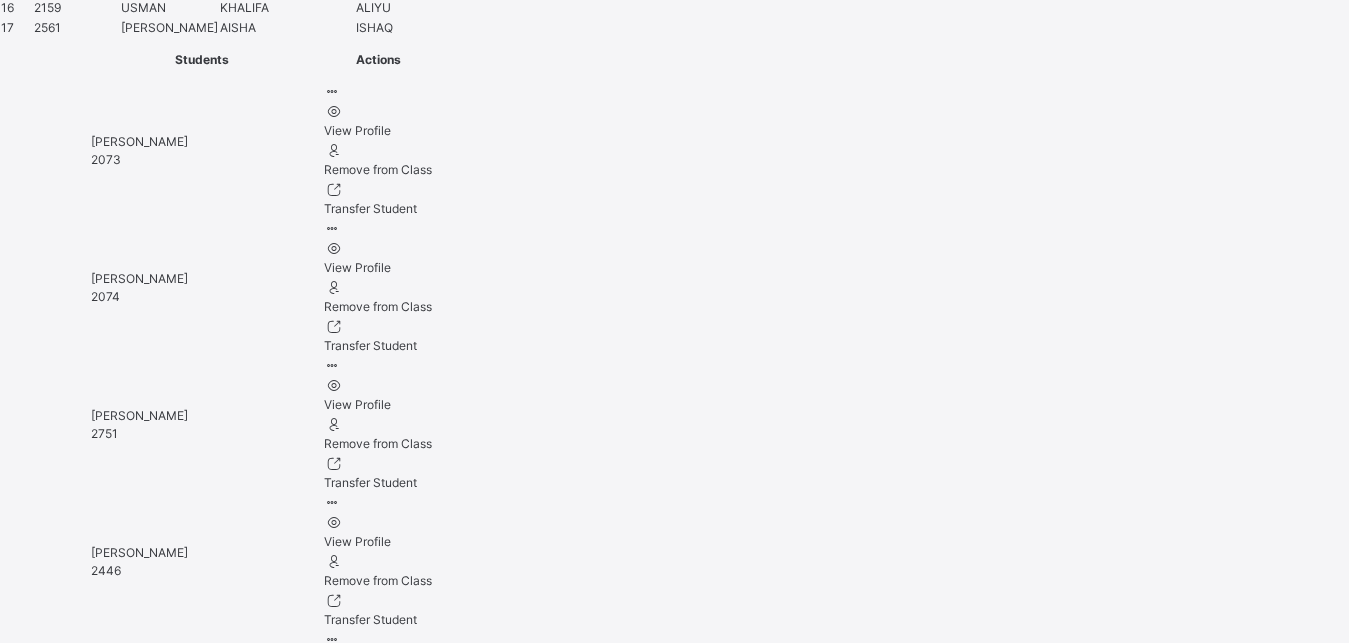 type on "**********" 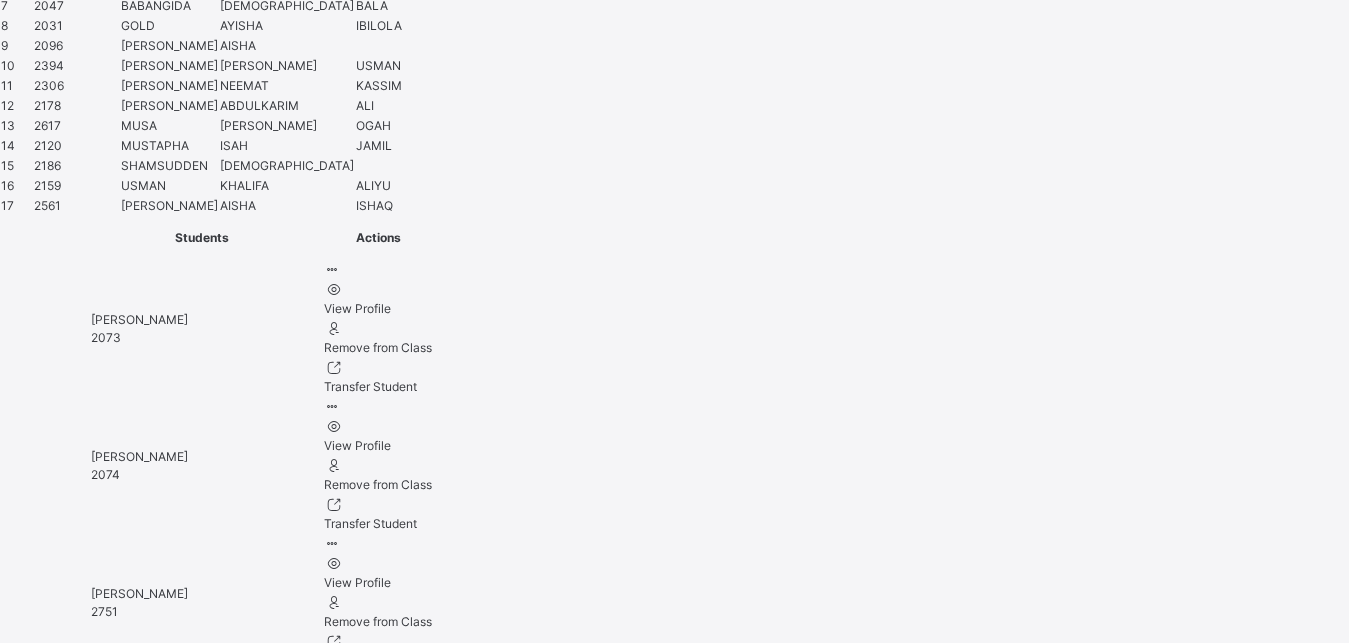 scroll, scrollTop: 1494, scrollLeft: 0, axis: vertical 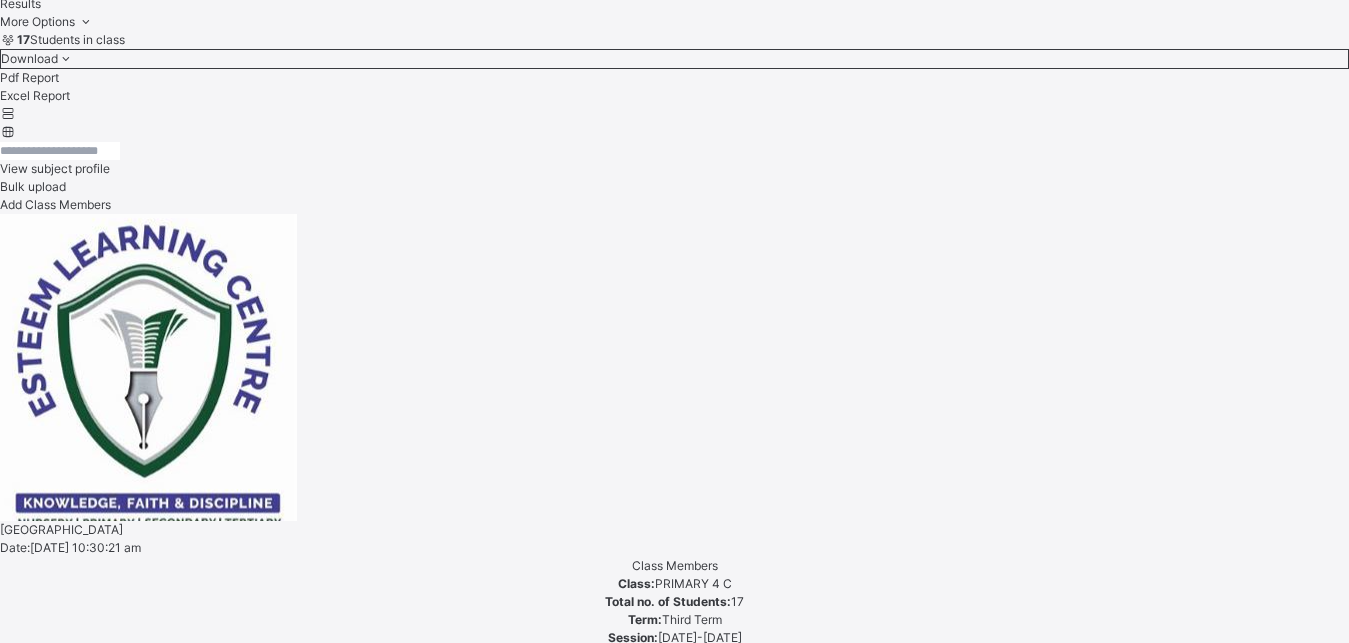 click on "Students [PERSON_NAME] 2073 [PERSON_NAME] 2074 [PERSON_NAME]  2751 [PERSON_NAME] 2446 [PERSON_NAME] 2054 [PERSON_NAME]  2065 [PERSON_NAME] 2047 GOLD [PERSON_NAME] 2031 [PERSON_NAME]  2096 [PERSON_NAME] 2394 [PERSON_NAME] [PERSON_NAME] 2306 [PERSON_NAME] ALI 2178 [PERSON_NAME]-[PERSON_NAME] 2617 [PERSON_NAME] [PERSON_NAME] 2120 [PERSON_NAME]  2186 USMAN [PERSON_NAME] 2159 [PERSON_NAME] 2561" at bounding box center [674, 4632] 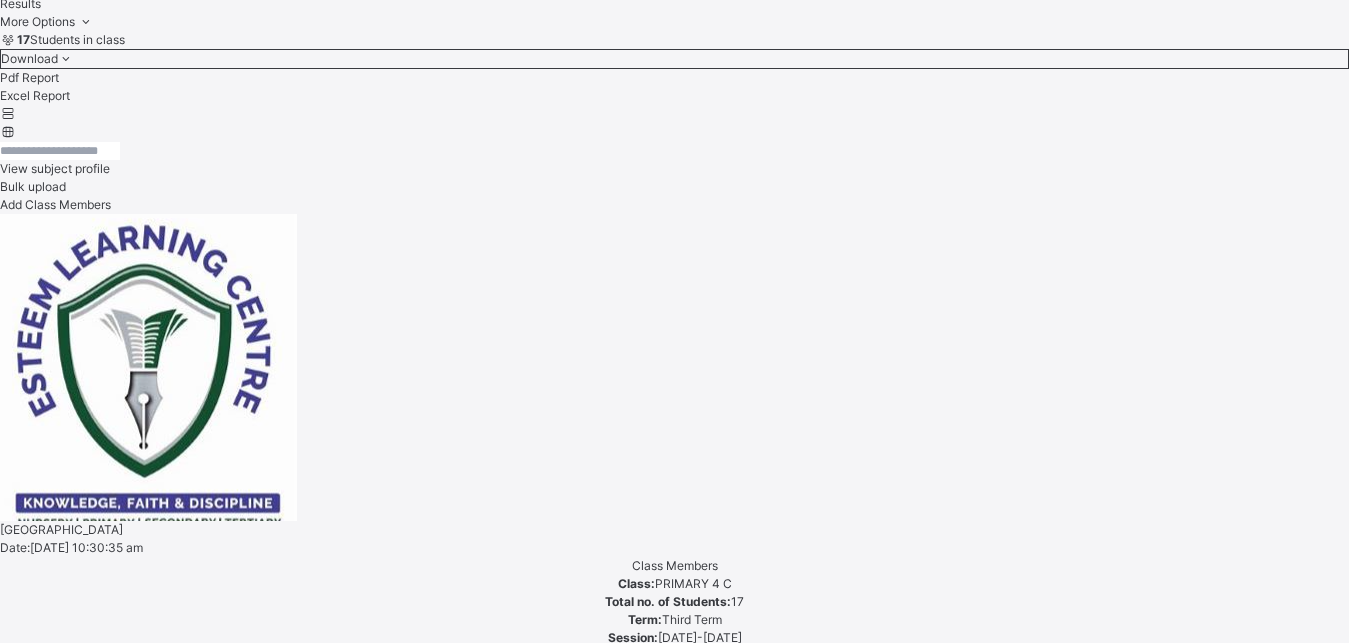 scroll, scrollTop: 581, scrollLeft: 0, axis: vertical 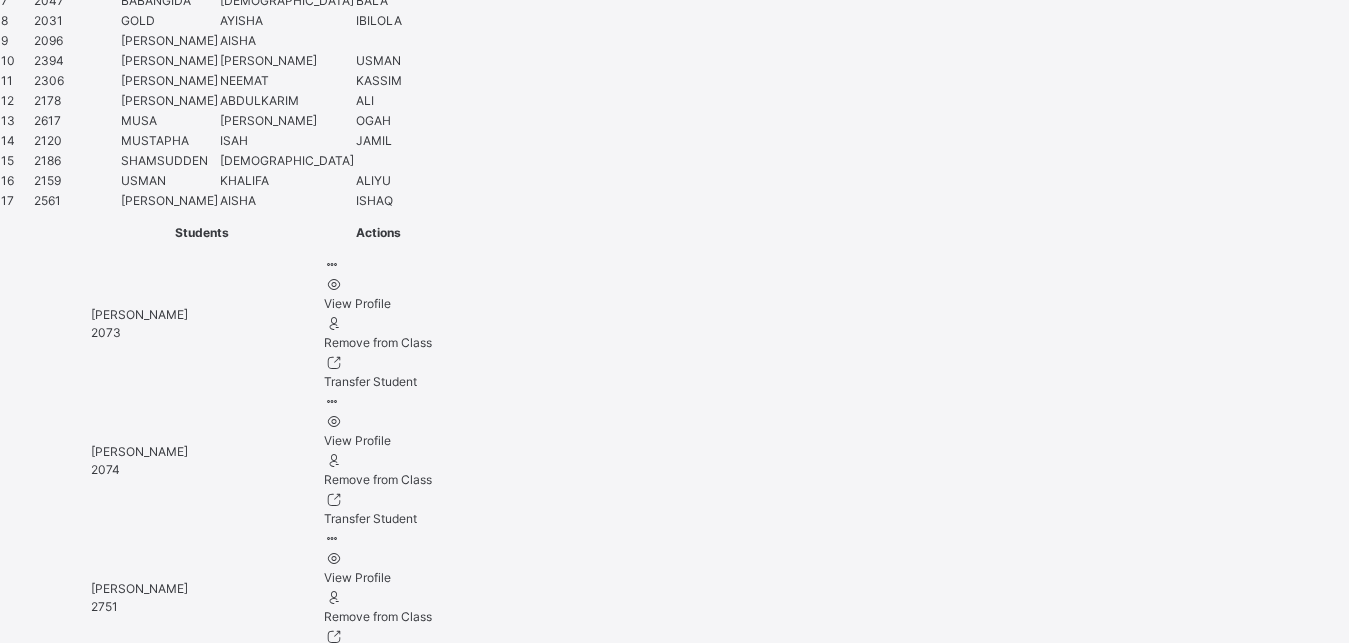 click at bounding box center [67, 5444] 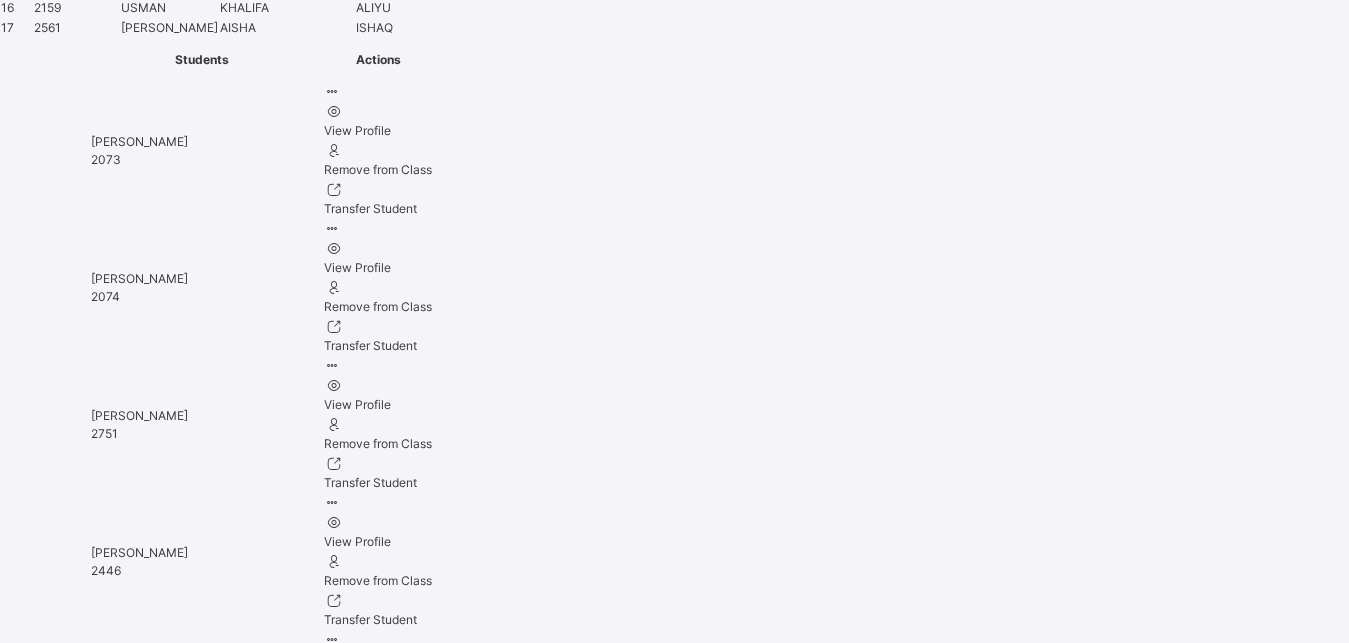 type on "**********" 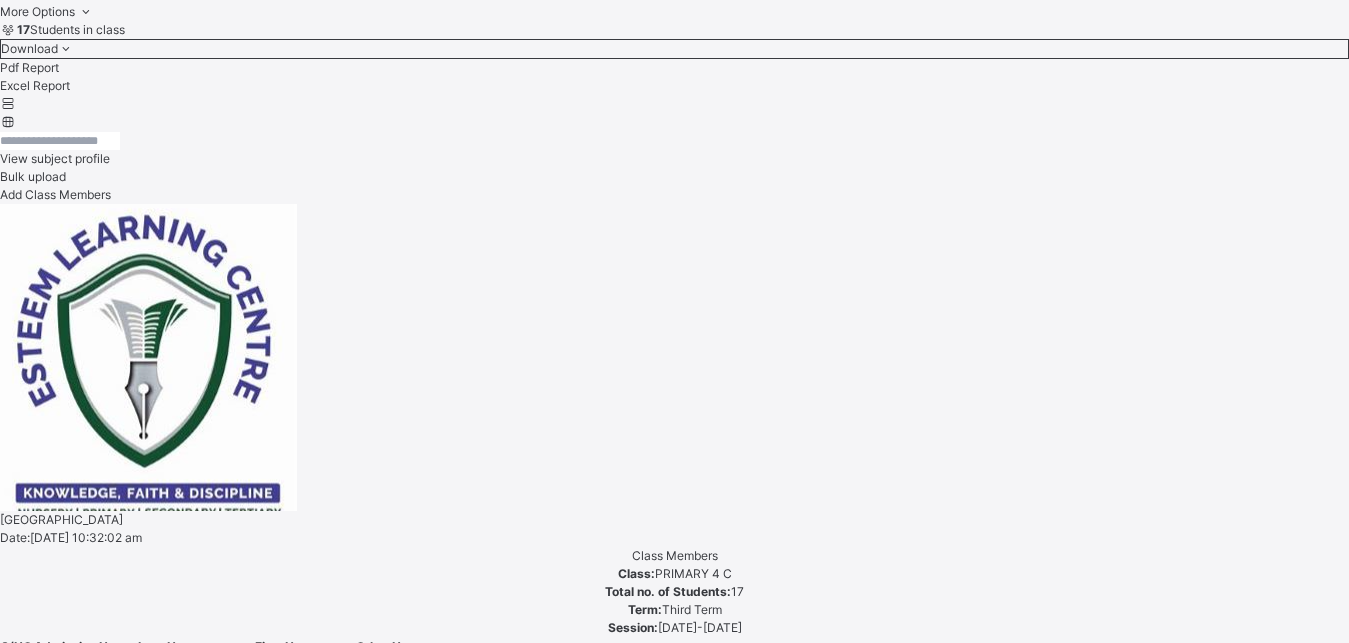 scroll, scrollTop: 729, scrollLeft: 0, axis: vertical 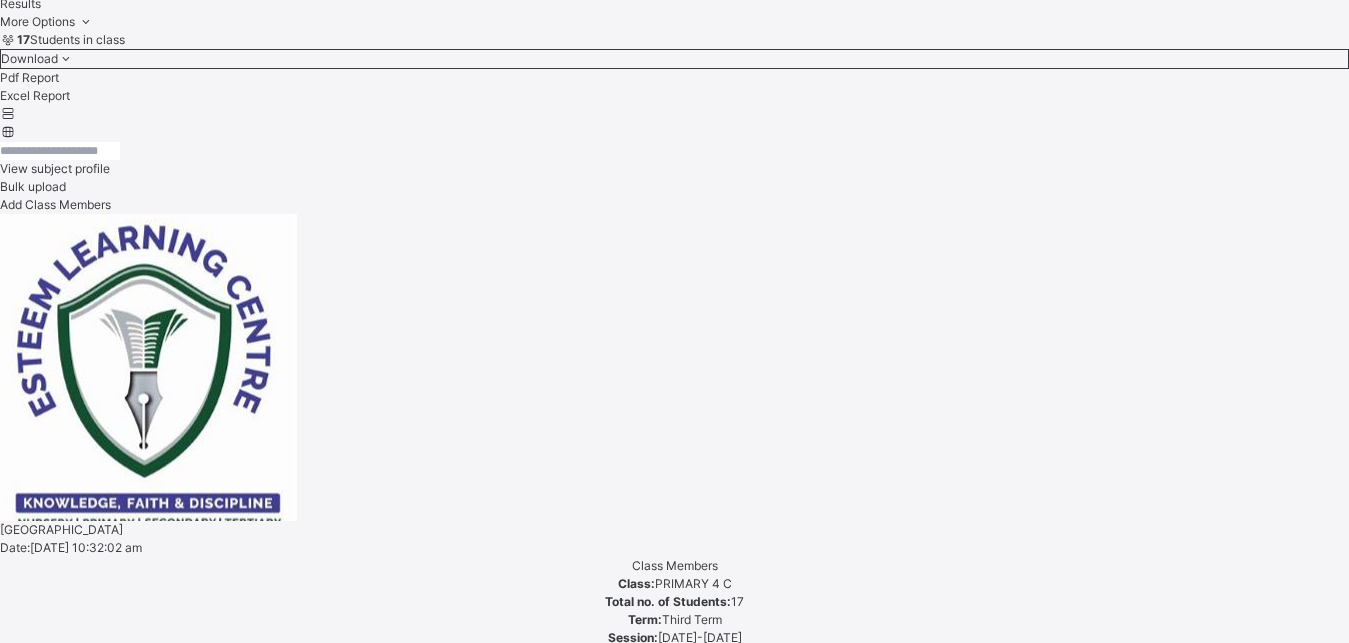 click on "[DEMOGRAPHIC_DATA] [PERSON_NAME]" at bounding box center [674, 5110] 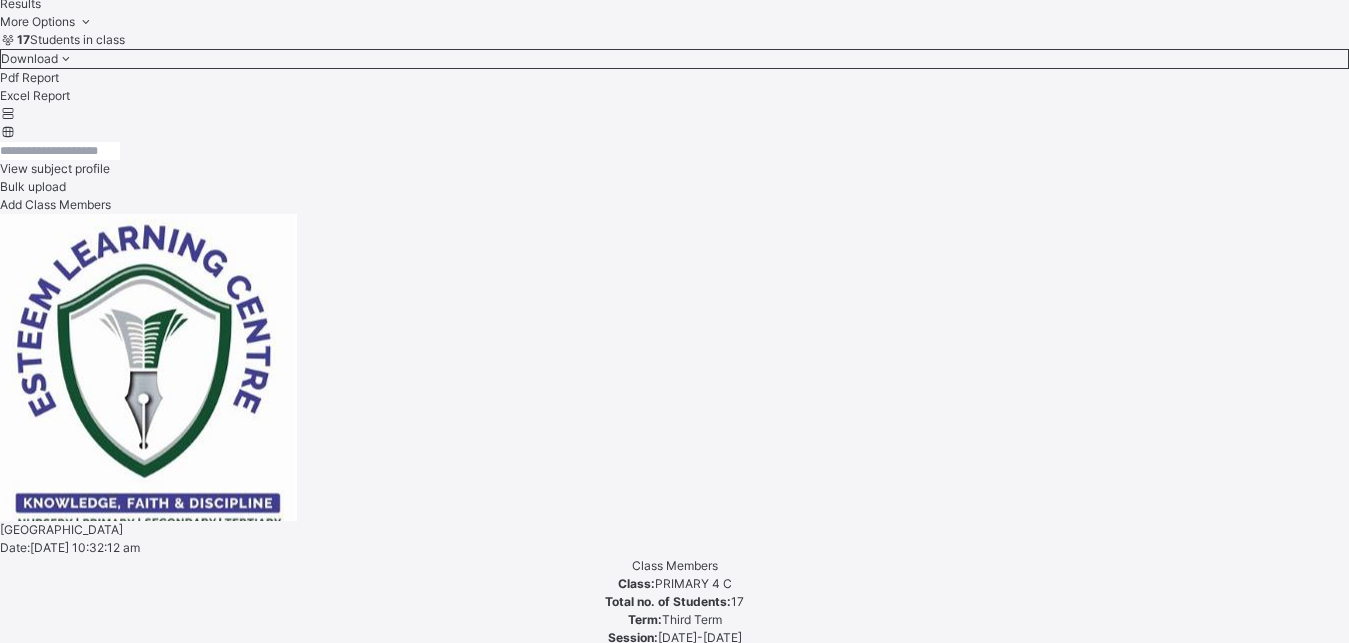 scroll, scrollTop: 581, scrollLeft: 0, axis: vertical 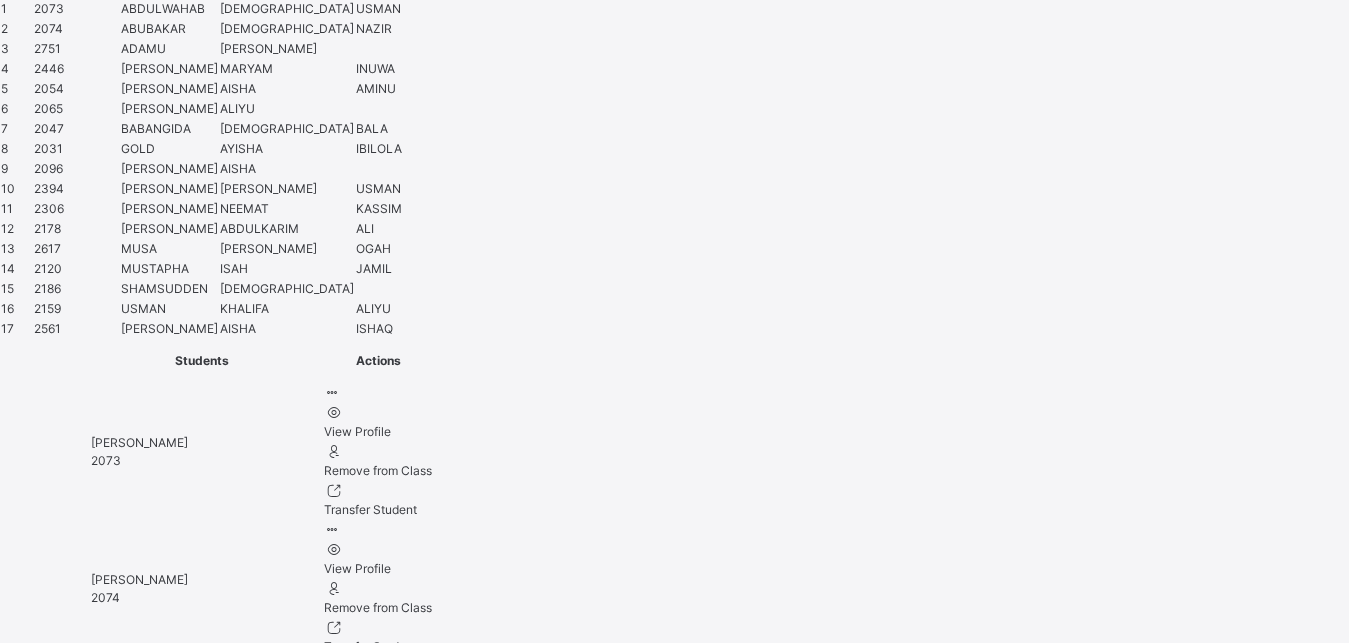 click at bounding box center [67, 5572] 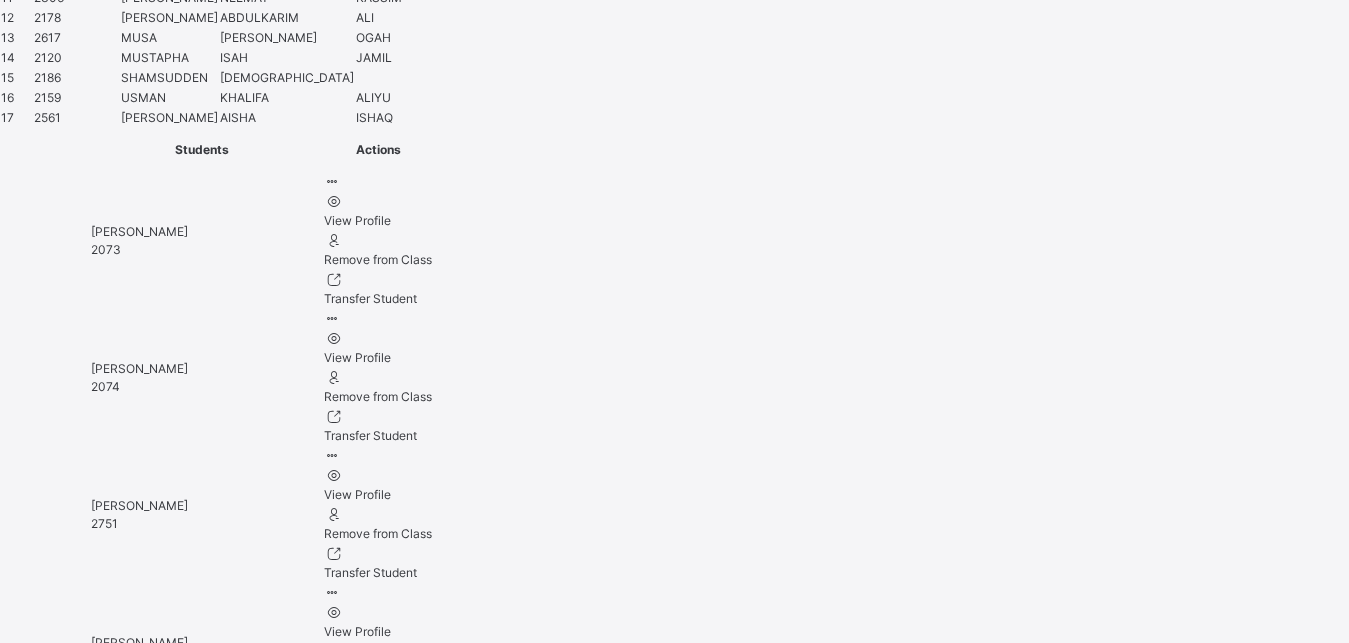 scroll, scrollTop: 1679, scrollLeft: 0, axis: vertical 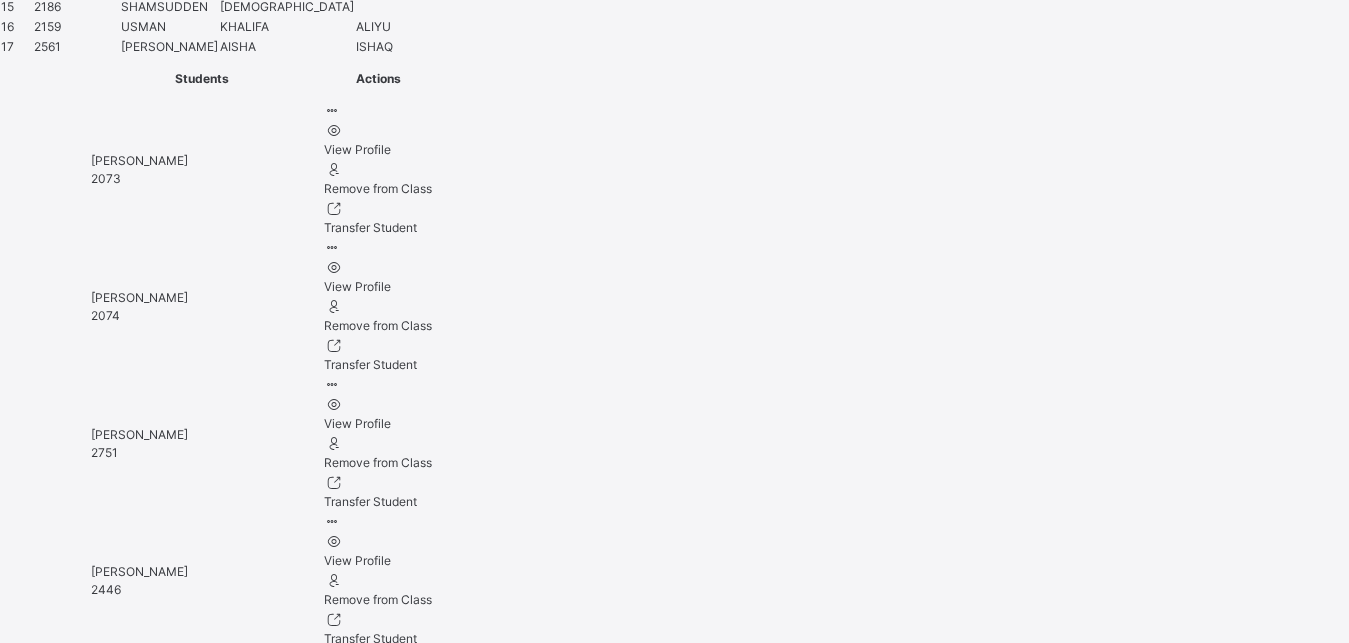 type on "**********" 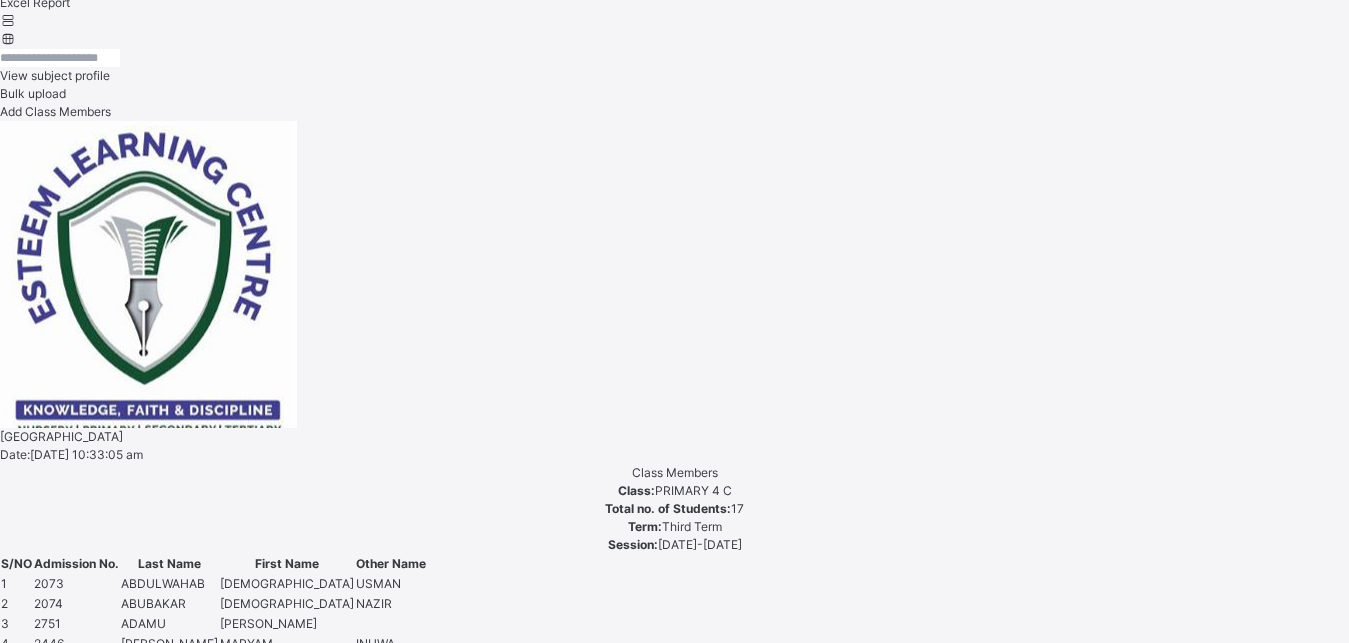scroll, scrollTop: 812, scrollLeft: 0, axis: vertical 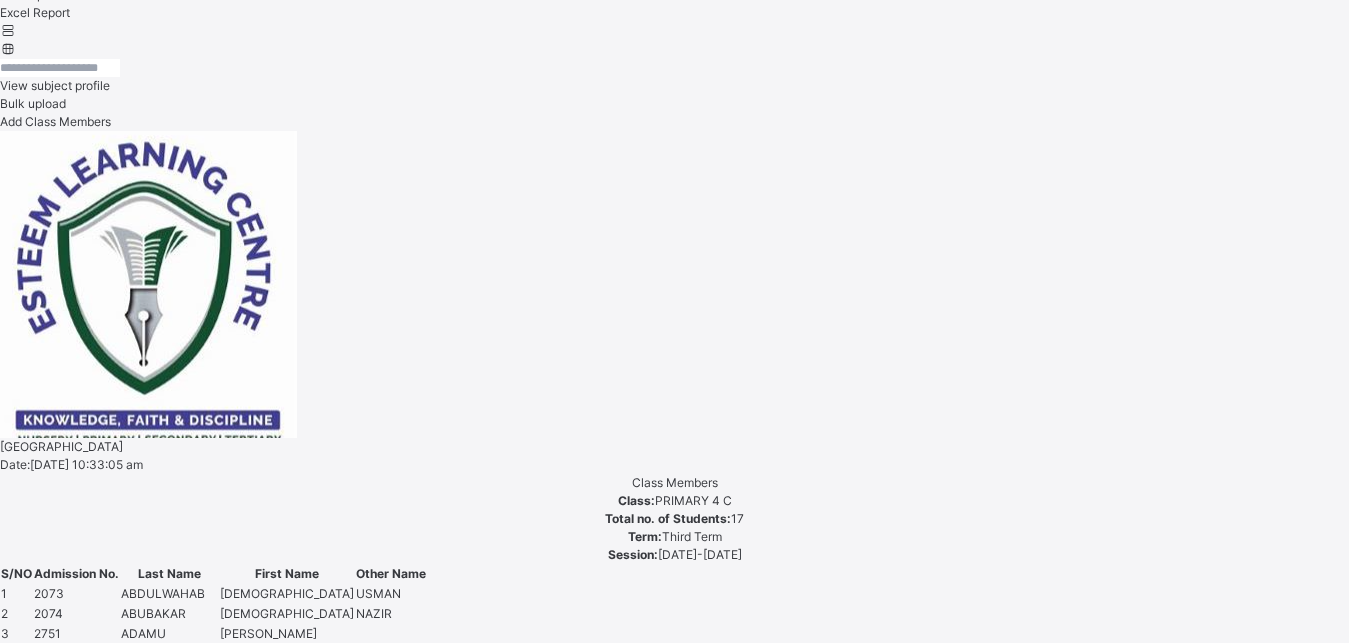 click on "[PERSON_NAME]" at bounding box center (674, 5093) 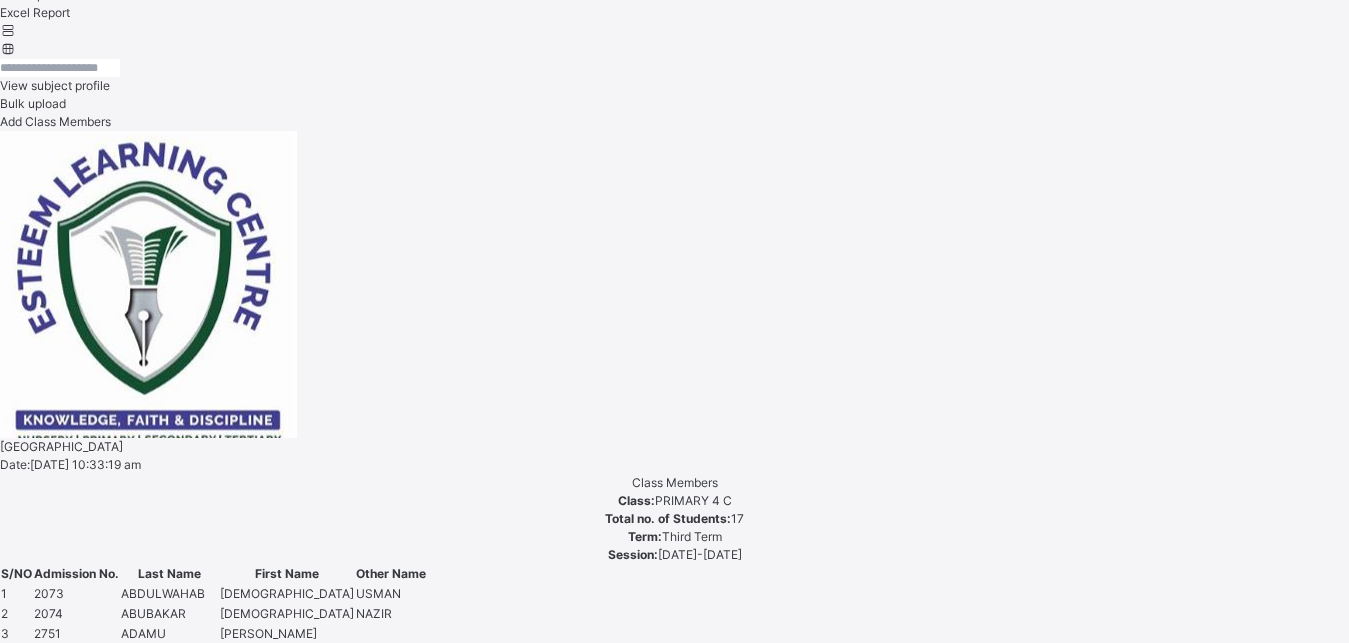 scroll, scrollTop: 581, scrollLeft: 0, axis: vertical 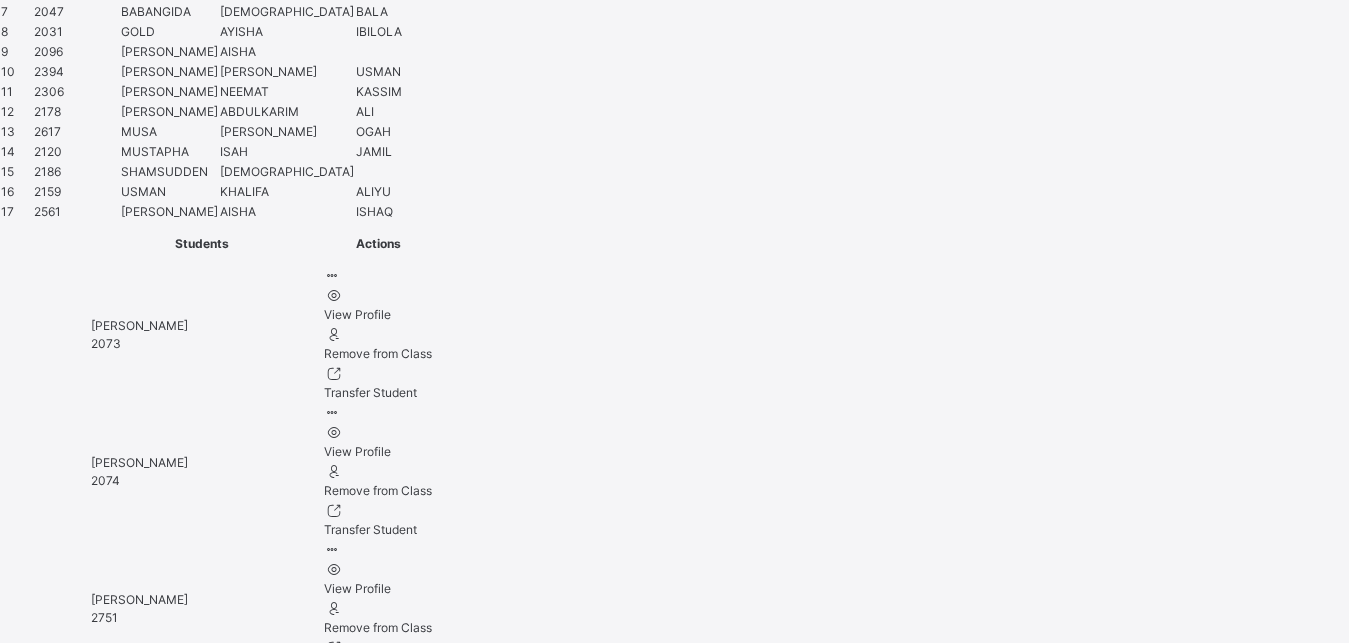 click at bounding box center (67, 5455) 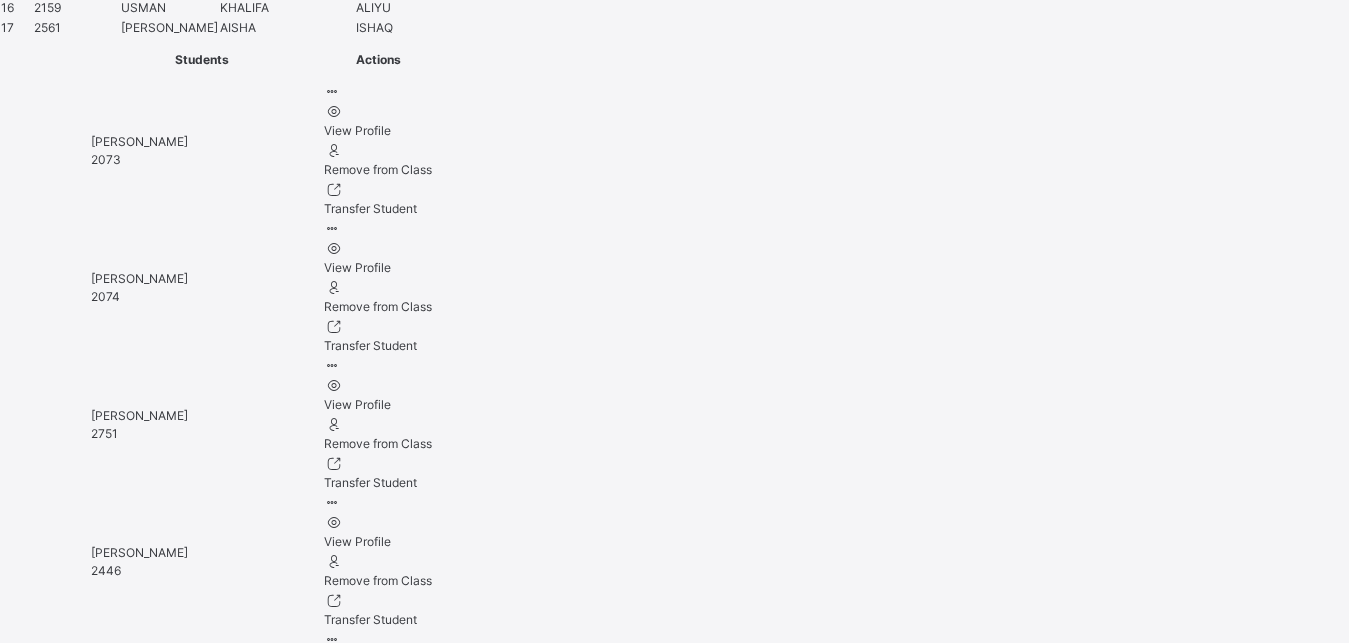 type on "**********" 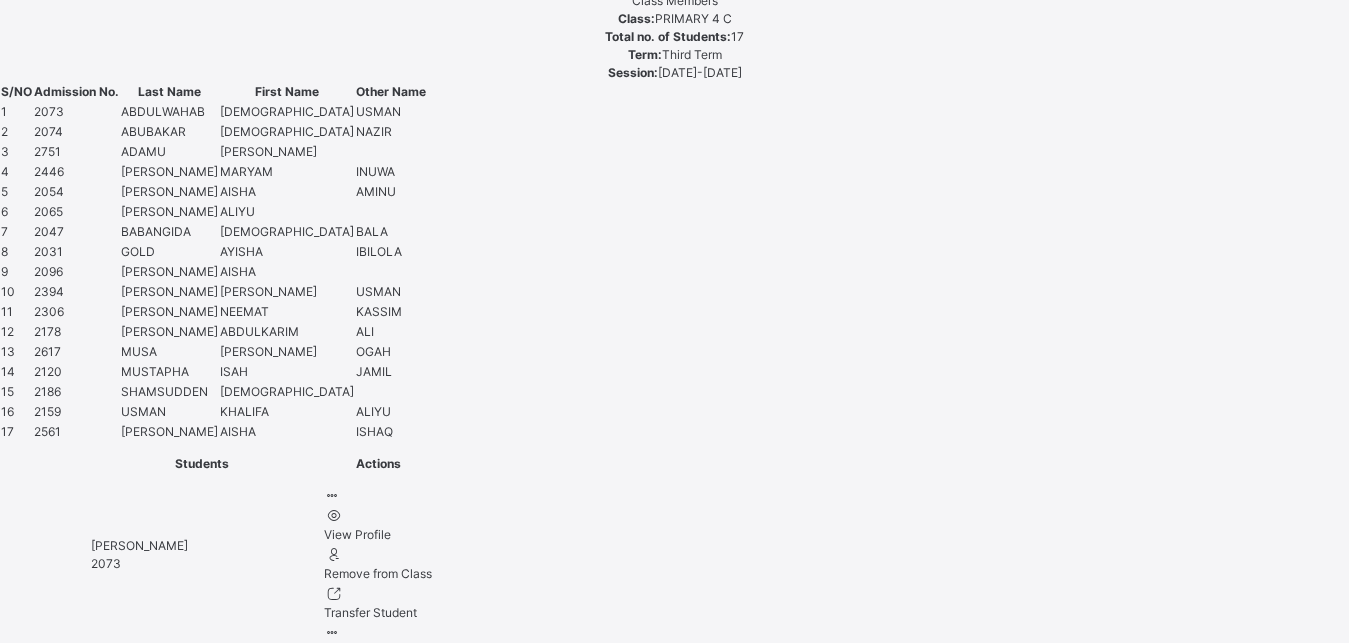 scroll, scrollTop: 1290, scrollLeft: 0, axis: vertical 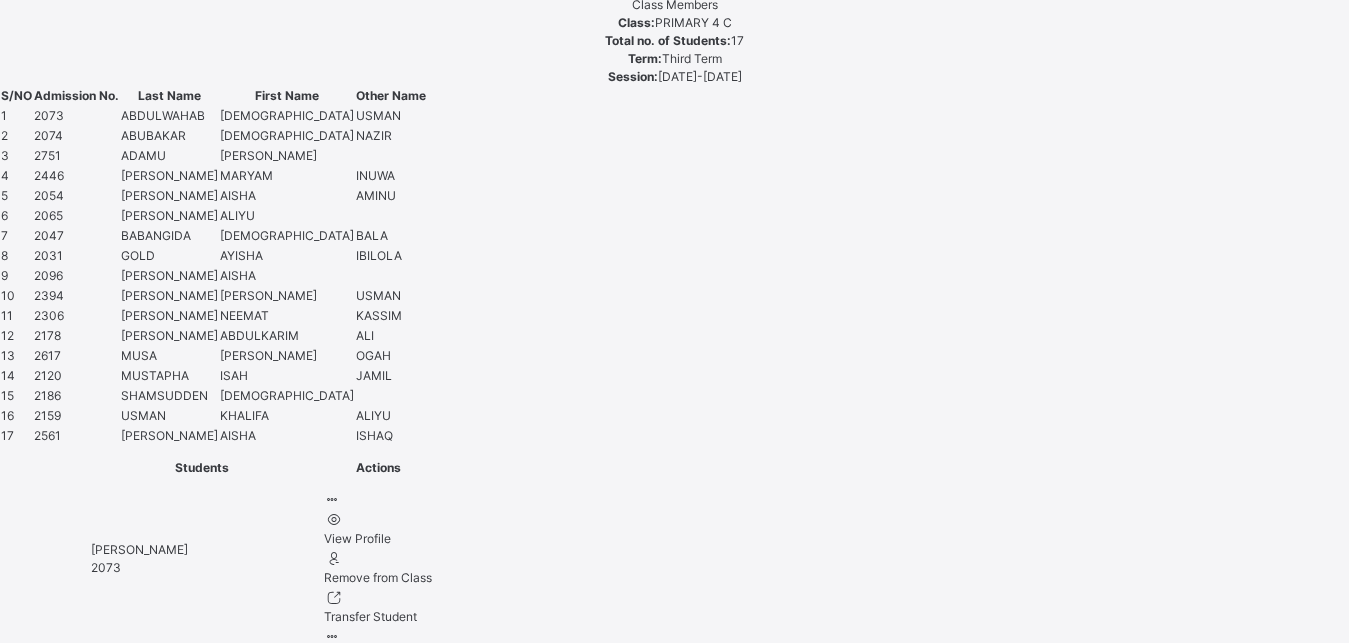click on "Classes" at bounding box center [60, -762] 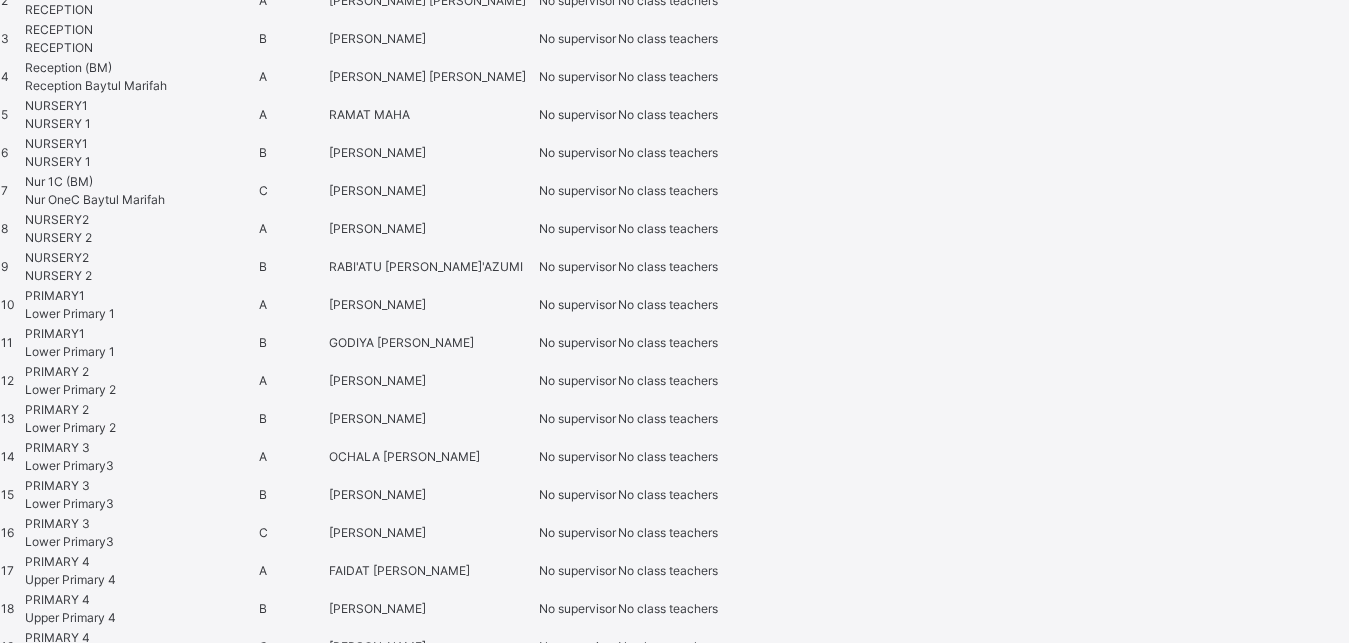 scroll, scrollTop: 0, scrollLeft: 0, axis: both 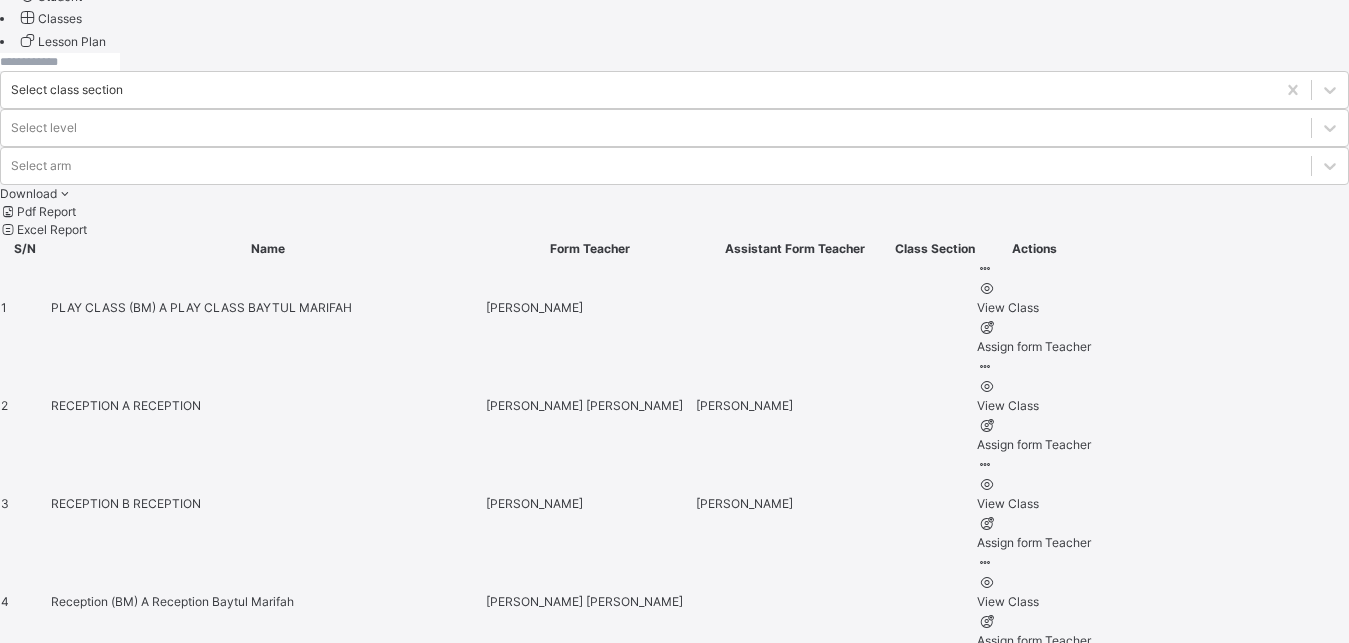 click on "PRIMARY1   B" at bounding box center [88, 1287] 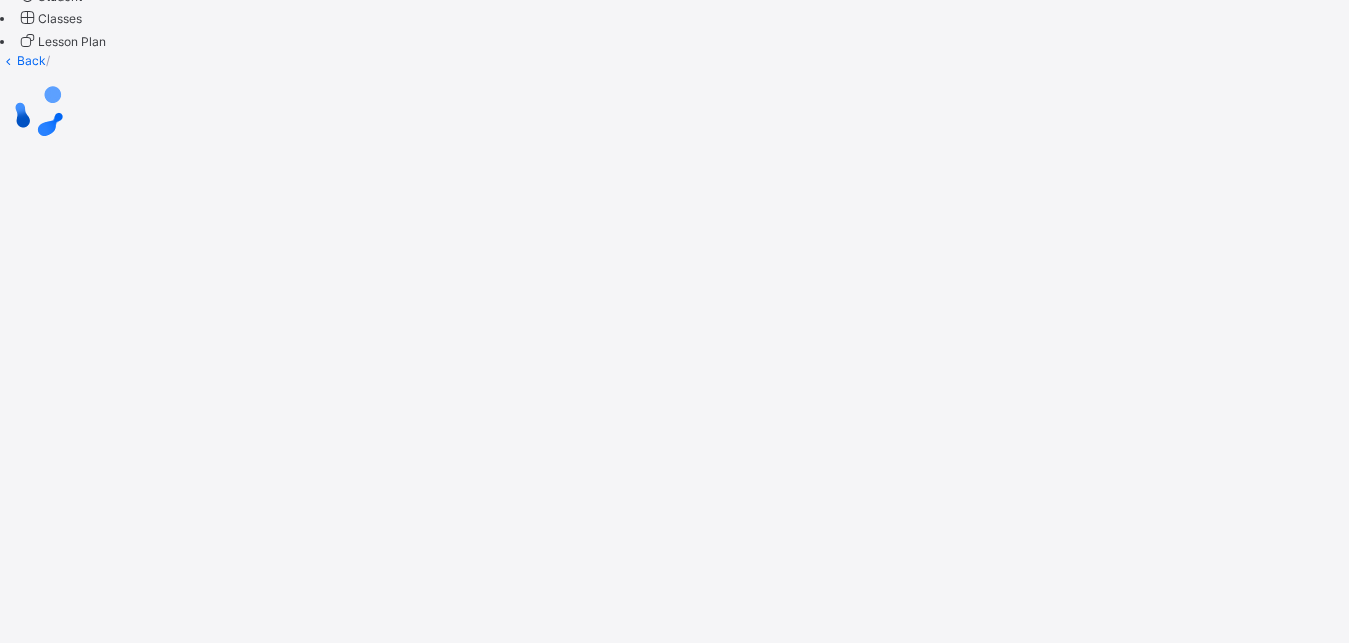 scroll, scrollTop: 0, scrollLeft: 0, axis: both 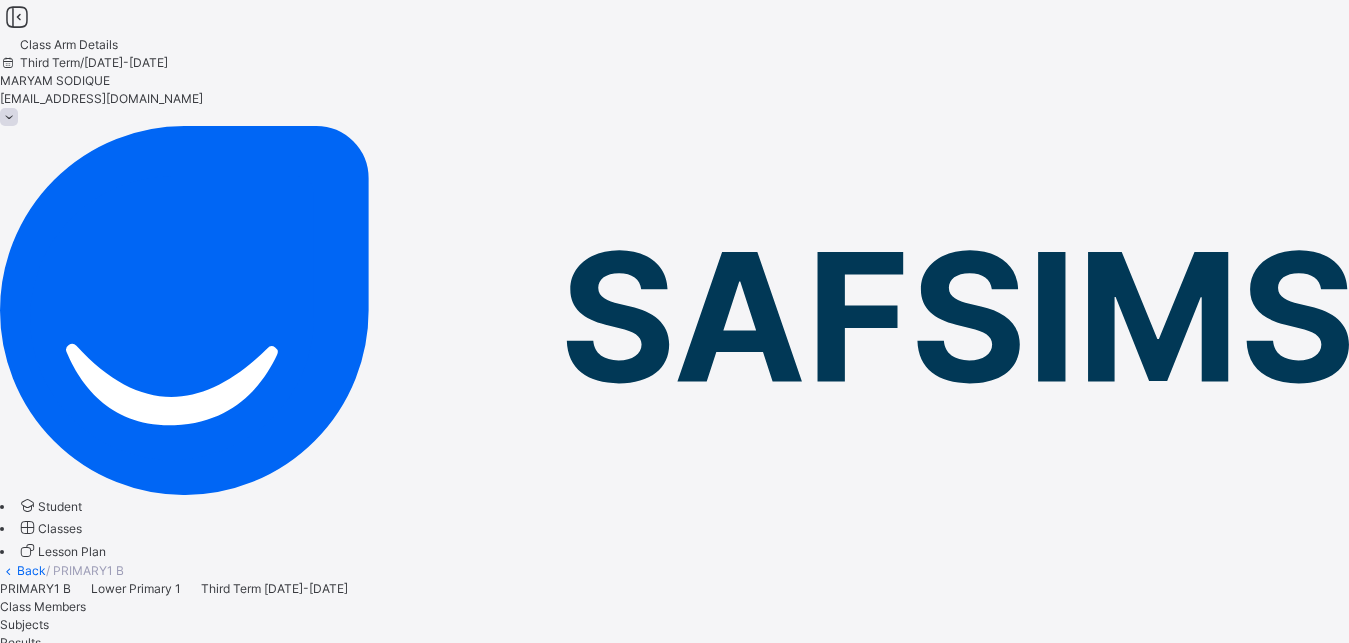 click on "Results" at bounding box center [20, 642] 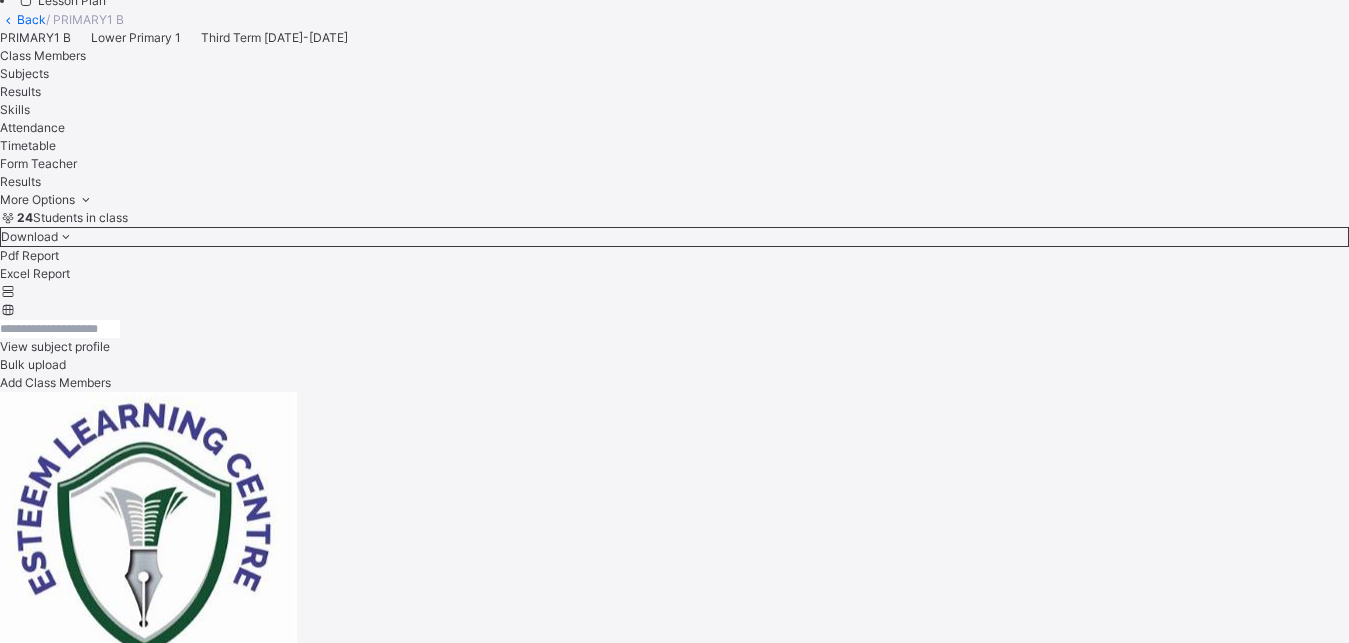 scroll, scrollTop: 581, scrollLeft: 0, axis: vertical 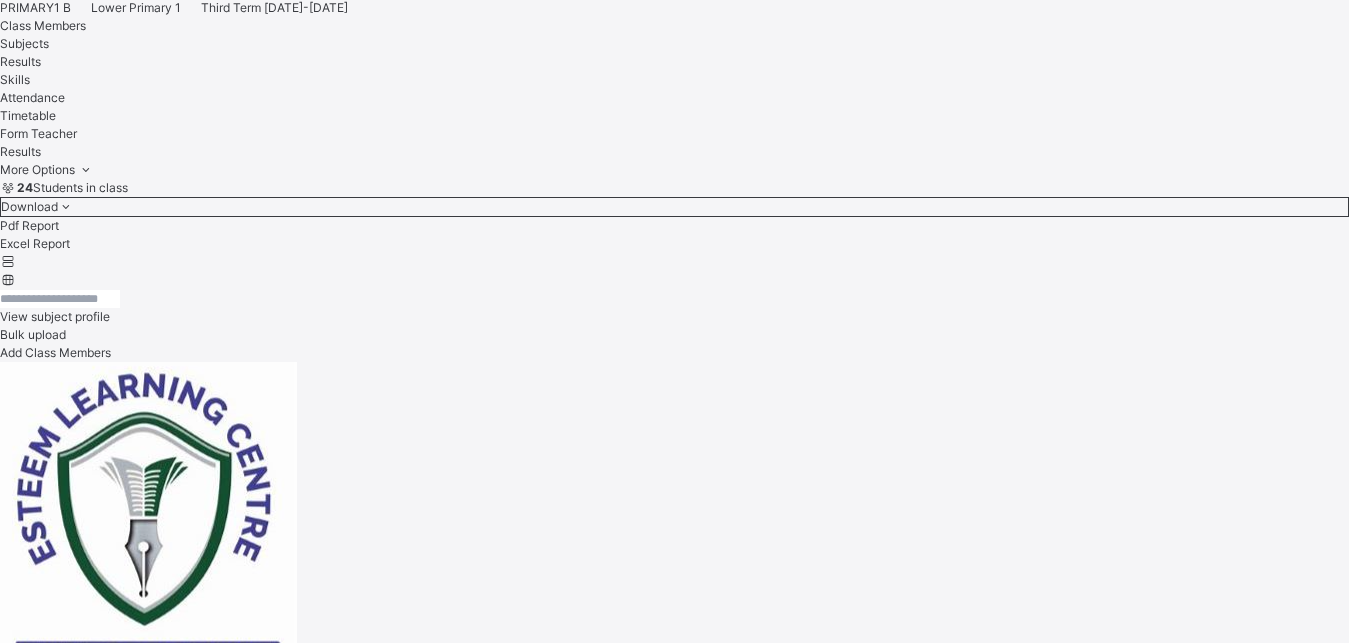 click on "SANUSI [PERSON_NAME]  2323" at bounding box center (674, 6769) 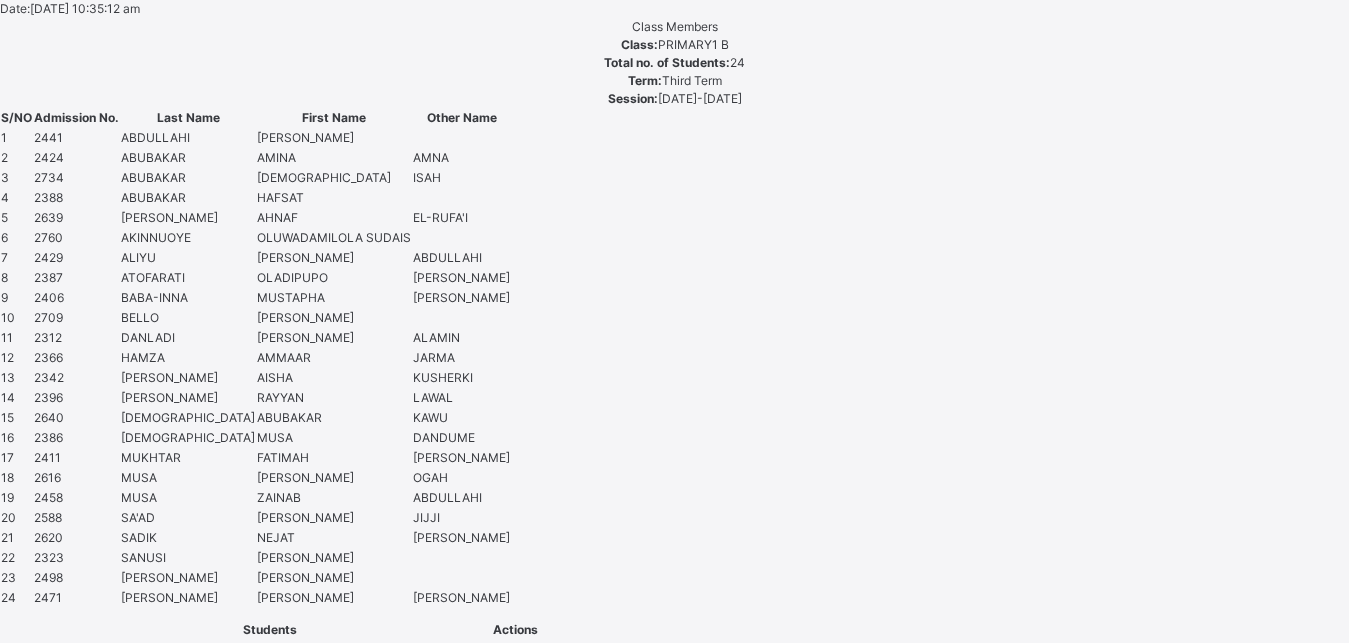 scroll, scrollTop: 1271, scrollLeft: 0, axis: vertical 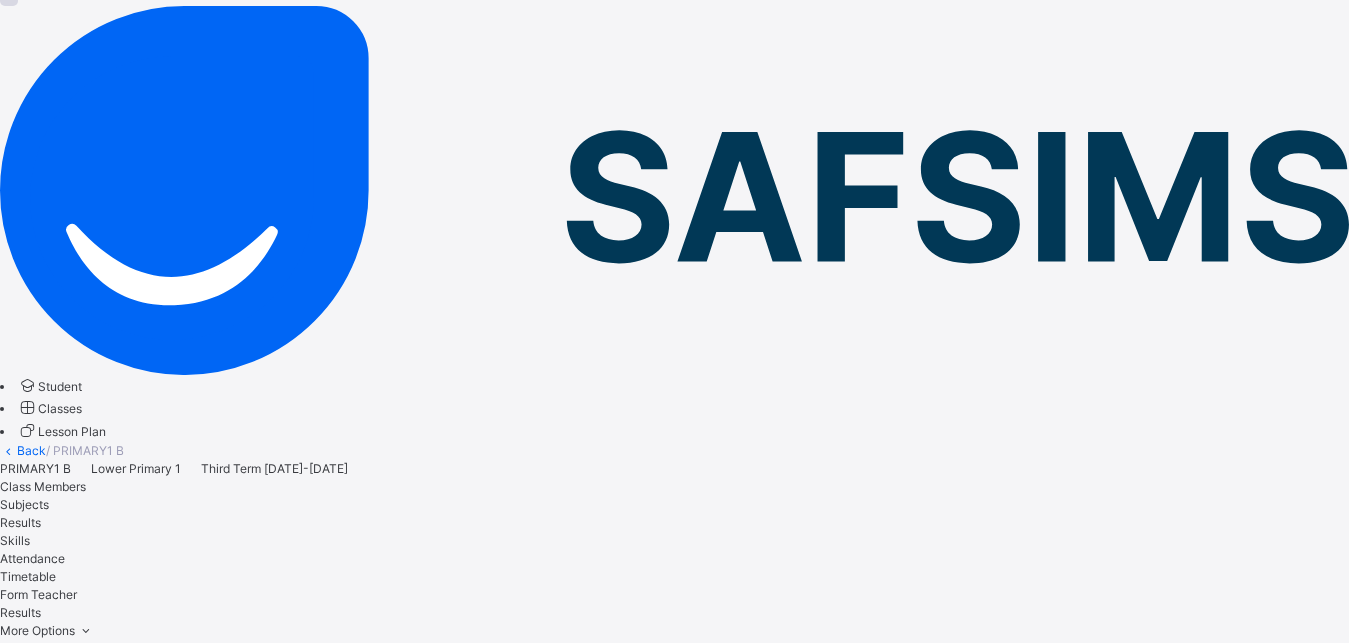 click on "[PERSON_NAME]" at bounding box center (674, 6556) 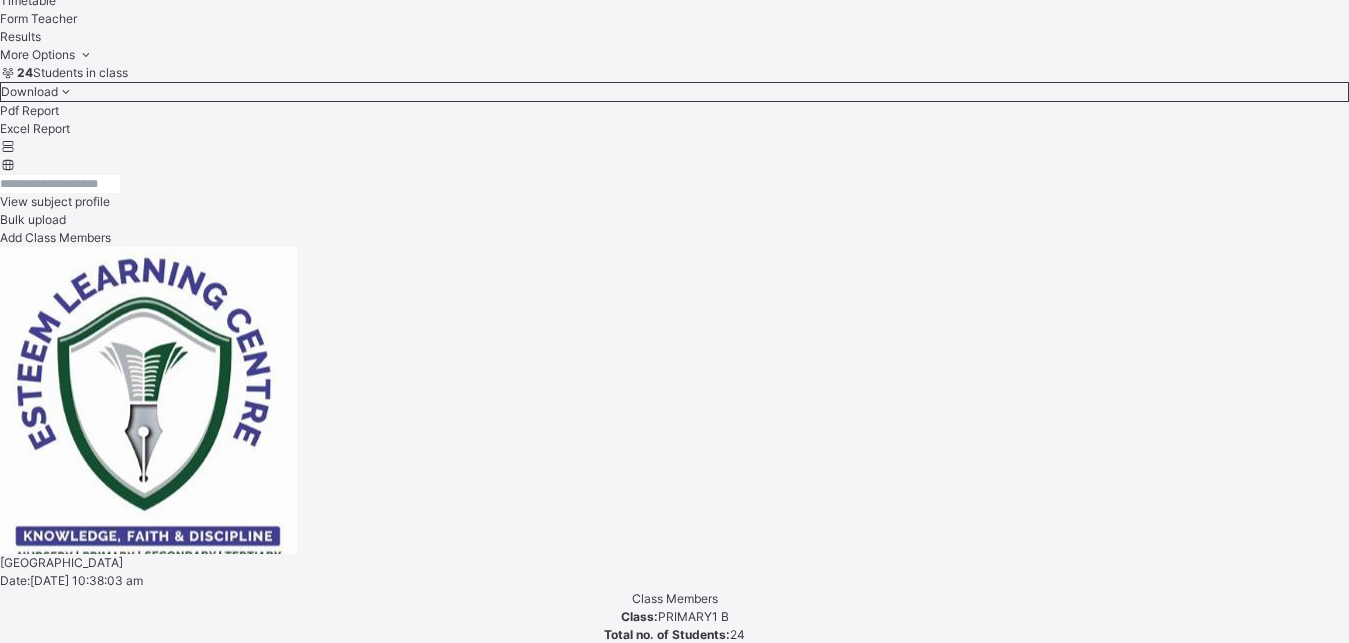 scroll, scrollTop: 681, scrollLeft: 0, axis: vertical 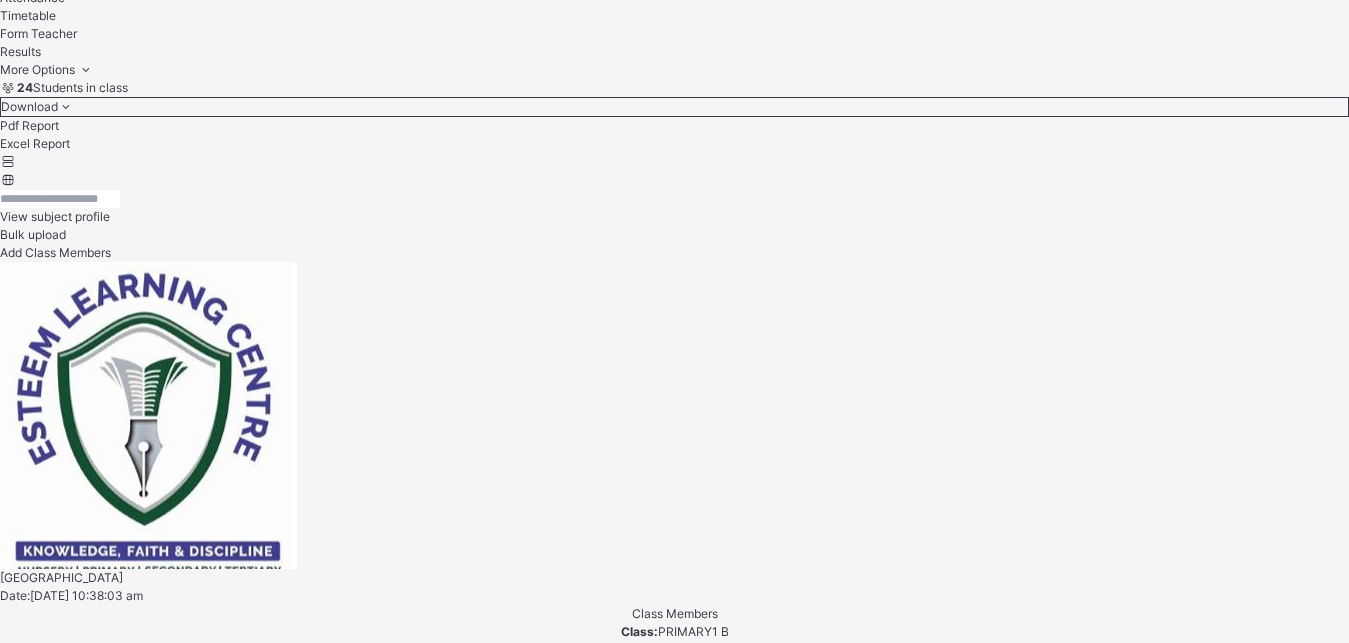 click on "Classes" at bounding box center [60, -153] 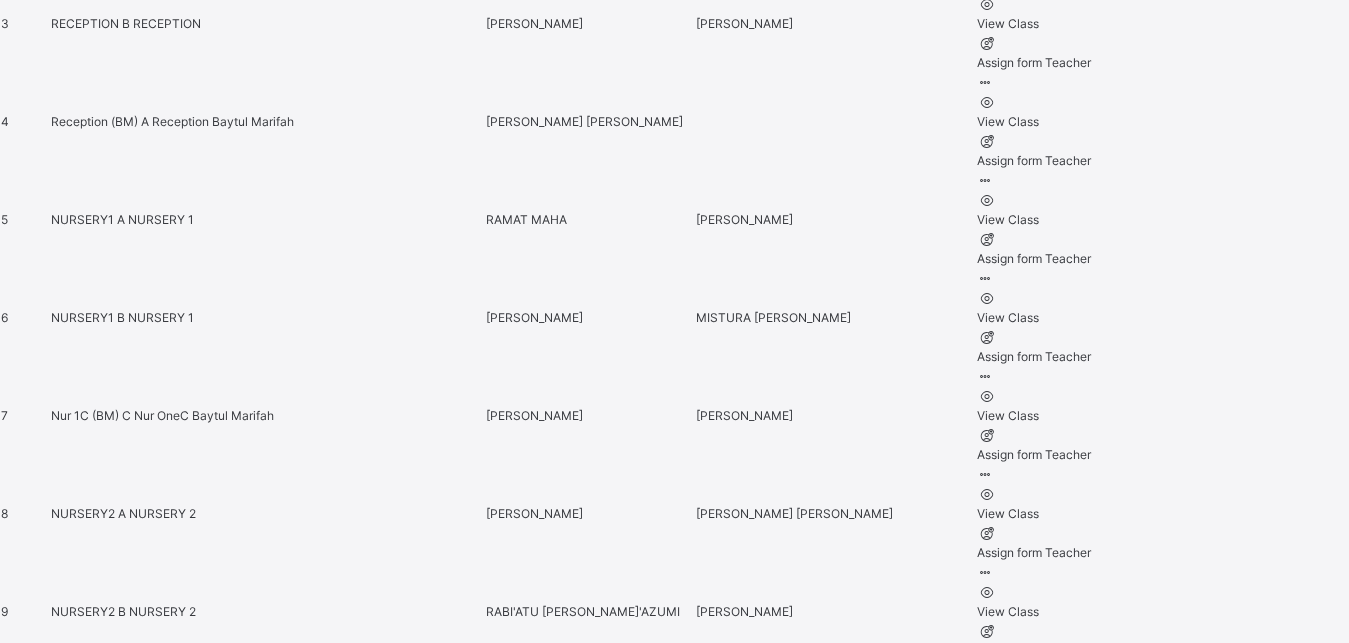 scroll, scrollTop: 1005, scrollLeft: 0, axis: vertical 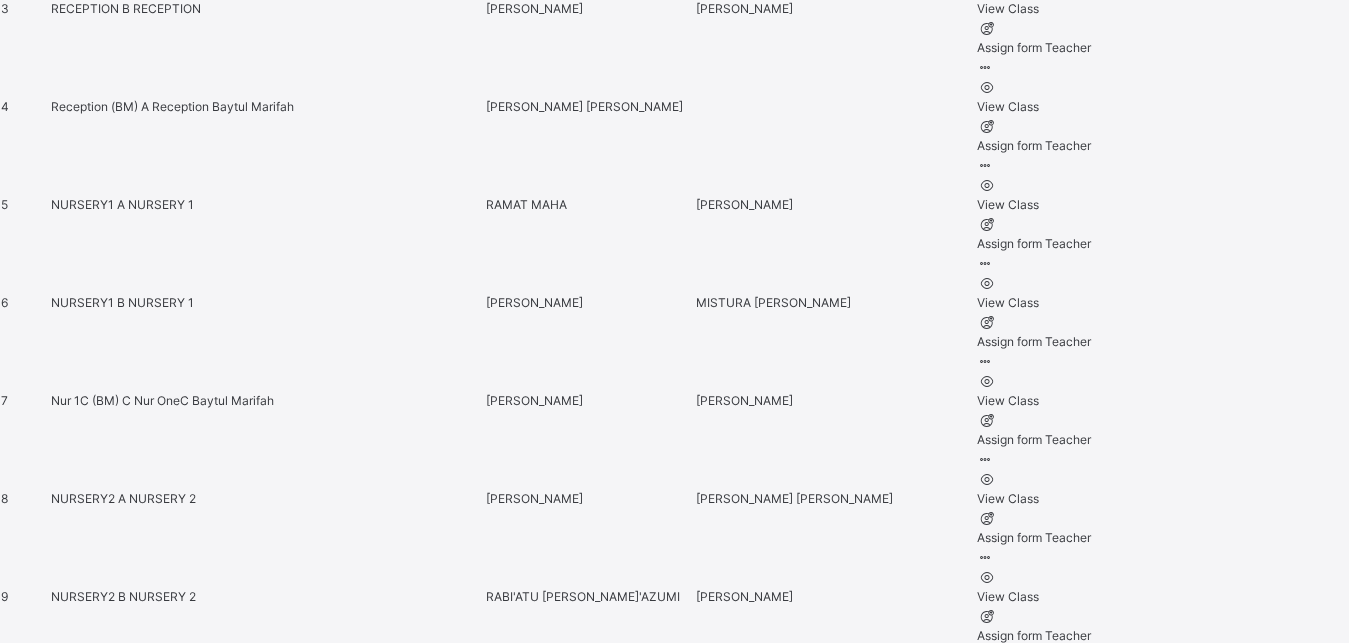 click on "PRIMARY 5   A" at bounding box center [90, 1674] 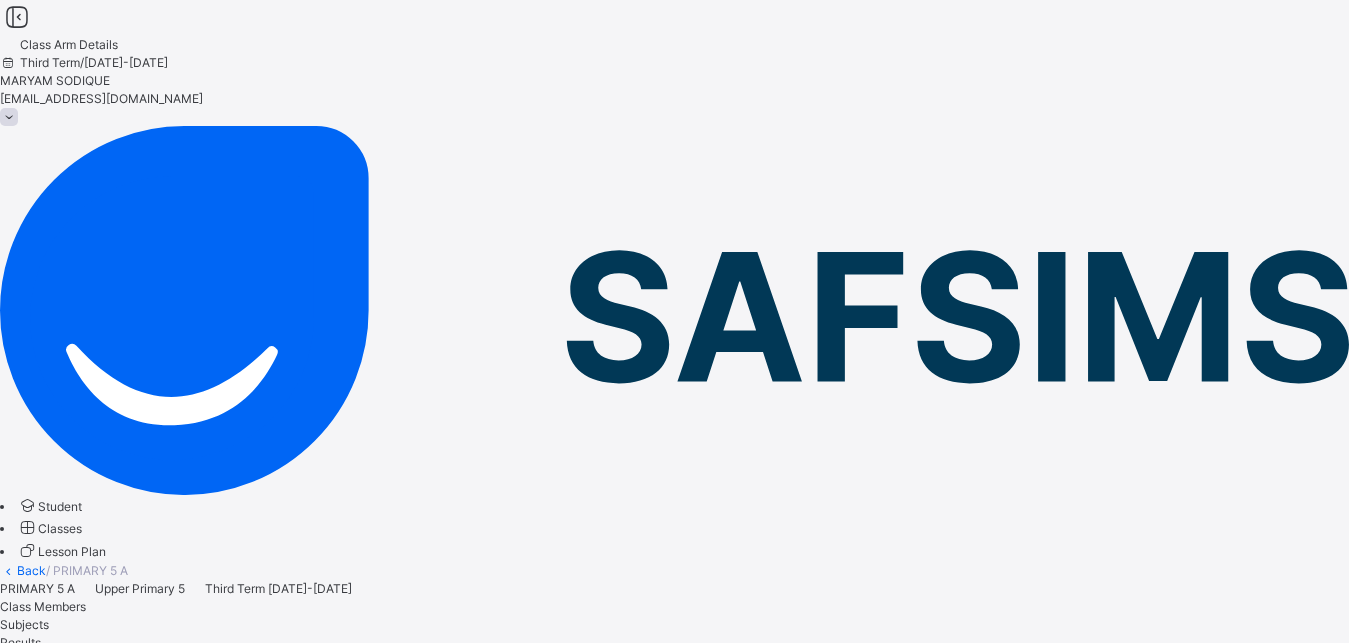 click on "Results" at bounding box center [20, 642] 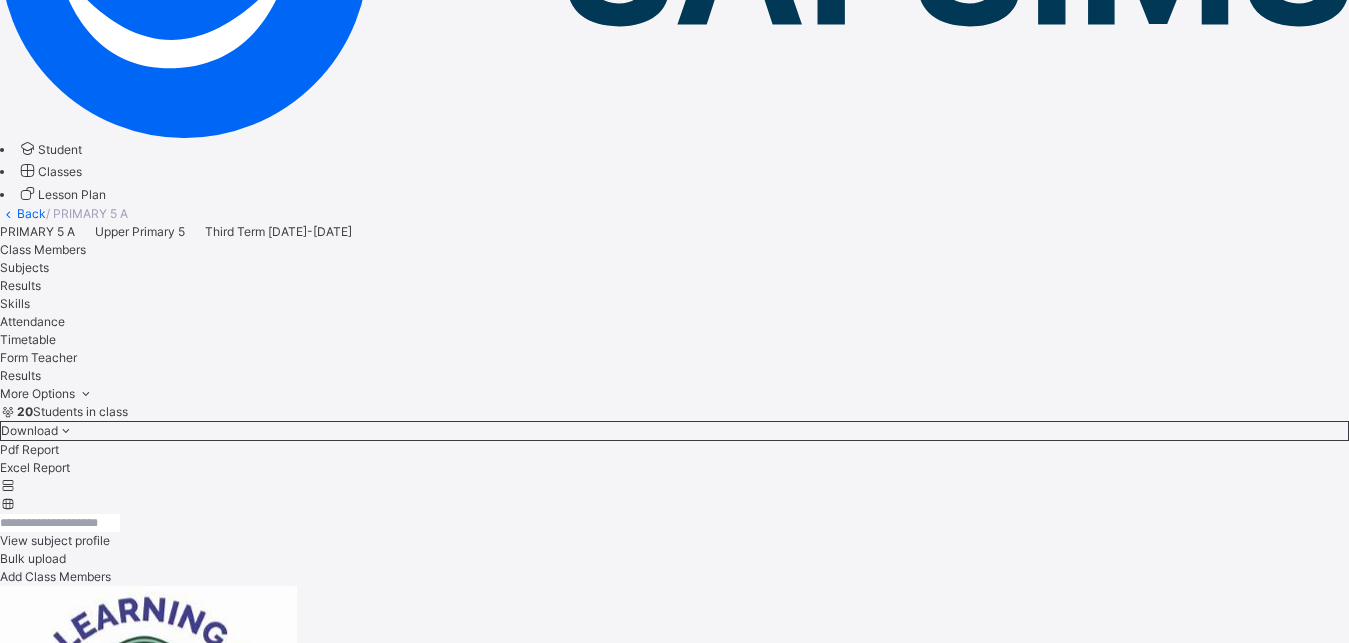scroll, scrollTop: 408, scrollLeft: 0, axis: vertical 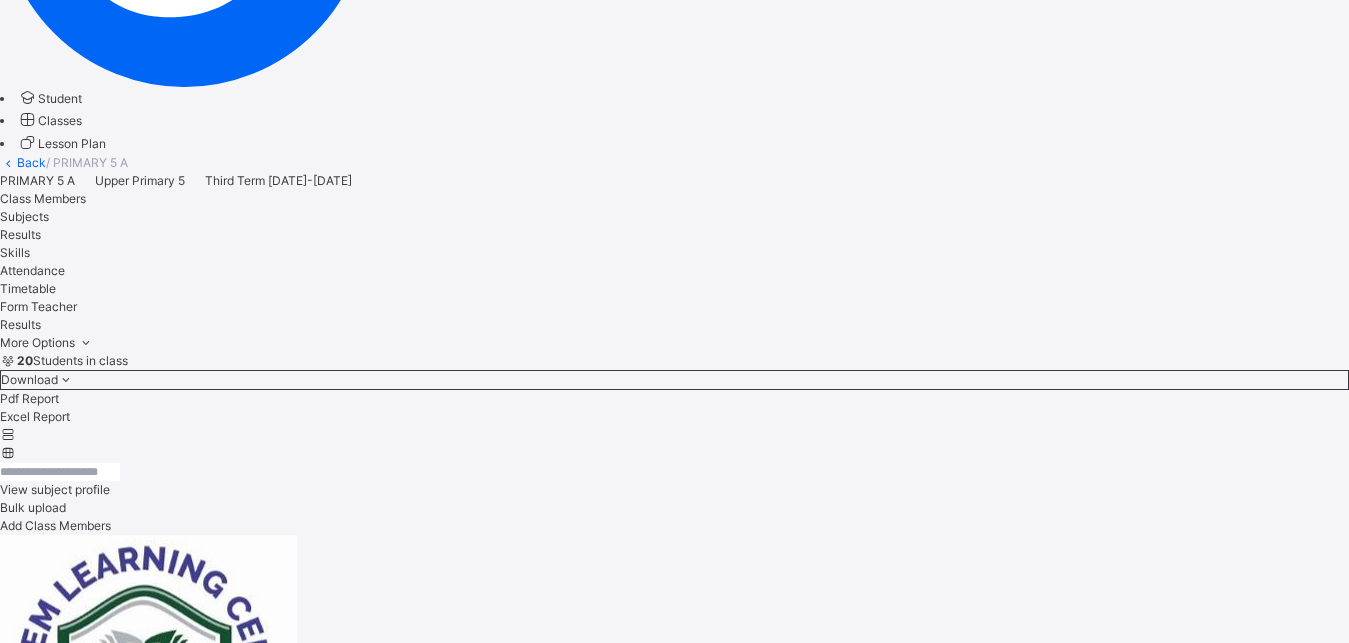 click on "[PERSON_NAME] [PERSON_NAME]" at bounding box center [674, 4930] 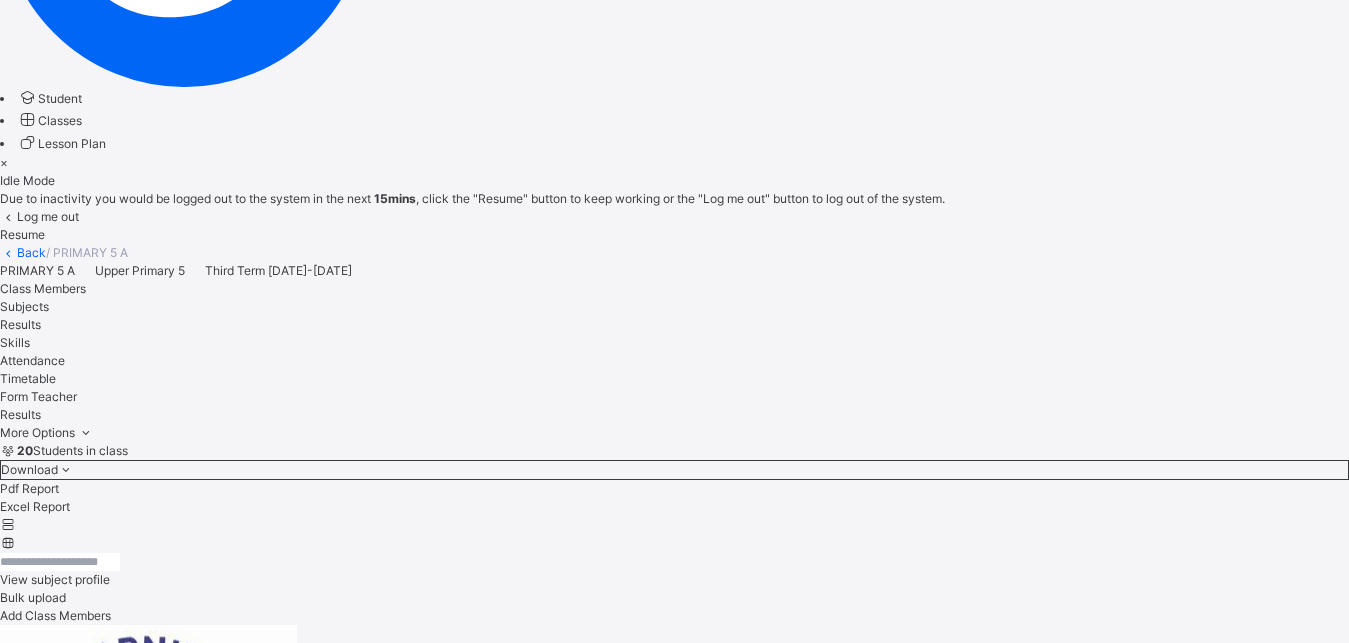 click on "Resume" at bounding box center (22, 234) 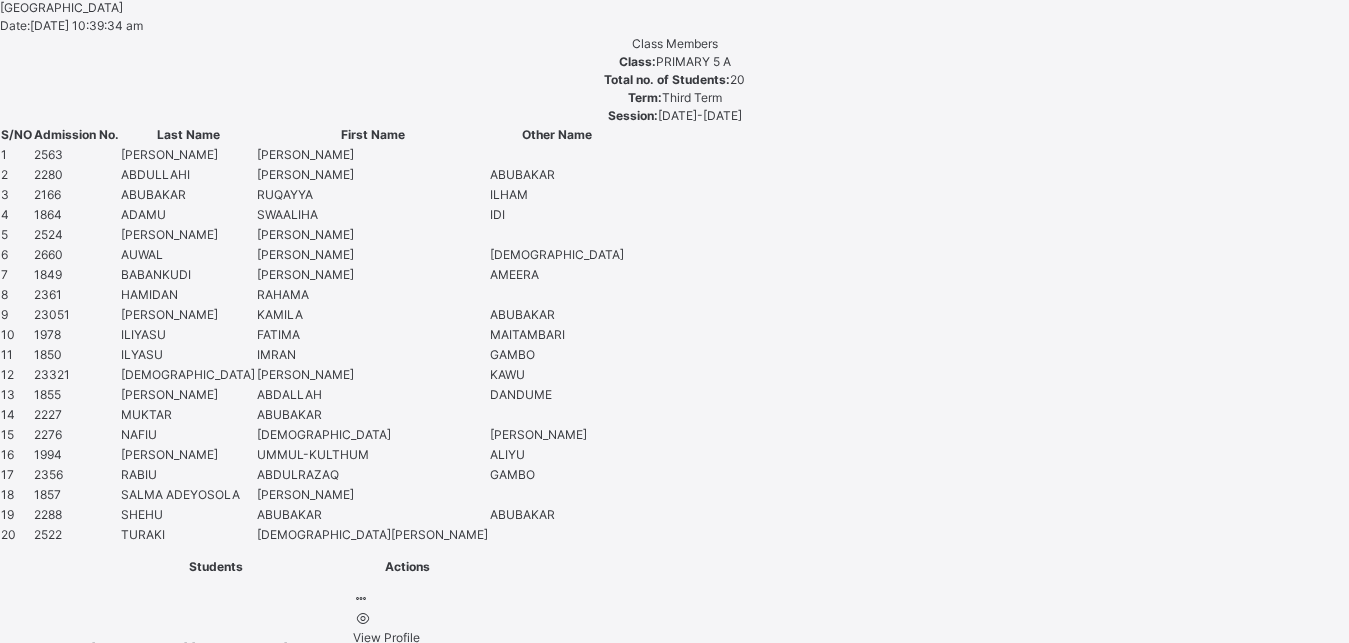 scroll, scrollTop: 1281, scrollLeft: 0, axis: vertical 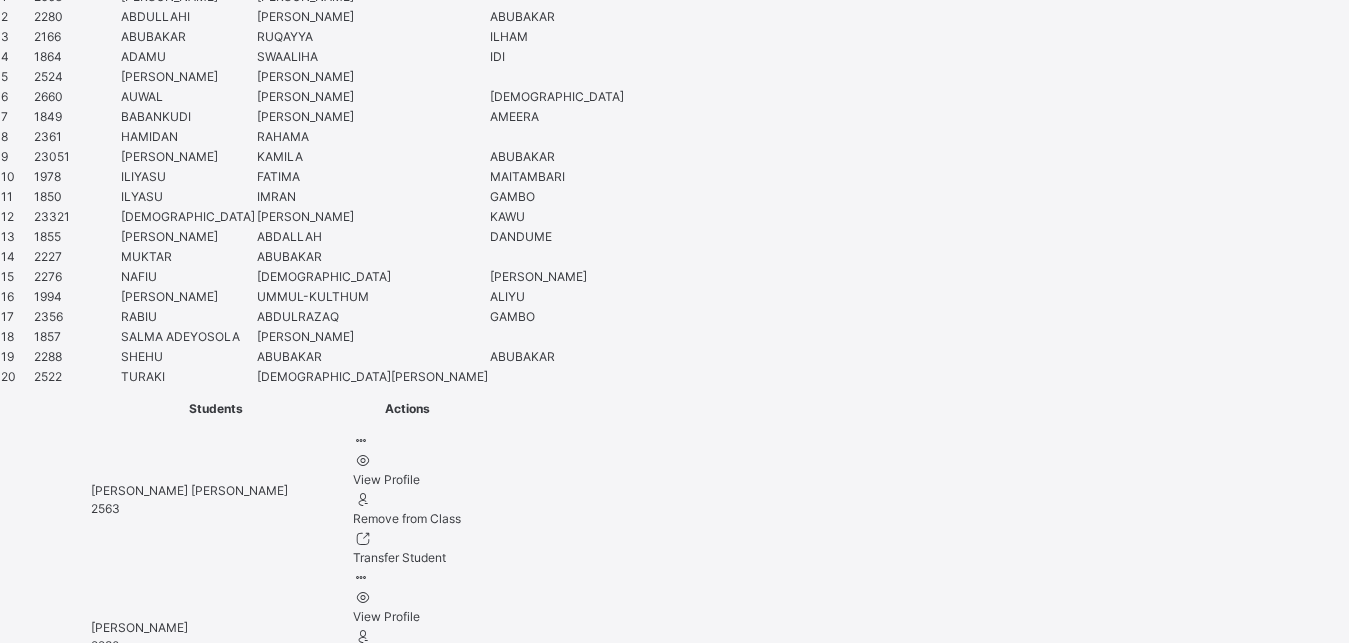 click at bounding box center [67, 6229] 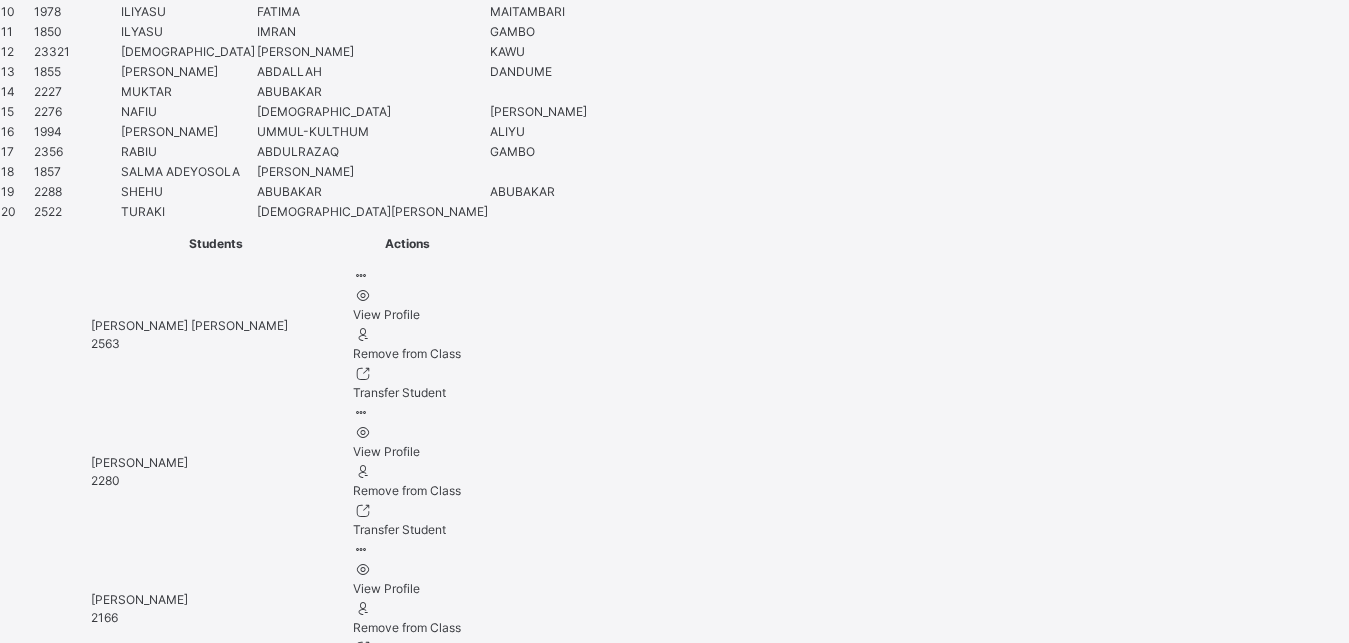 scroll, scrollTop: 1597, scrollLeft: 0, axis: vertical 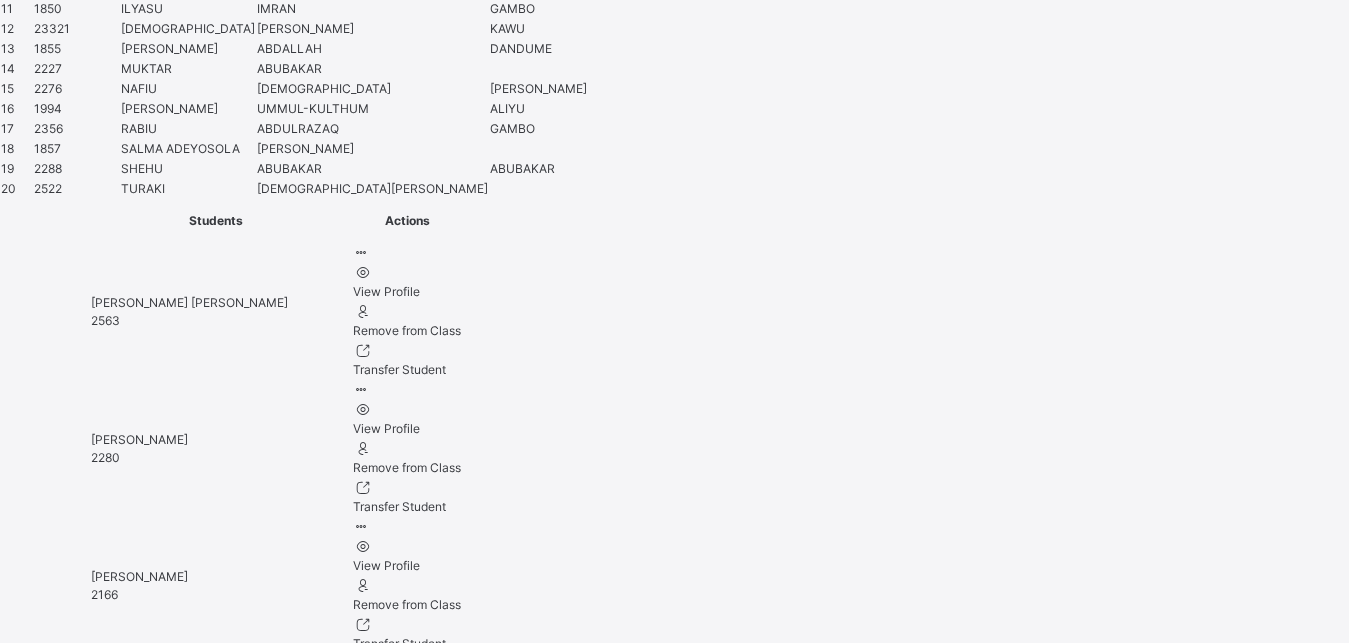 type on "**********" 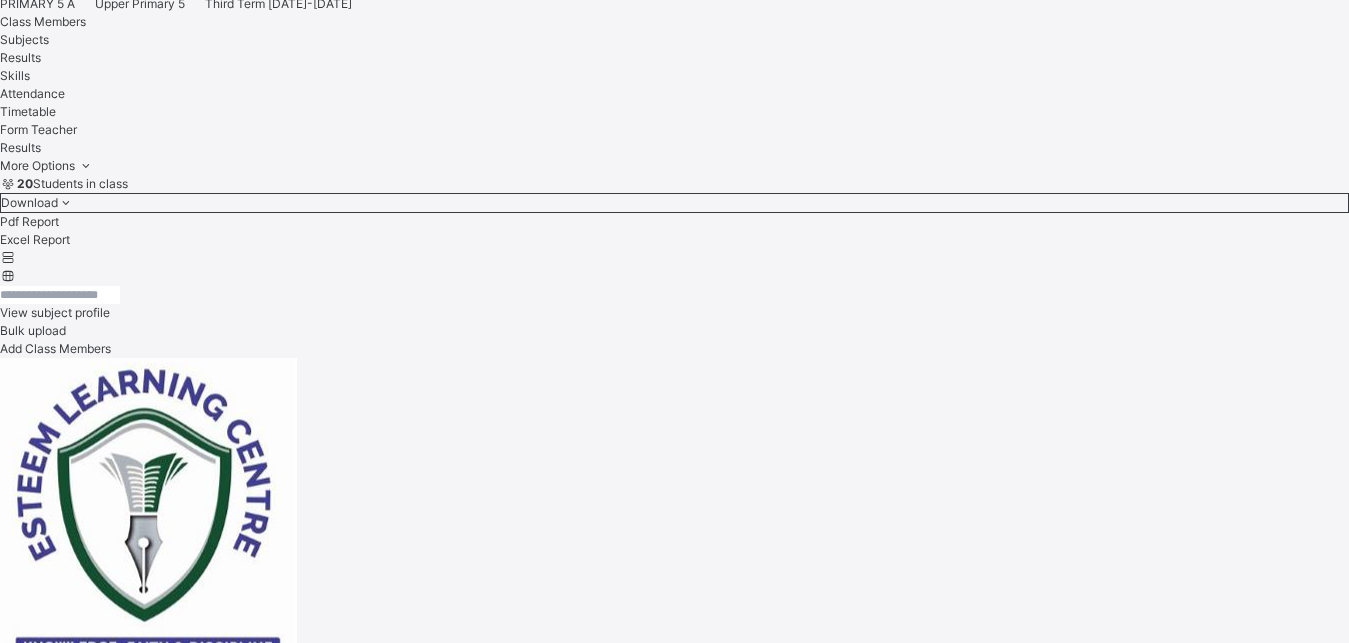scroll, scrollTop: 577, scrollLeft: 0, axis: vertical 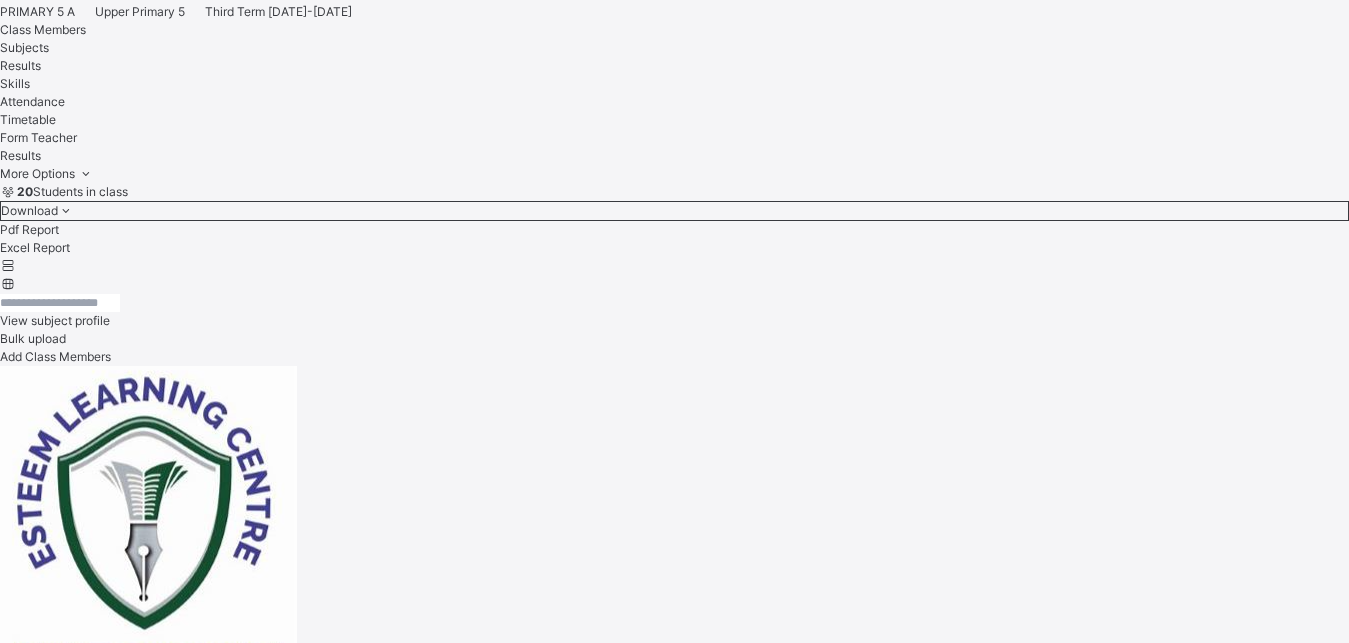 click on "[PERSON_NAME]" at bounding box center [674, 4809] 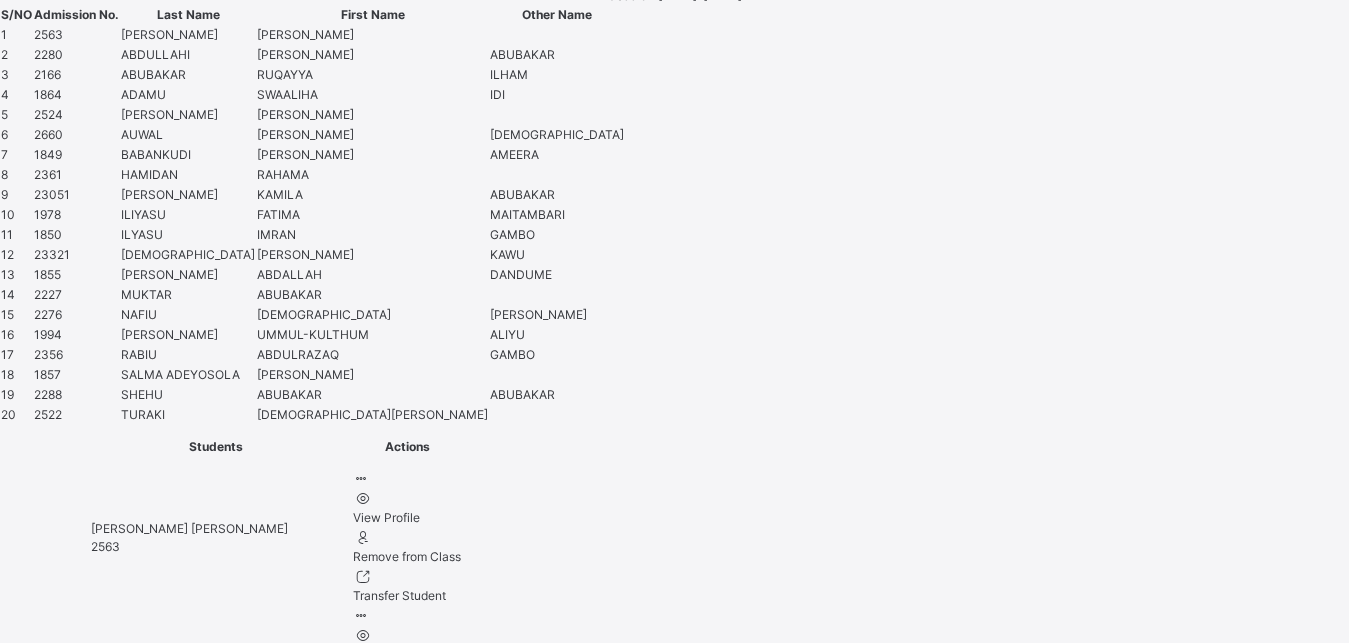 scroll, scrollTop: 1401, scrollLeft: 0, axis: vertical 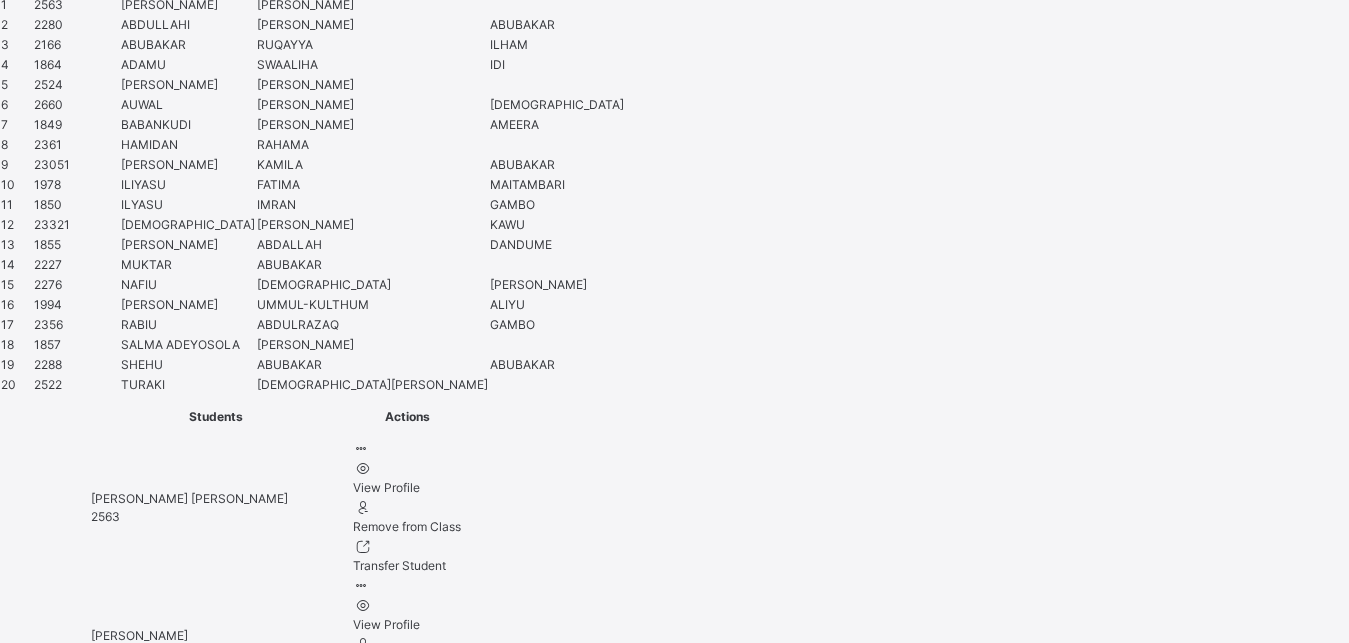 click at bounding box center (67, 6237) 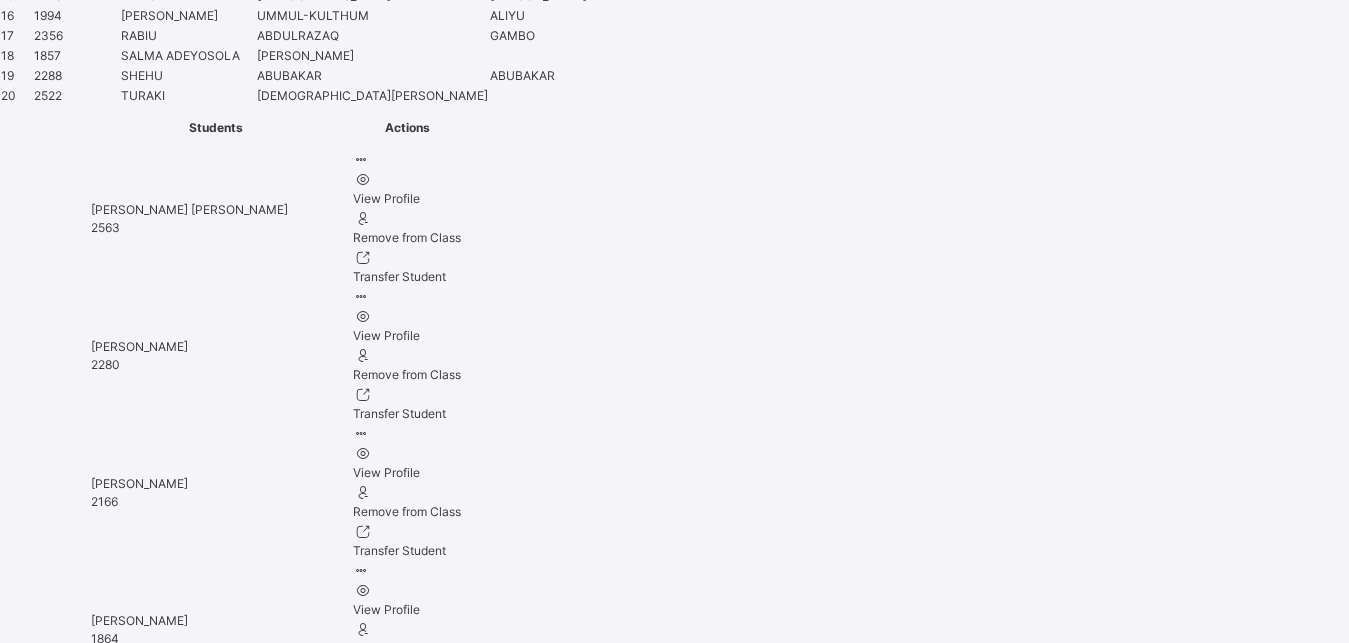 scroll, scrollTop: 1698, scrollLeft: 0, axis: vertical 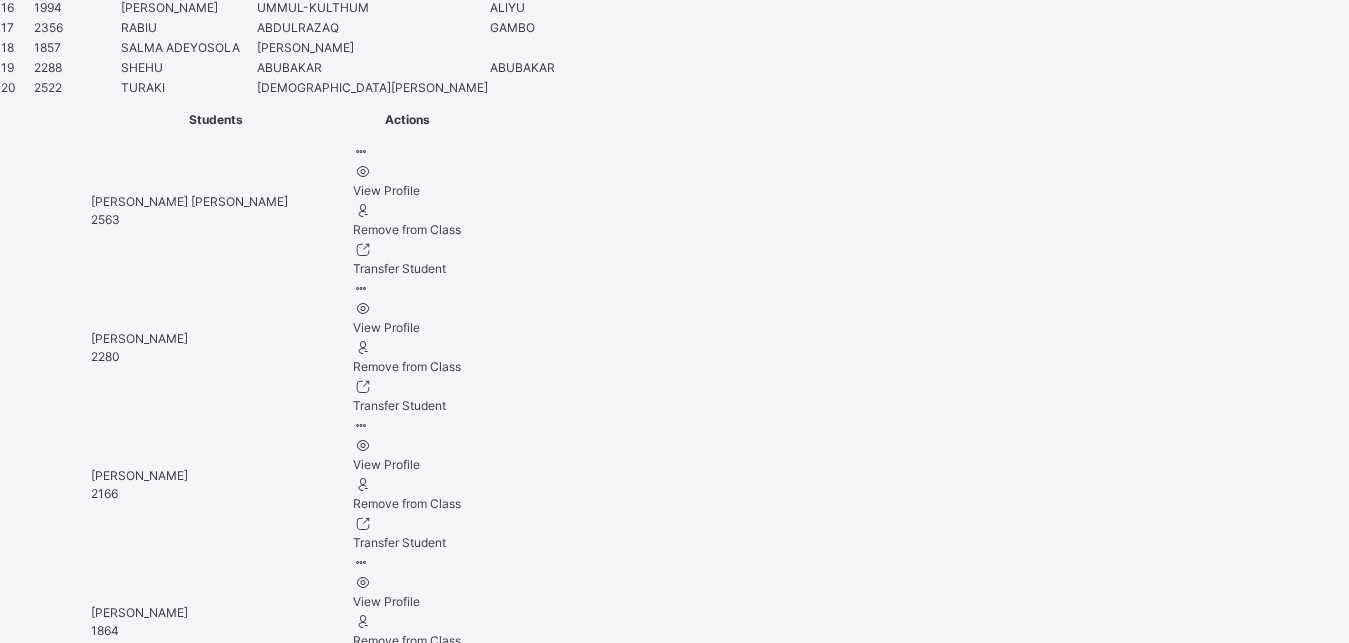 type on "**********" 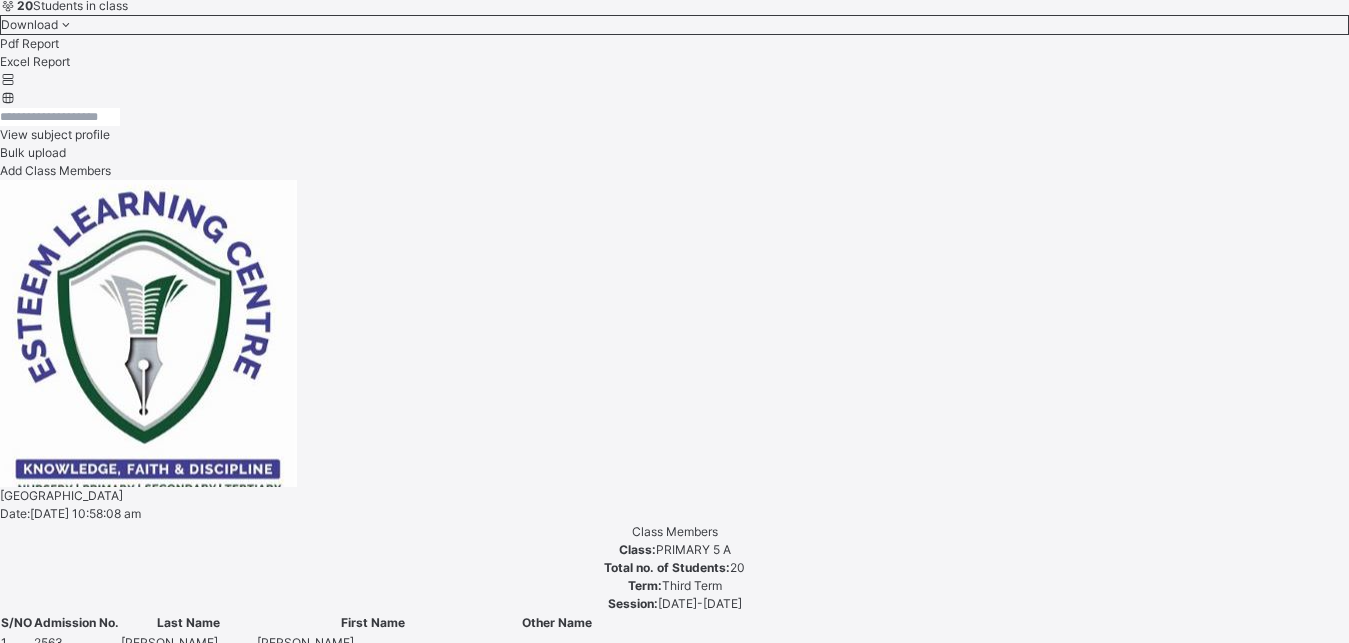 scroll, scrollTop: 684, scrollLeft: 0, axis: vertical 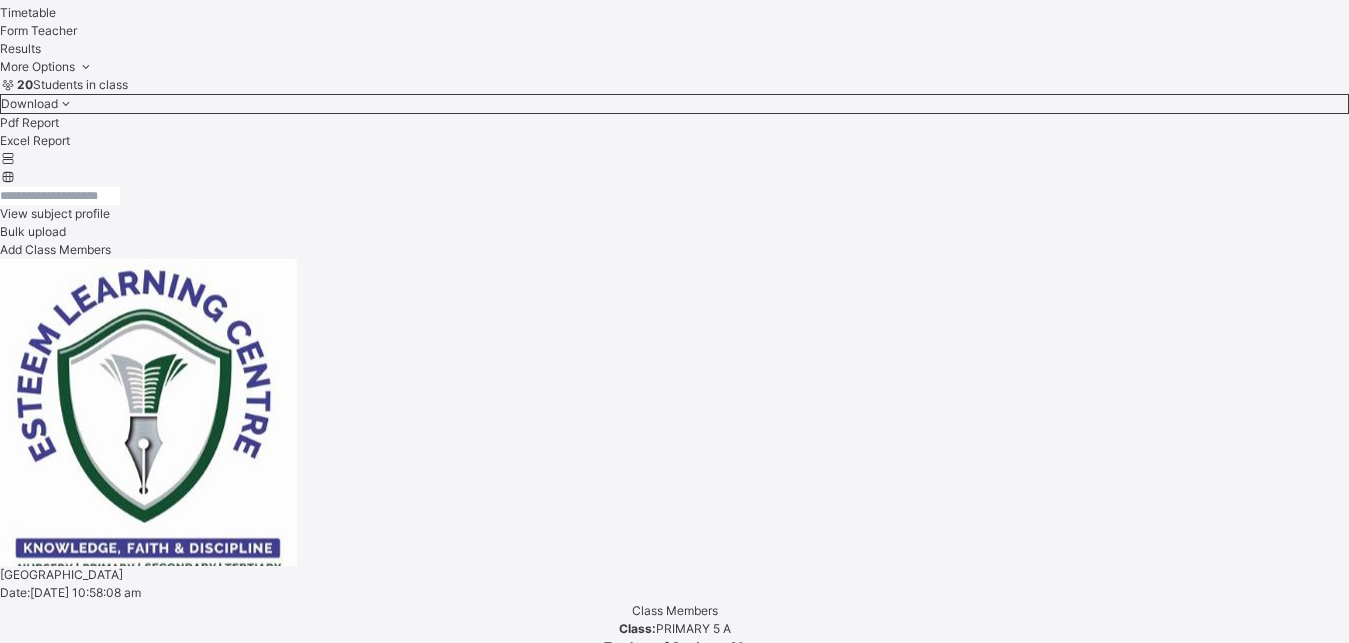 click on "[PERSON_NAME] ILHAM" at bounding box center [674, 4768] 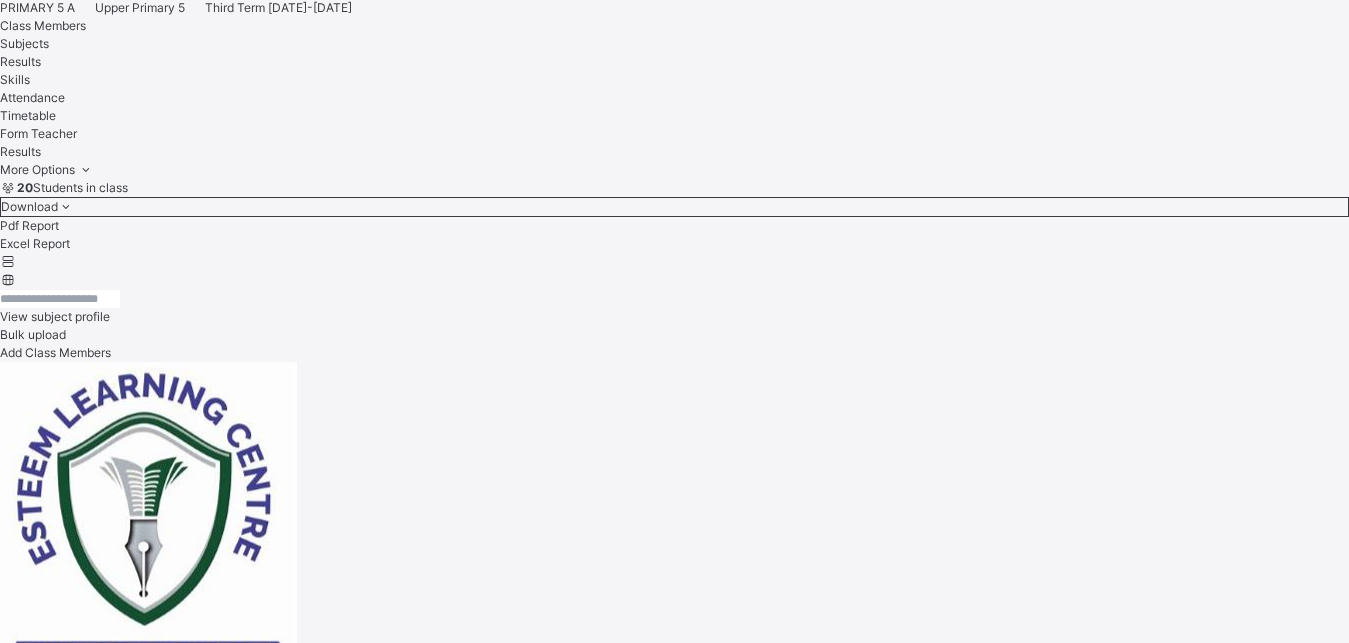 scroll, scrollTop: 599, scrollLeft: 0, axis: vertical 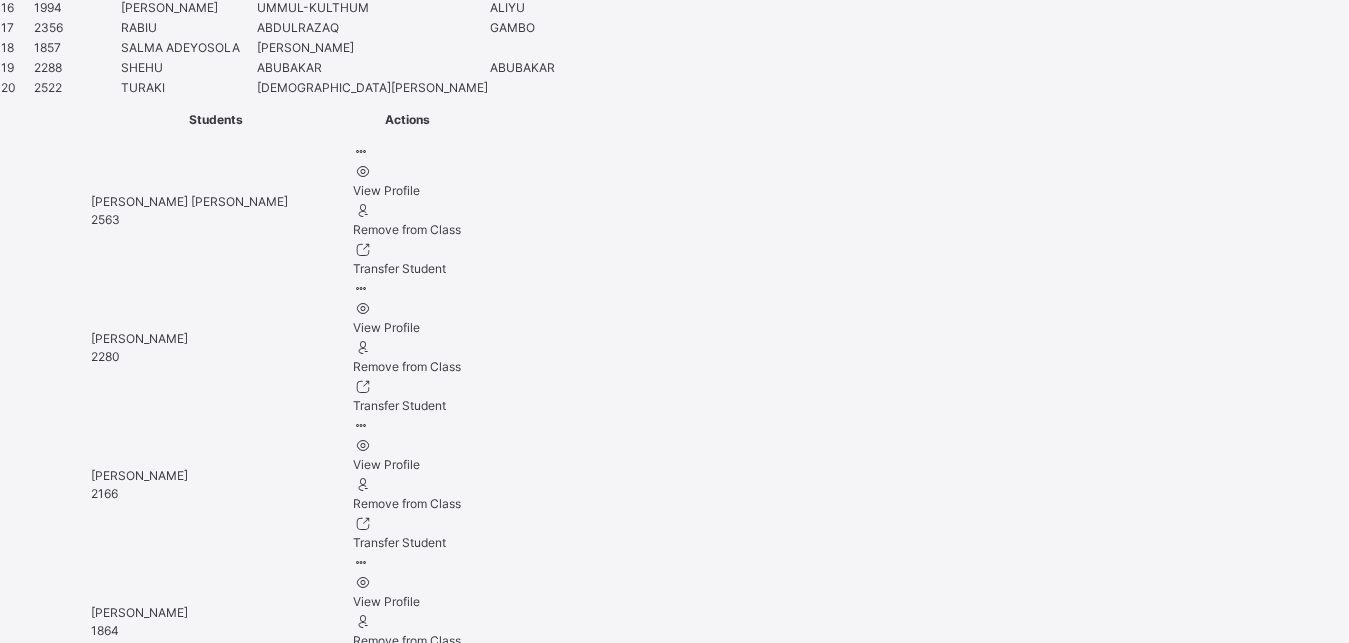 click at bounding box center (67, 5940) 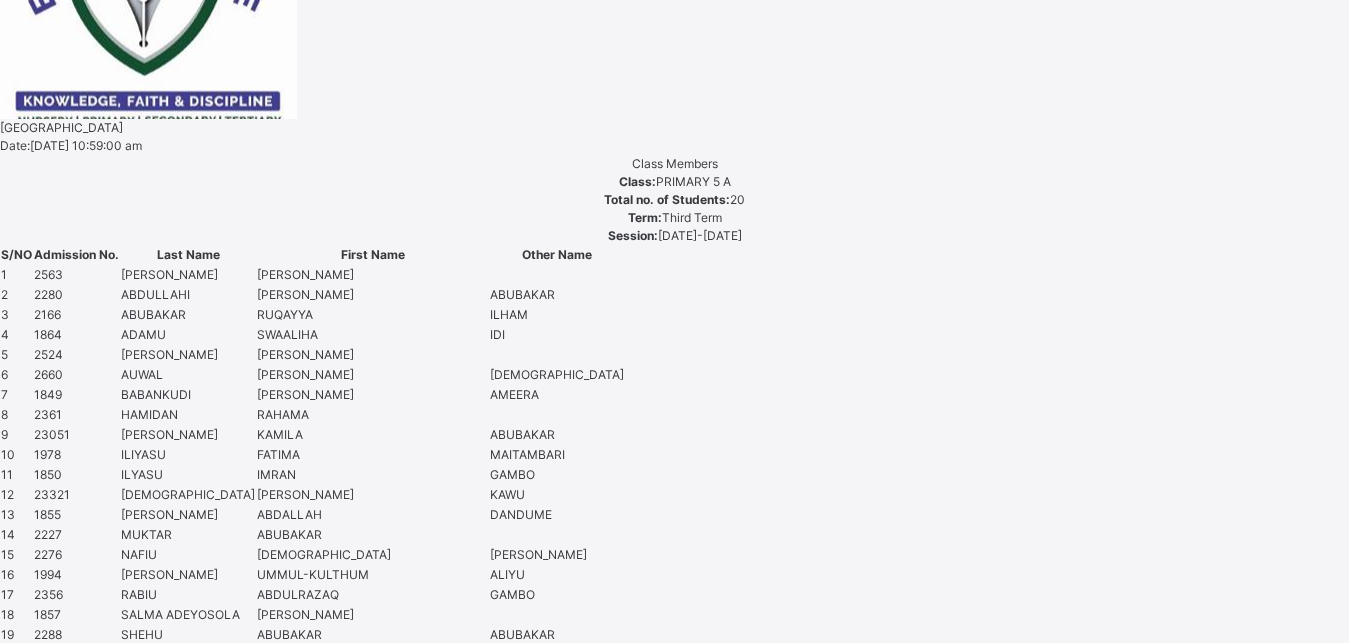 scroll, scrollTop: 1082, scrollLeft: 0, axis: vertical 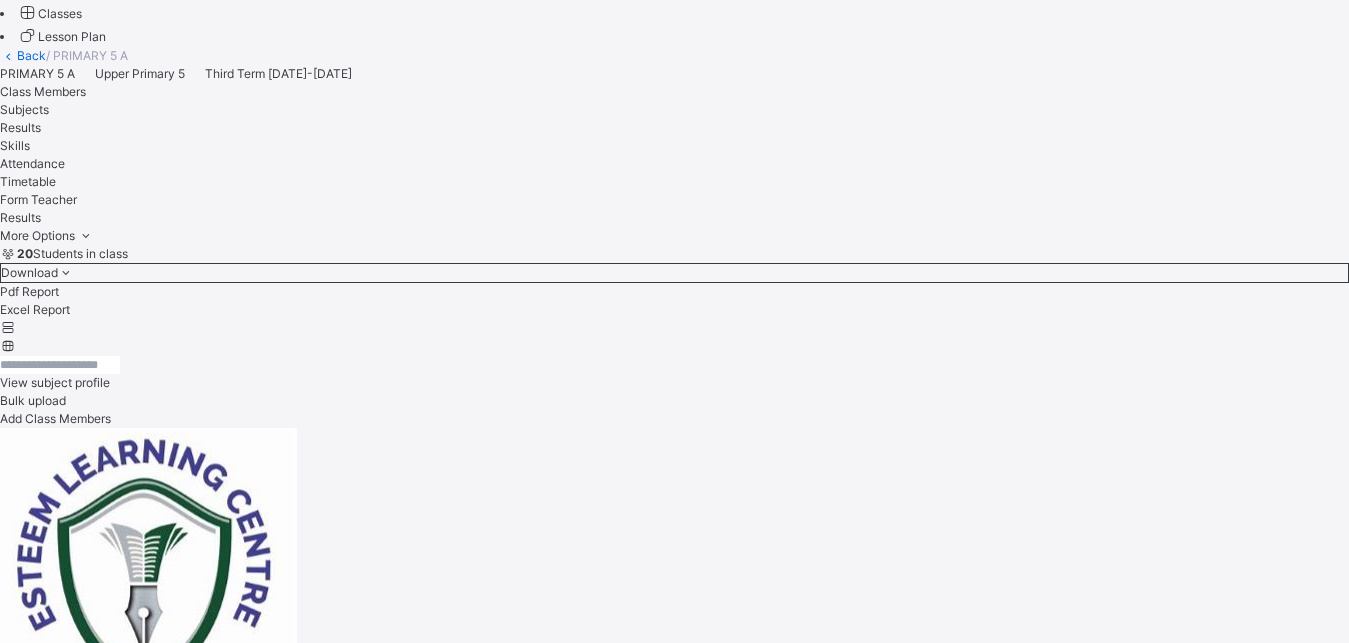 click on "ADAMU SWAALIHA IDI" at bounding box center (674, 5003) 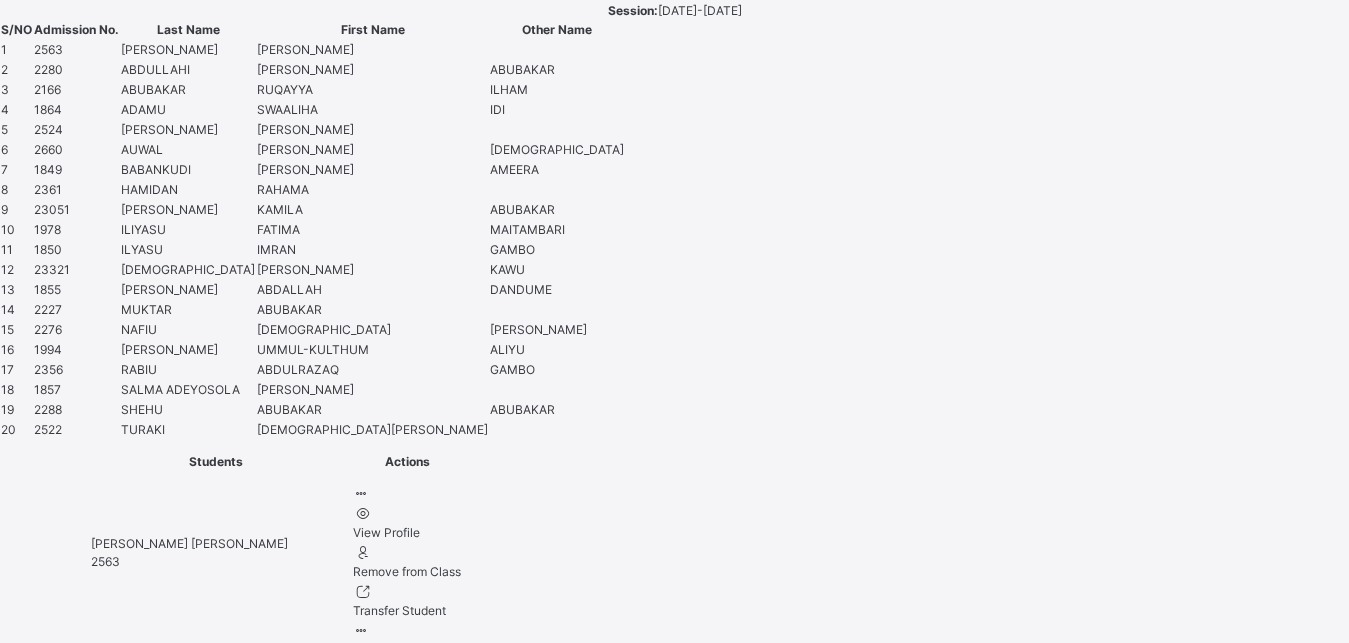 scroll, scrollTop: 1360, scrollLeft: 0, axis: vertical 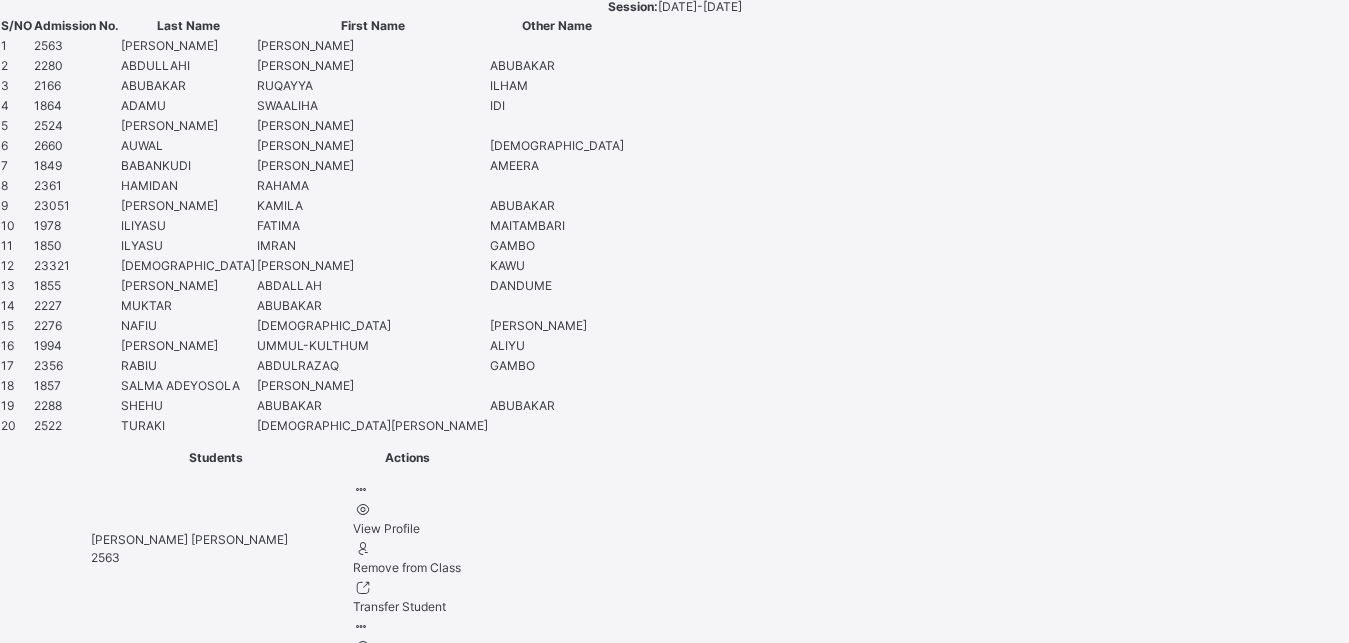 click at bounding box center [67, 6278] 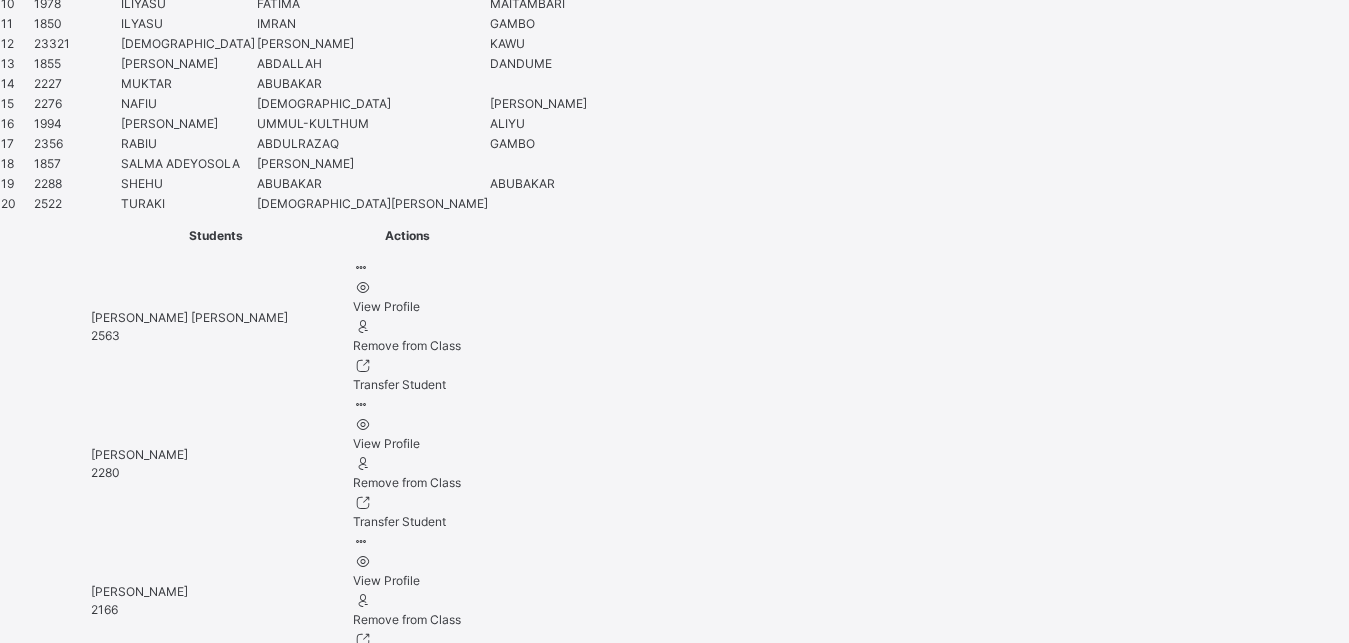 scroll, scrollTop: 1593, scrollLeft: 0, axis: vertical 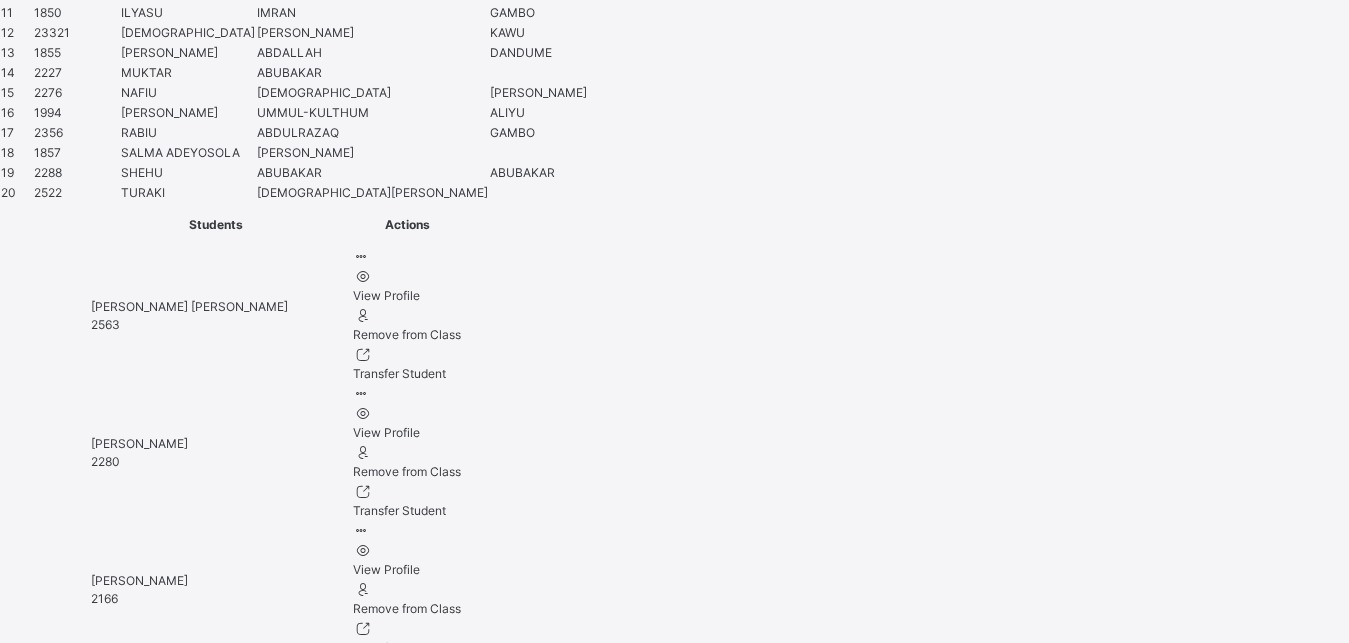 type on "**********" 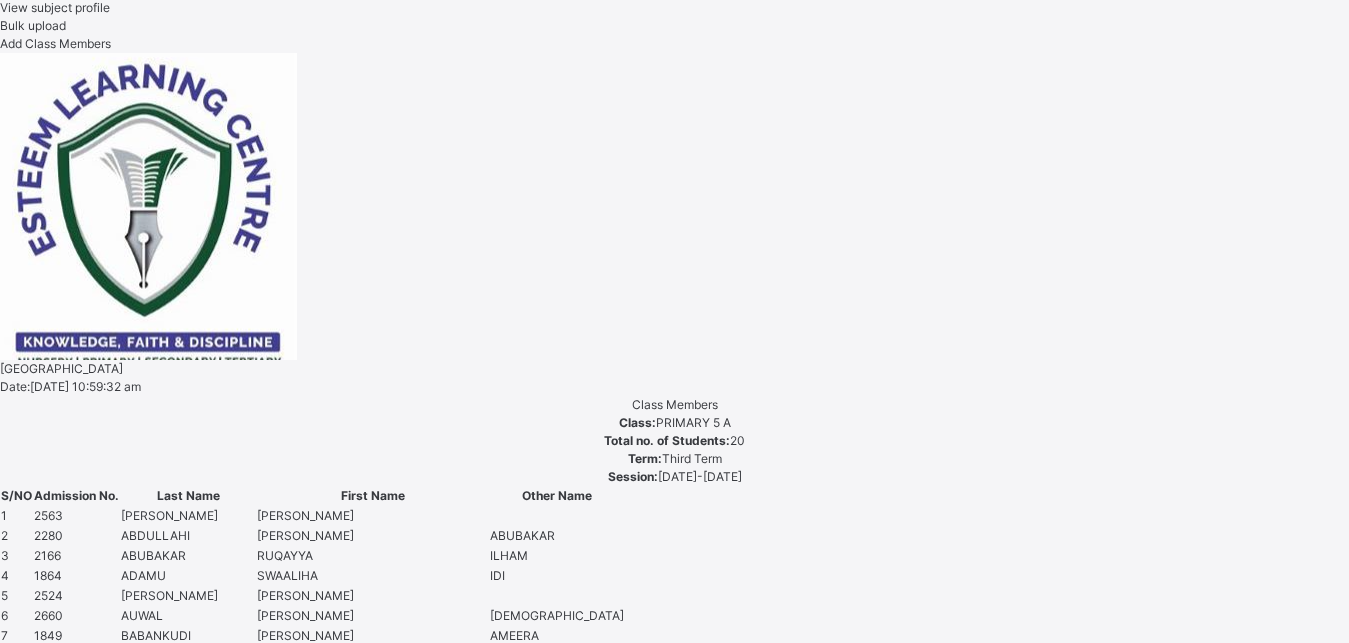 scroll, scrollTop: 887, scrollLeft: 0, axis: vertical 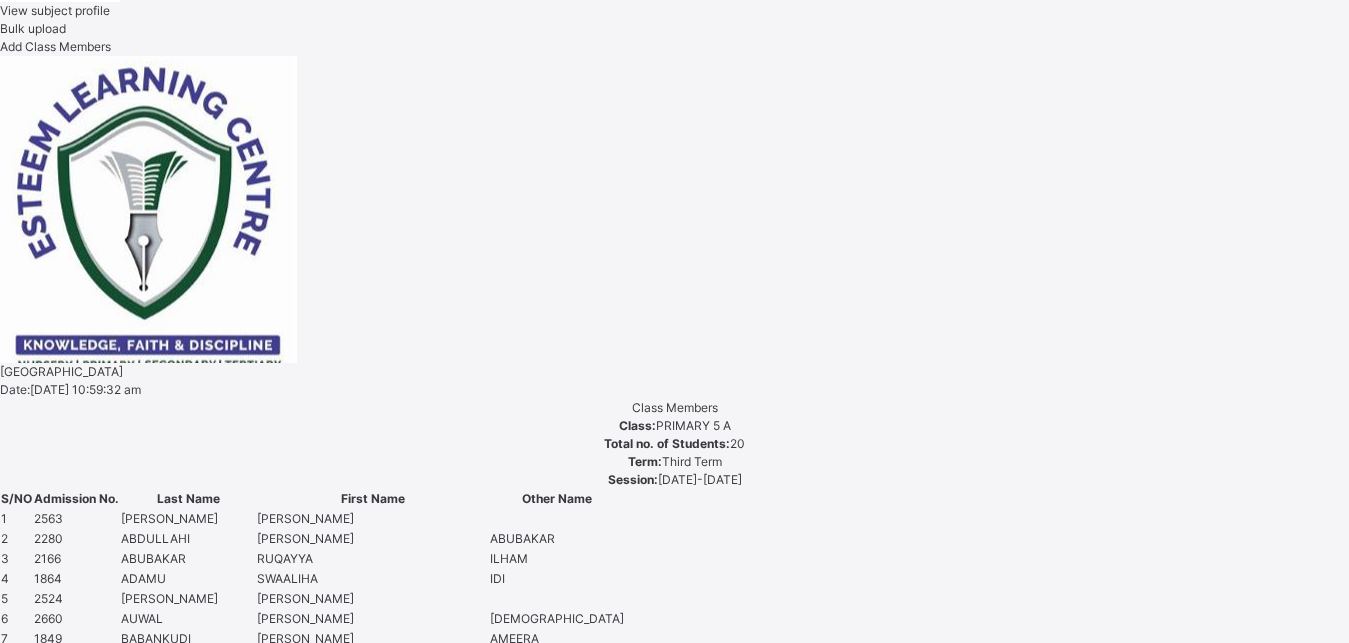 click on "[PERSON_NAME]" at bounding box center (674, 4697) 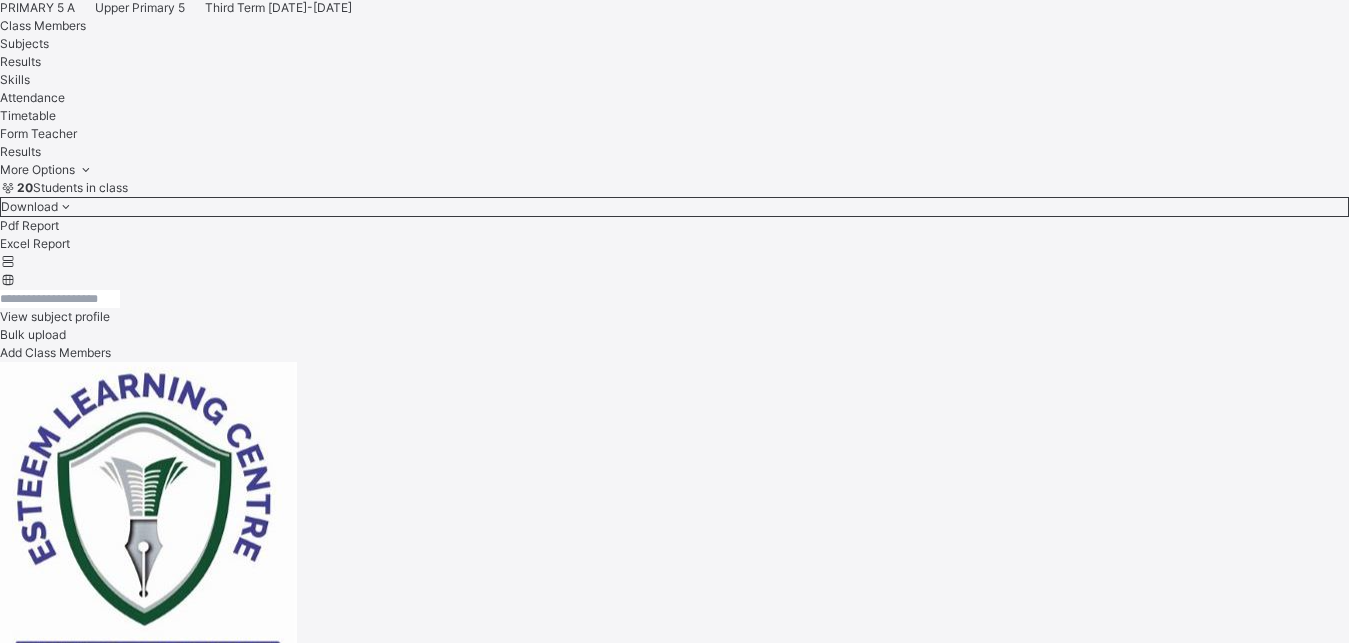 scroll, scrollTop: 599, scrollLeft: 0, axis: vertical 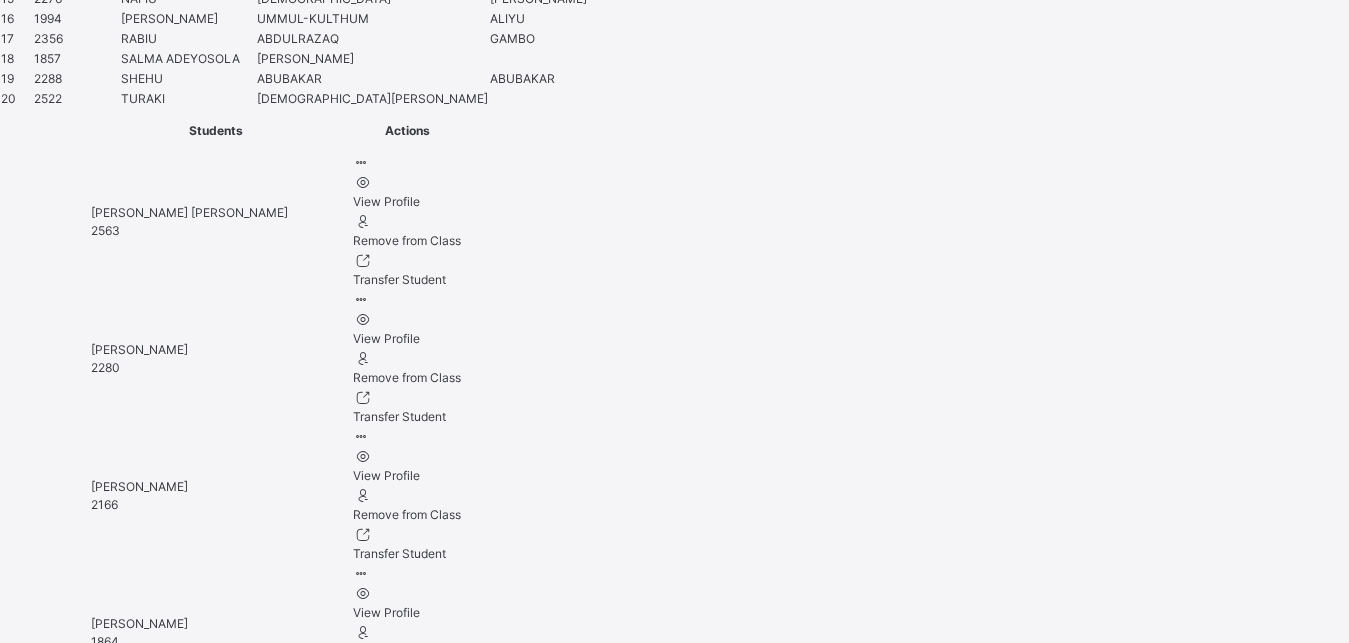 click at bounding box center (67, 5951) 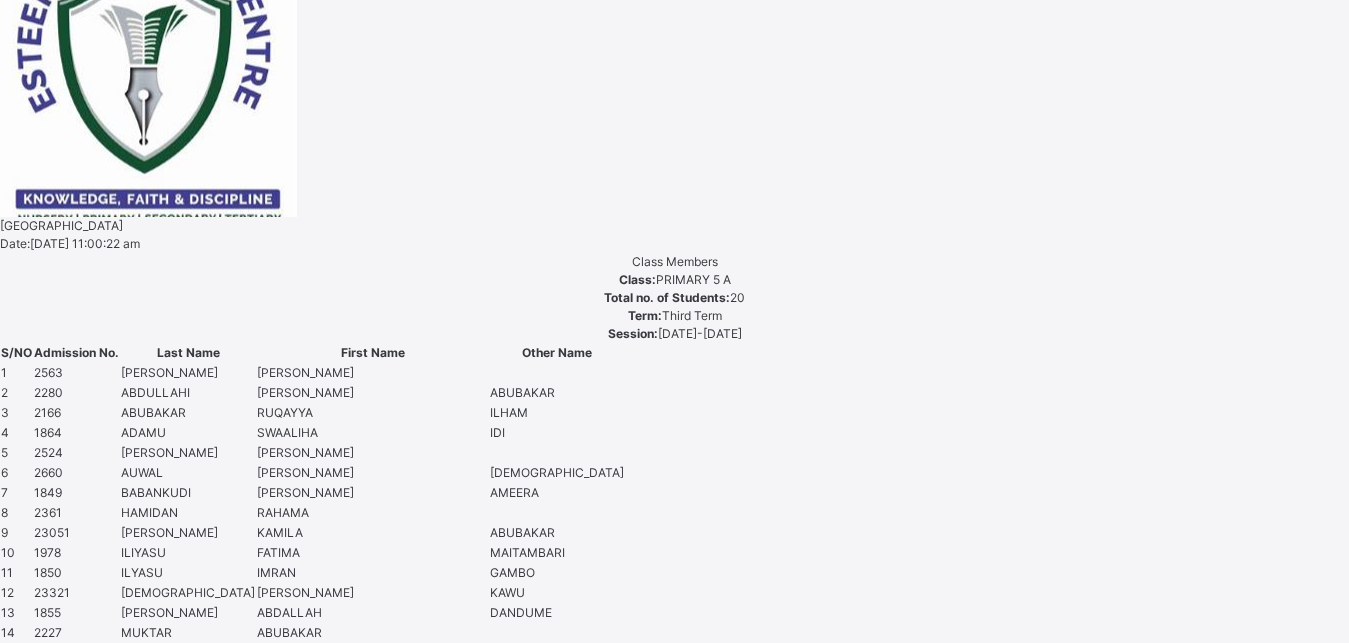 scroll, scrollTop: 1011, scrollLeft: 0, axis: vertical 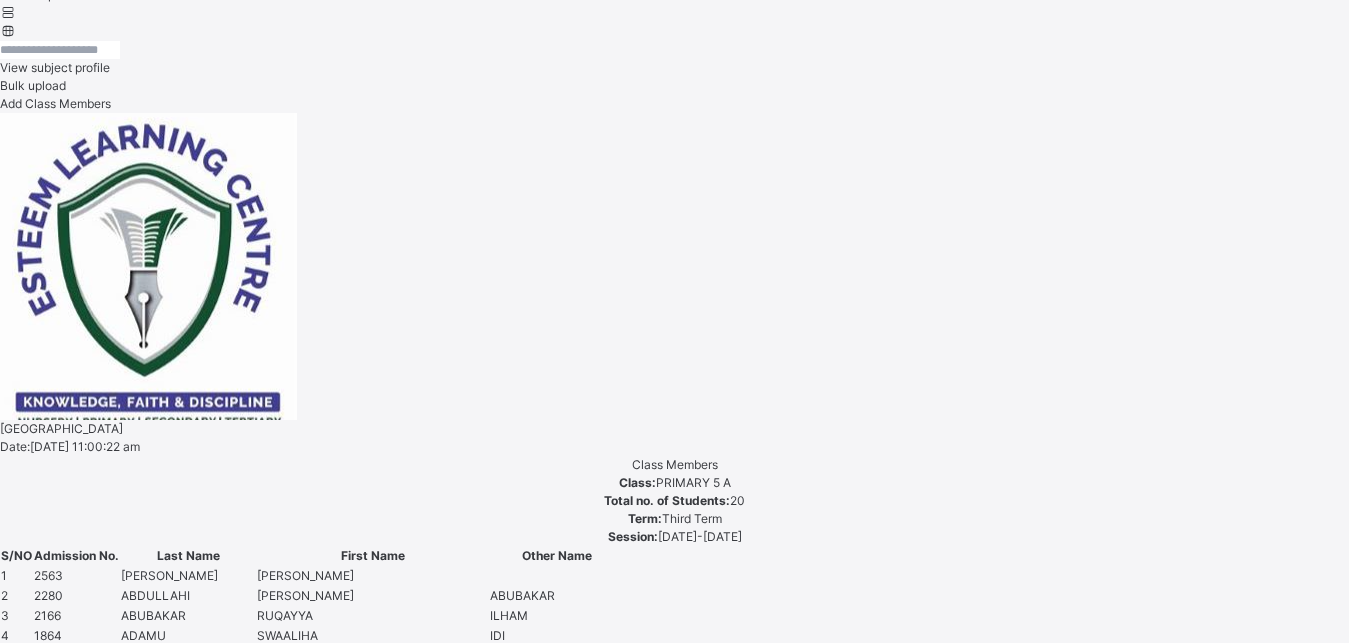 click on "[PERSON_NAME]" at bounding box center [674, 4820] 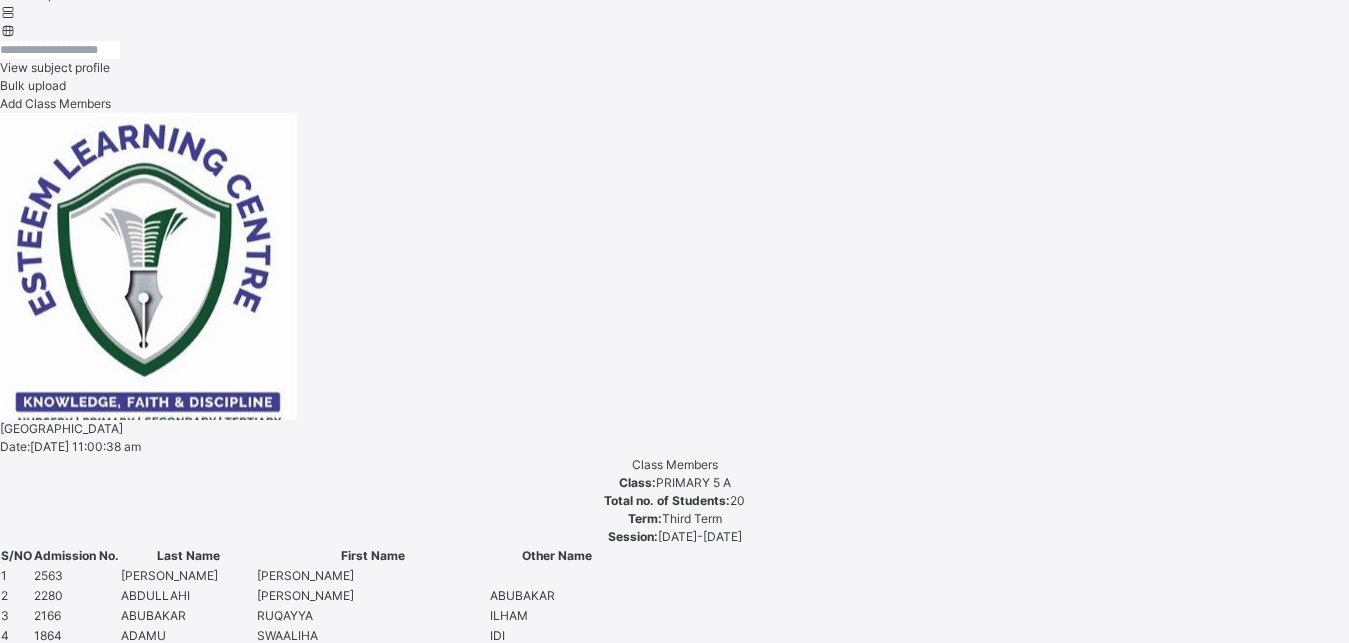 scroll, scrollTop: 581, scrollLeft: 0, axis: vertical 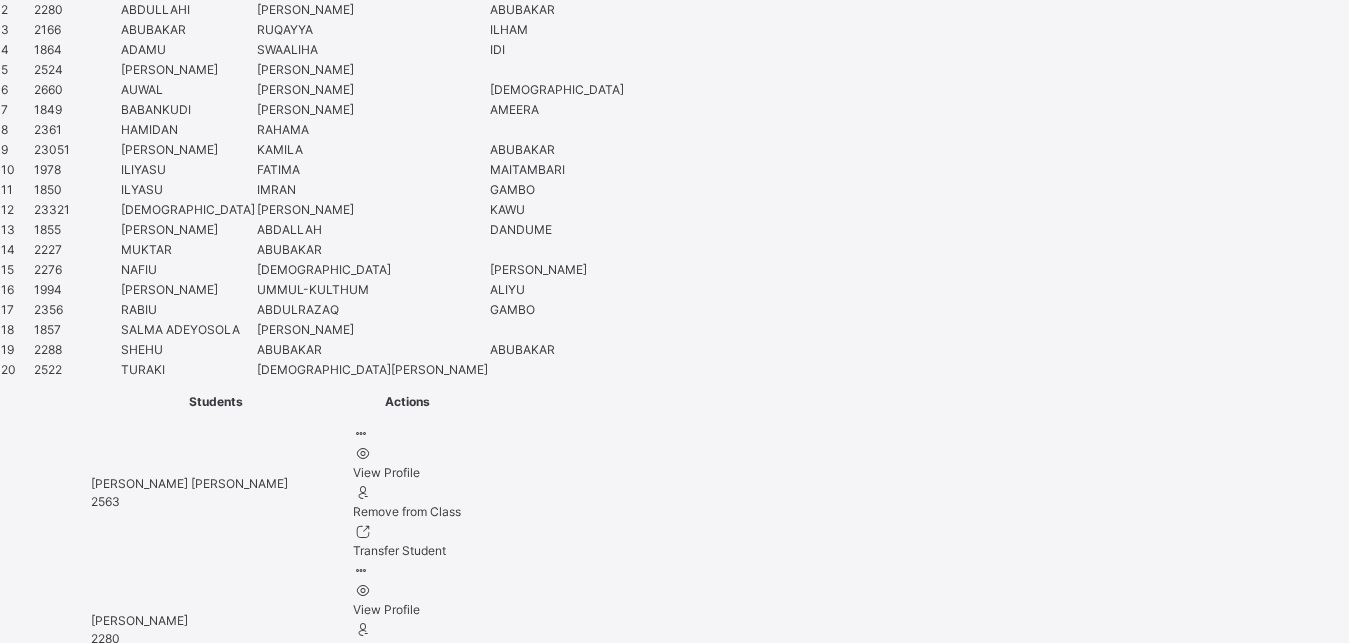 click at bounding box center (67, 6222) 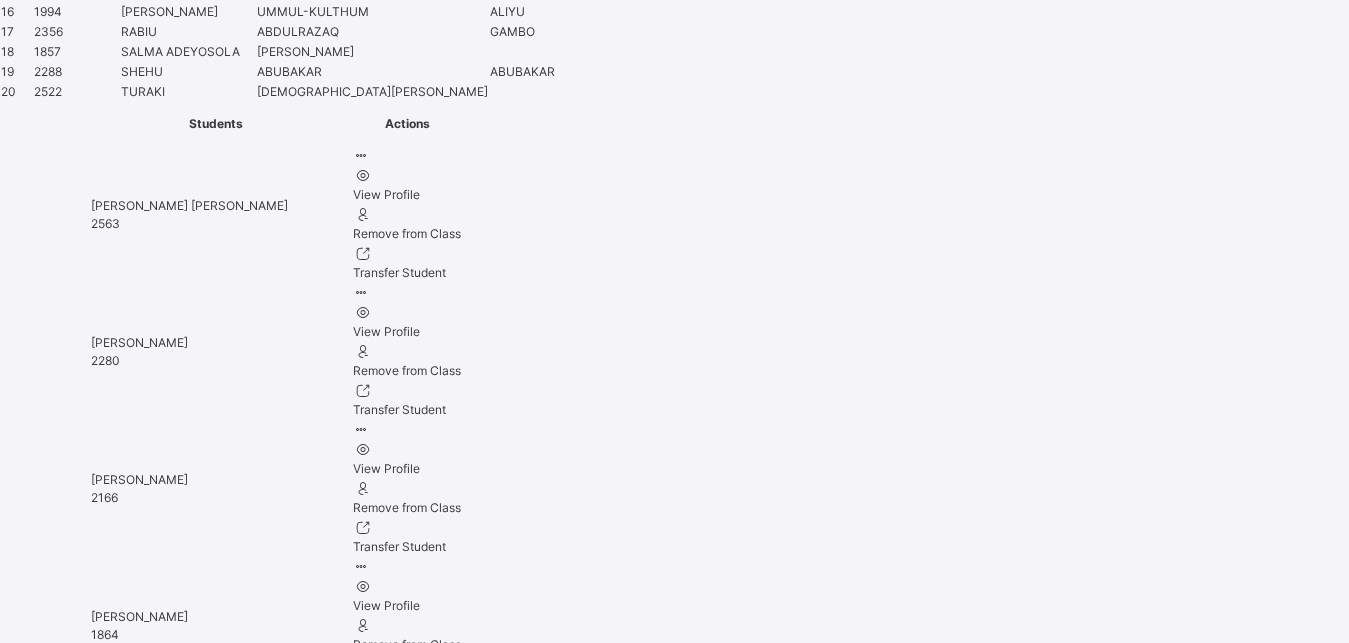 scroll, scrollTop: 1698, scrollLeft: 0, axis: vertical 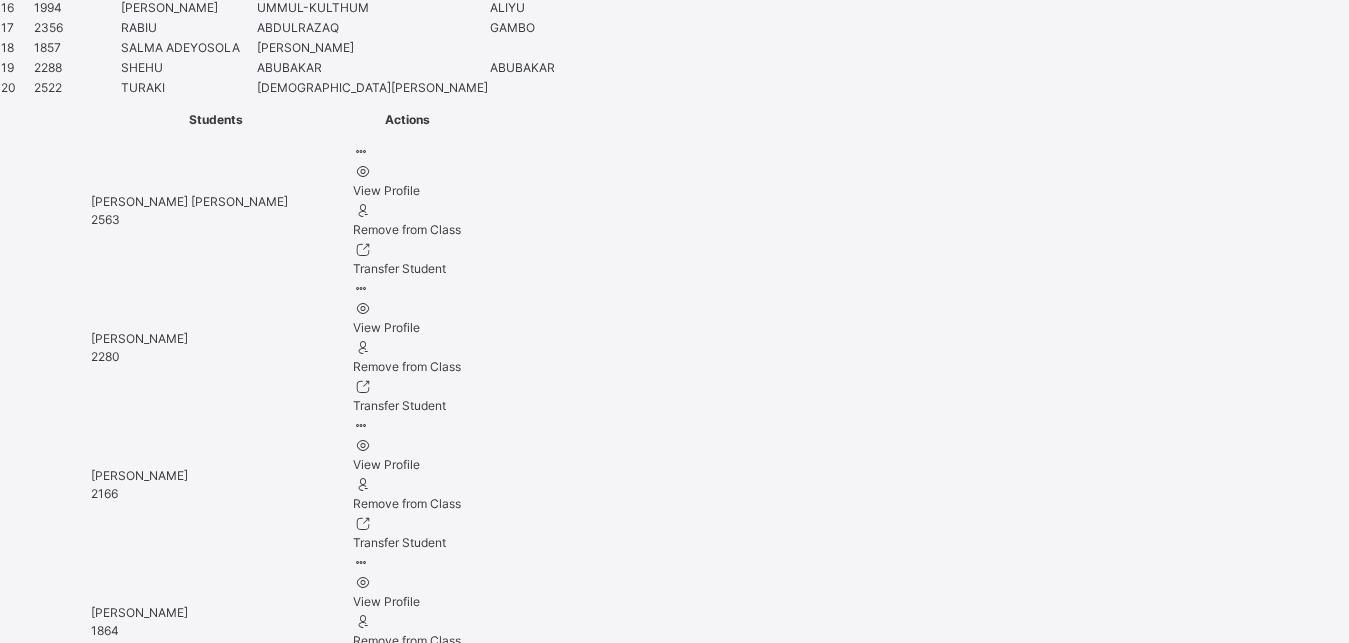 type on "**********" 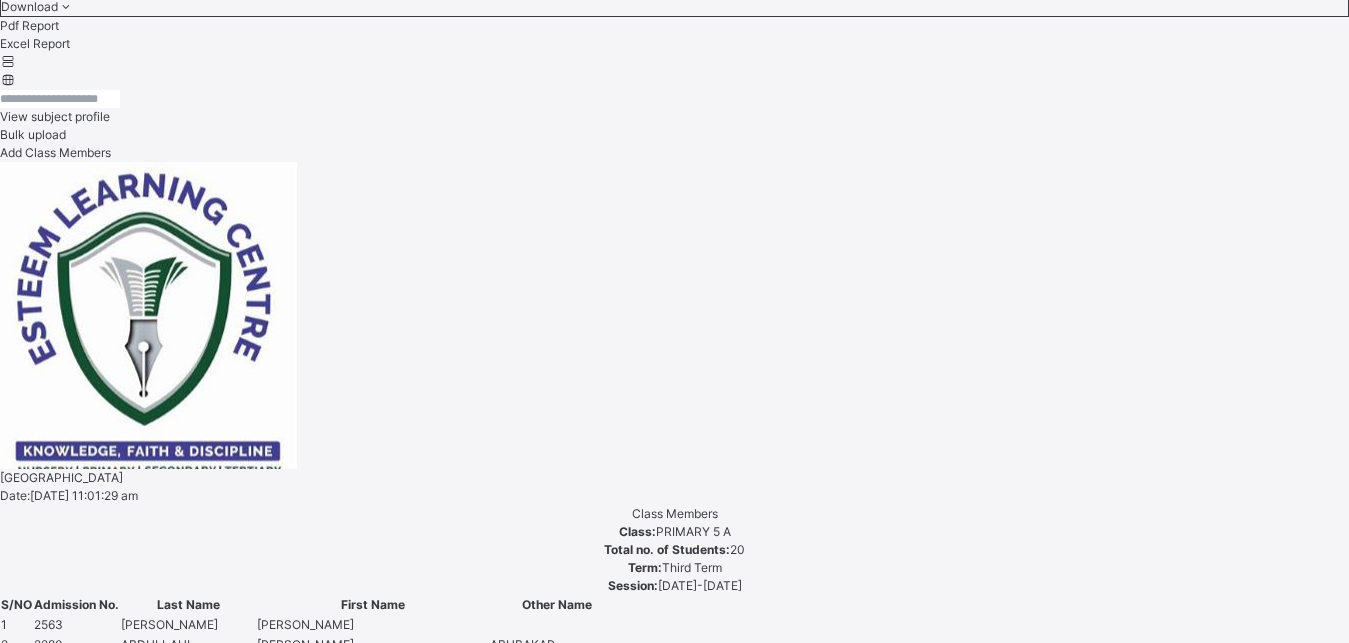 scroll, scrollTop: 774, scrollLeft: 0, axis: vertical 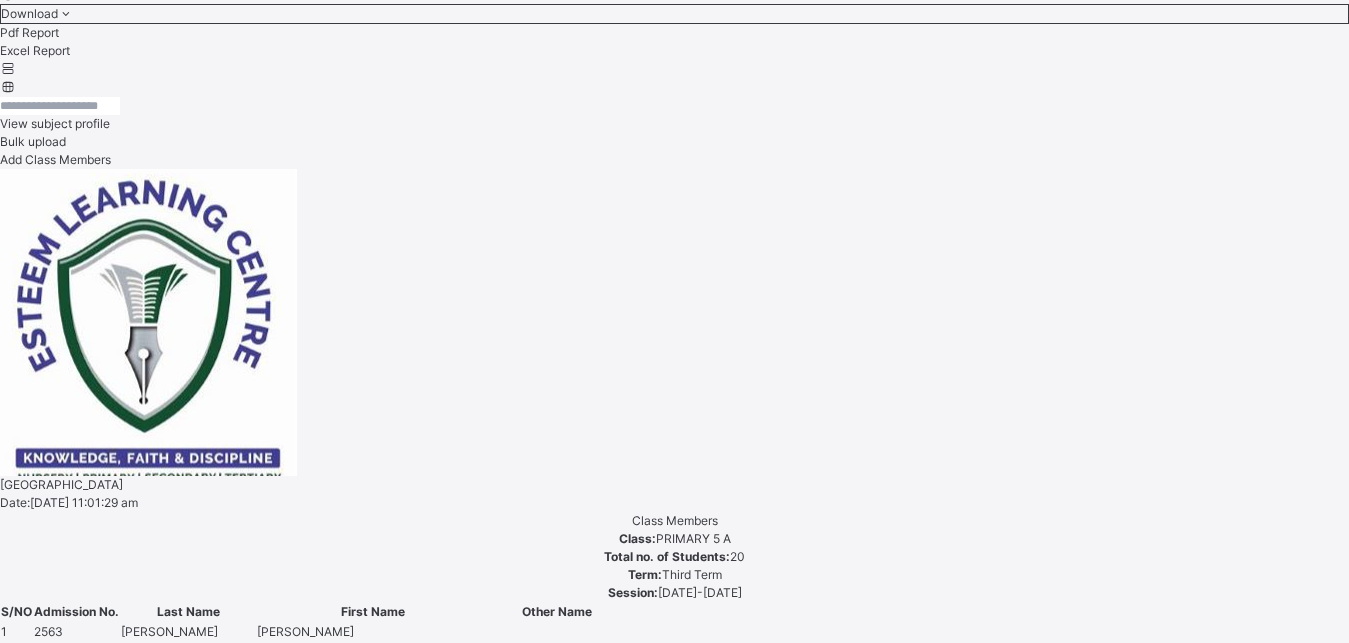 click on "BABANKUDI [PERSON_NAME] [PERSON_NAME]" at bounding box center [674, 4942] 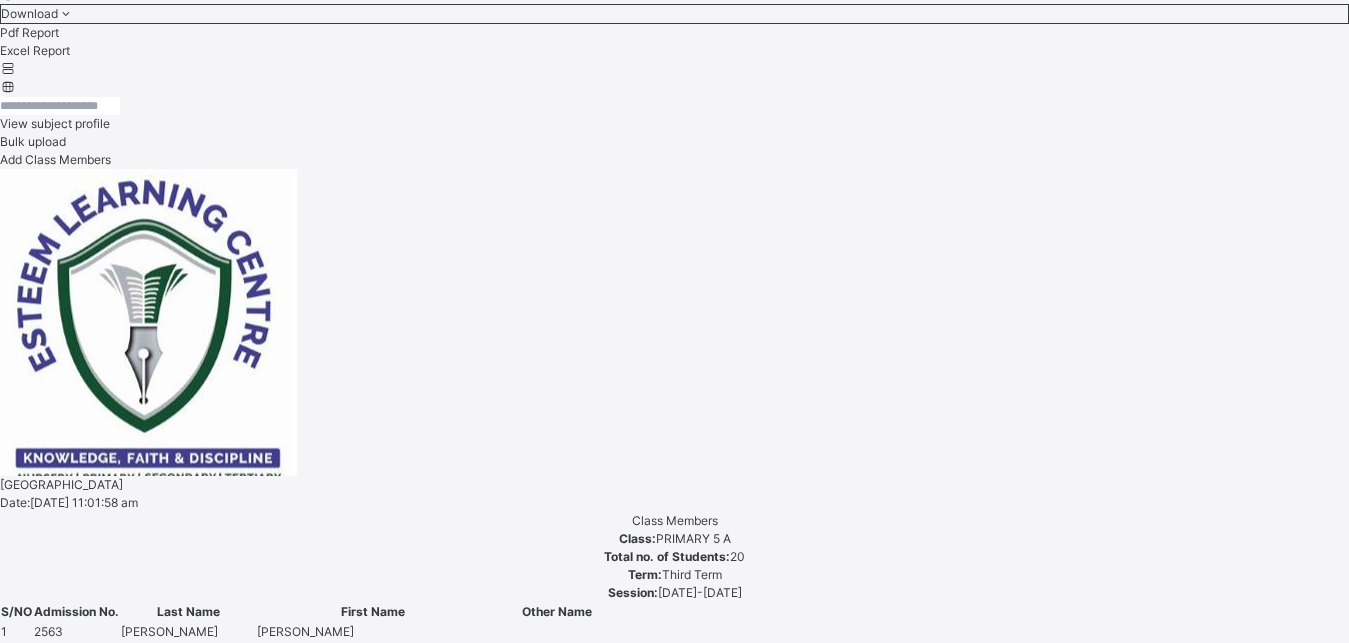 scroll, scrollTop: 581, scrollLeft: 0, axis: vertical 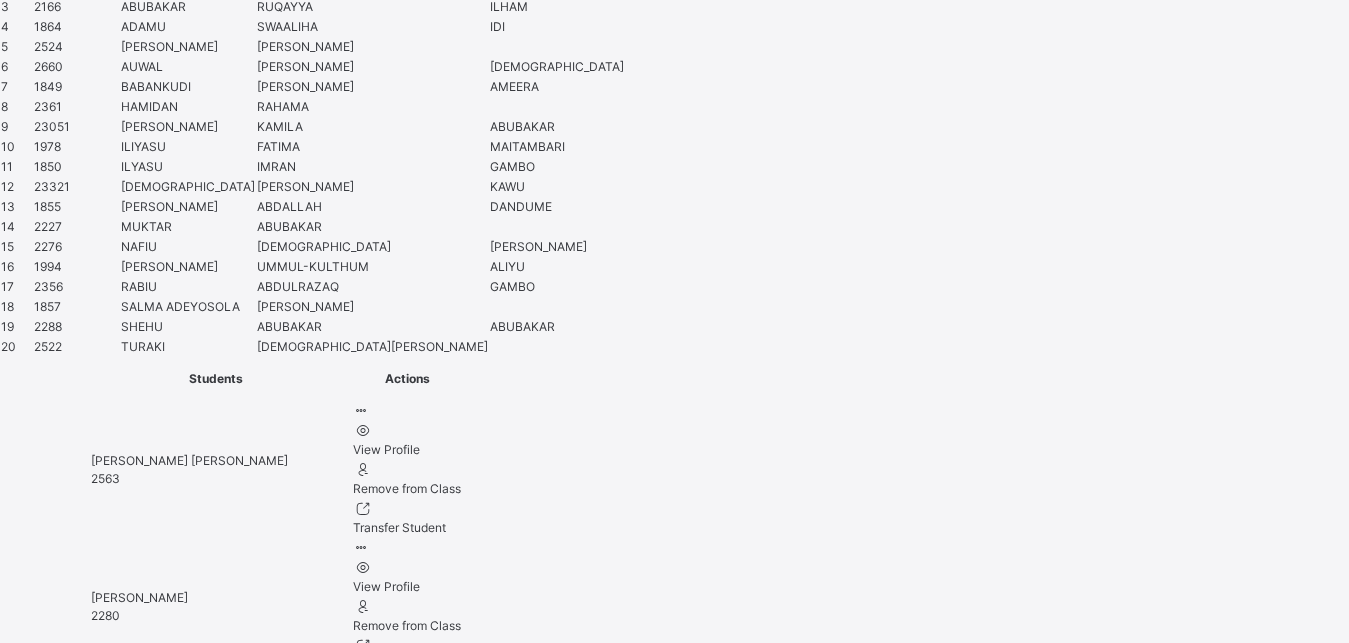 click at bounding box center (67, 6199) 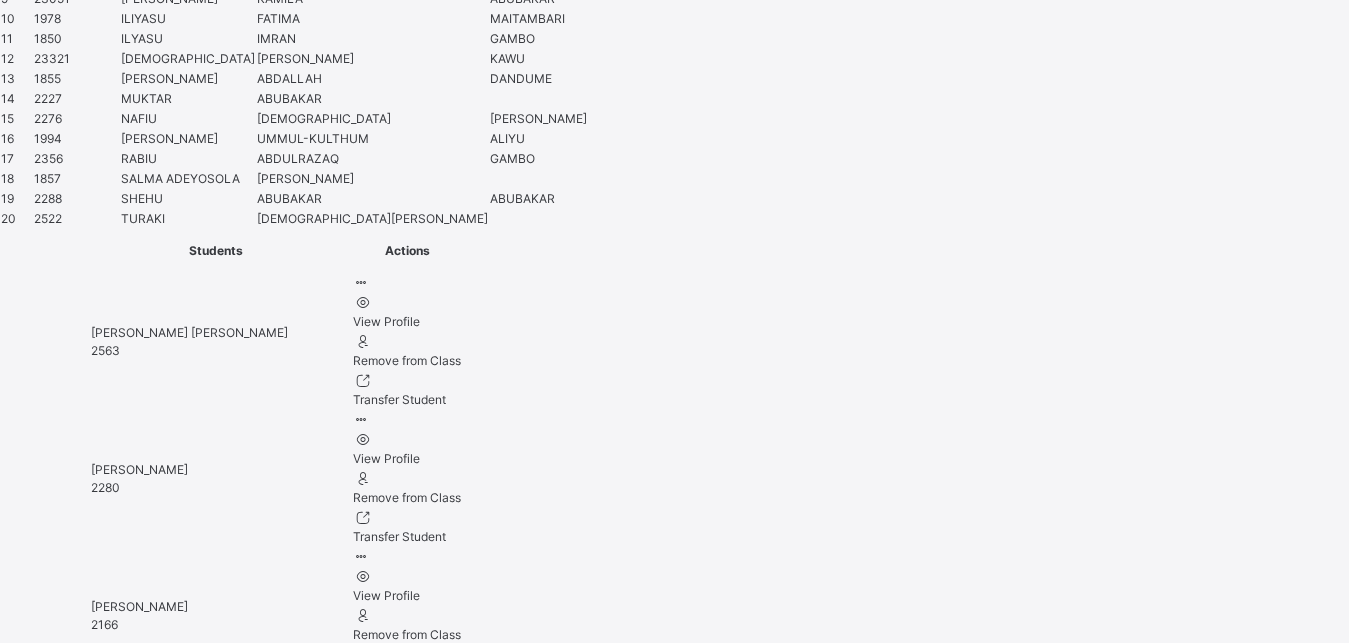 scroll, scrollTop: 1653, scrollLeft: 0, axis: vertical 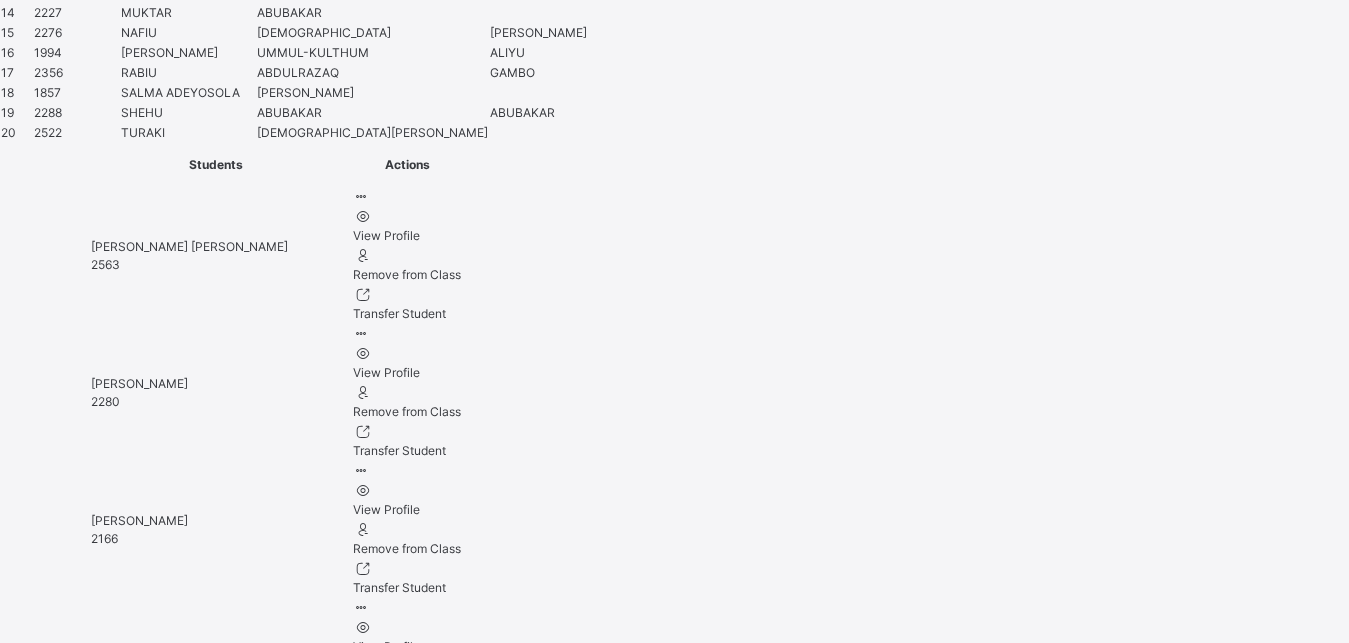 type on "**********" 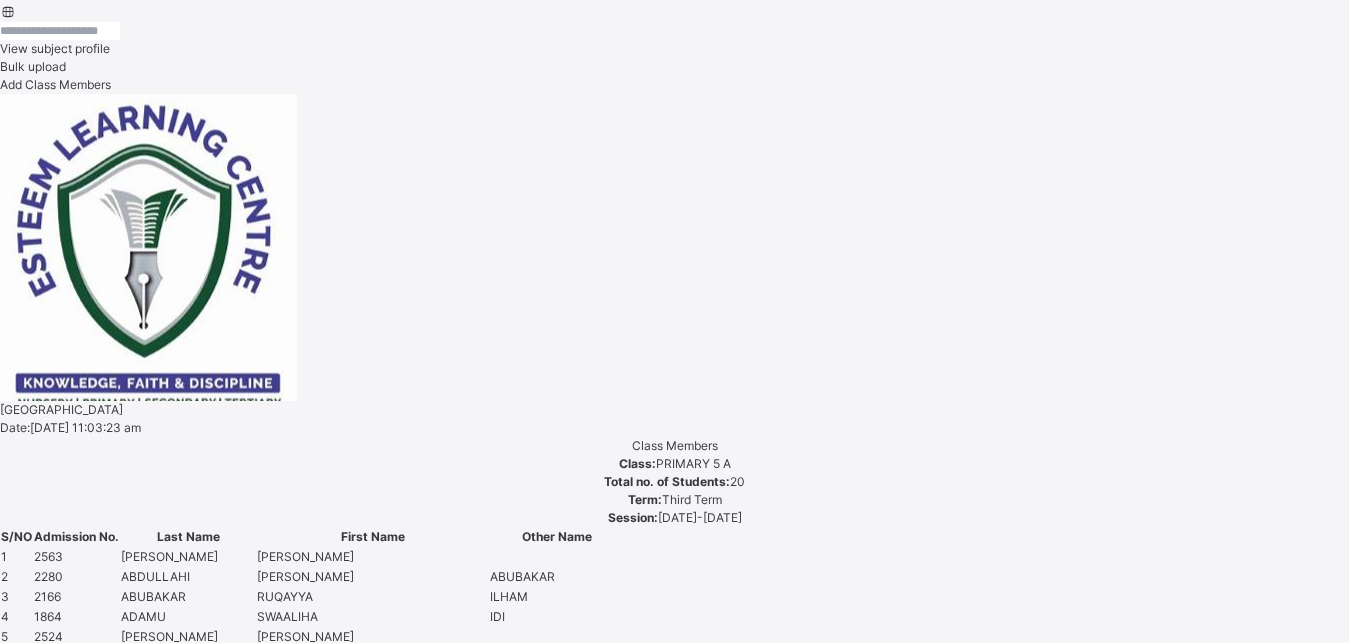 scroll, scrollTop: 834, scrollLeft: 0, axis: vertical 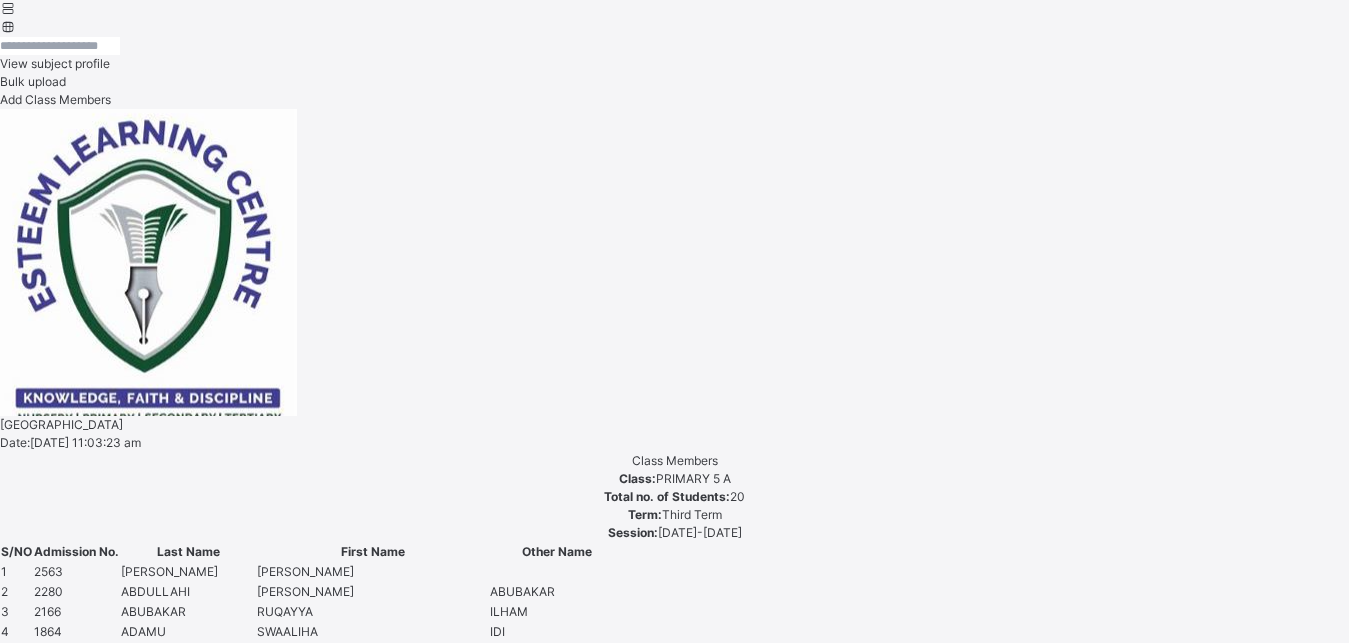 click on "[PERSON_NAME]" at bounding box center [674, 4948] 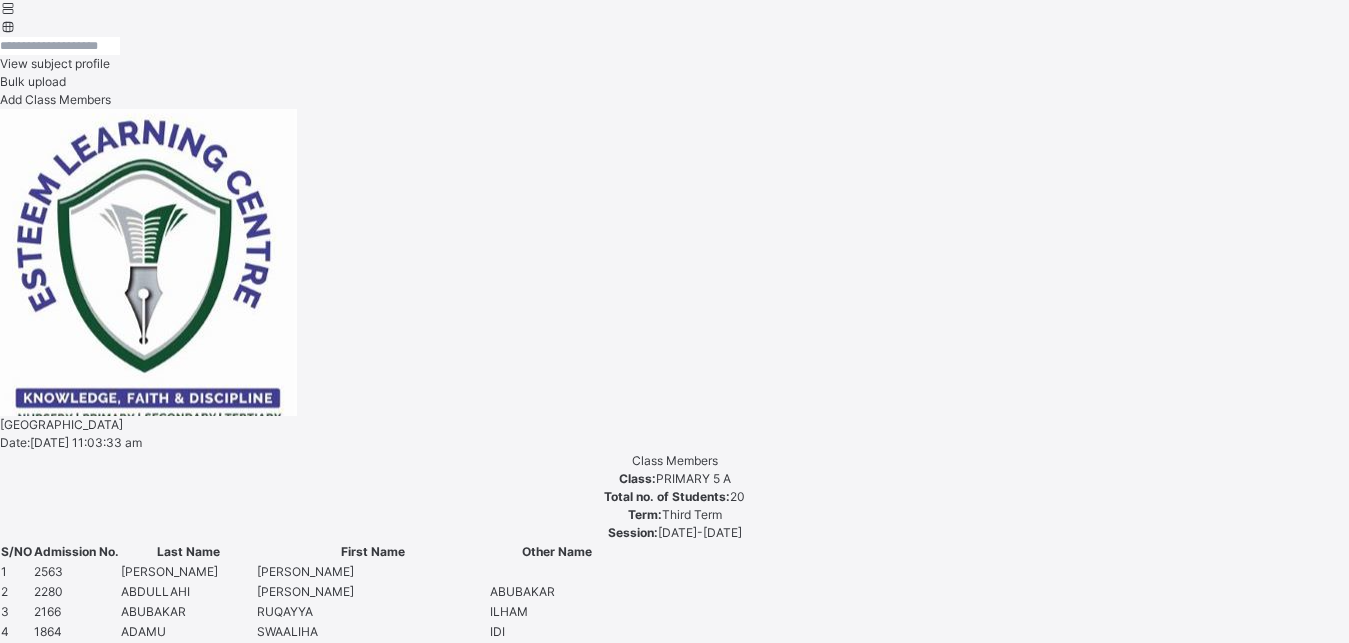 scroll, scrollTop: 581, scrollLeft: 0, axis: vertical 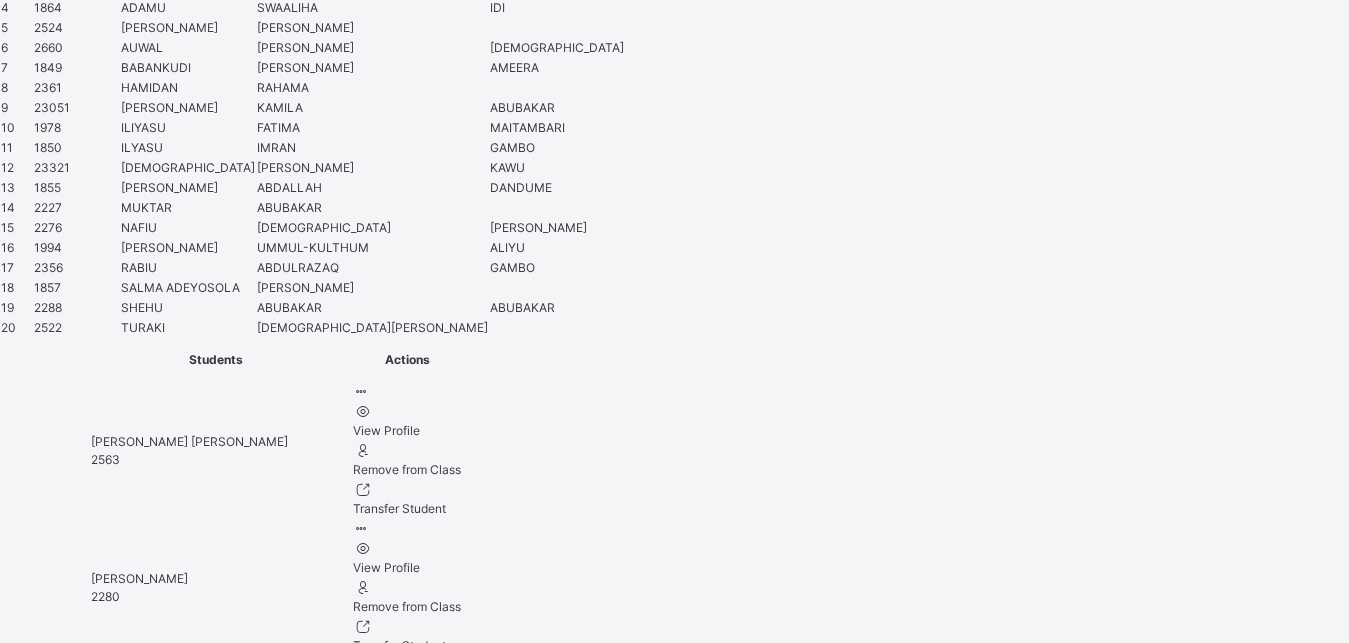 click at bounding box center [67, 6180] 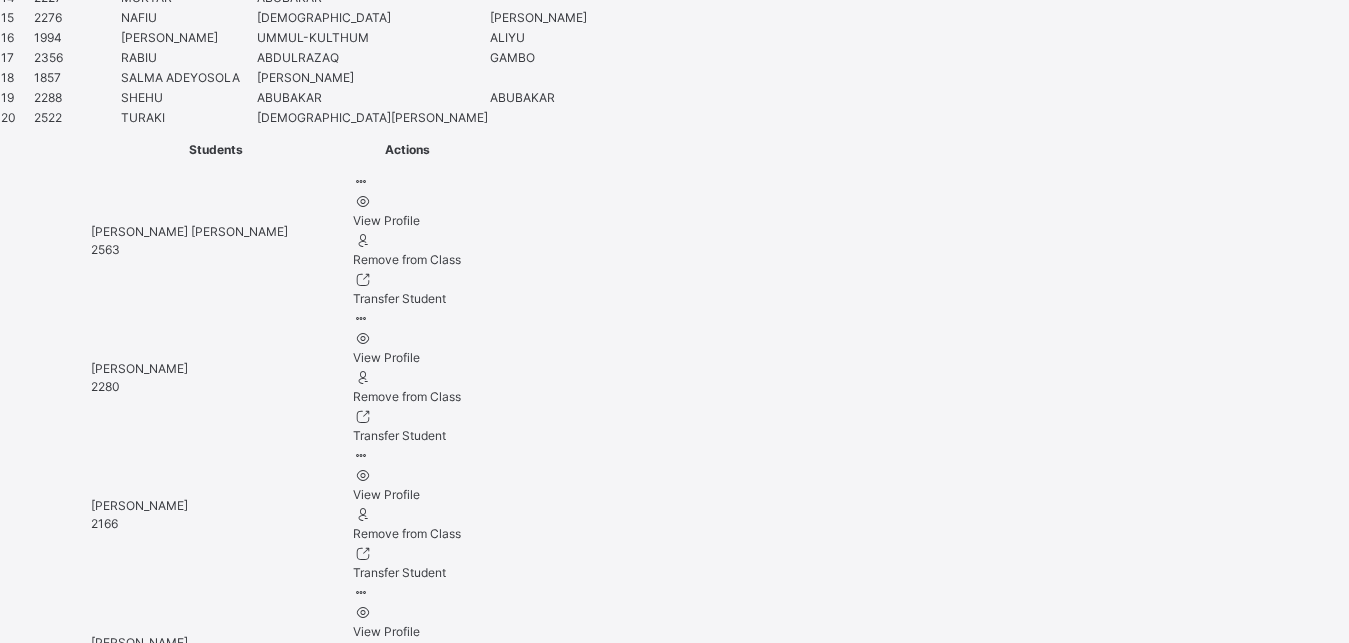 scroll, scrollTop: 1672, scrollLeft: 0, axis: vertical 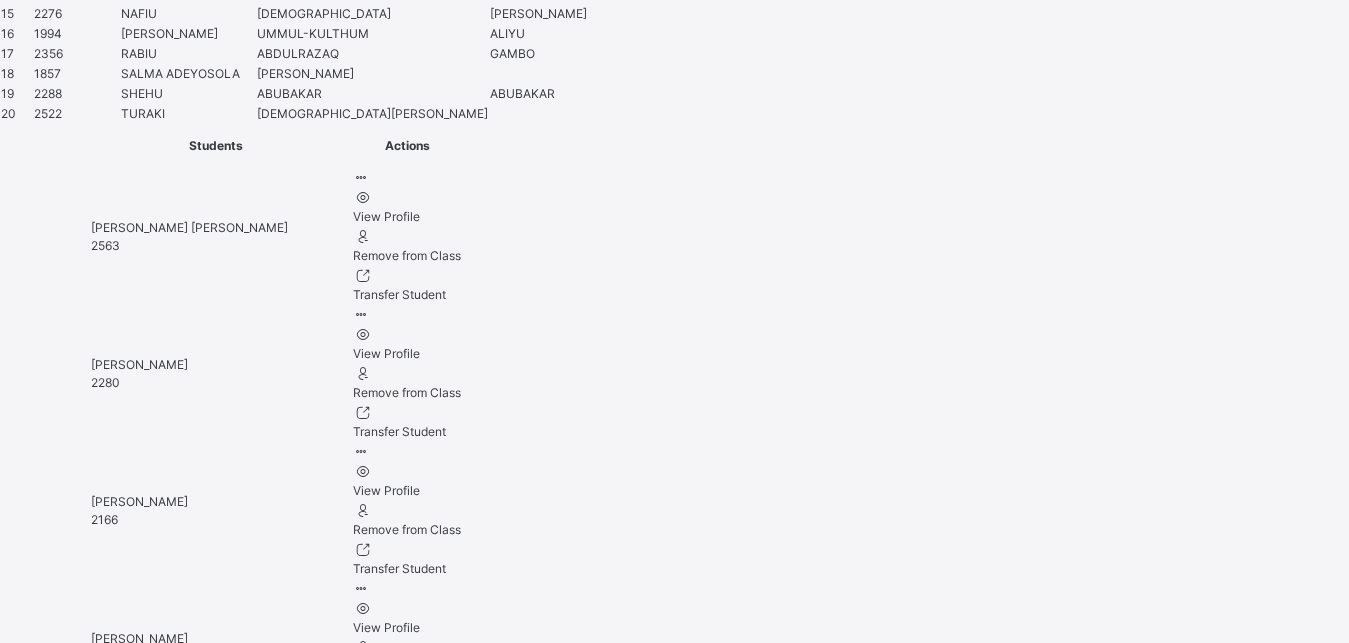 type on "**********" 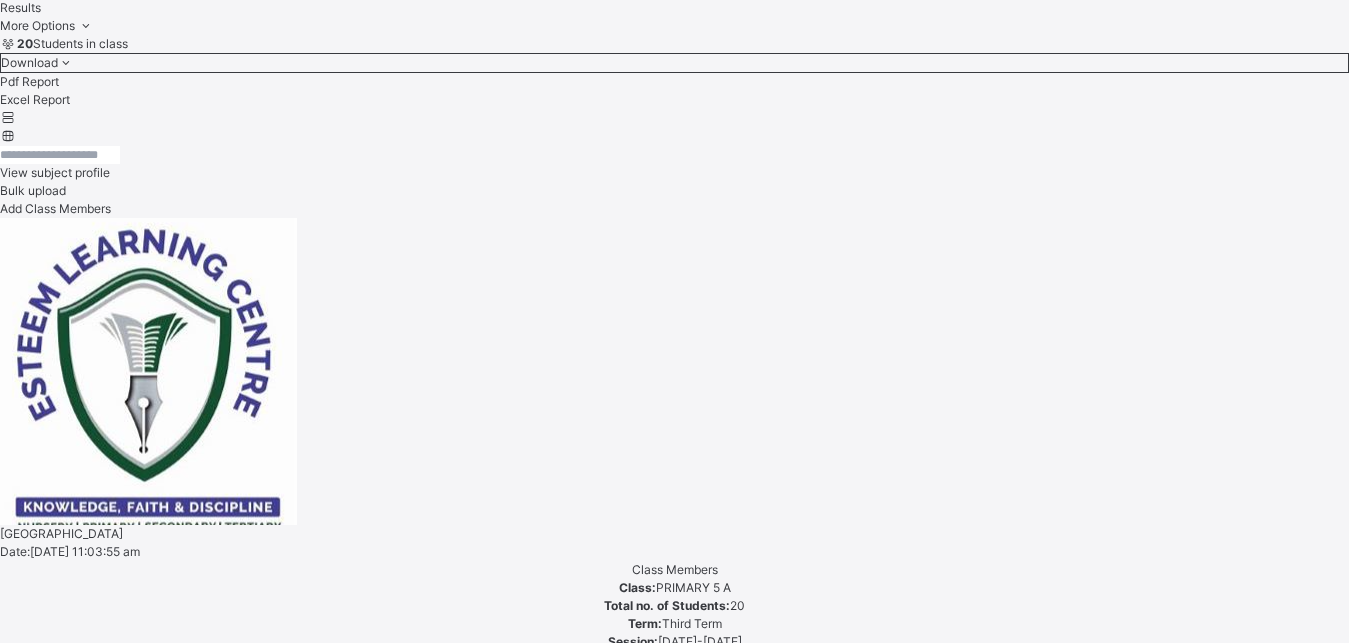 scroll, scrollTop: 718, scrollLeft: 0, axis: vertical 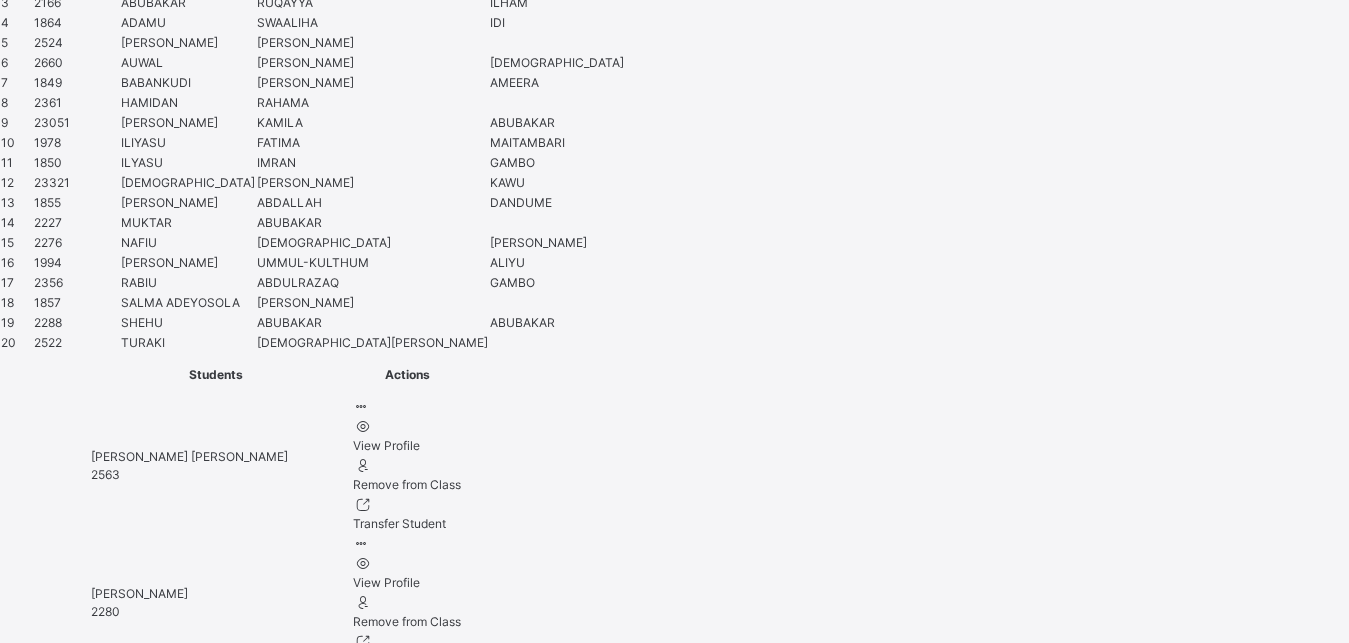 click at bounding box center (67, 6195) 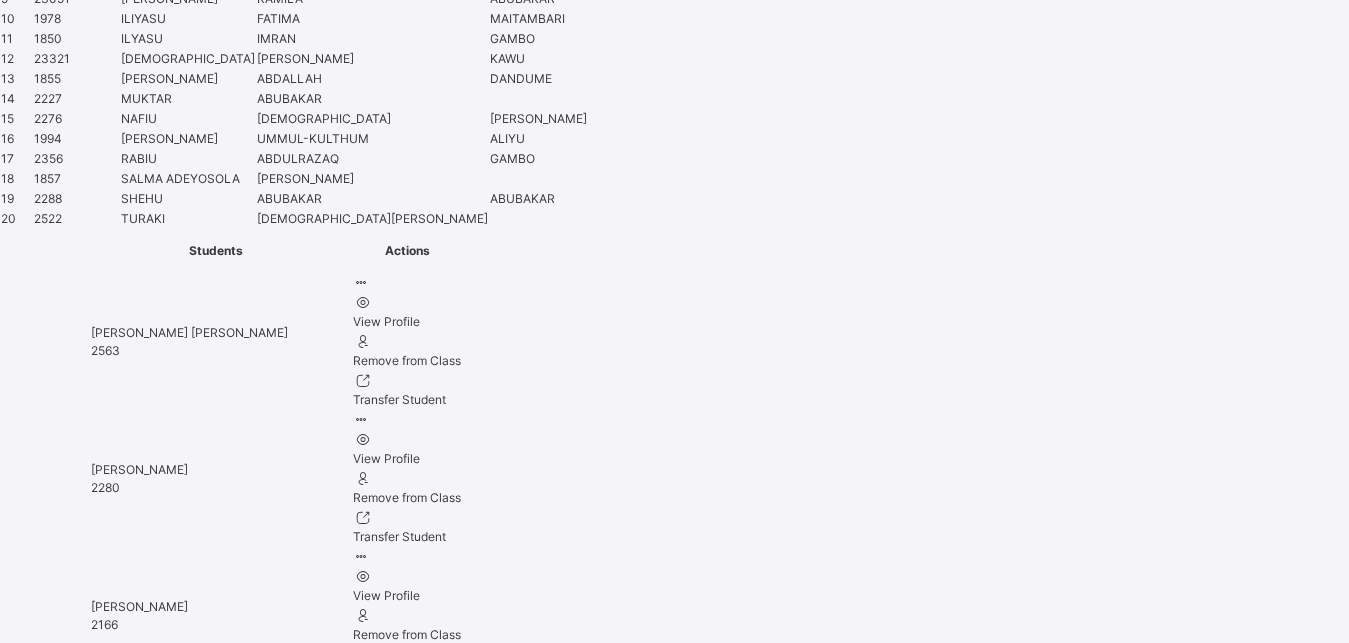 scroll, scrollTop: 1582, scrollLeft: 0, axis: vertical 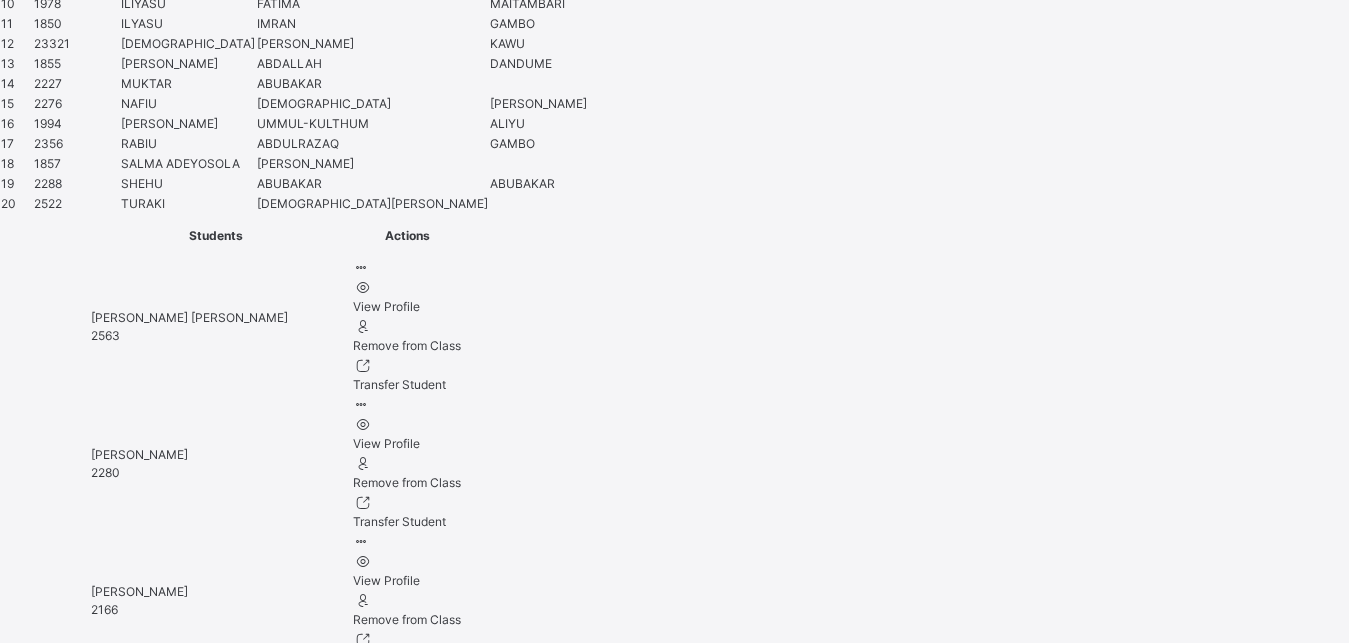 type on "**********" 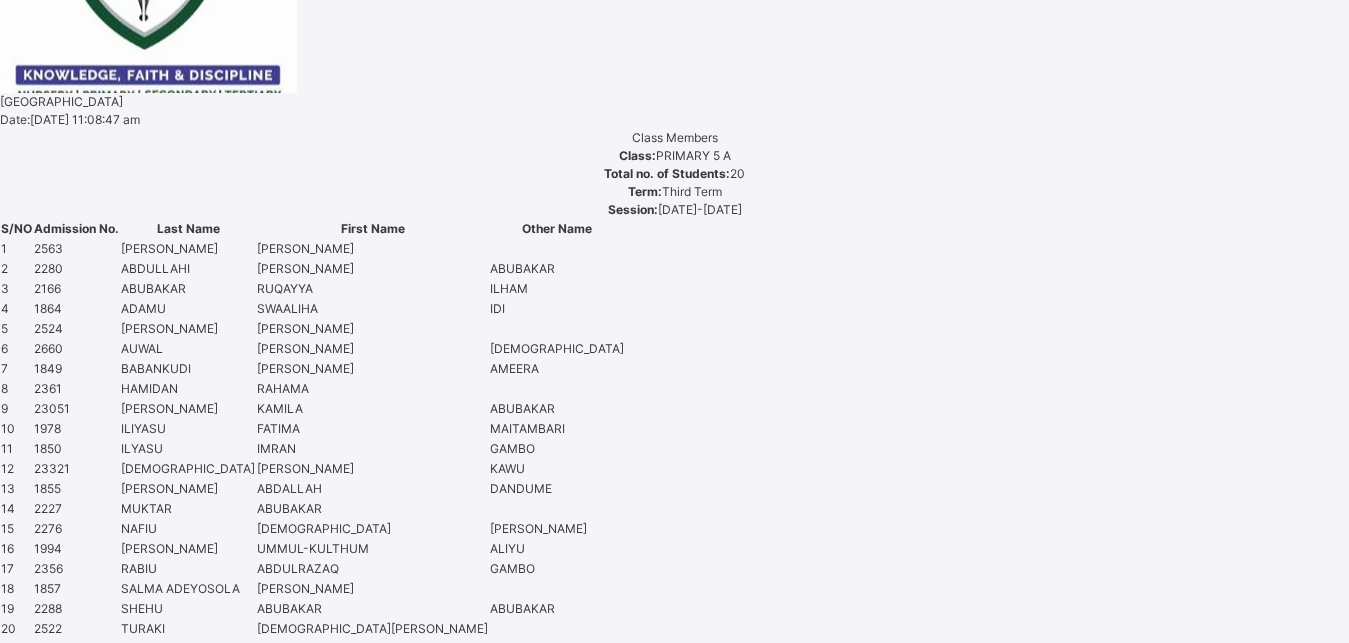 scroll, scrollTop: 1138, scrollLeft: 0, axis: vertical 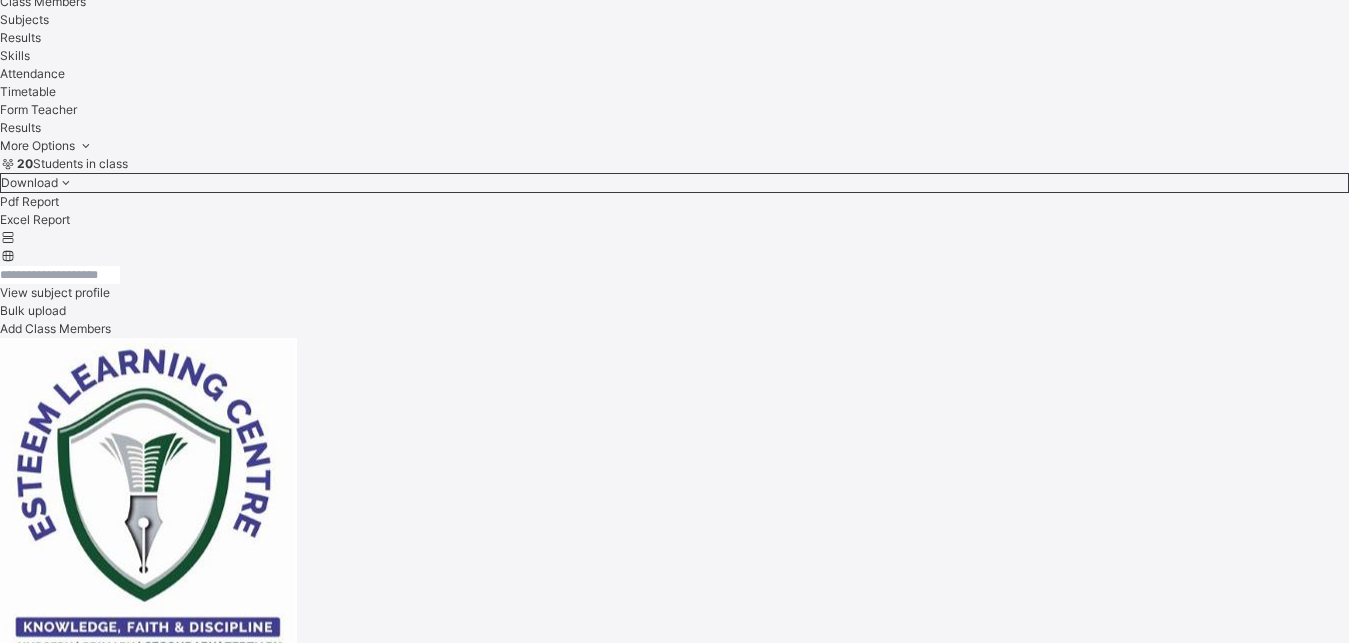 click on "[PERSON_NAME]" at bounding box center (674, 5309) 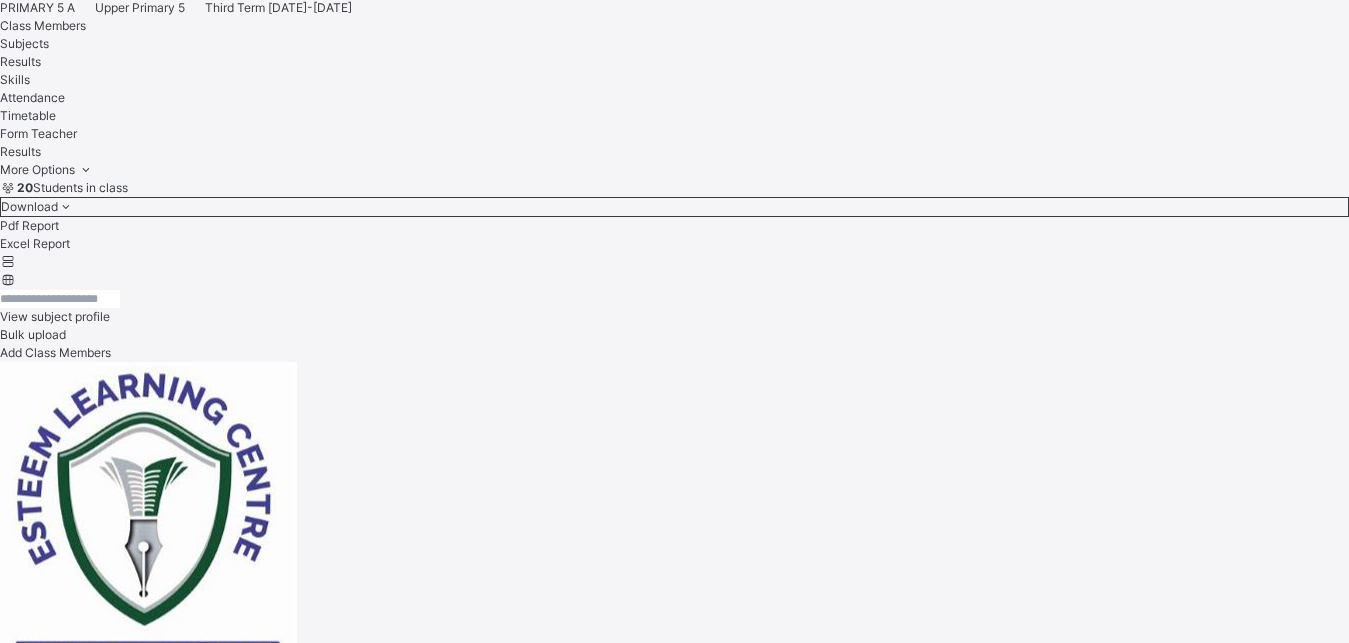 scroll, scrollTop: 405, scrollLeft: 0, axis: vertical 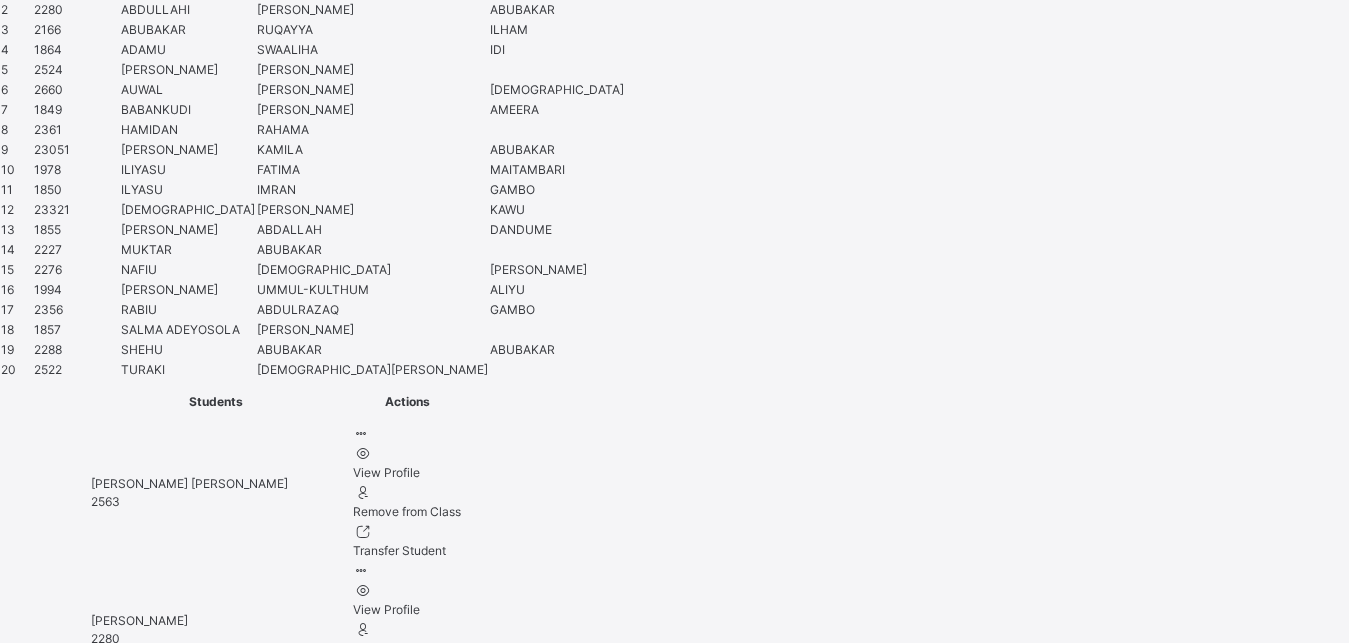 click at bounding box center [67, 6222] 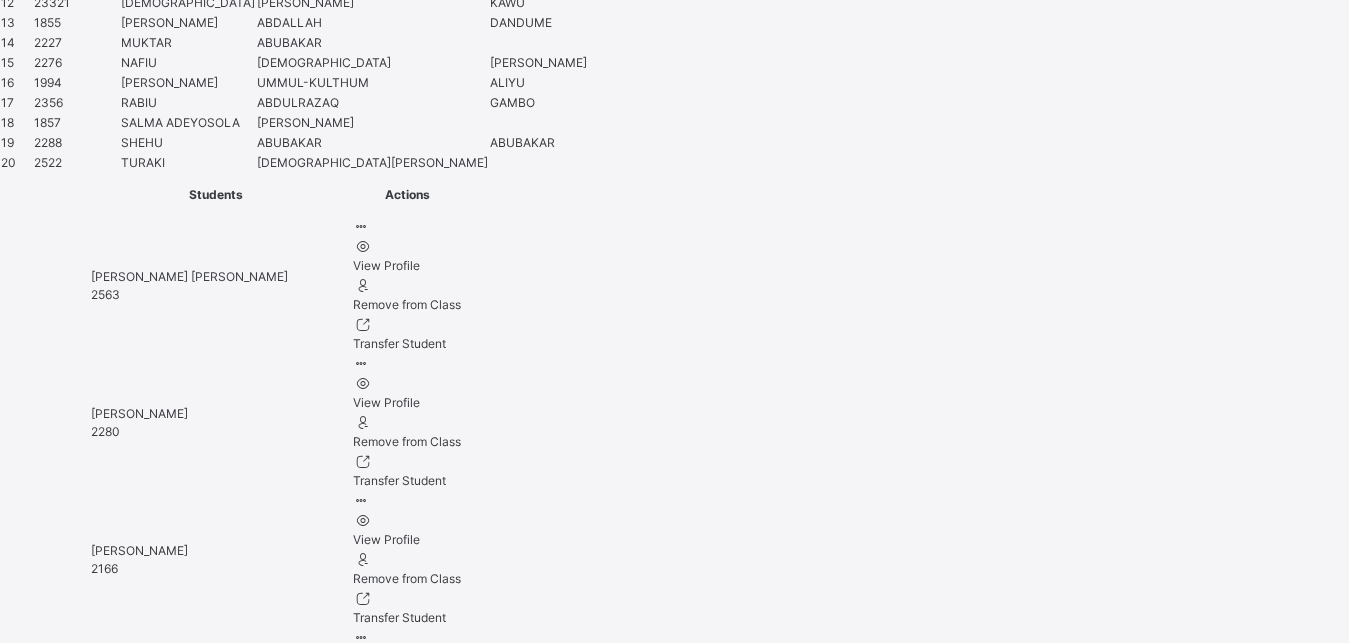 scroll, scrollTop: 1698, scrollLeft: 0, axis: vertical 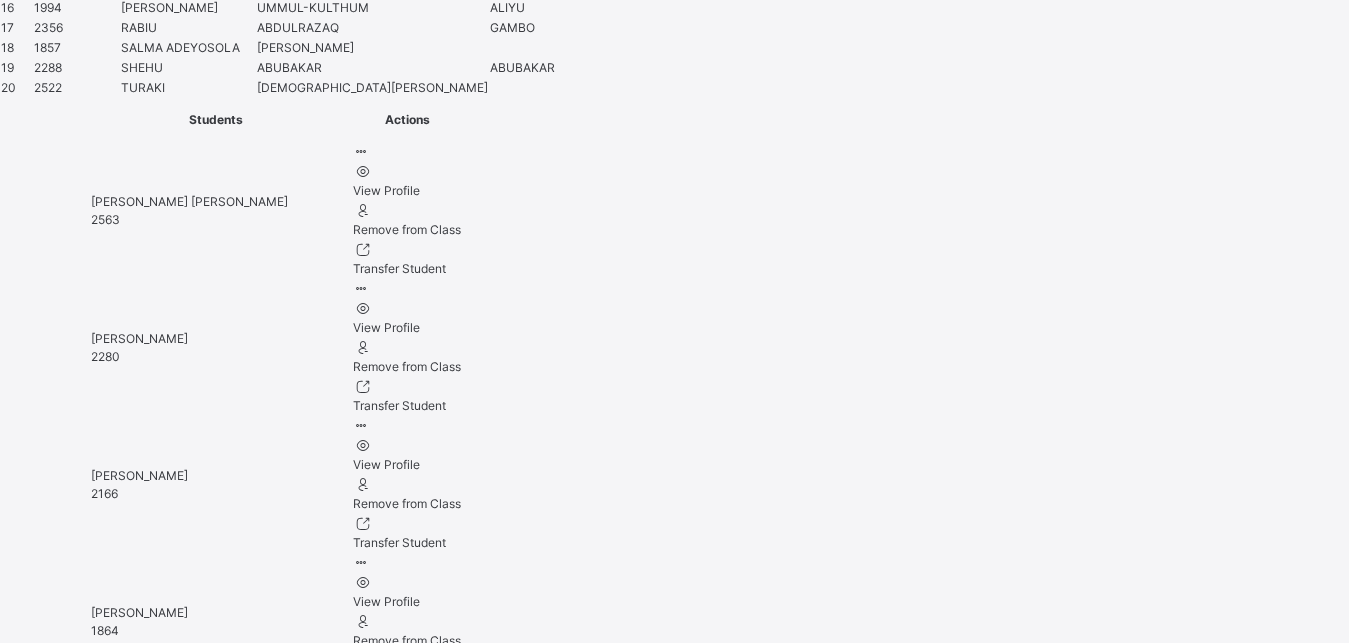 type on "**********" 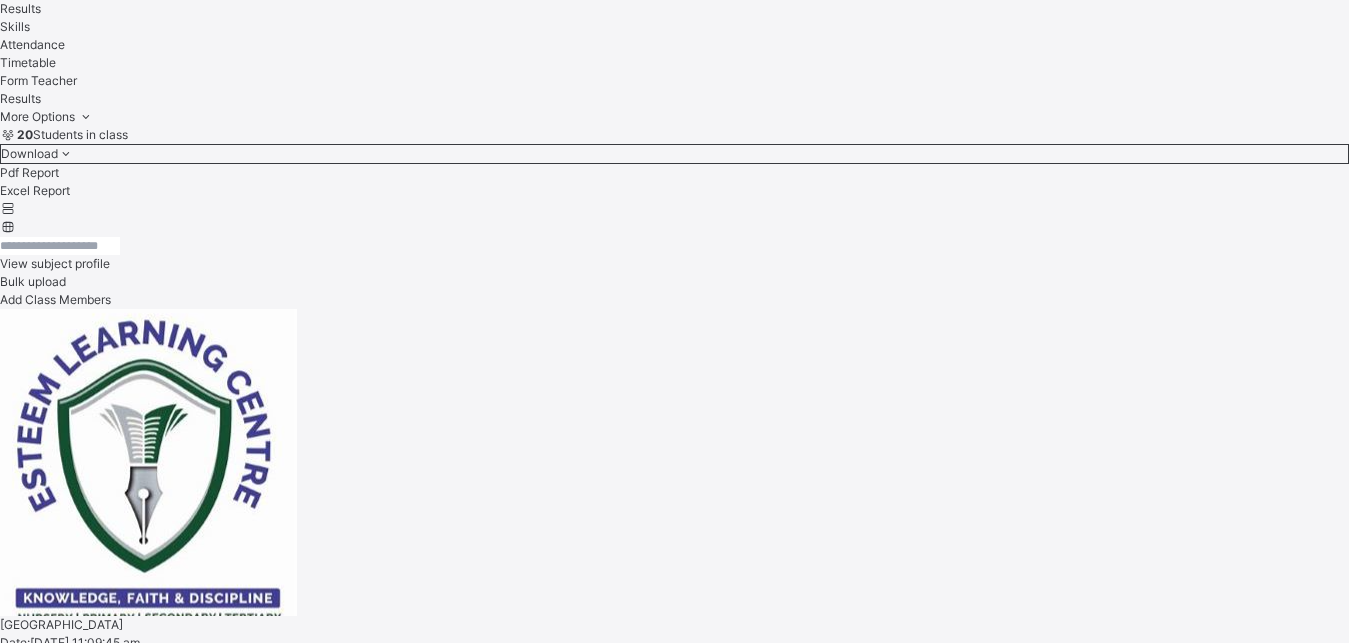 scroll, scrollTop: 627, scrollLeft: 0, axis: vertical 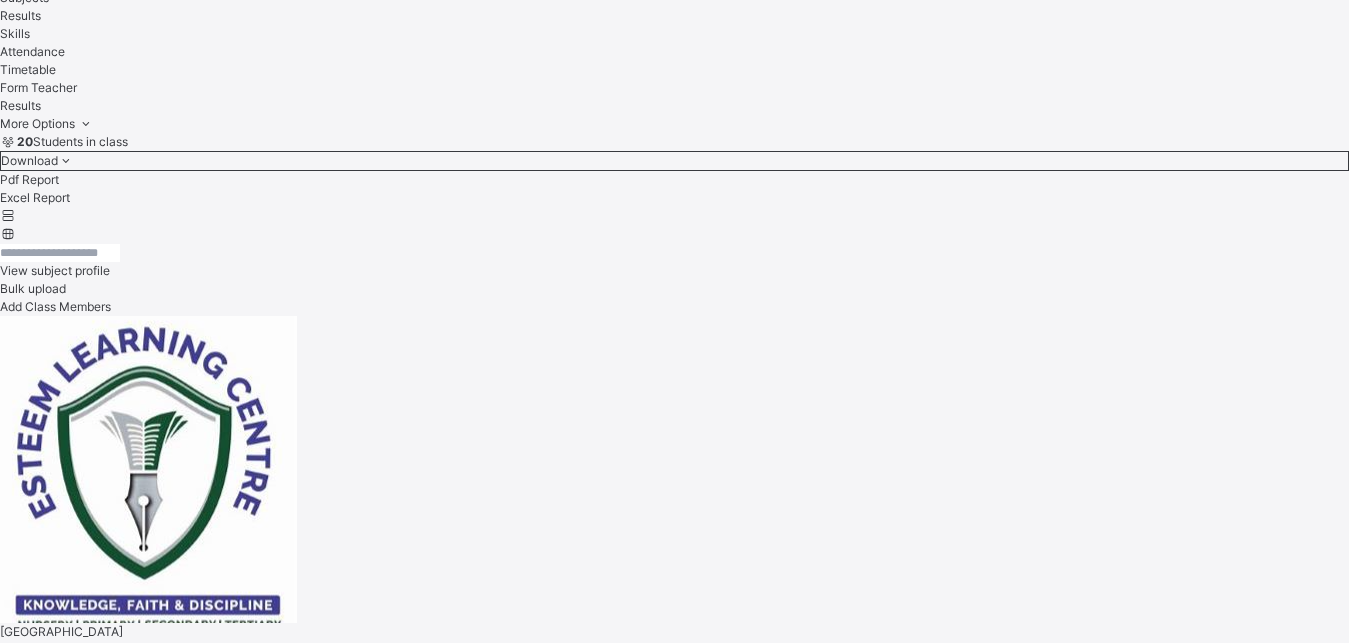 click on "ILYASU [PERSON_NAME]" at bounding box center (674, 5353) 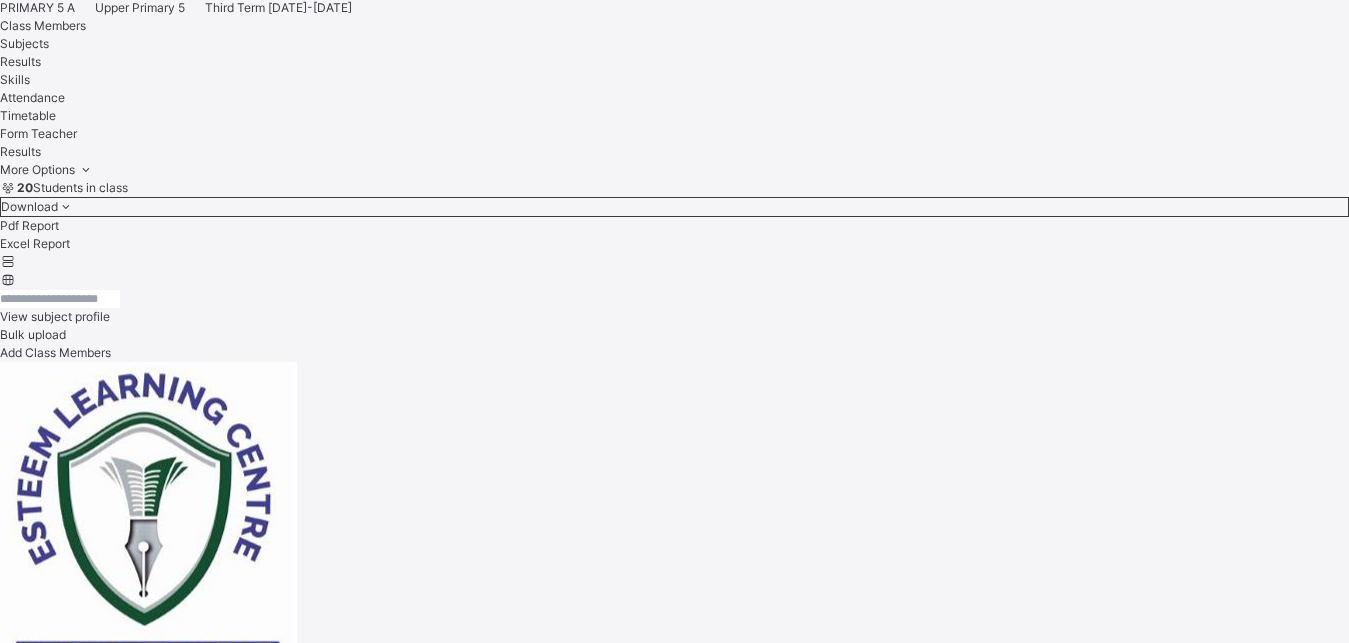 scroll, scrollTop: 405, scrollLeft: 0, axis: vertical 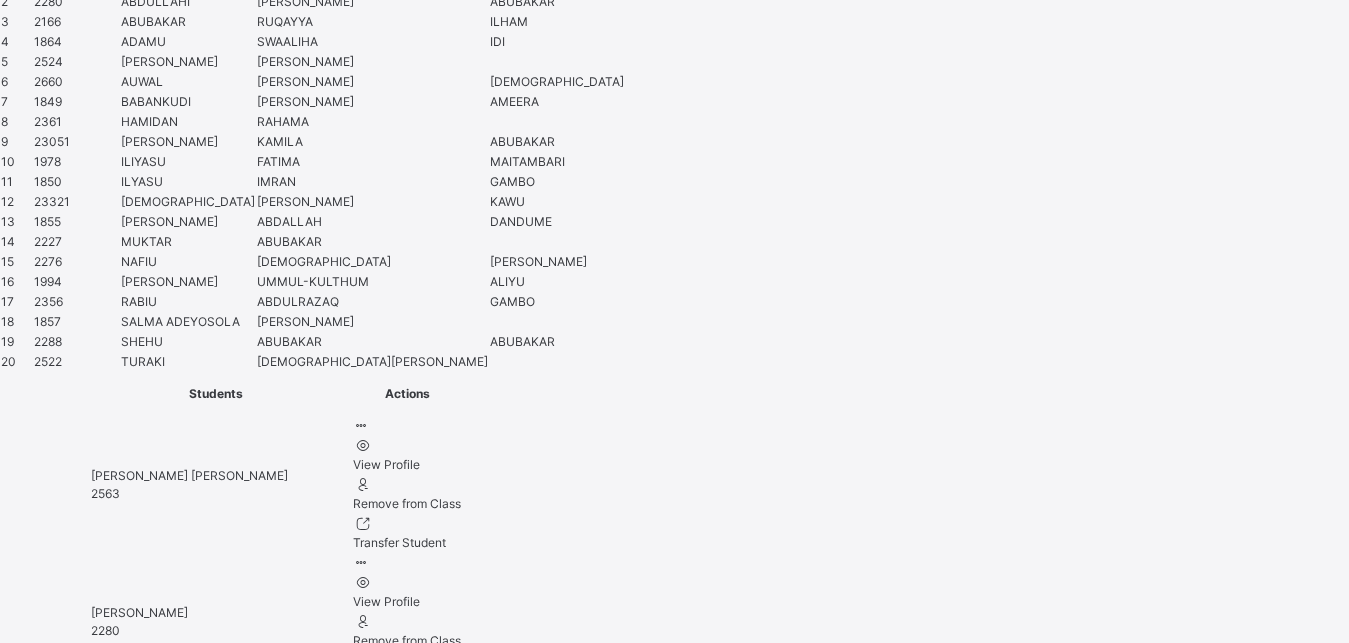 click at bounding box center [67, 6214] 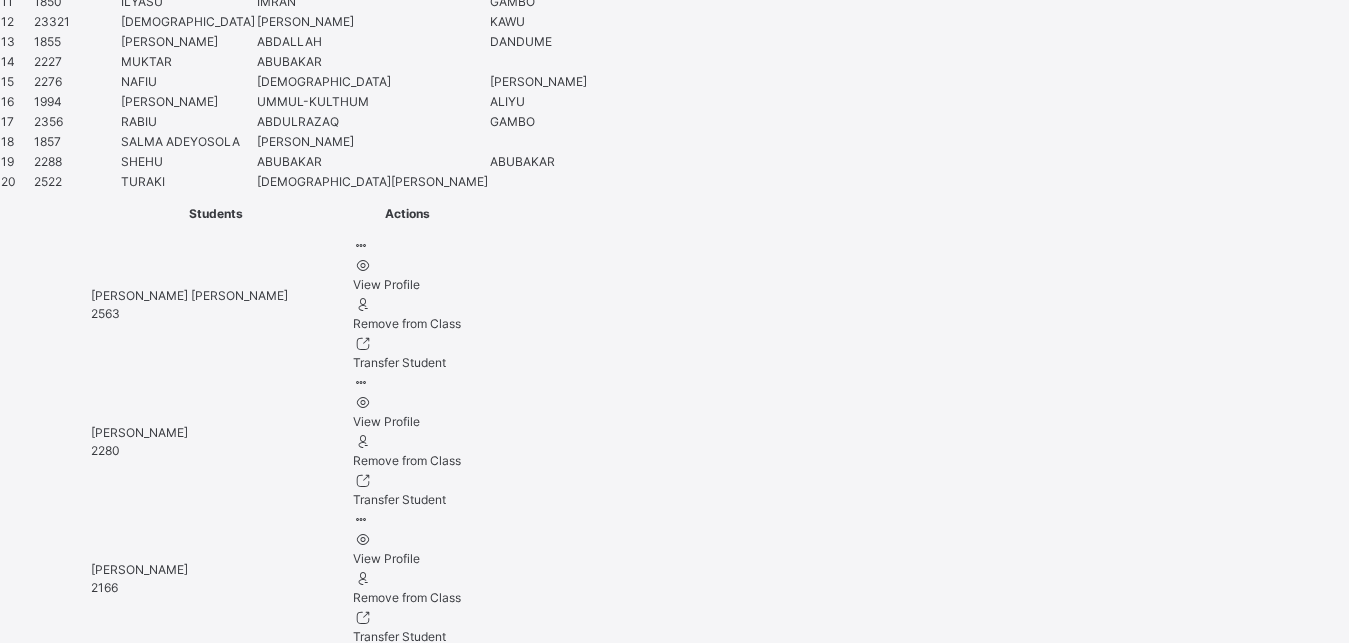 scroll, scrollTop: 1627, scrollLeft: 0, axis: vertical 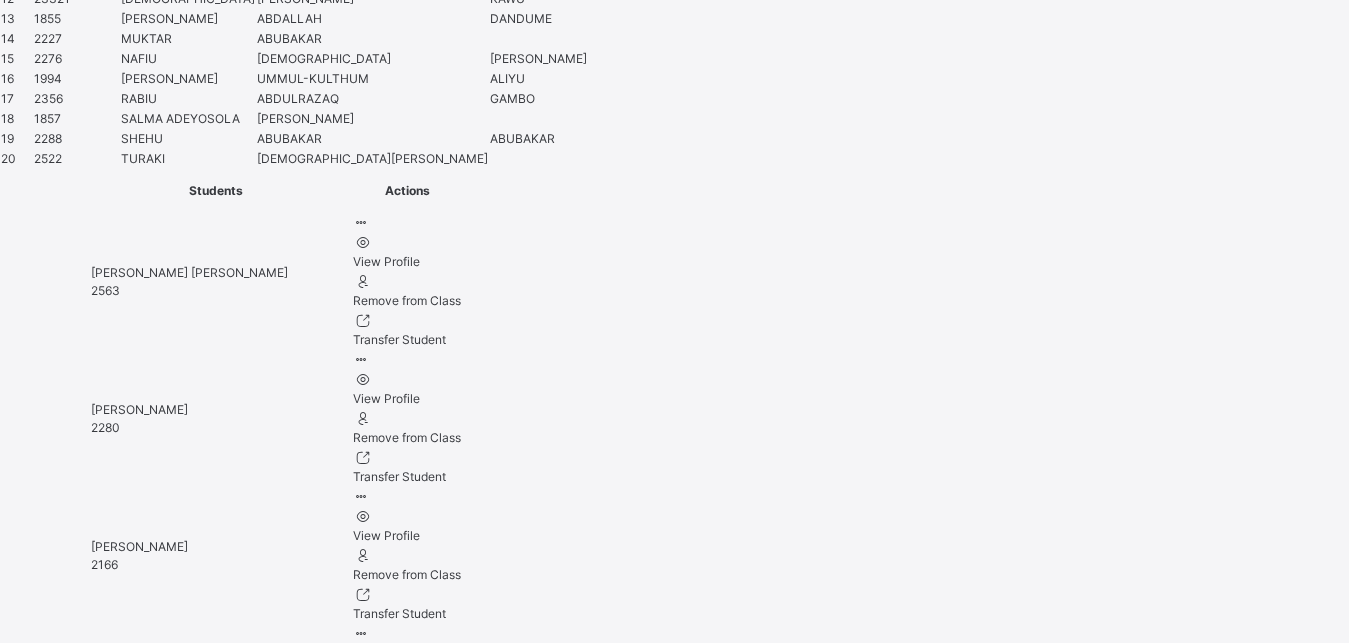 type on "**********" 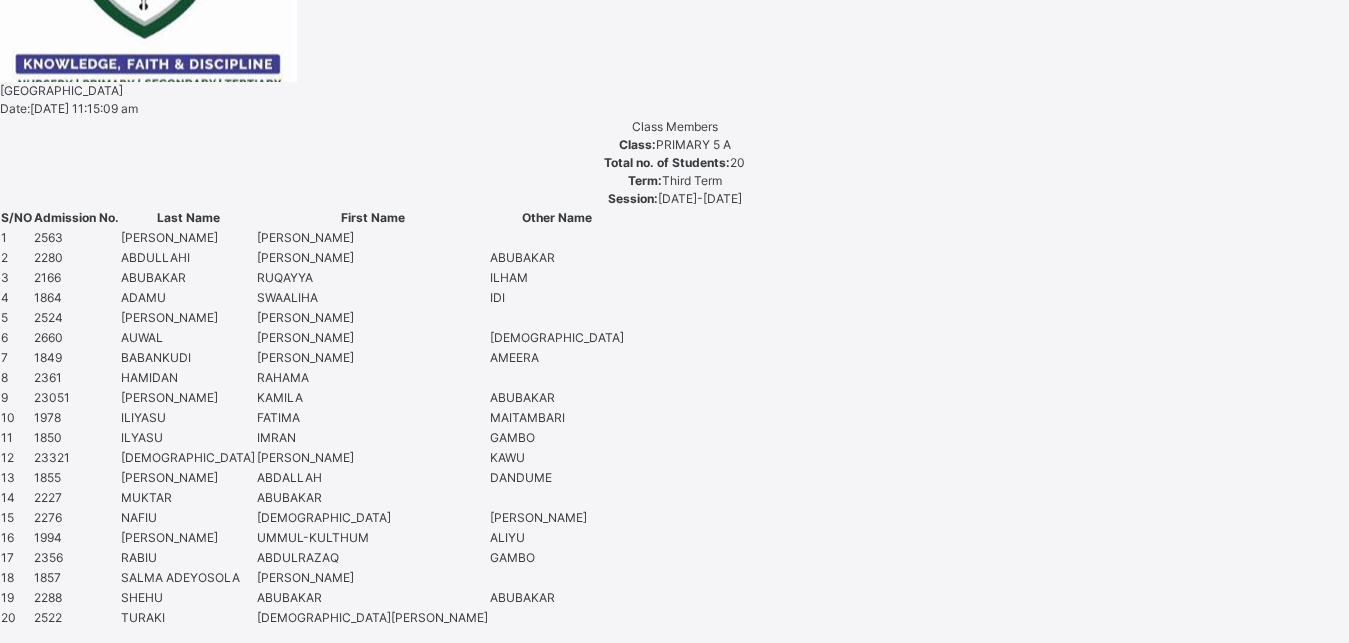 scroll, scrollTop: 1082, scrollLeft: 0, axis: vertical 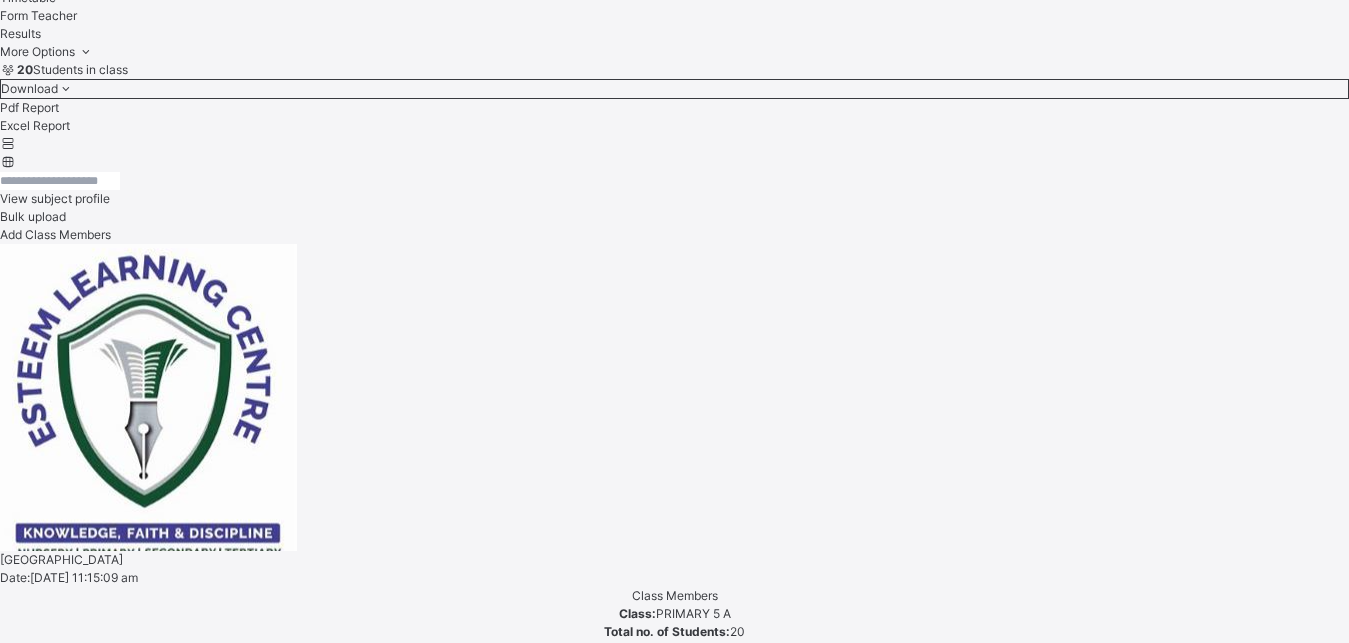 click on "[PERSON_NAME] [PERSON_NAME]" at bounding box center [674, 5347] 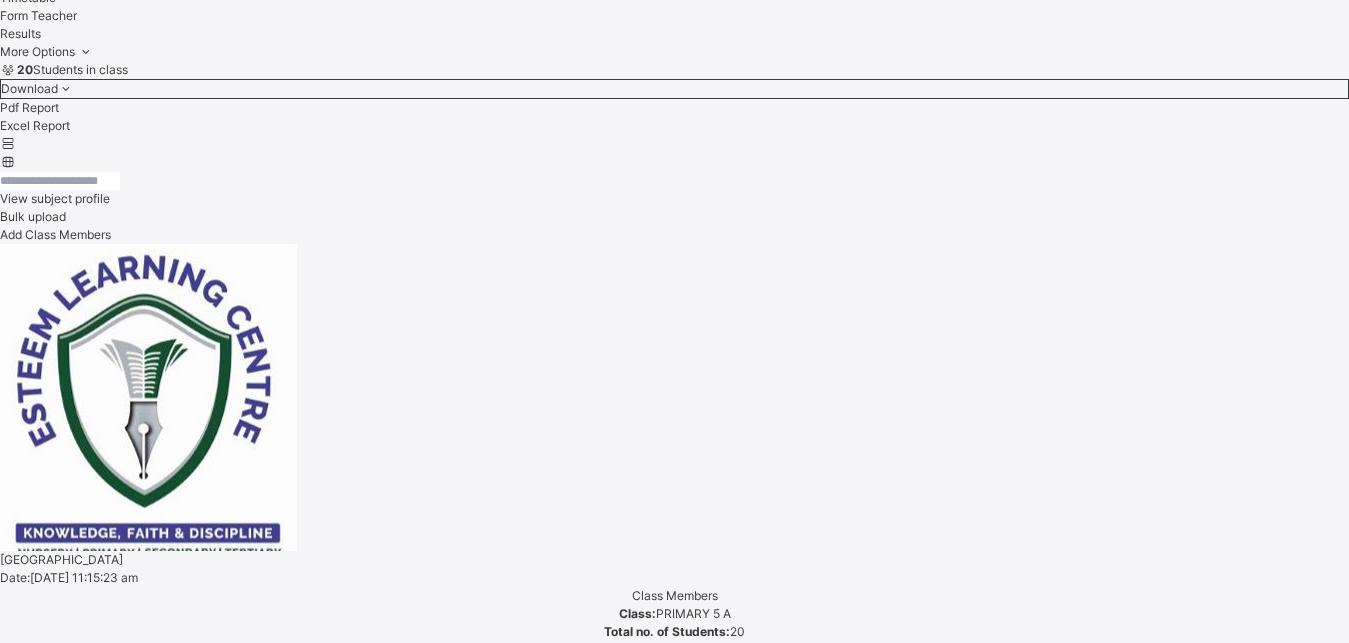 scroll, scrollTop: 581, scrollLeft: 0, axis: vertical 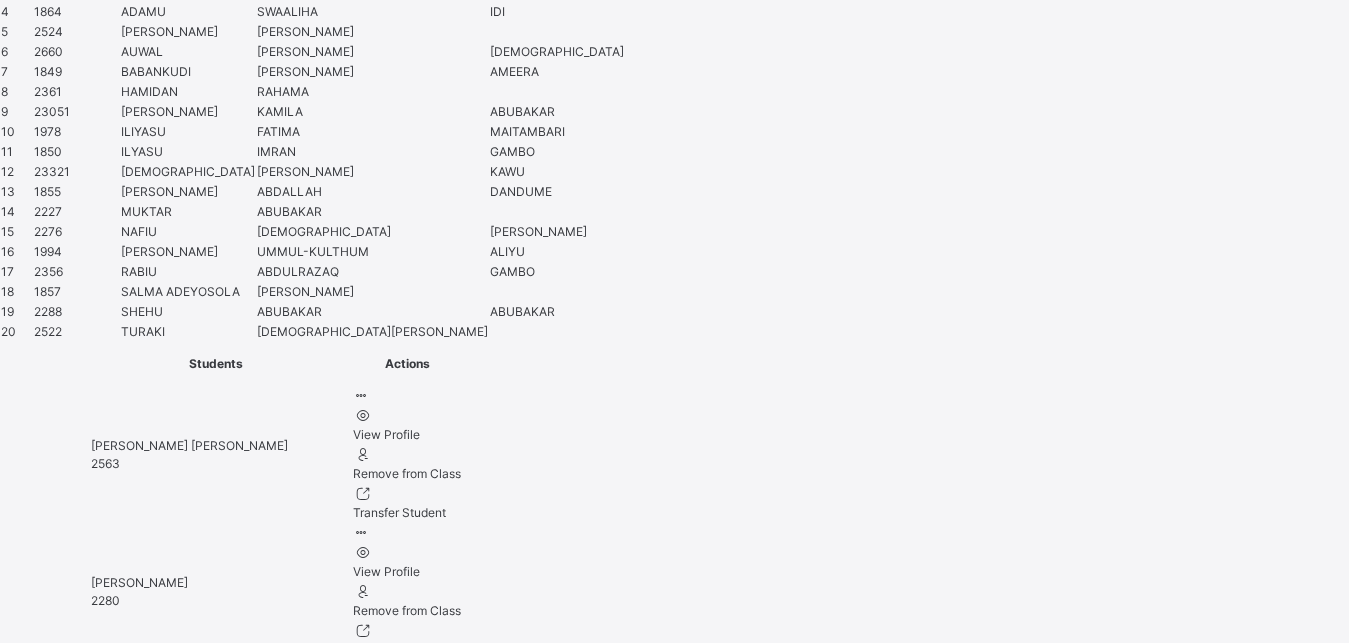 click at bounding box center (67, 6184) 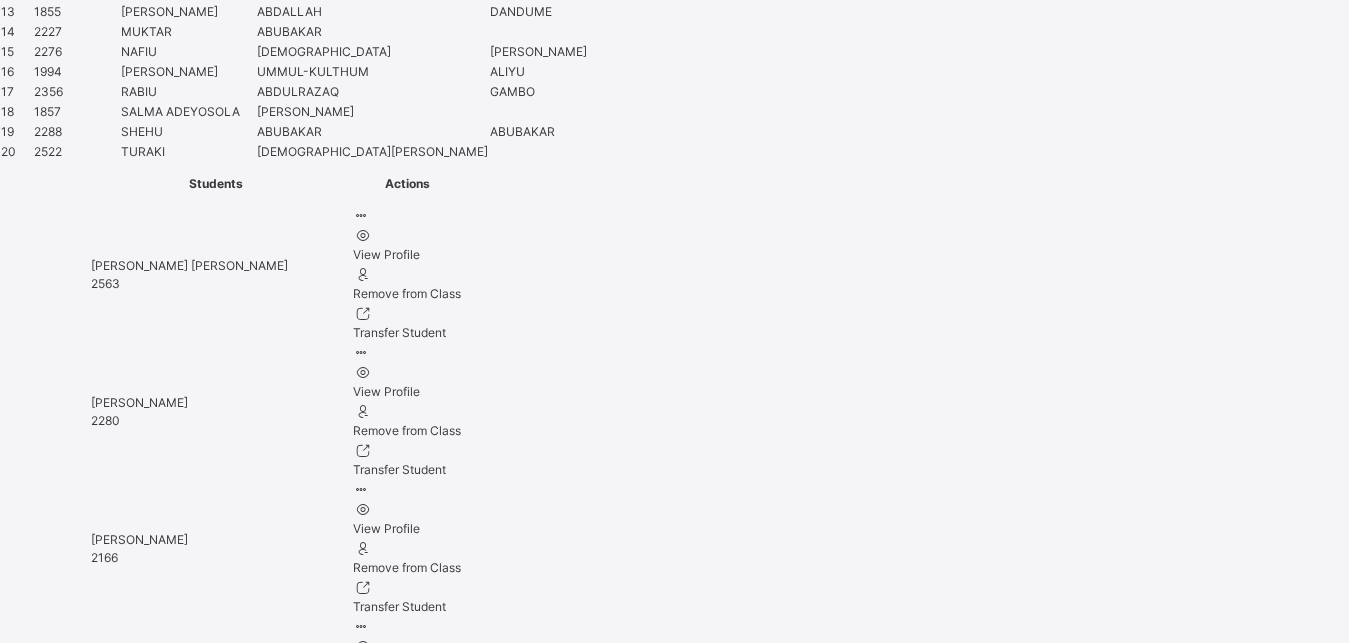 scroll, scrollTop: 1683, scrollLeft: 0, axis: vertical 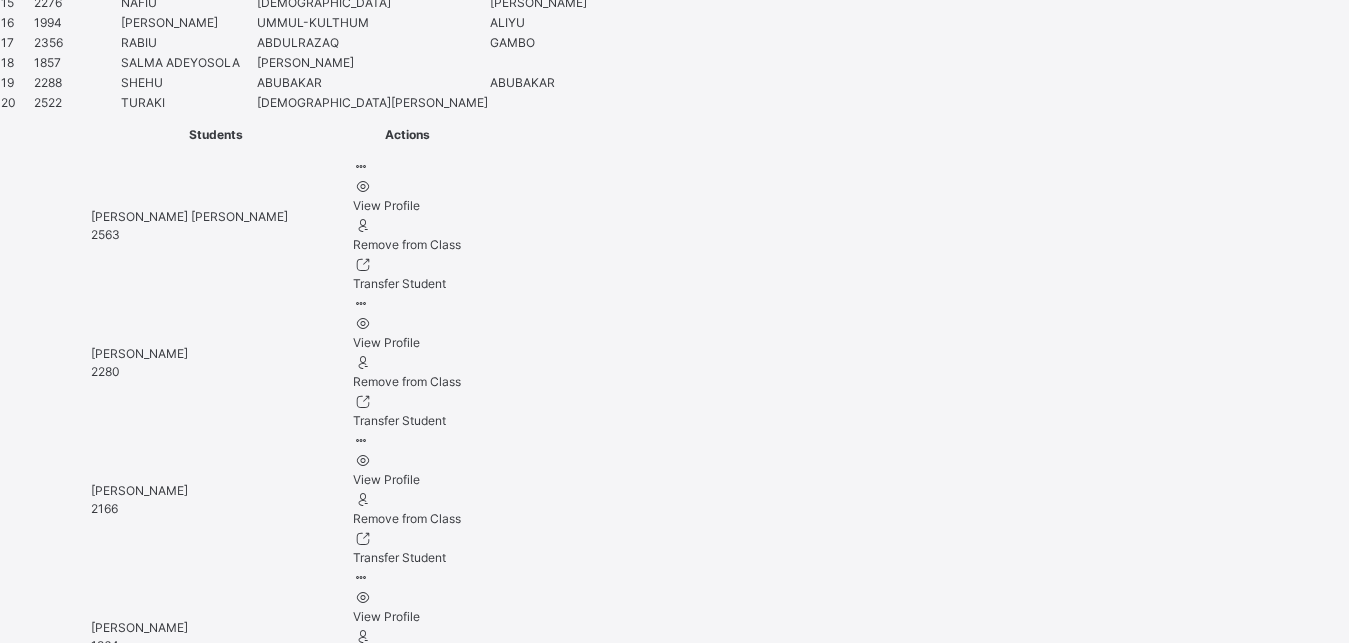 type on "**********" 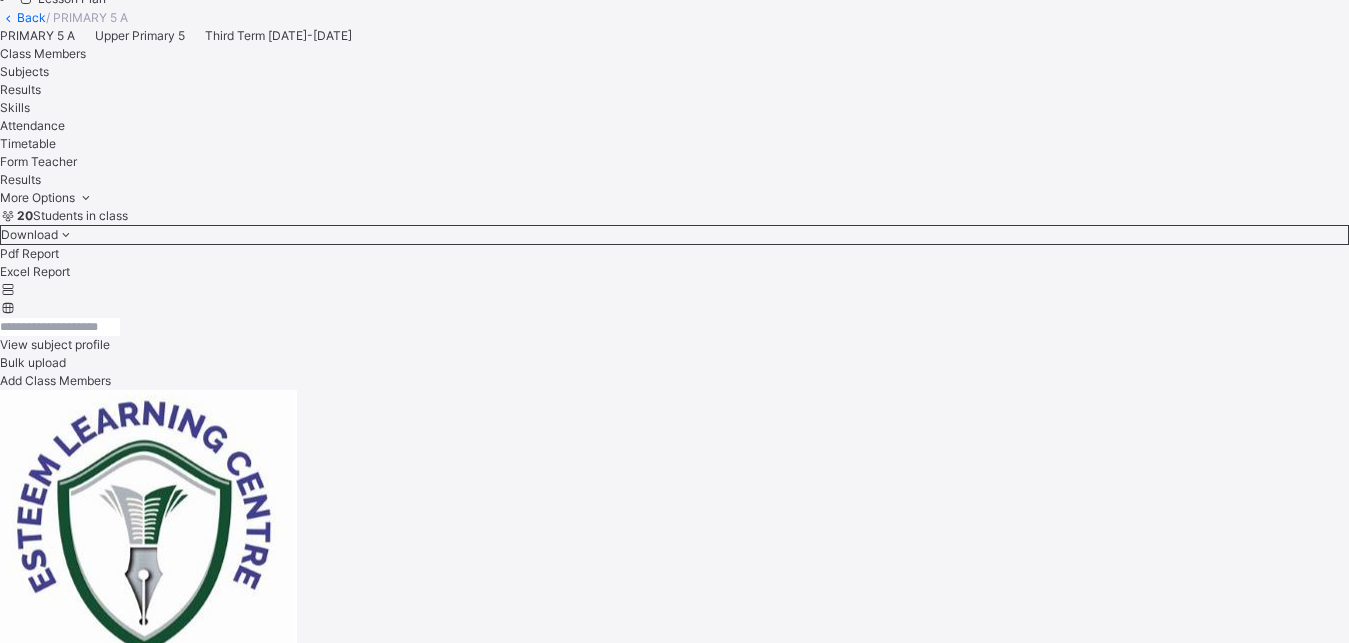 scroll, scrollTop: 465, scrollLeft: 0, axis: vertical 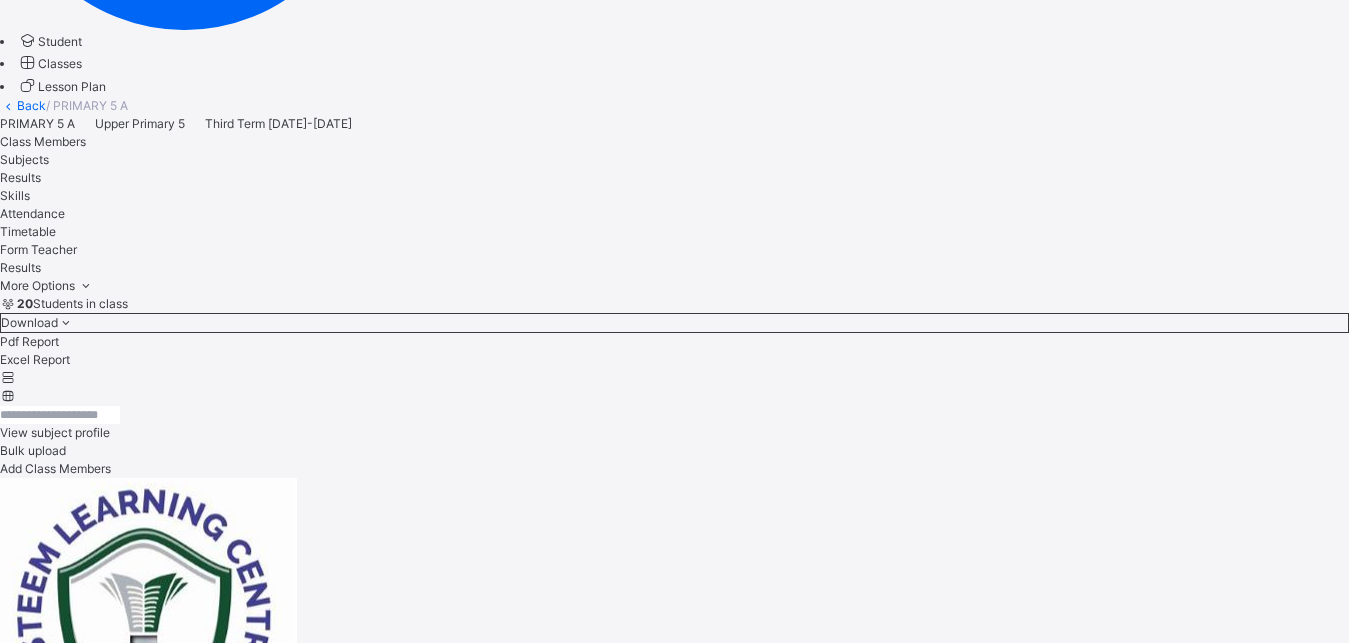click on "[PERSON_NAME]" at bounding box center (674, 5647) 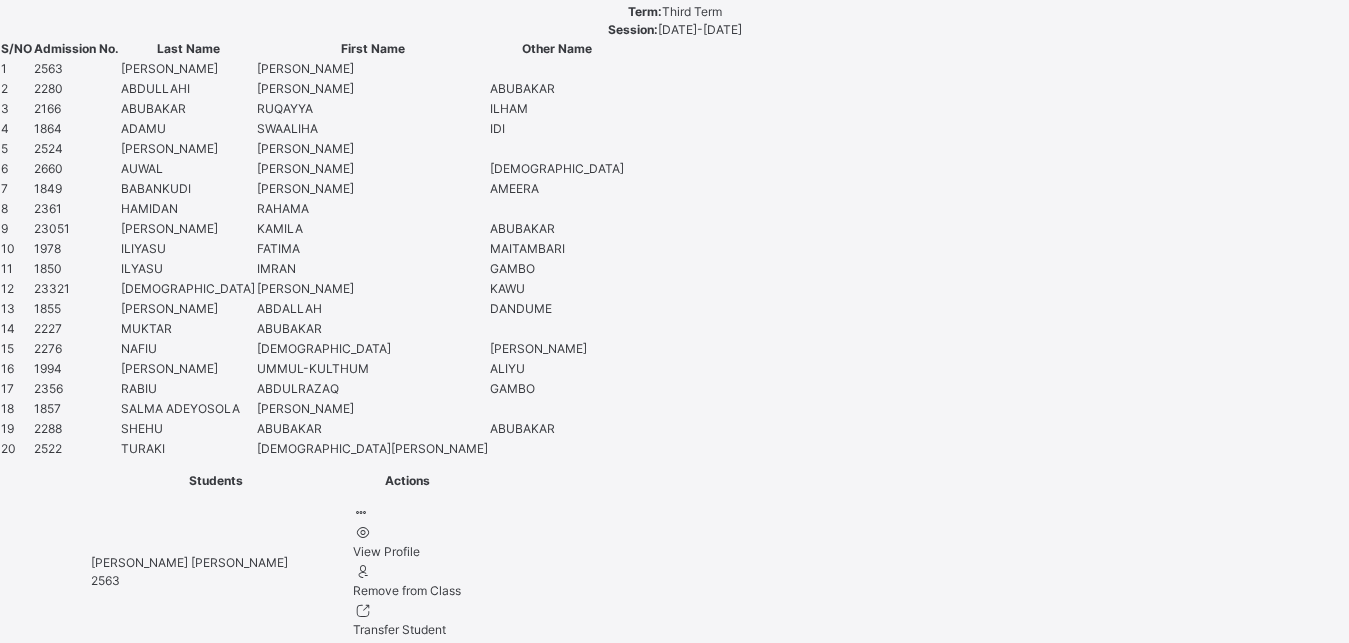scroll, scrollTop: 1345, scrollLeft: 0, axis: vertical 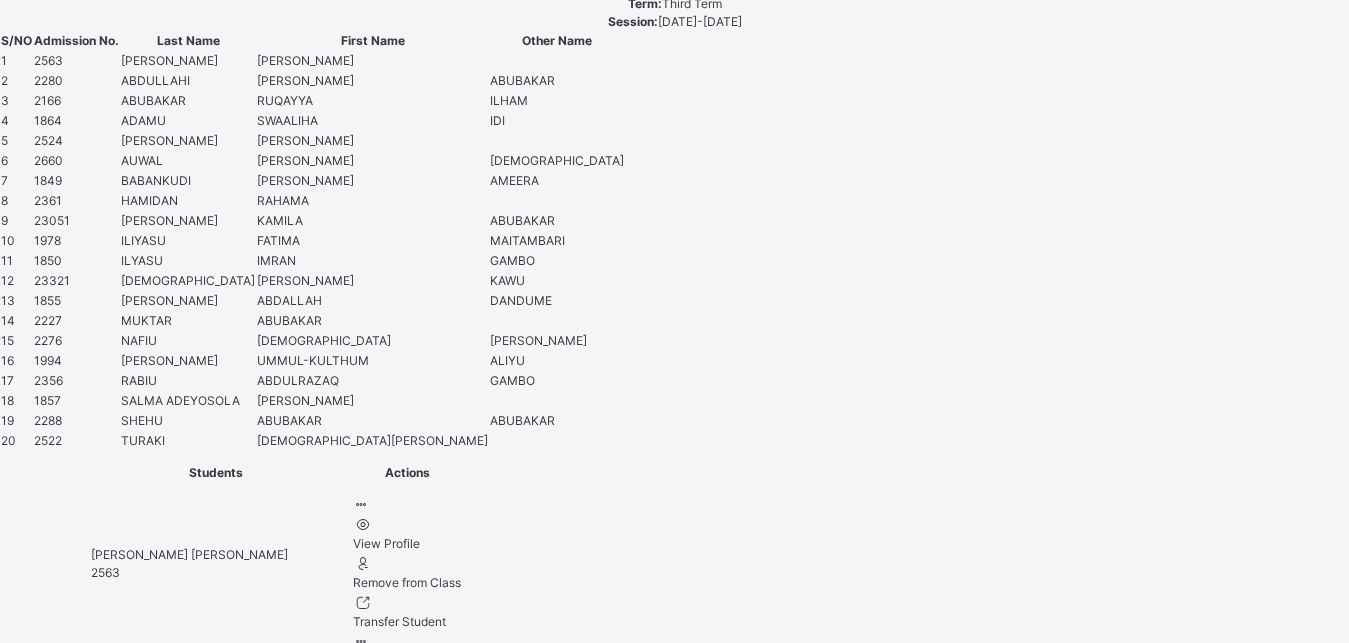 click at bounding box center (67, 6293) 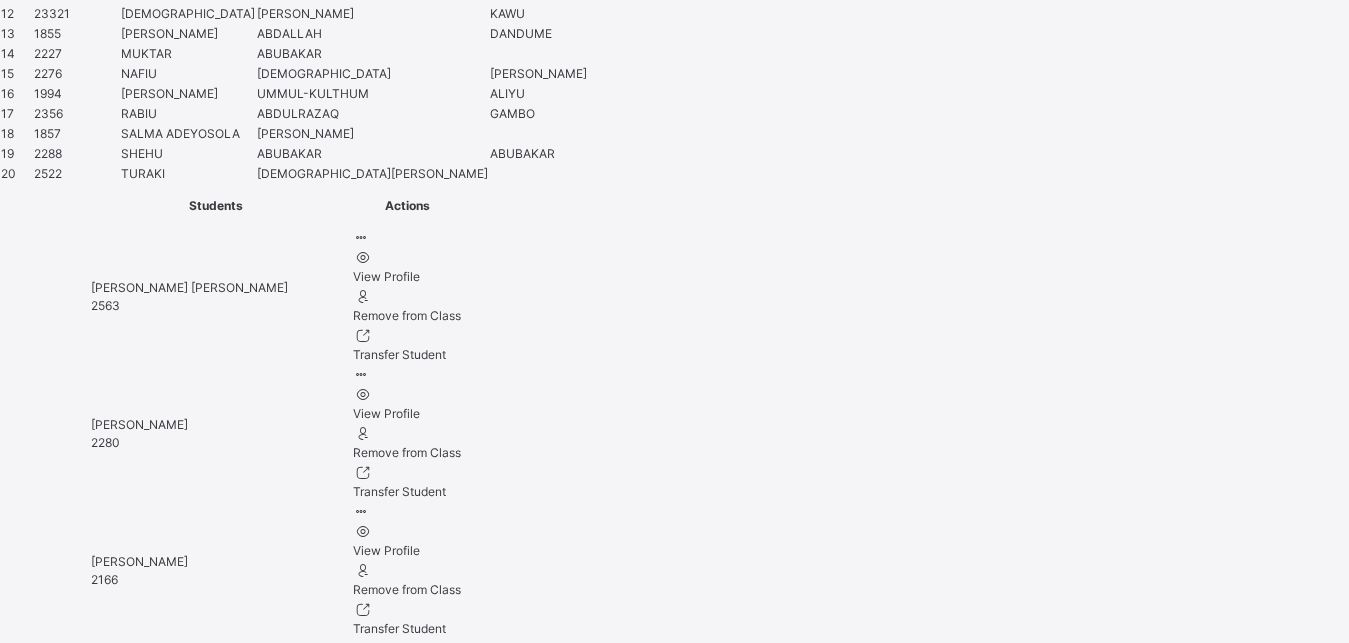 scroll, scrollTop: 1638, scrollLeft: 0, axis: vertical 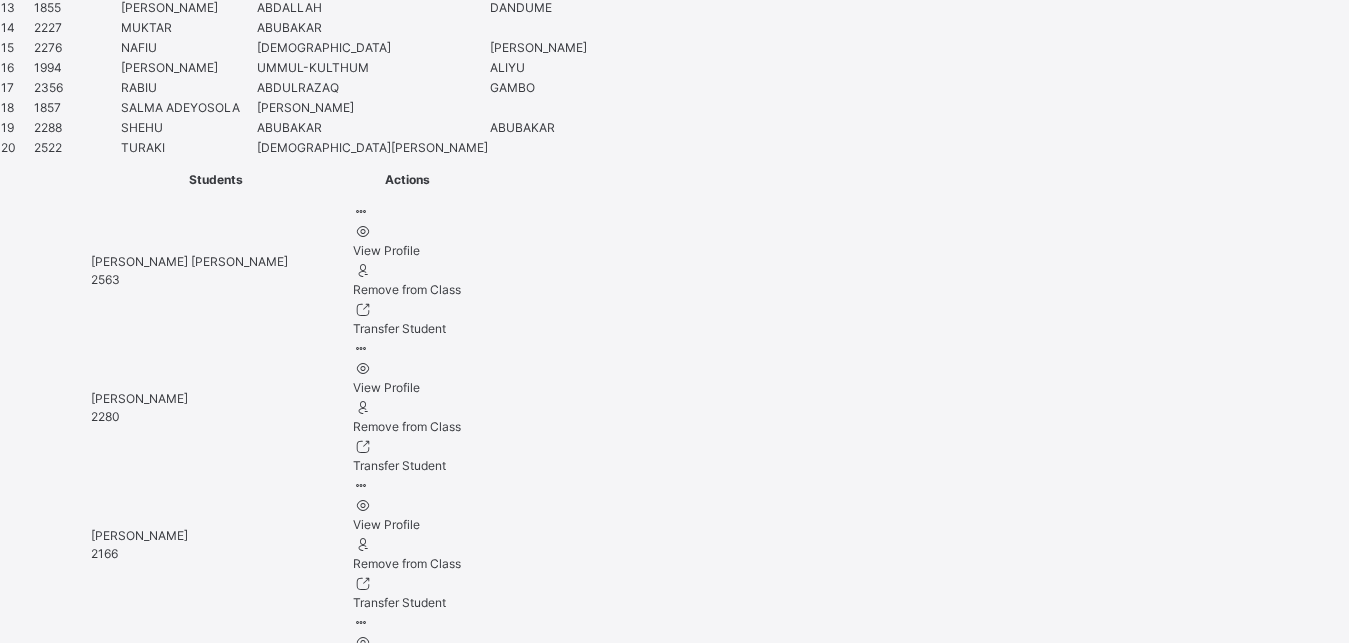 type on "**********" 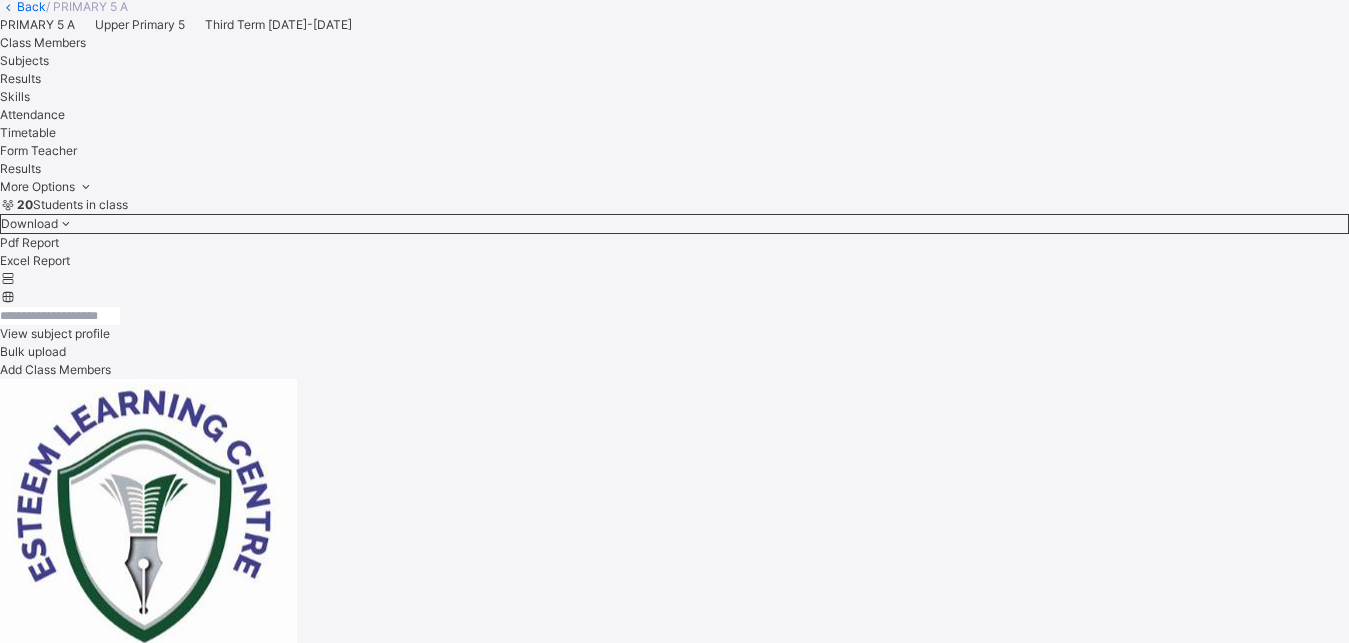scroll, scrollTop: 552, scrollLeft: 0, axis: vertical 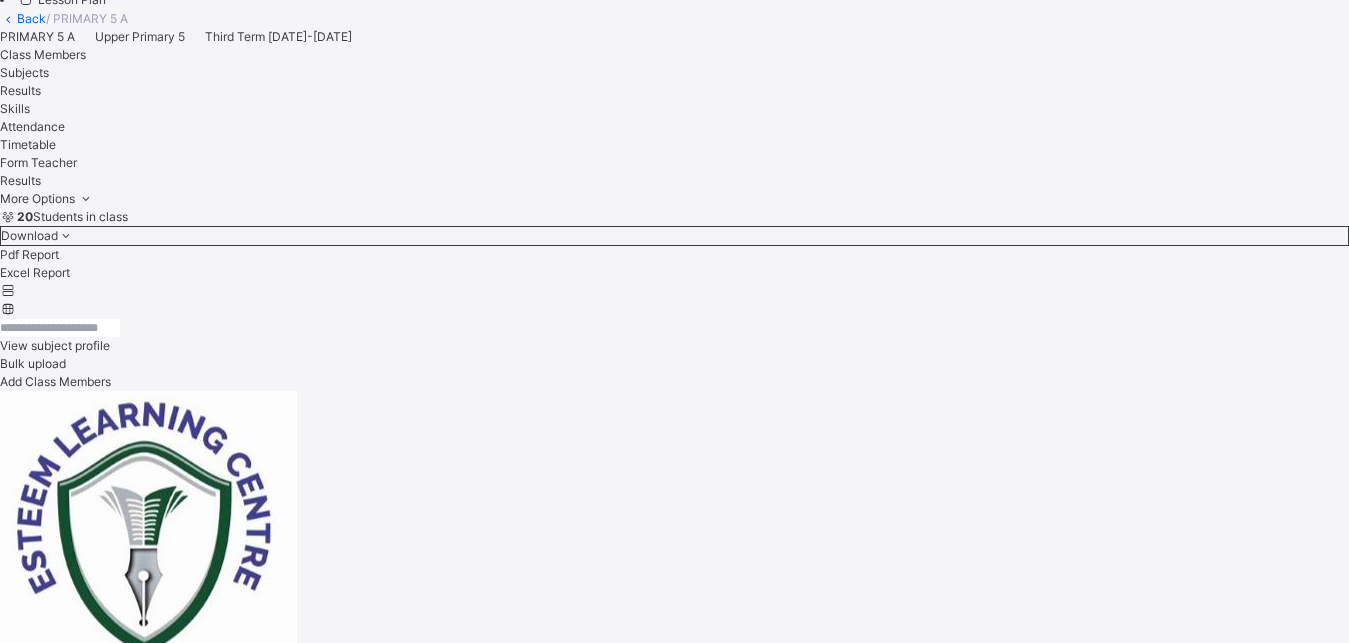 click on "[PERSON_NAME]" at bounding box center [674, 5626] 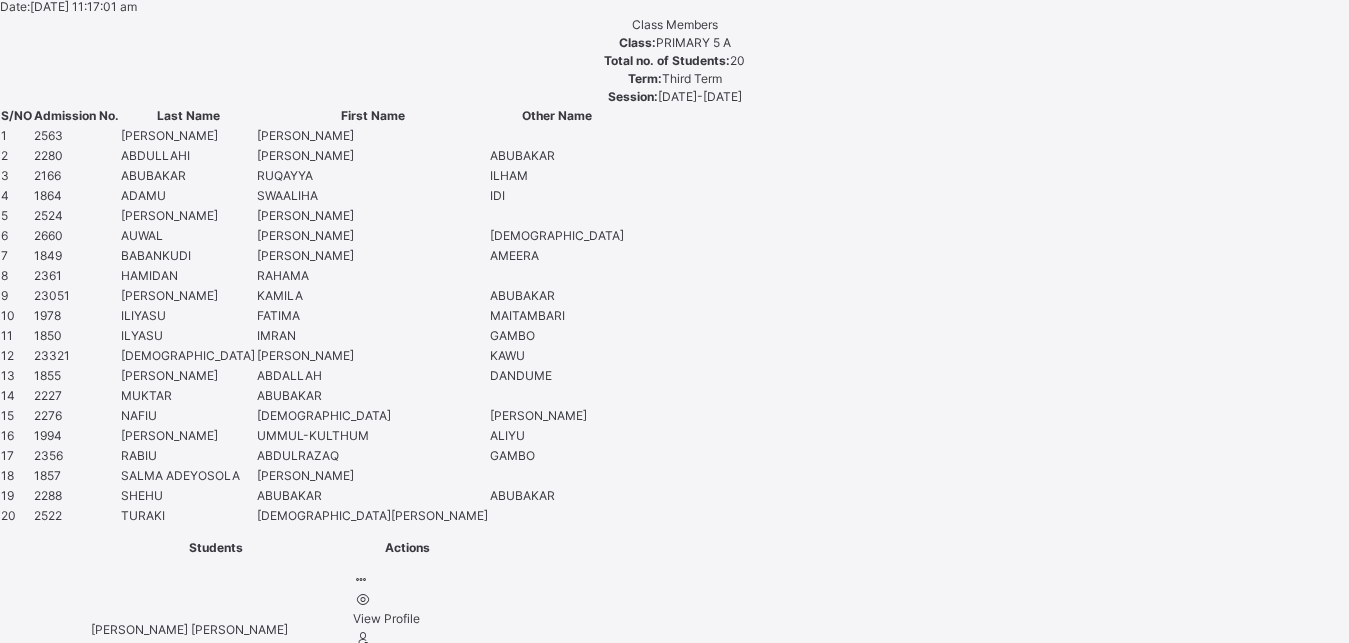 scroll, scrollTop: 1315, scrollLeft: 0, axis: vertical 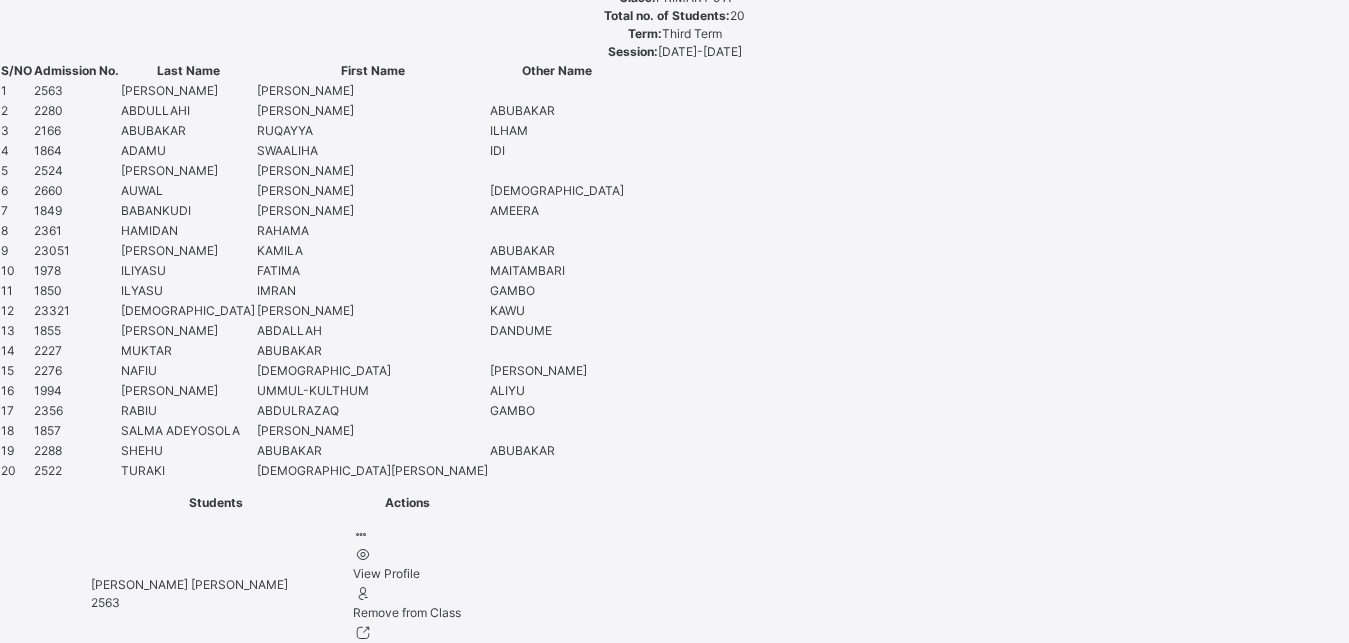 click at bounding box center (67, 6323) 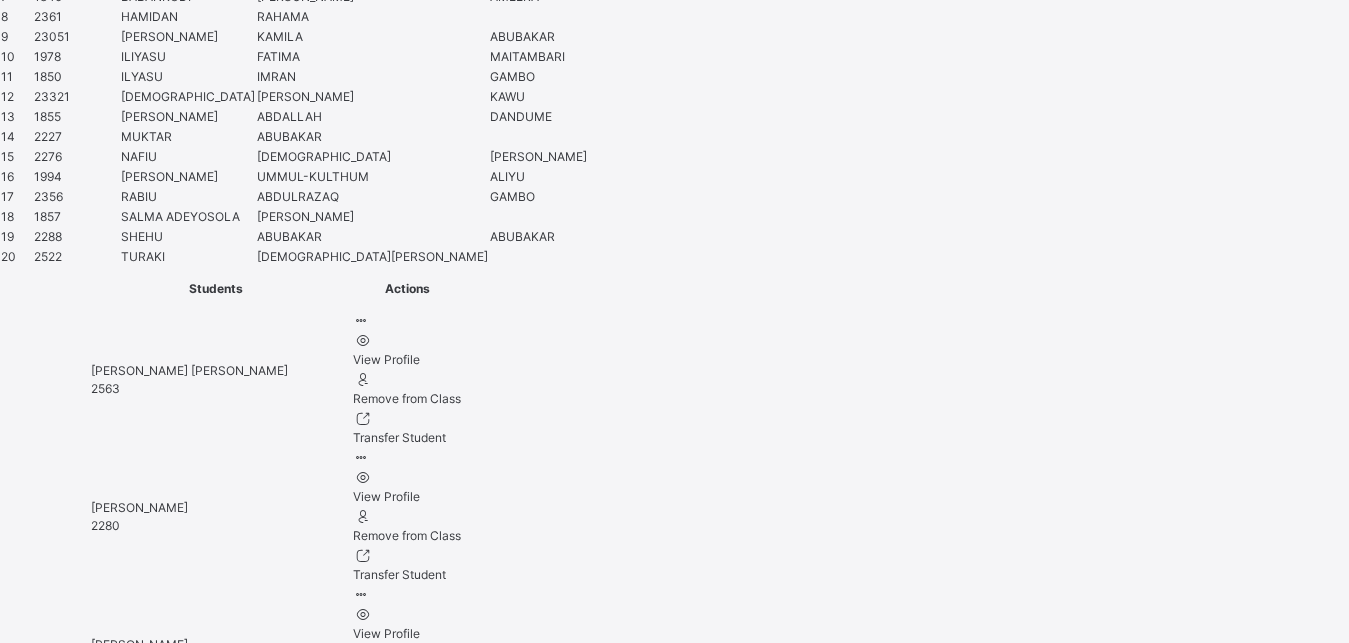 scroll, scrollTop: 1585, scrollLeft: 0, axis: vertical 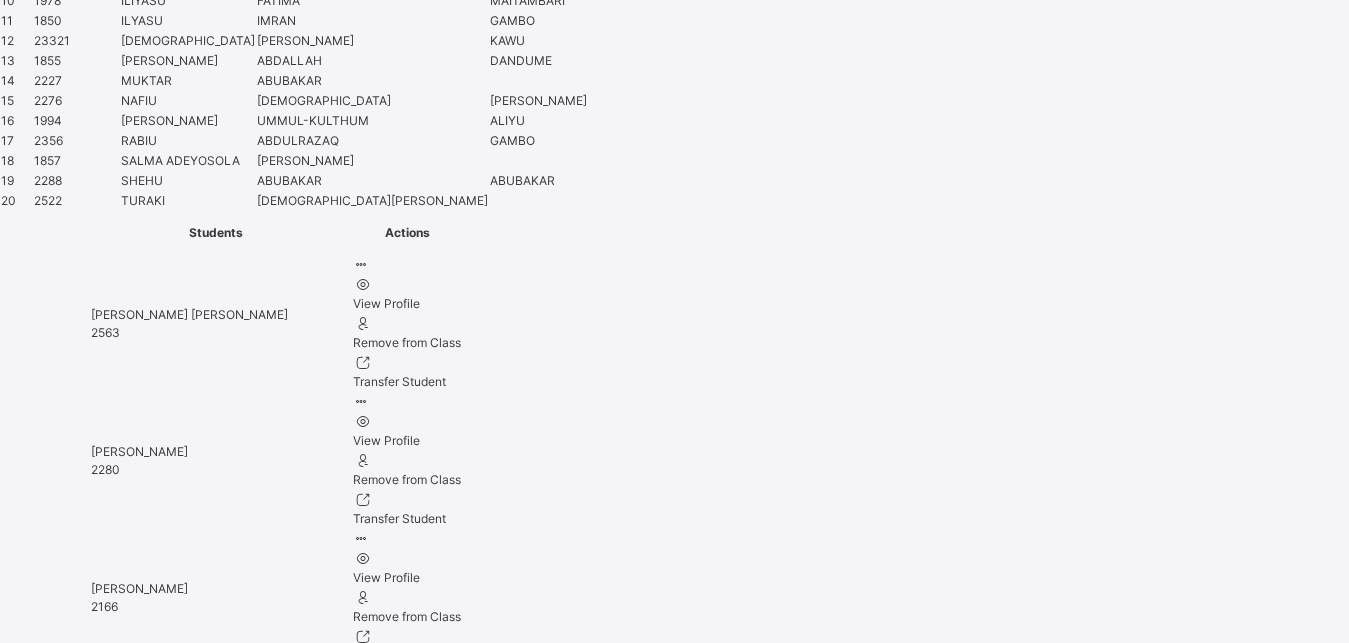 type on "**********" 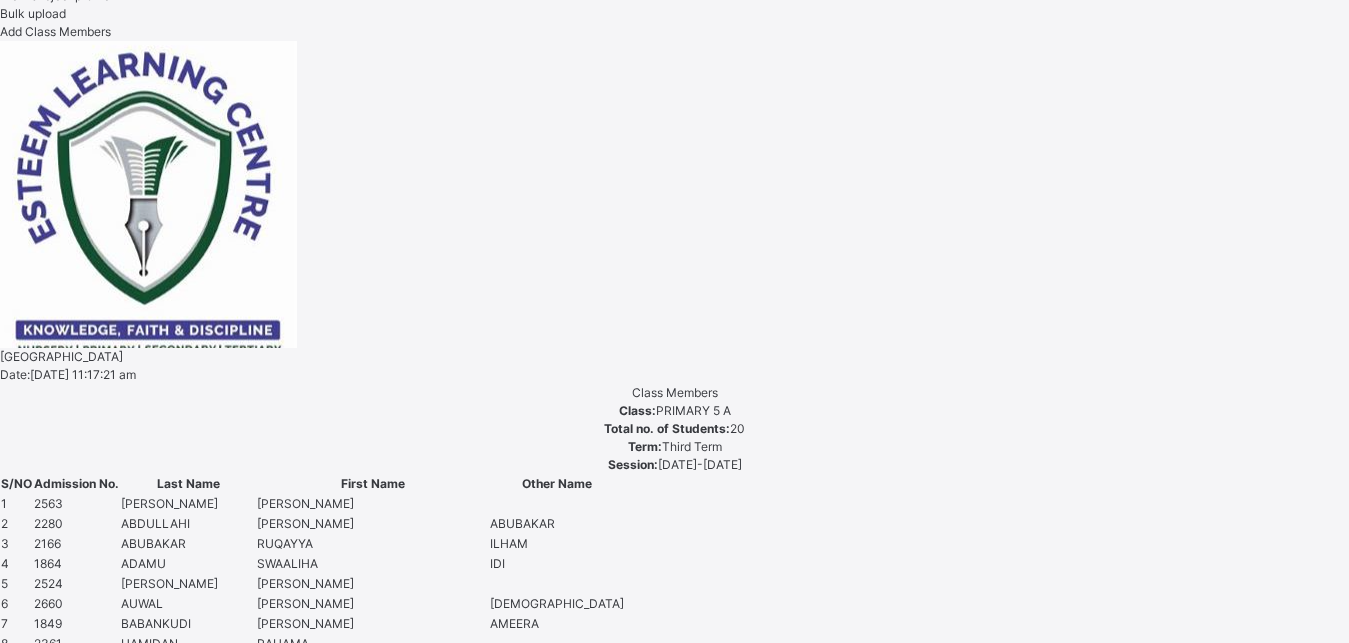 scroll, scrollTop: 898, scrollLeft: 0, axis: vertical 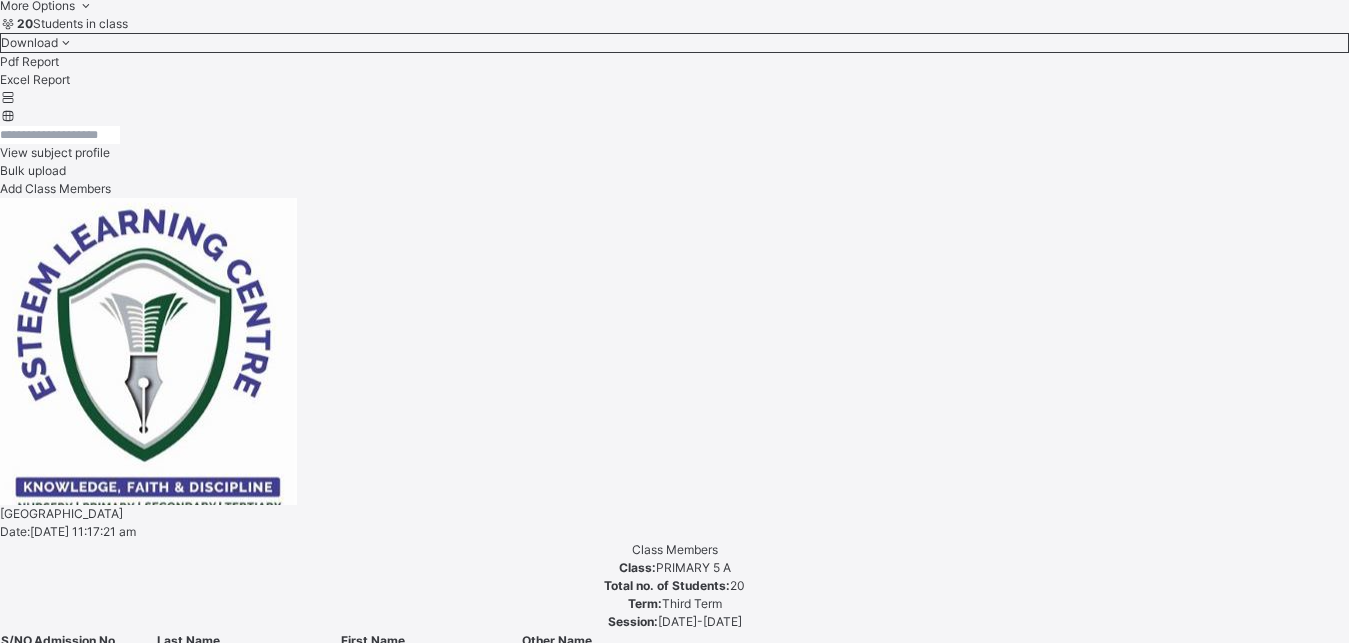 click on "[PERSON_NAME]" at bounding box center (674, 5499) 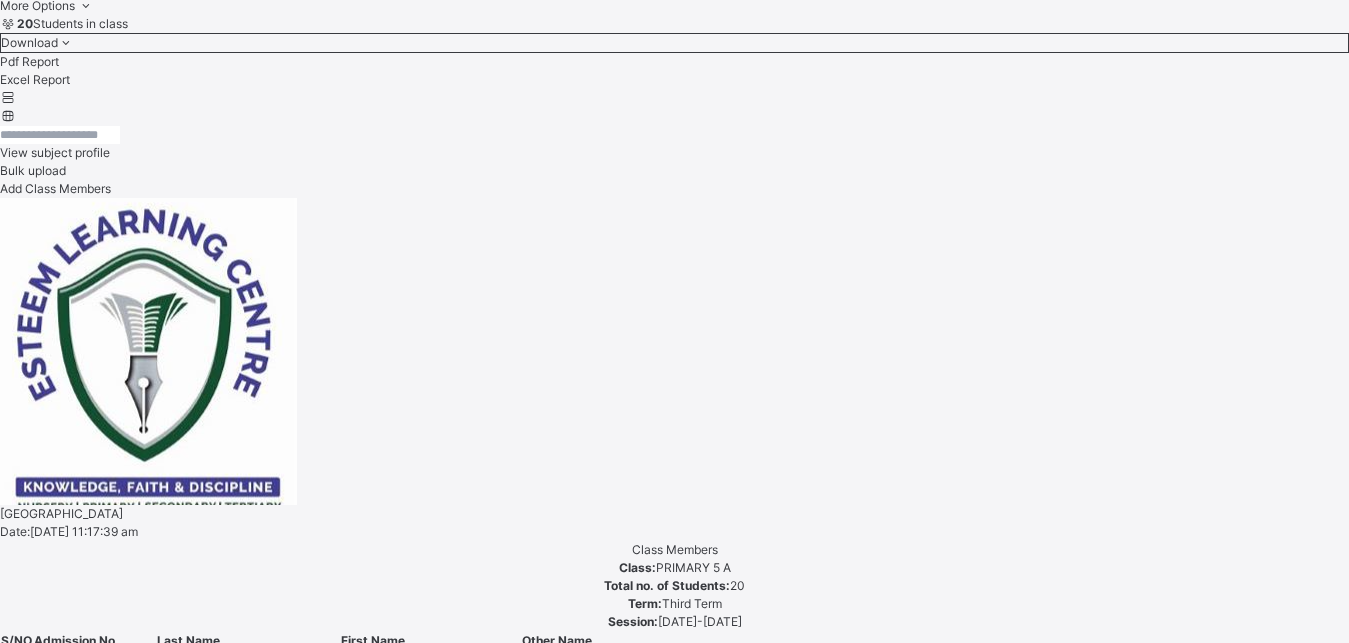 scroll, scrollTop: 581, scrollLeft: 0, axis: vertical 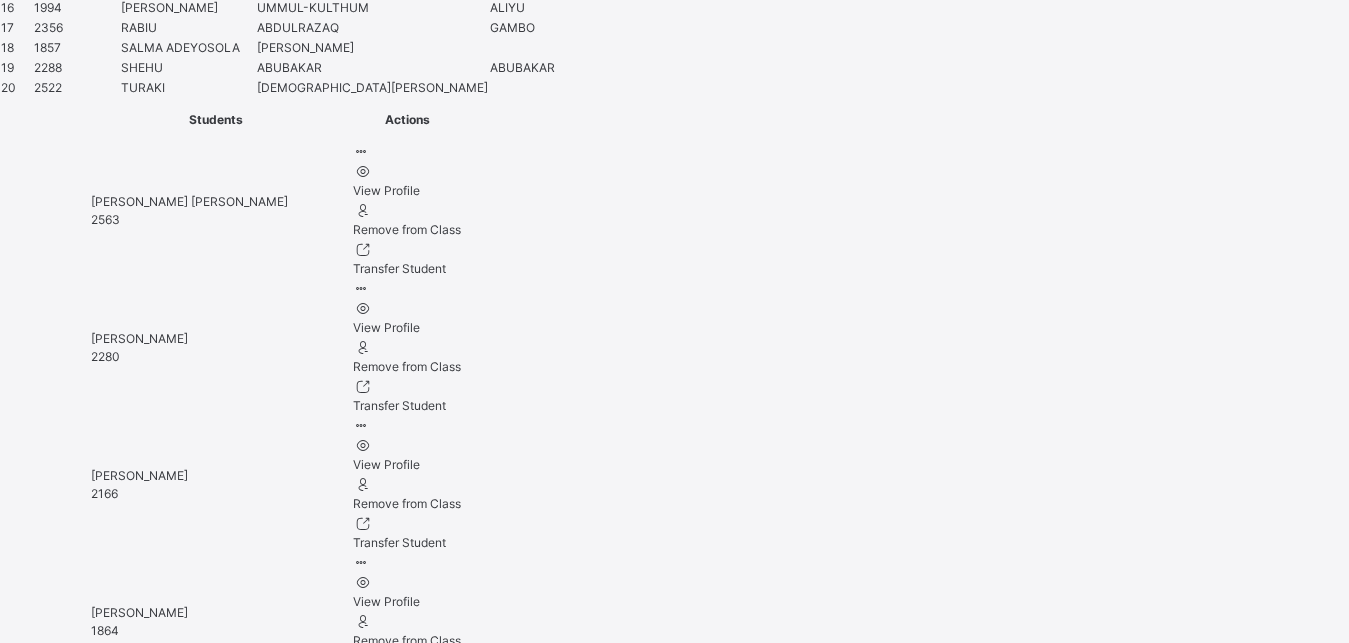 click at bounding box center (67, 5940) 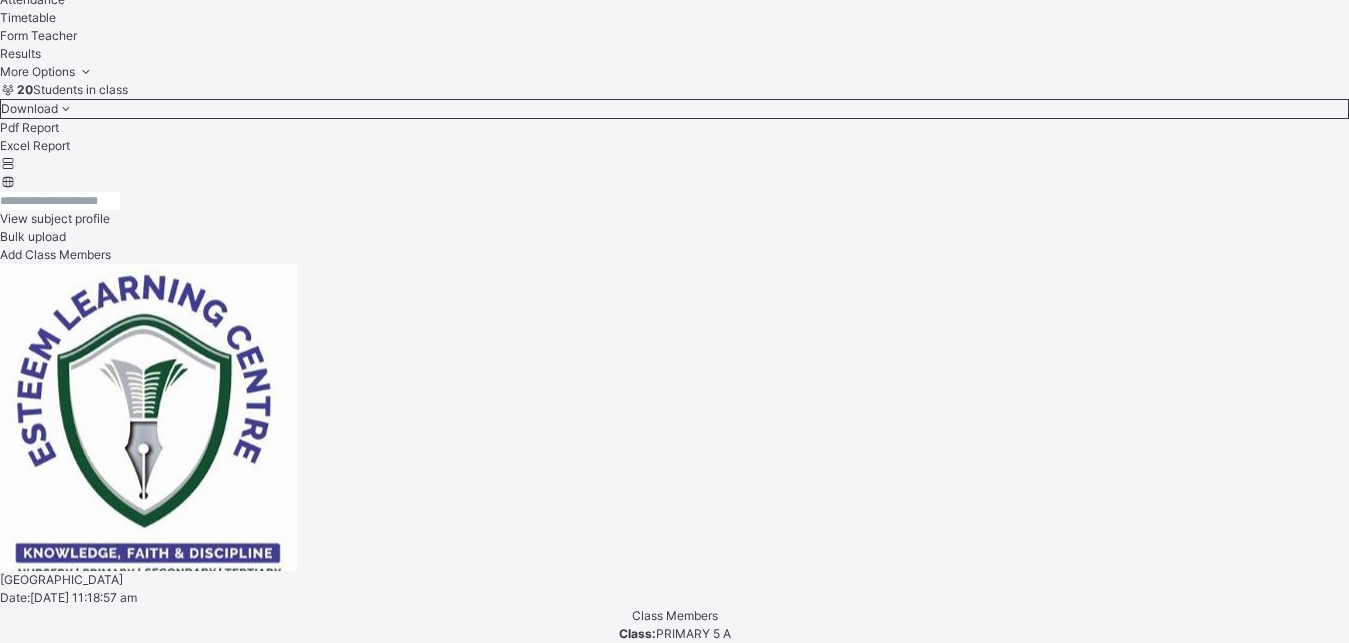 scroll, scrollTop: 678, scrollLeft: 0, axis: vertical 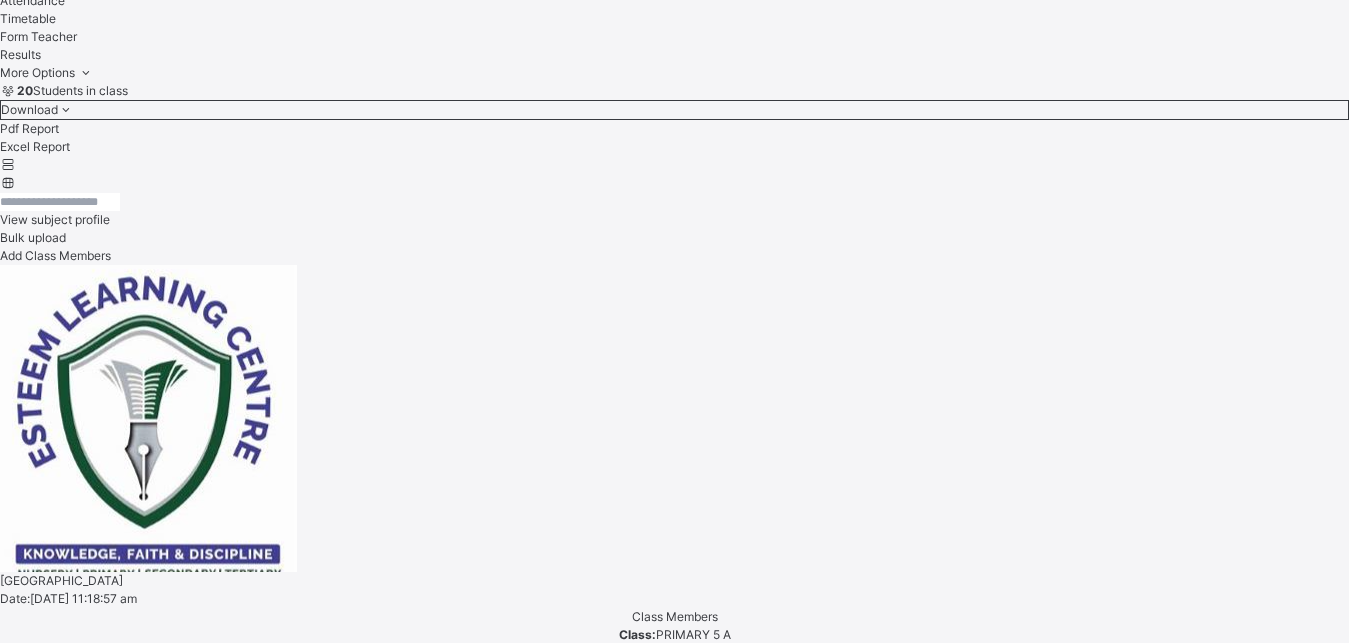 click on "[PERSON_NAME]-[PERSON_NAME]" at bounding box center (674, 5632) 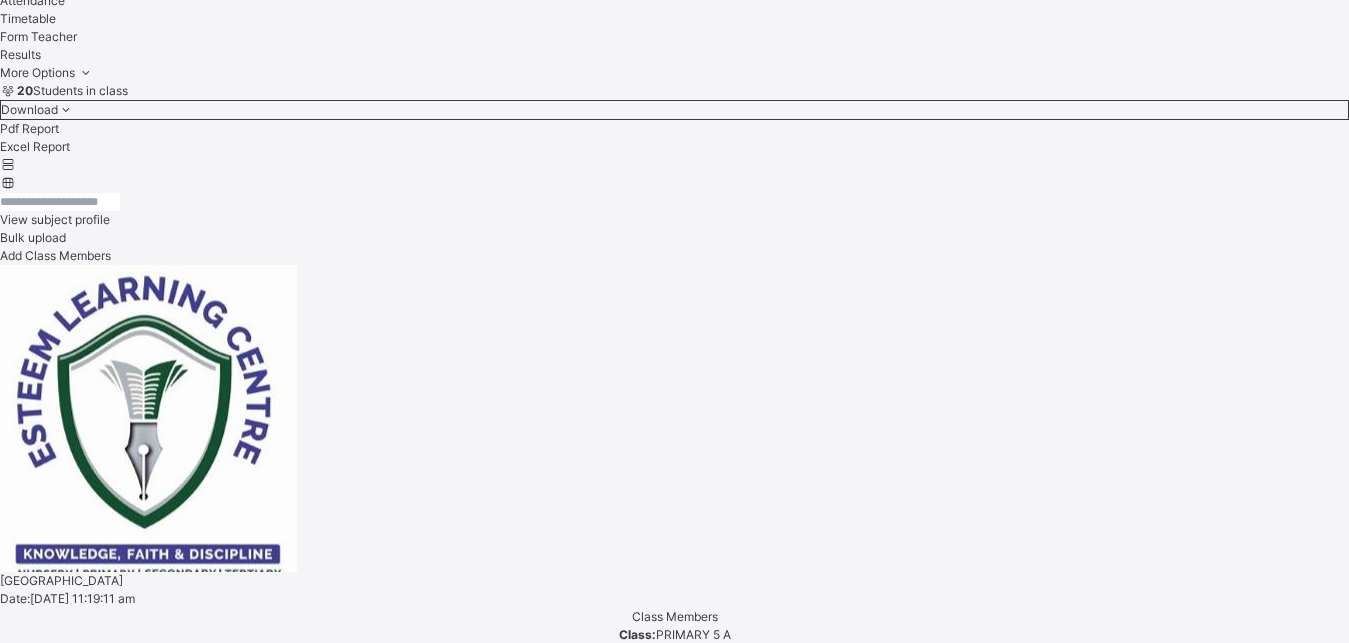 scroll, scrollTop: 581, scrollLeft: 0, axis: vertical 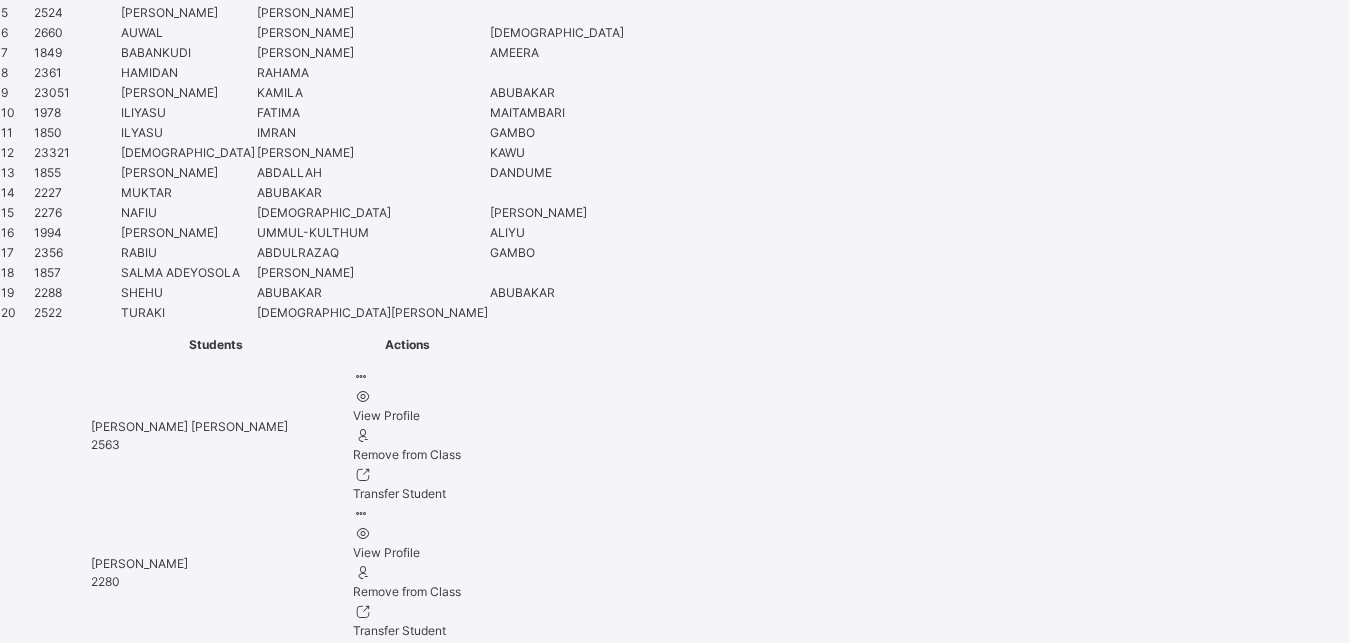 click on "**********" at bounding box center (208, 6222) 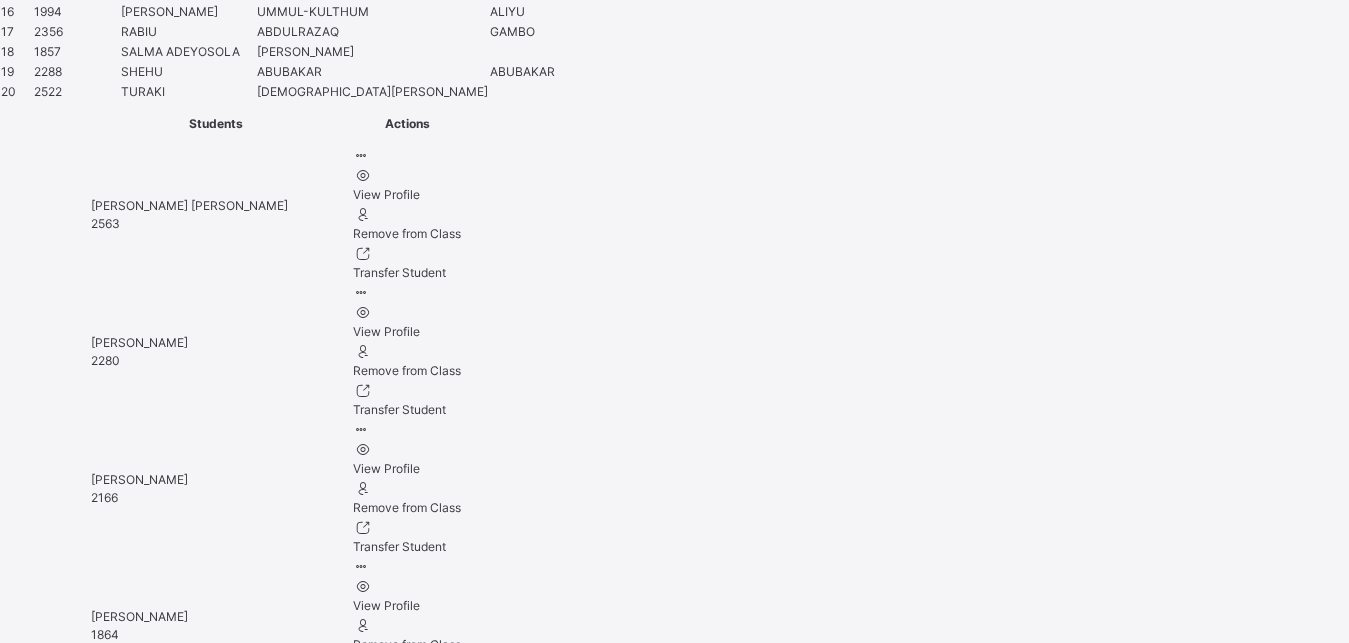 type on "**********" 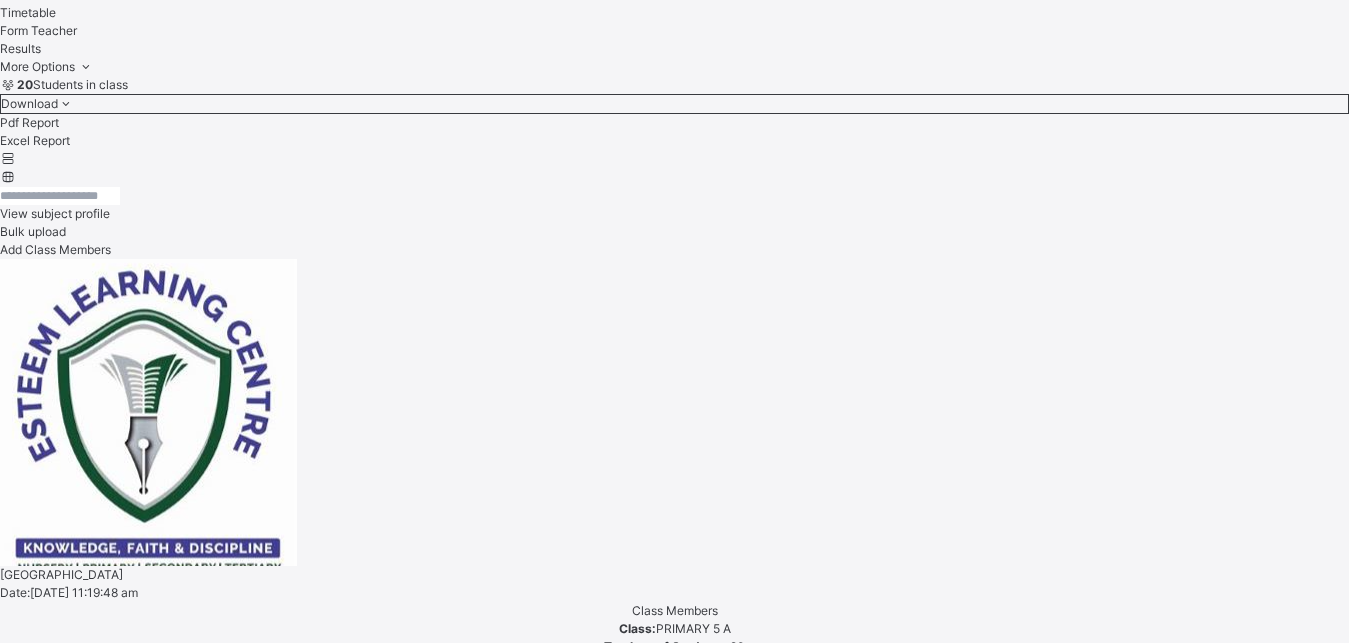 scroll, scrollTop: 627, scrollLeft: 0, axis: vertical 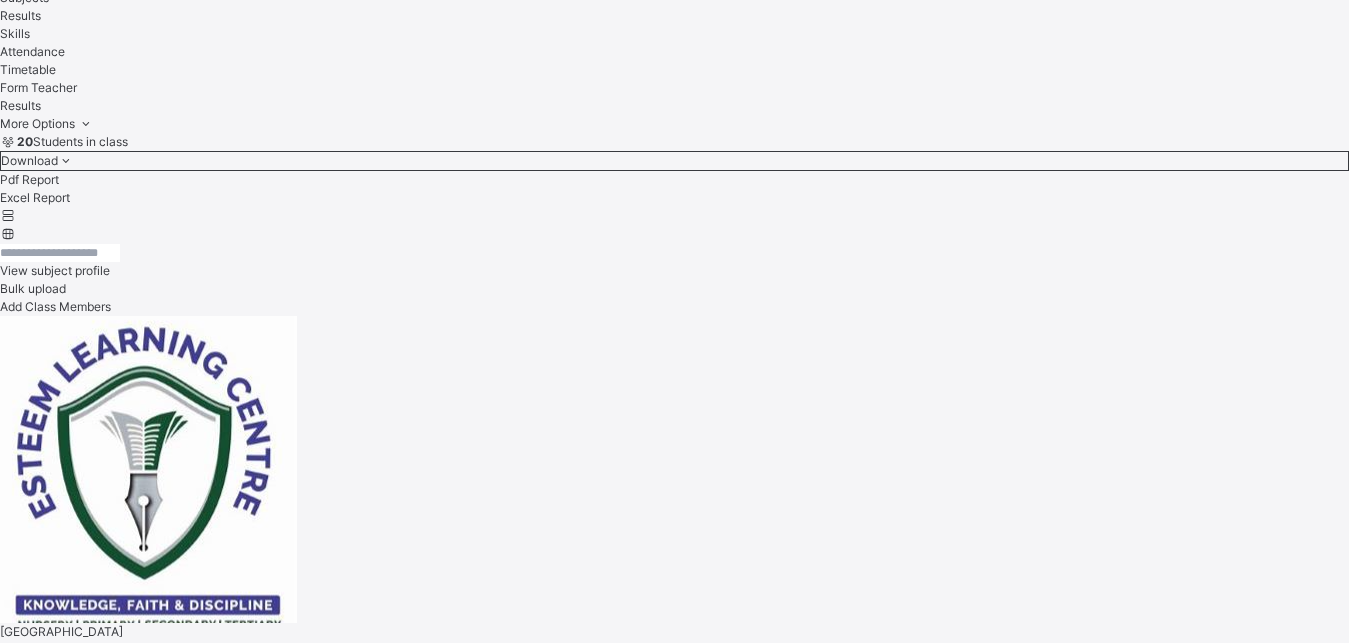 click on "[PERSON_NAME]" at bounding box center (674, 5749) 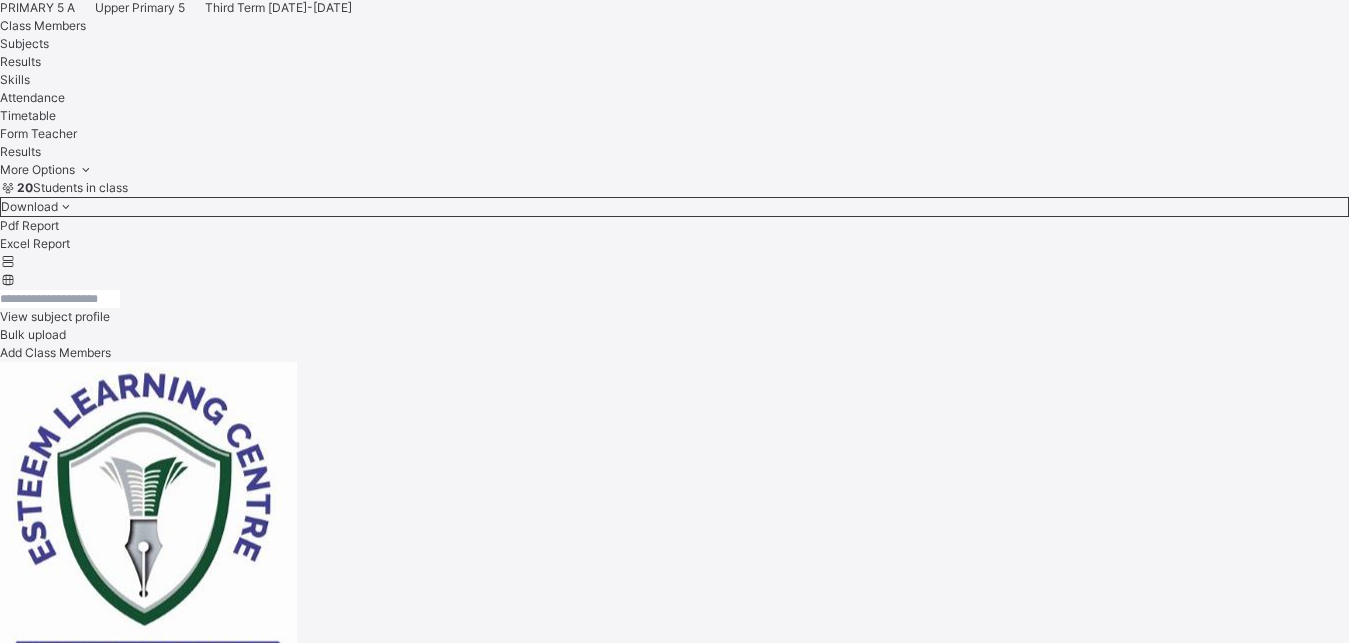 scroll, scrollTop: 890, scrollLeft: 0, axis: vertical 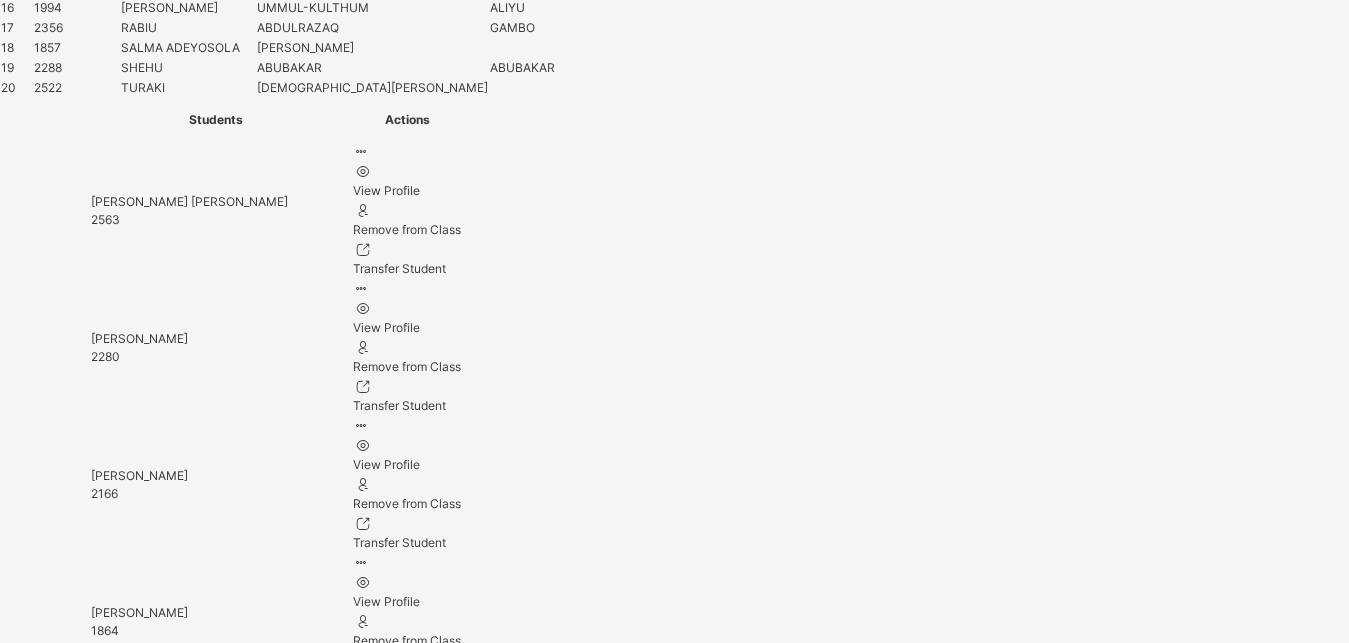 click at bounding box center [67, 5940] 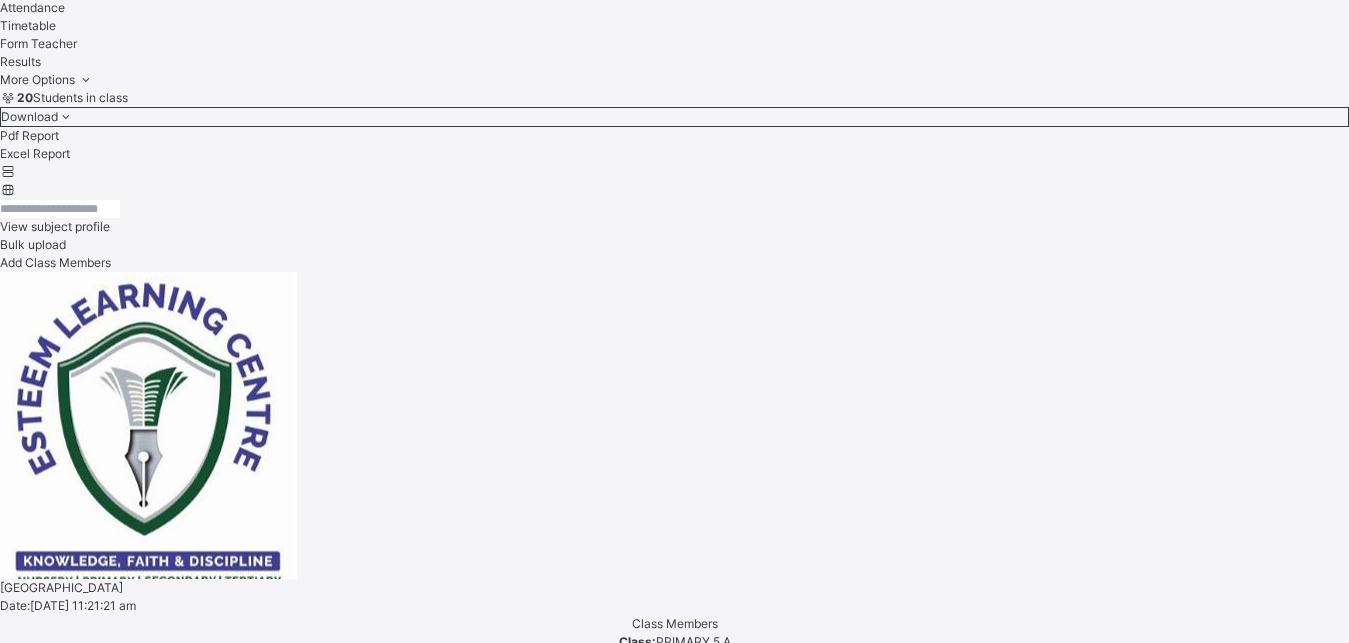scroll, scrollTop: 627, scrollLeft: 0, axis: vertical 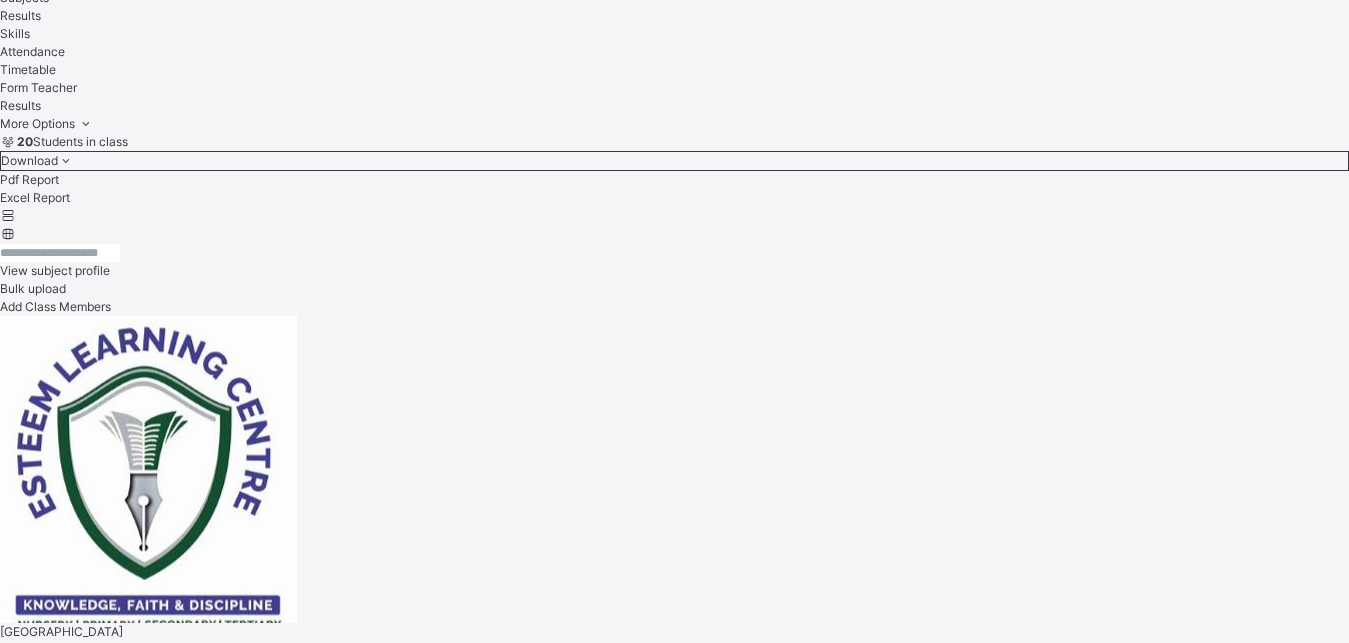 click on "SALMA ADEYOSOLA [PERSON_NAME]" at bounding box center [674, 5815] 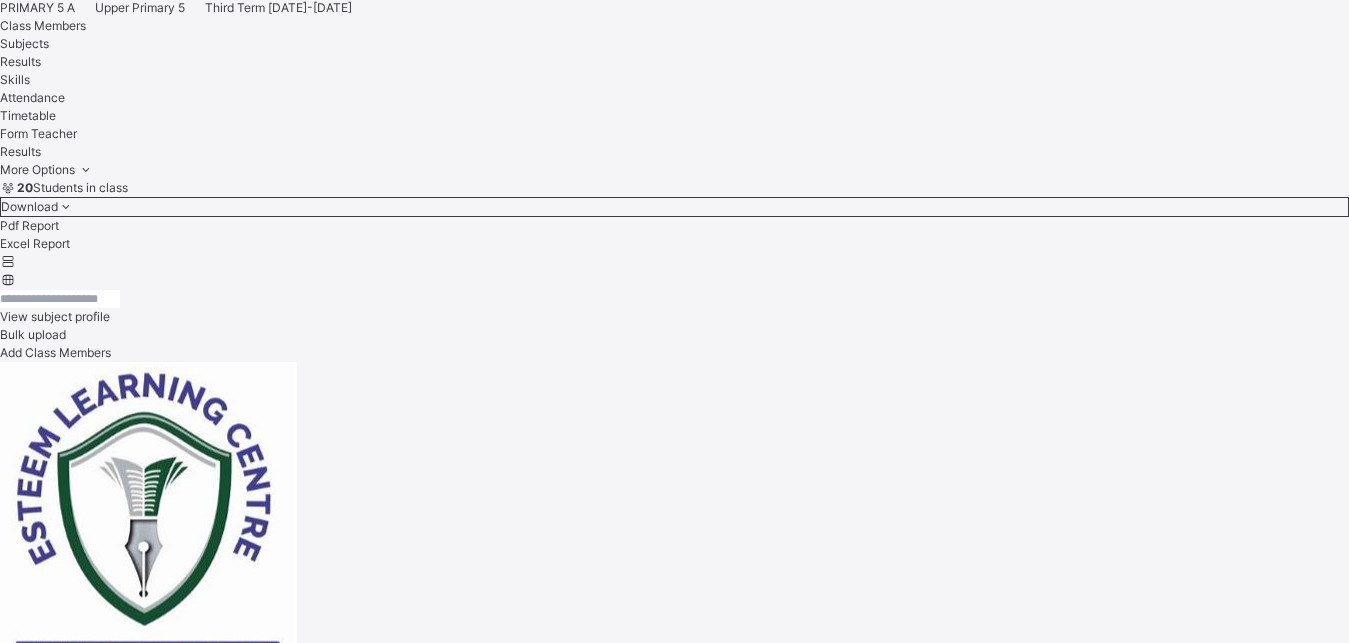 scroll, scrollTop: 890, scrollLeft: 0, axis: vertical 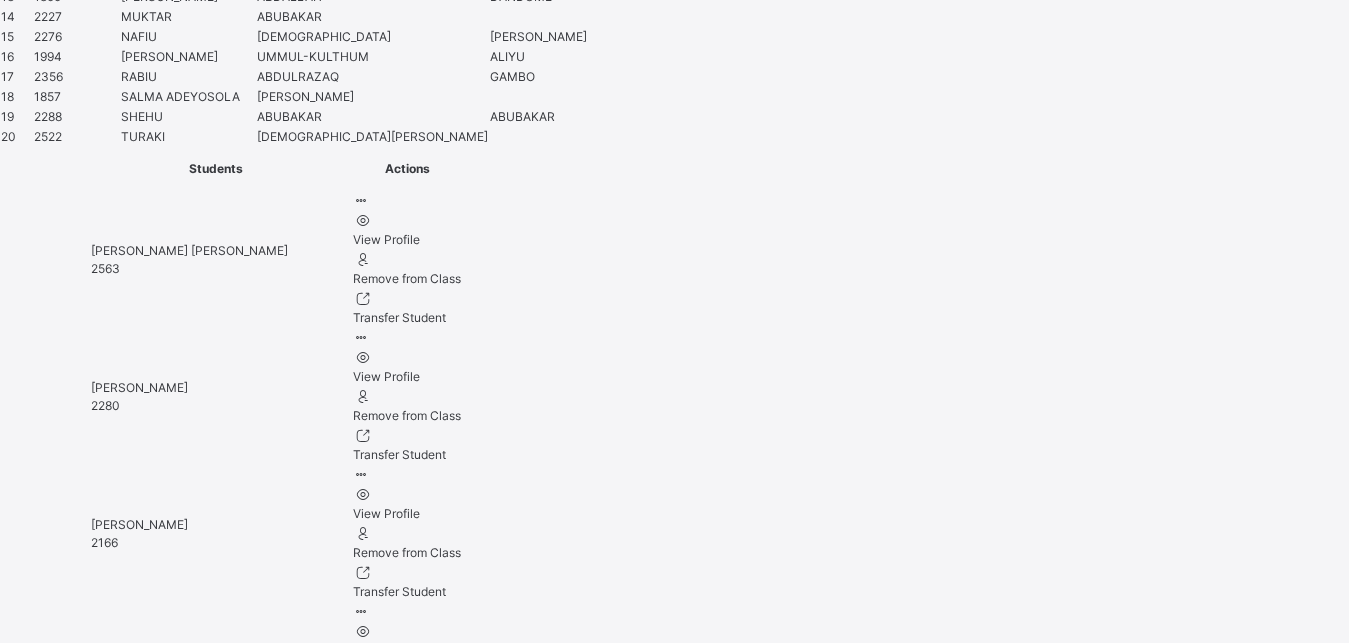 click at bounding box center (67, 5989) 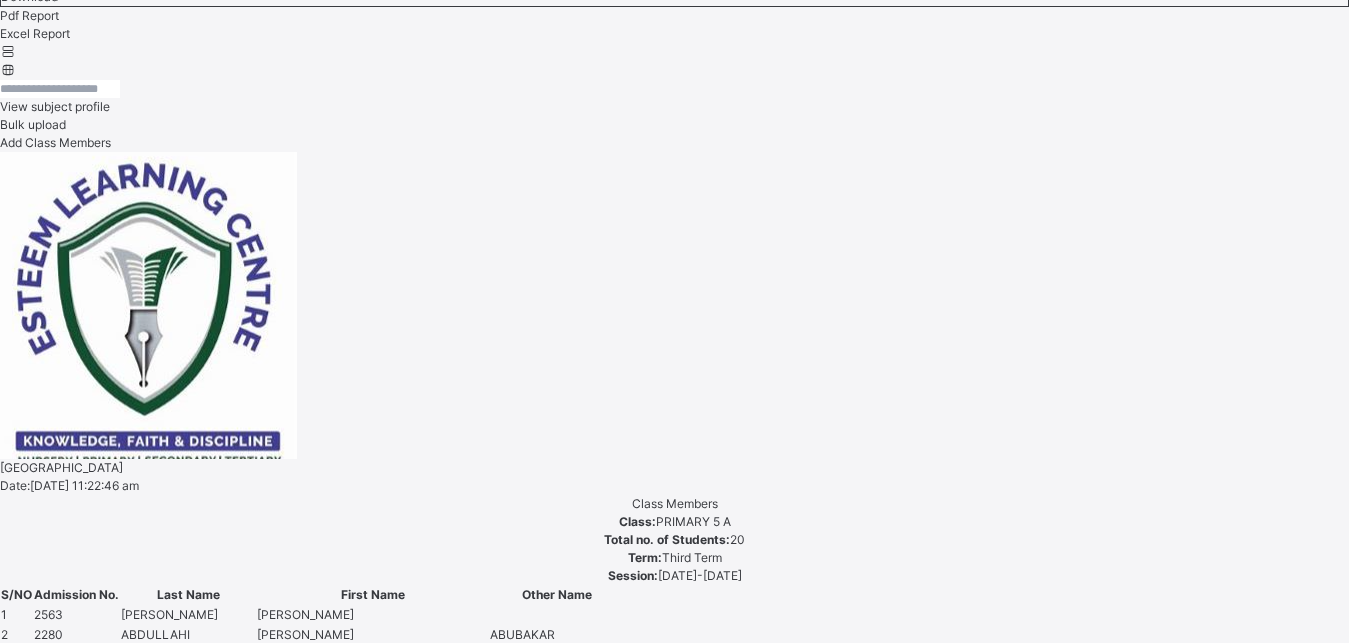 scroll, scrollTop: 782, scrollLeft: 0, axis: vertical 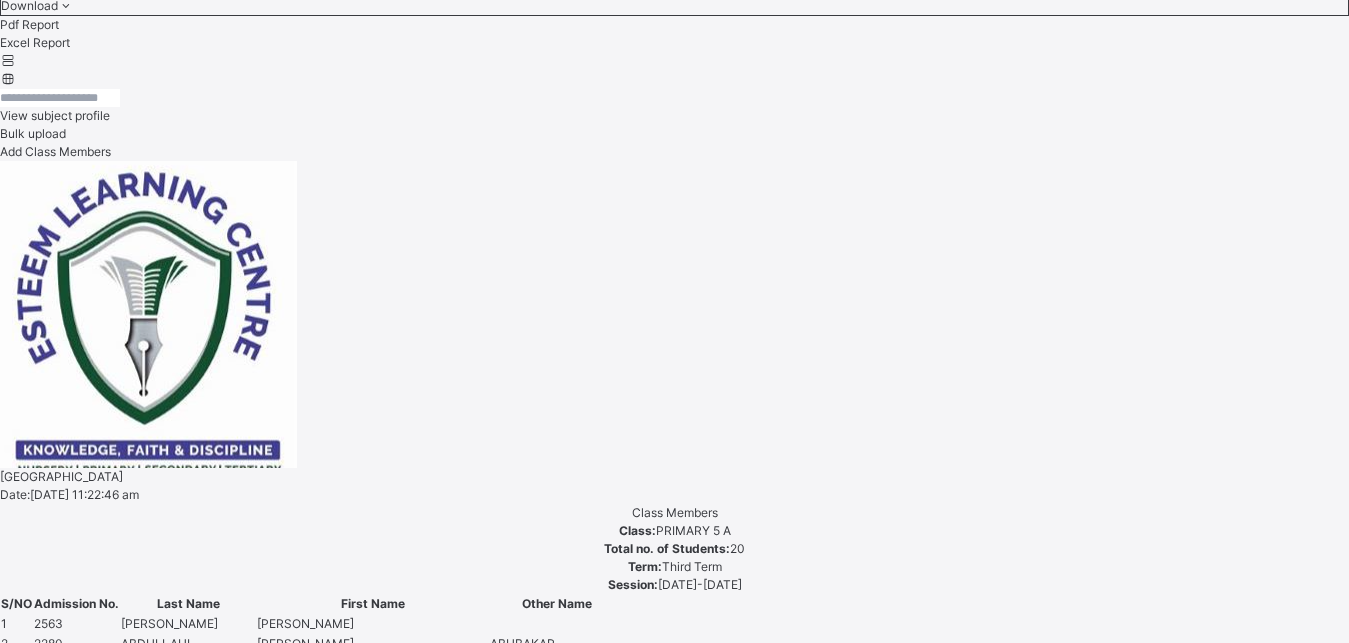 click on "[PERSON_NAME]" at bounding box center [674, 5726] 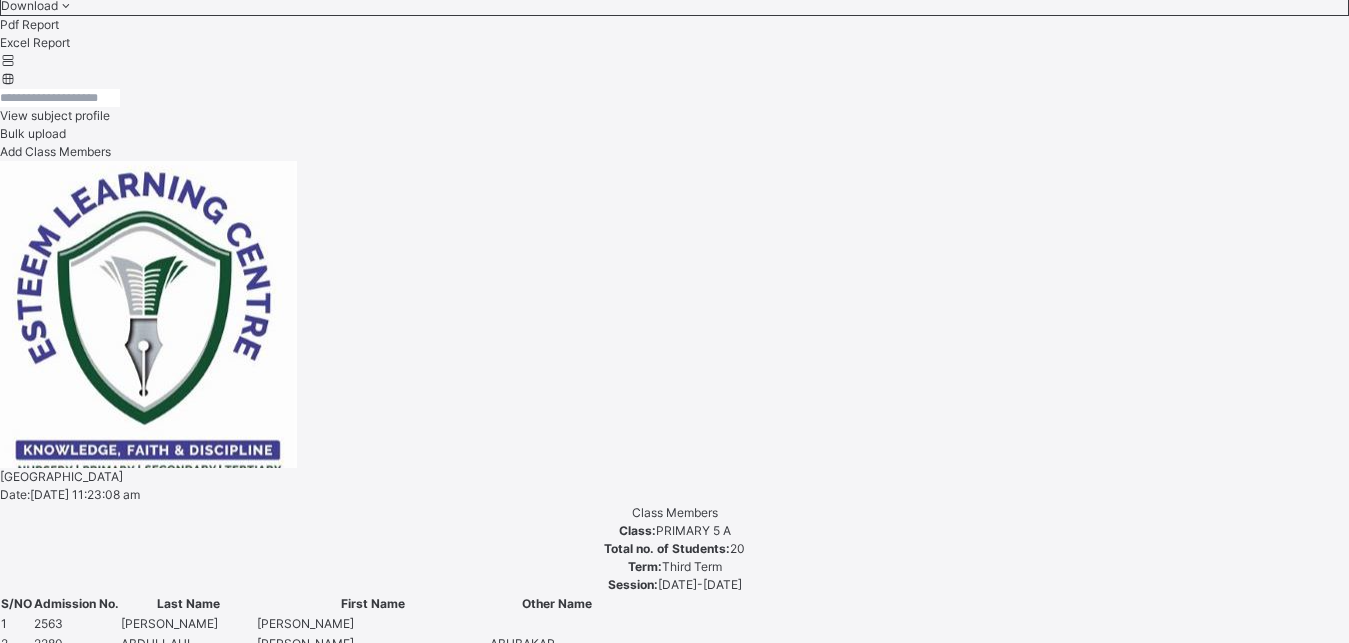 scroll, scrollTop: 581, scrollLeft: 0, axis: vertical 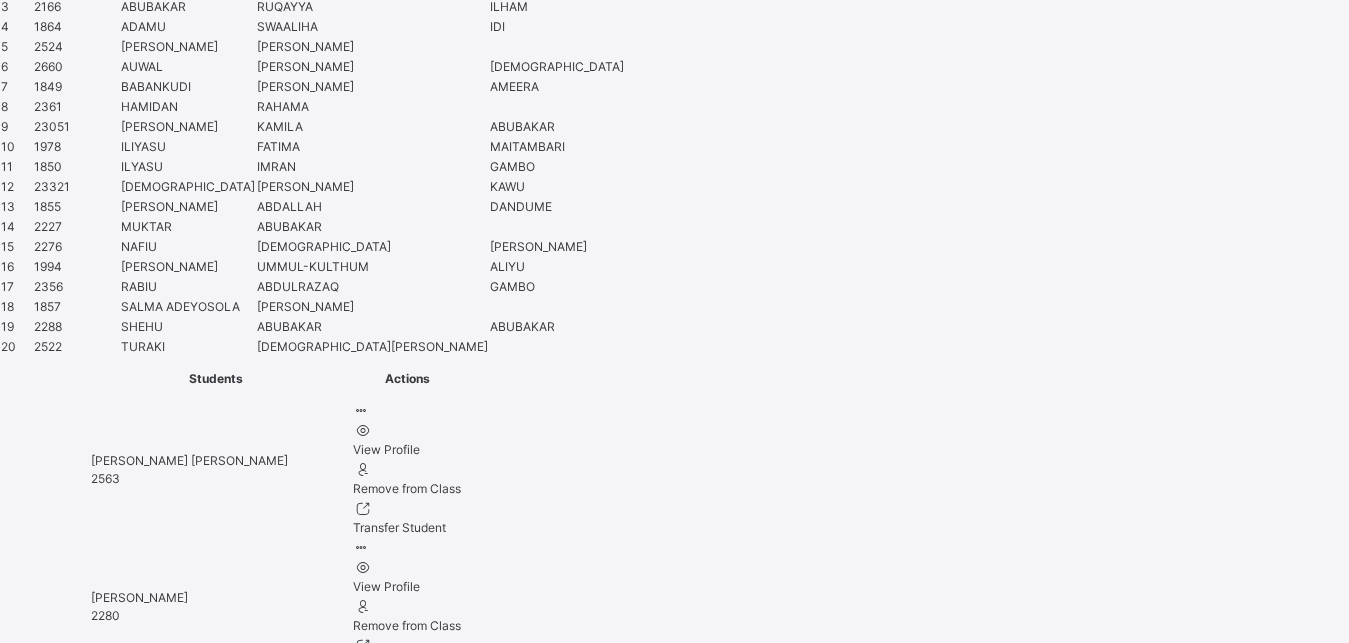 click at bounding box center (67, 6199) 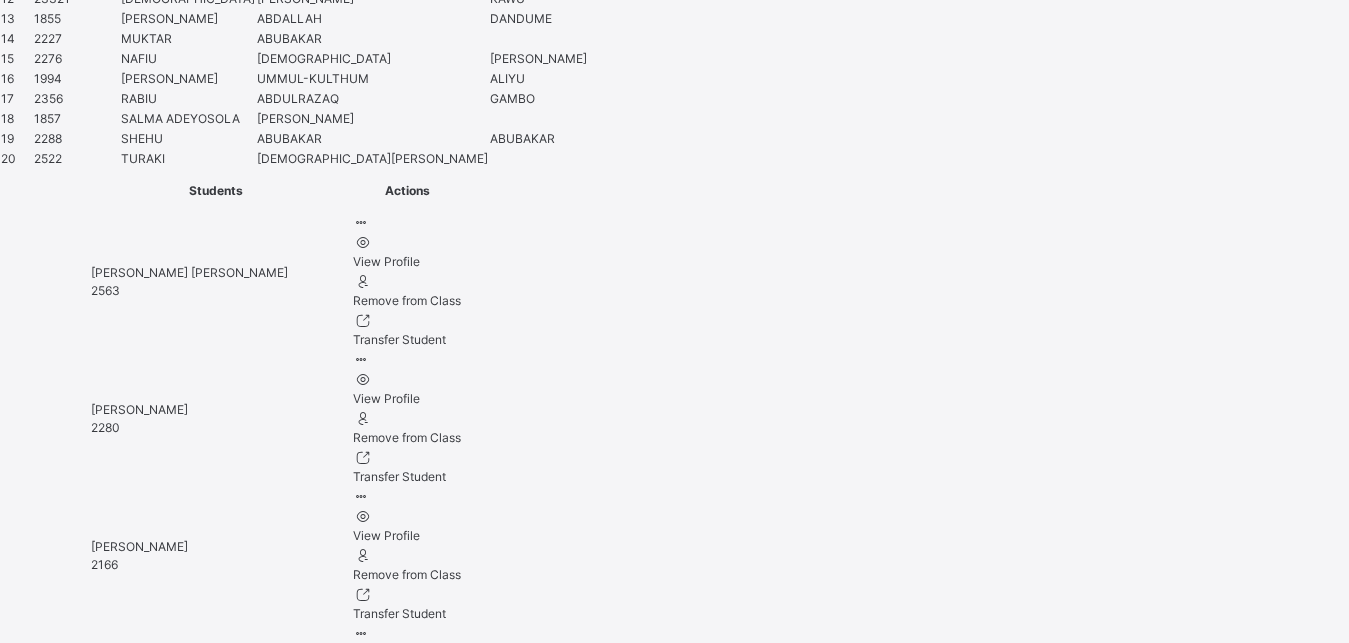 scroll, scrollTop: 1630, scrollLeft: 0, axis: vertical 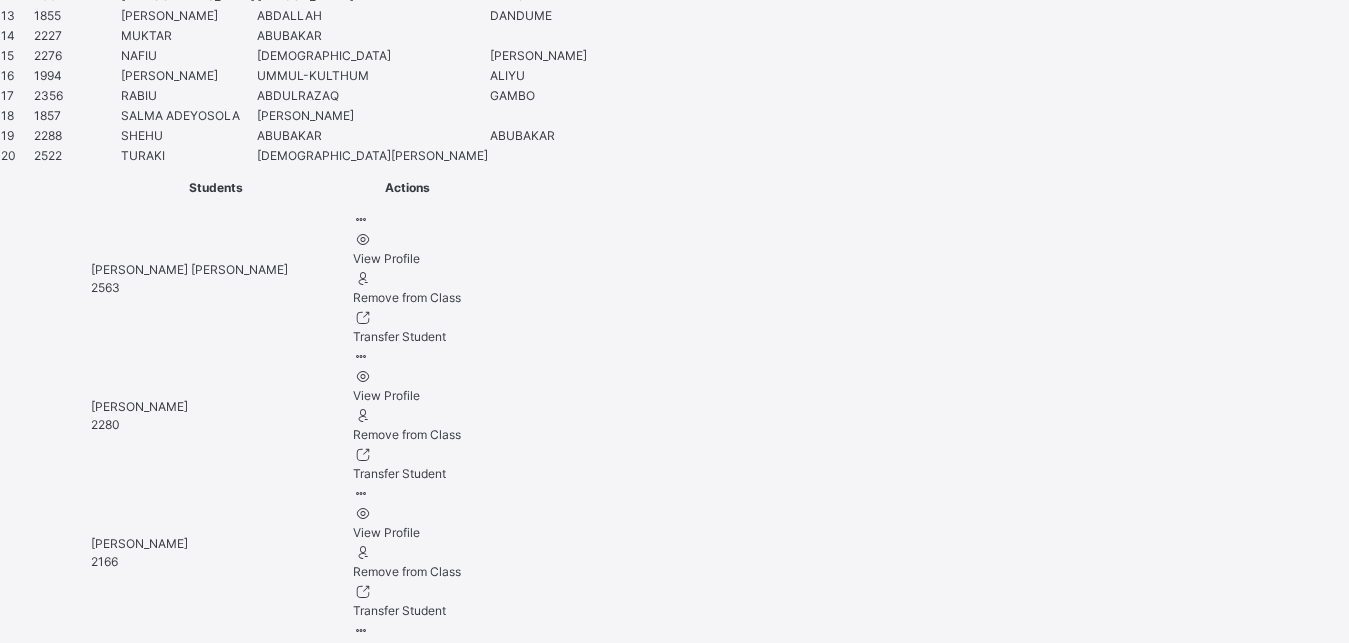 type on "**********" 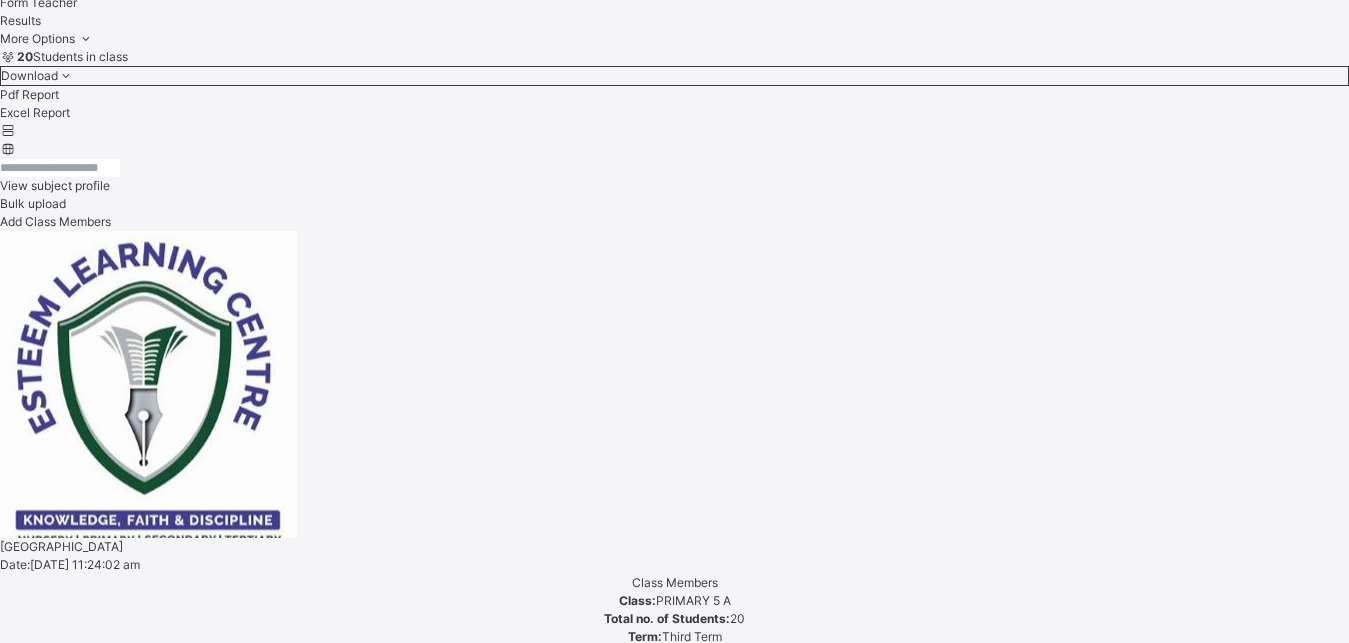 scroll, scrollTop: 661, scrollLeft: 0, axis: vertical 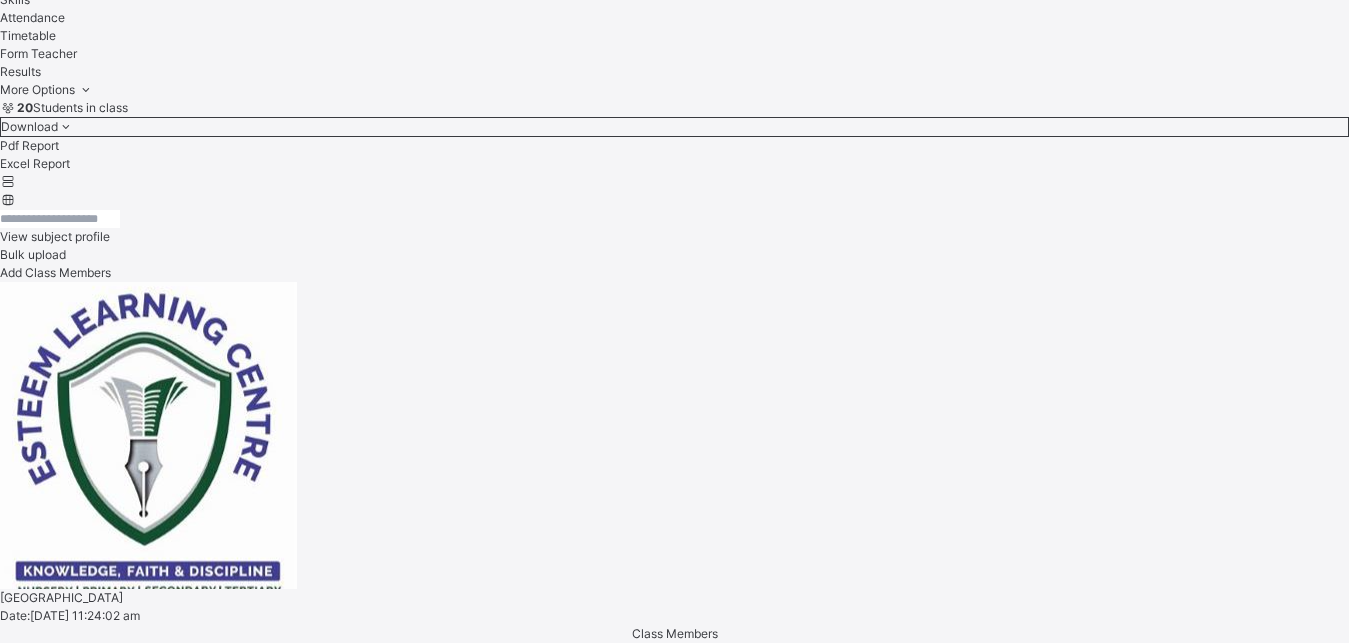 click on "[PERSON_NAME]" at bounding box center [674, 5913] 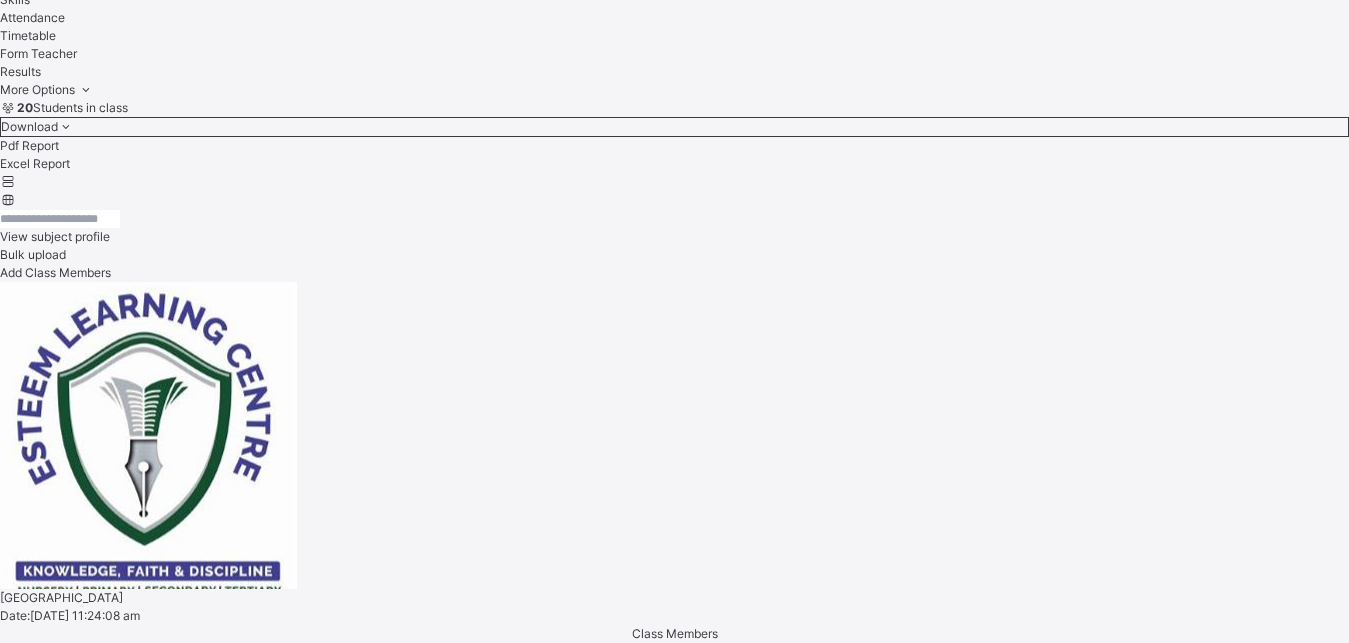 scroll, scrollTop: 581, scrollLeft: 0, axis: vertical 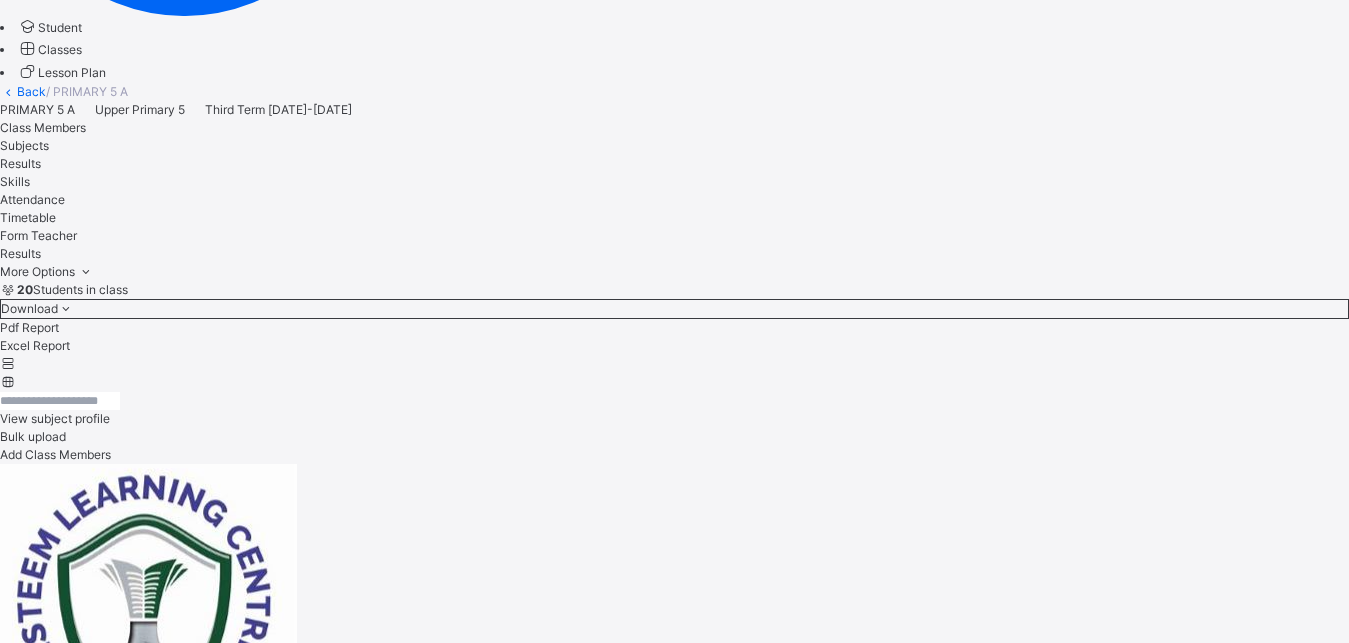 click on "ILYASU [PERSON_NAME]" at bounding box center [674, 5519] 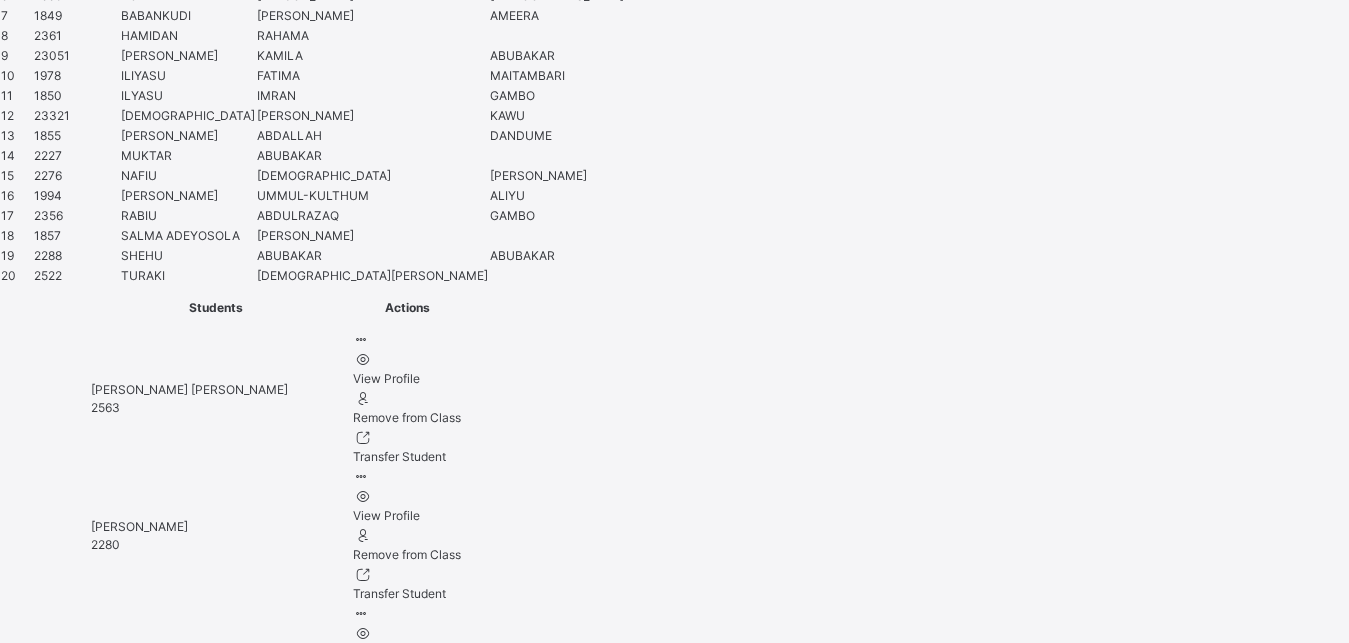scroll, scrollTop: 1548, scrollLeft: 0, axis: vertical 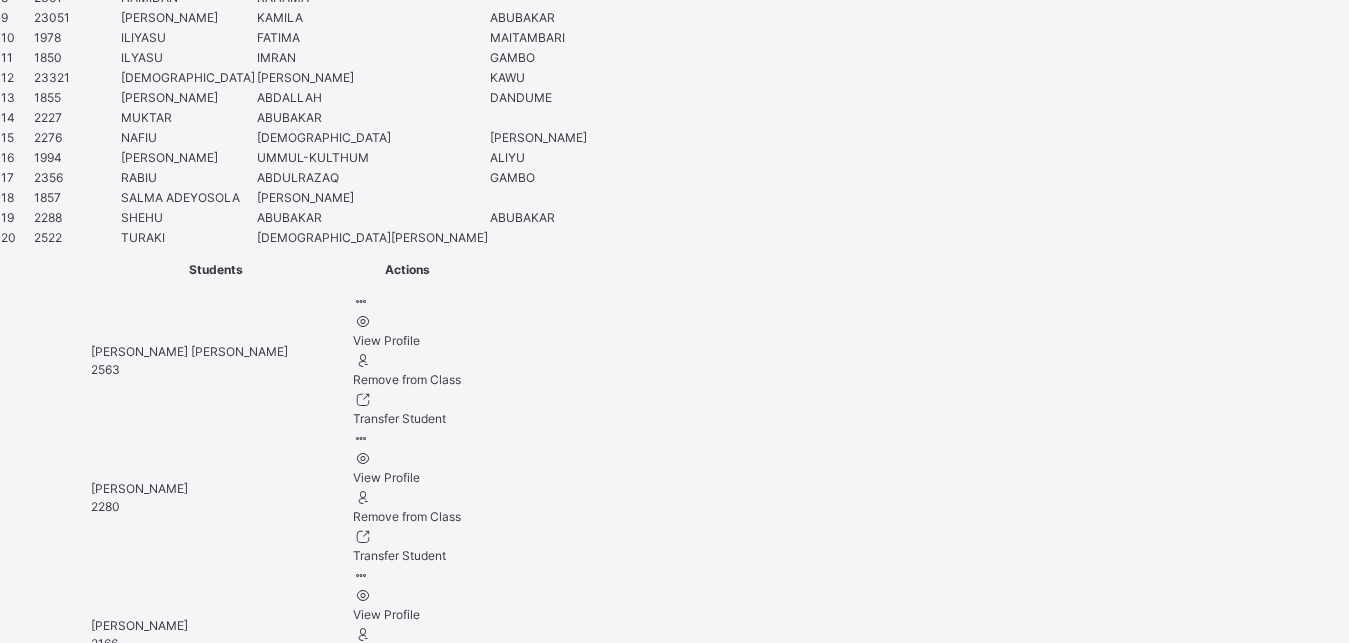 drag, startPoint x: 974, startPoint y: 371, endPoint x: 1334, endPoint y: 359, distance: 360.19995 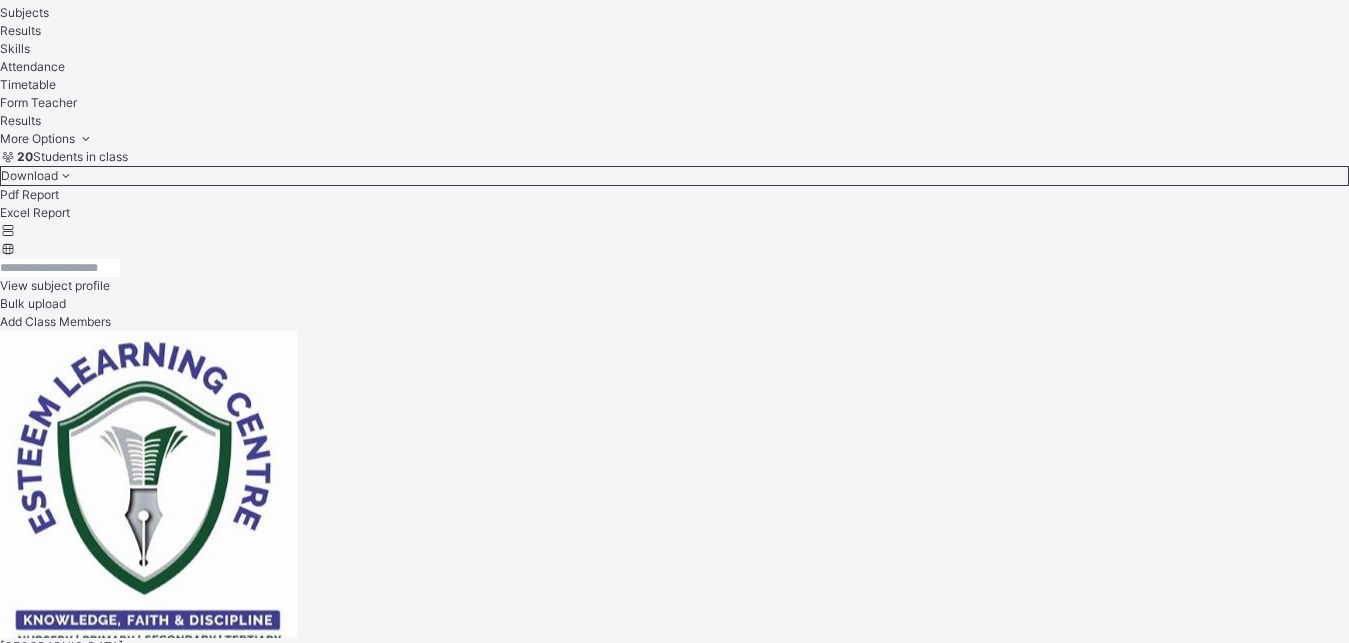 scroll, scrollTop: 605, scrollLeft: 0, axis: vertical 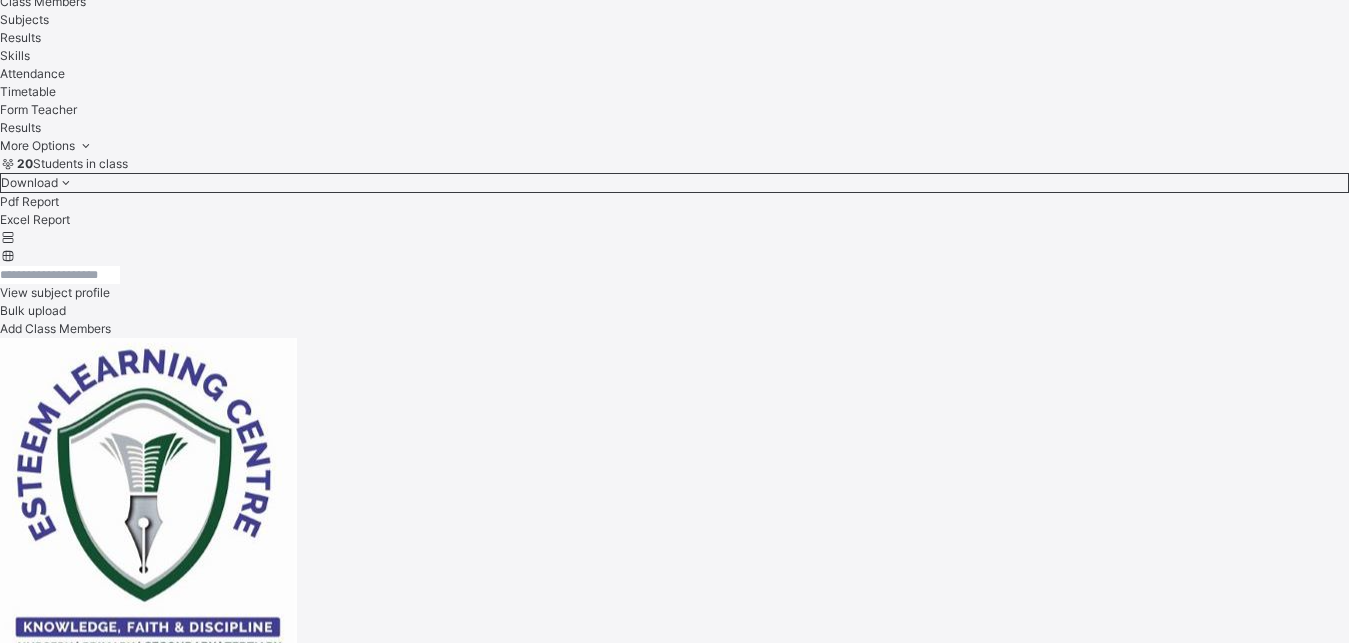 click on "[PERSON_NAME]" at bounding box center [674, 5969] 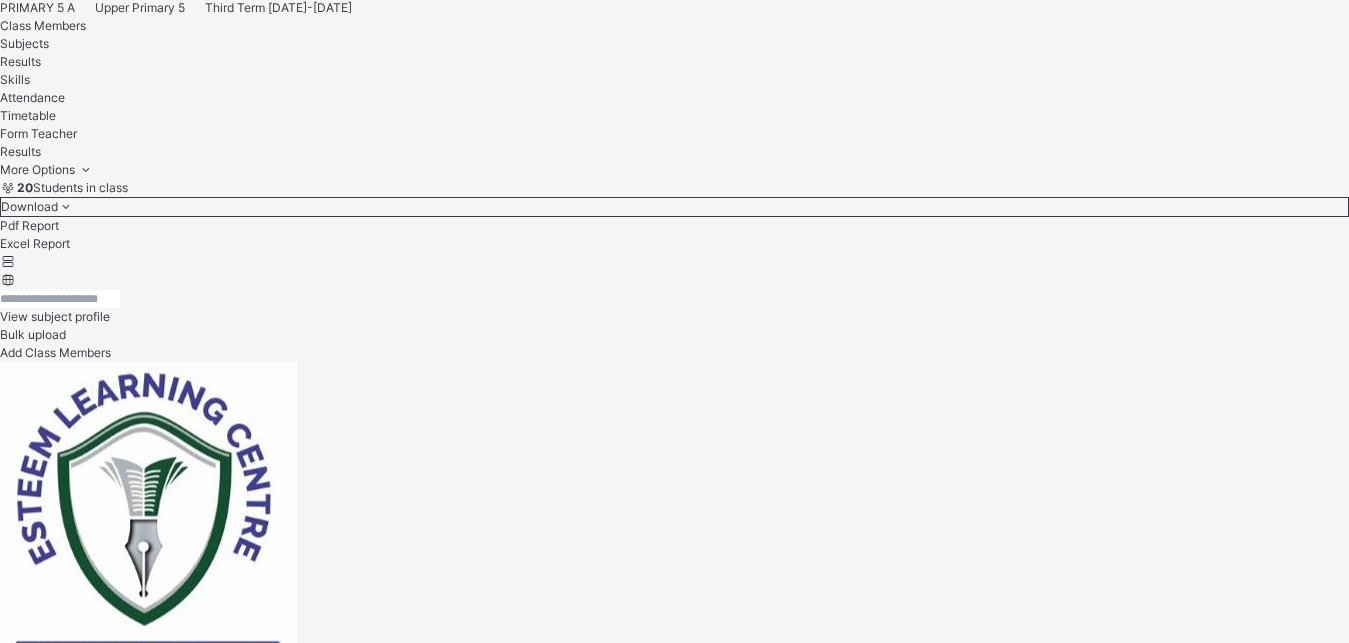 scroll, scrollTop: 890, scrollLeft: 0, axis: vertical 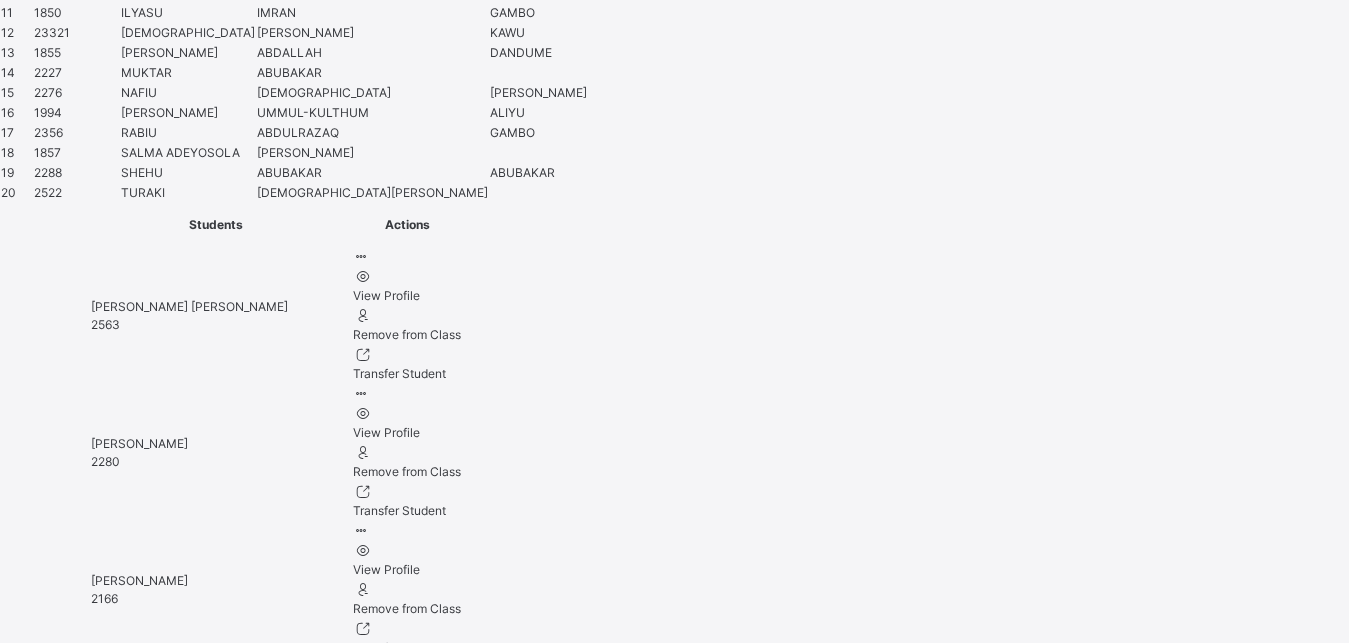 click at bounding box center [67, 6045] 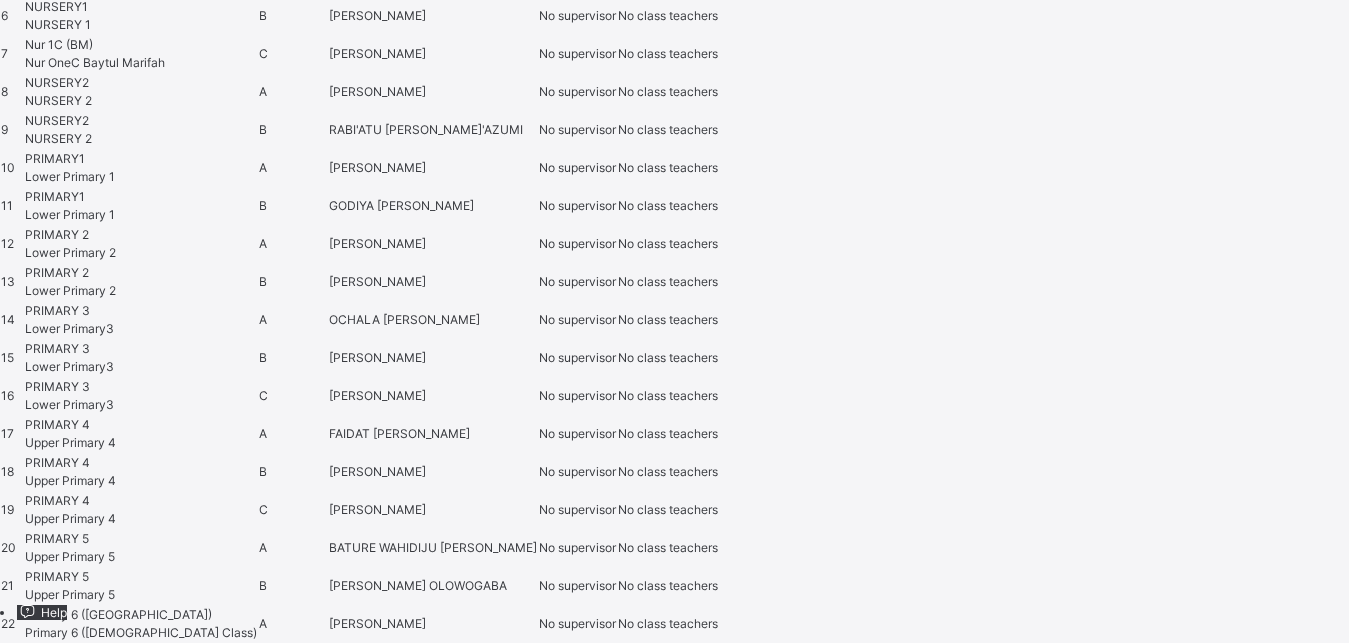 scroll, scrollTop: 0, scrollLeft: 0, axis: both 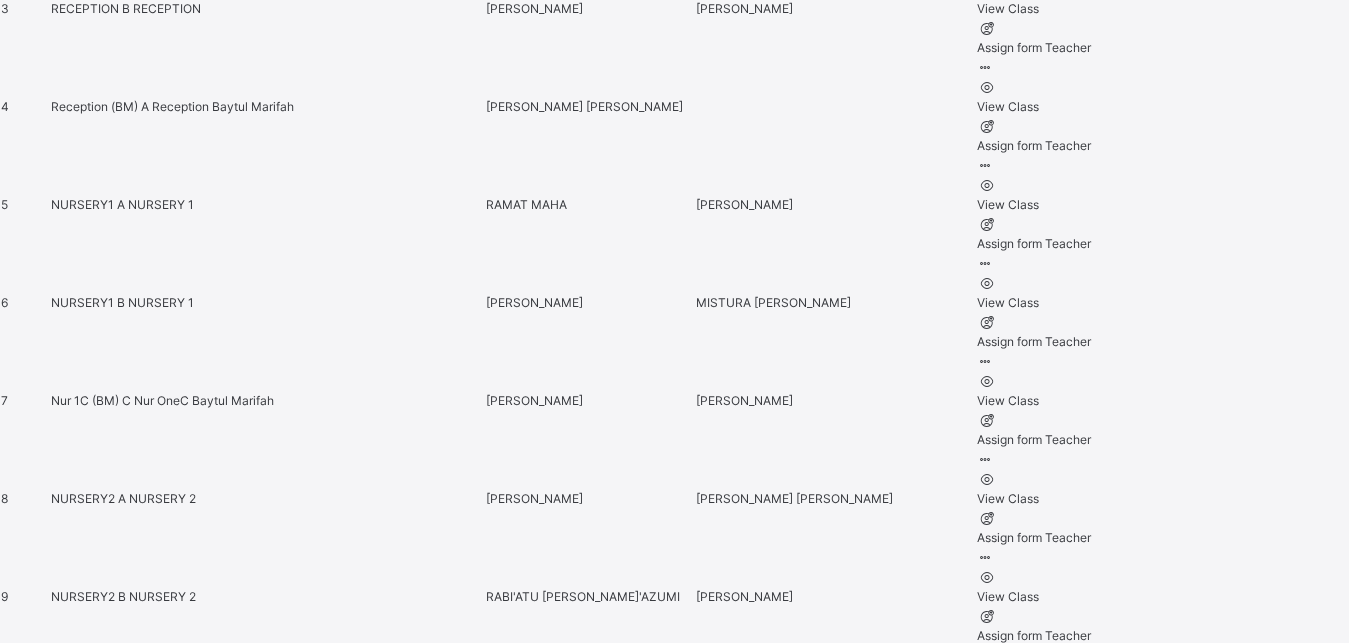 click on "PRIMARY 5   B" at bounding box center [90, 1772] 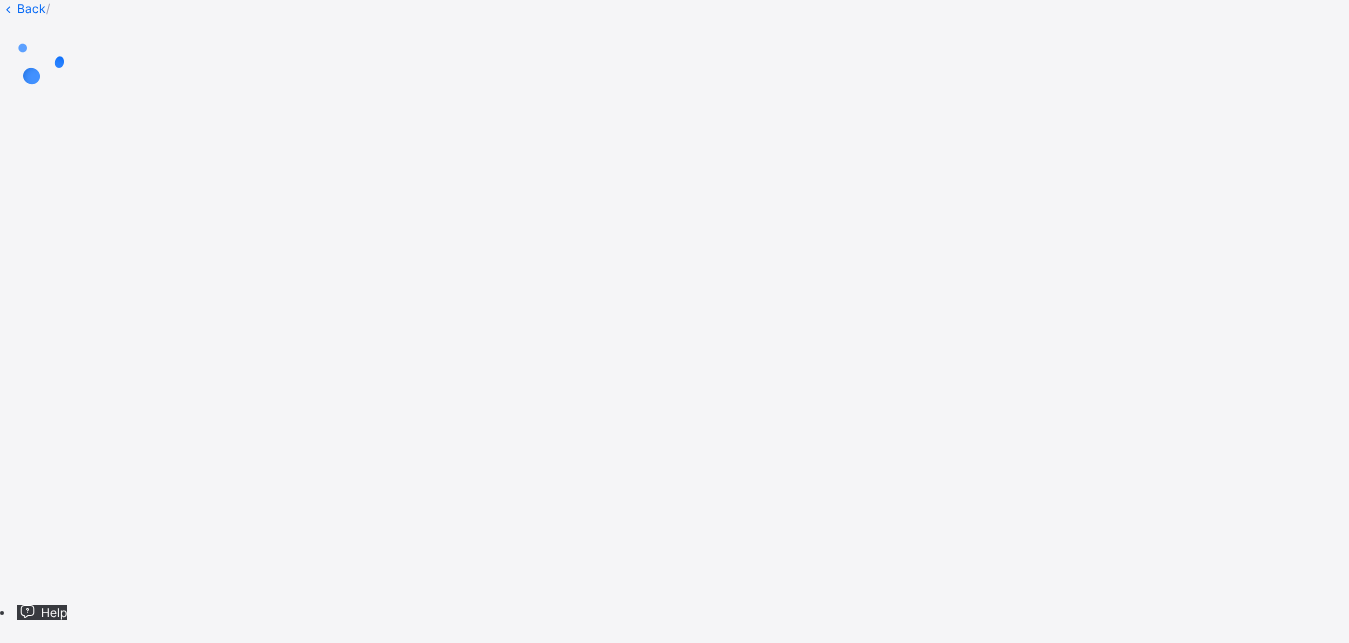scroll, scrollTop: 0, scrollLeft: 0, axis: both 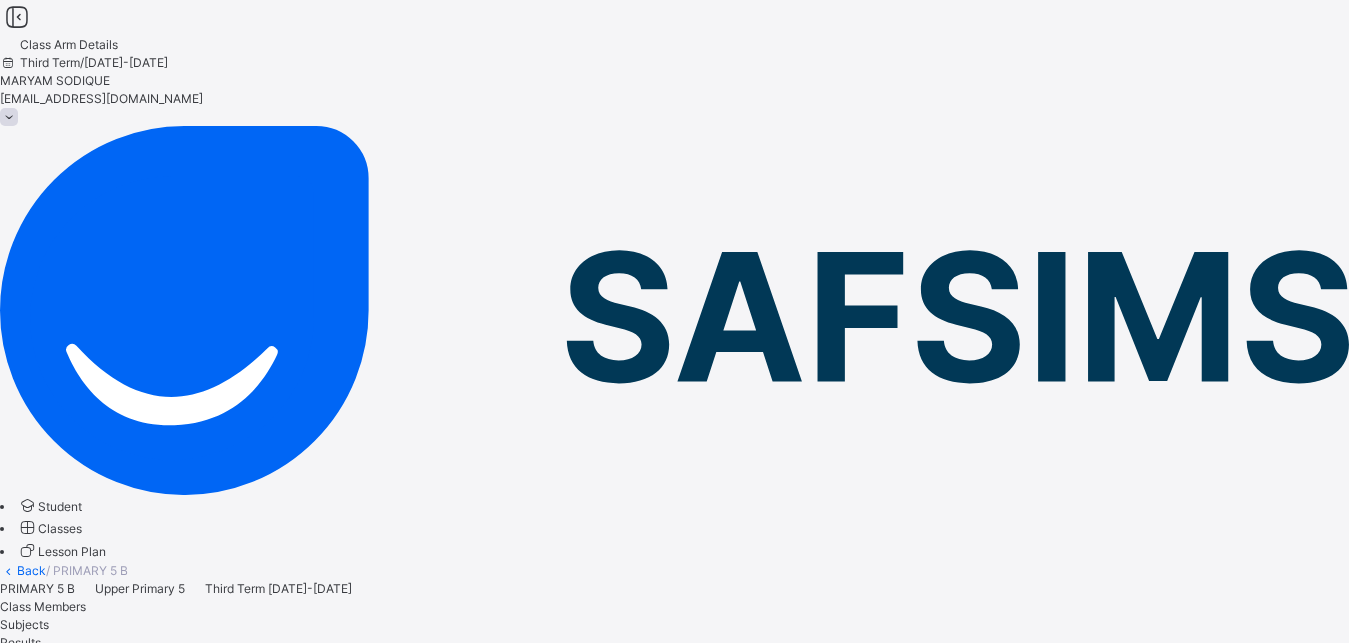 click on "Results" at bounding box center [20, 642] 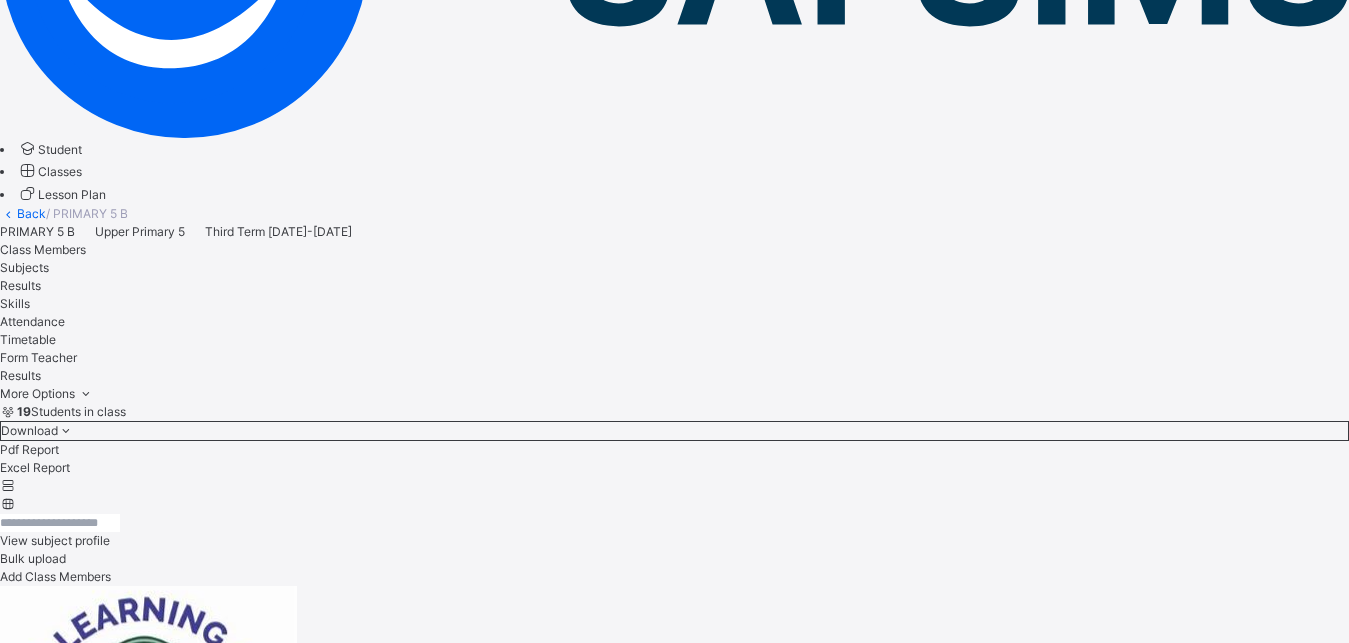 scroll, scrollTop: 408, scrollLeft: 0, axis: vertical 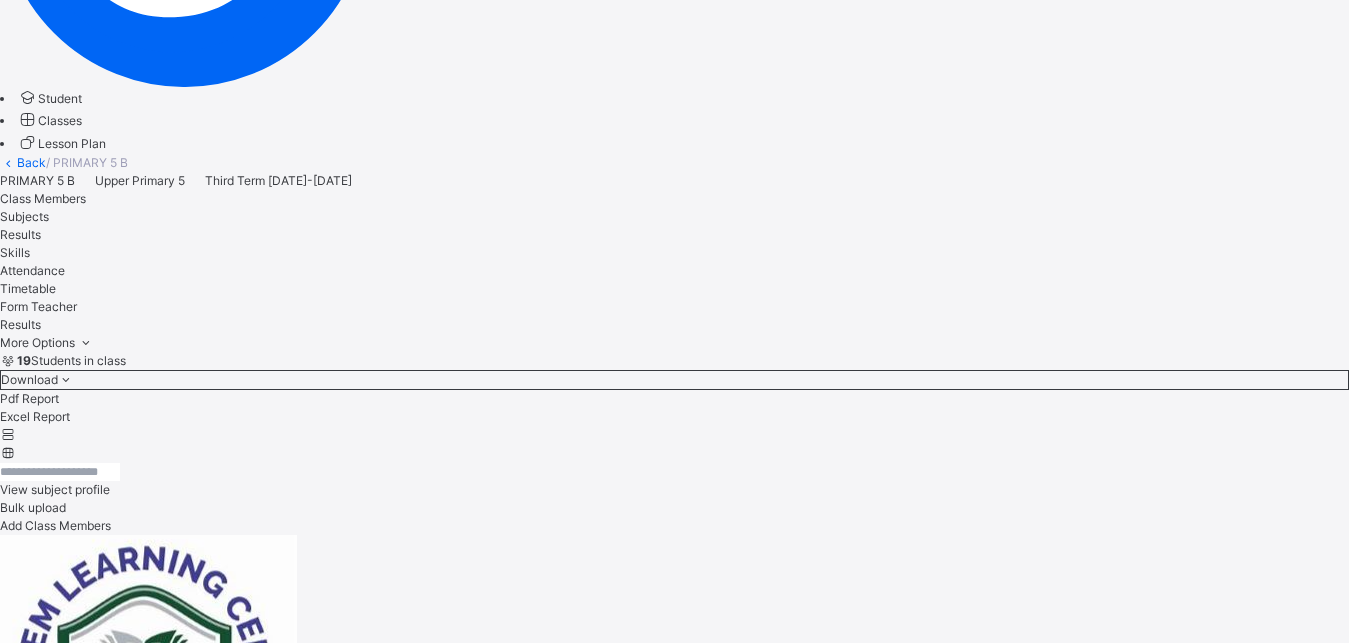 click on "[PERSON_NAME]" at bounding box center [674, 4773] 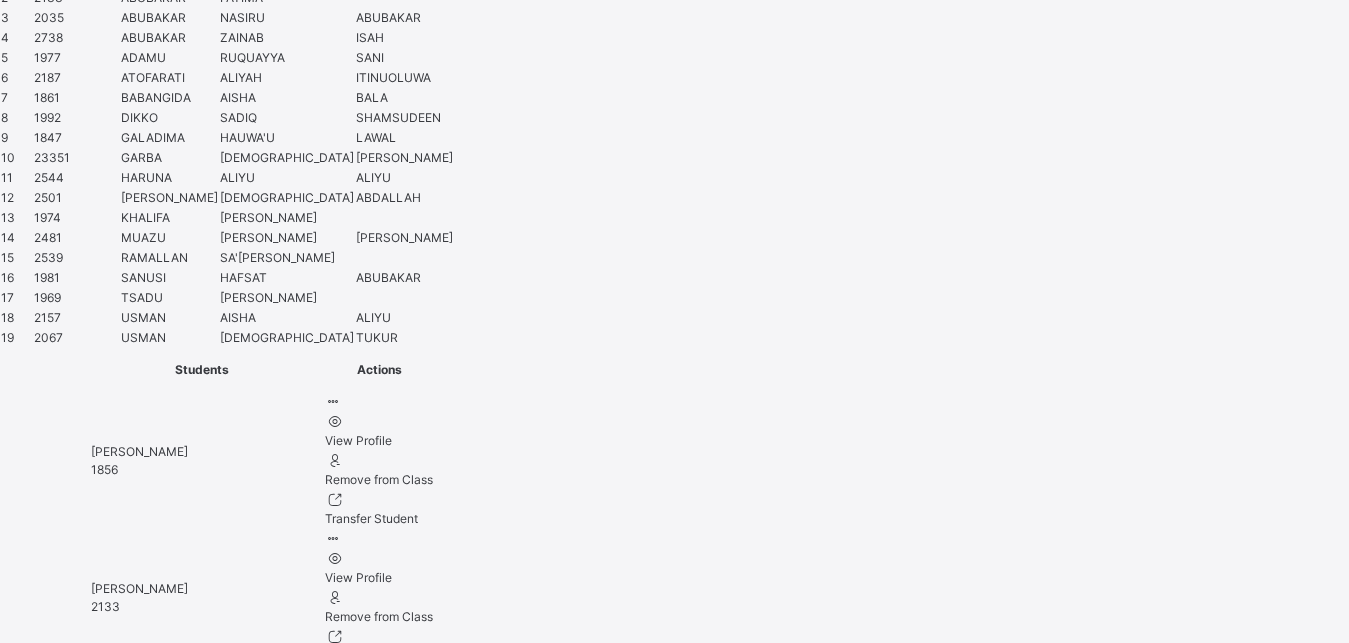scroll, scrollTop: 1479, scrollLeft: 0, axis: vertical 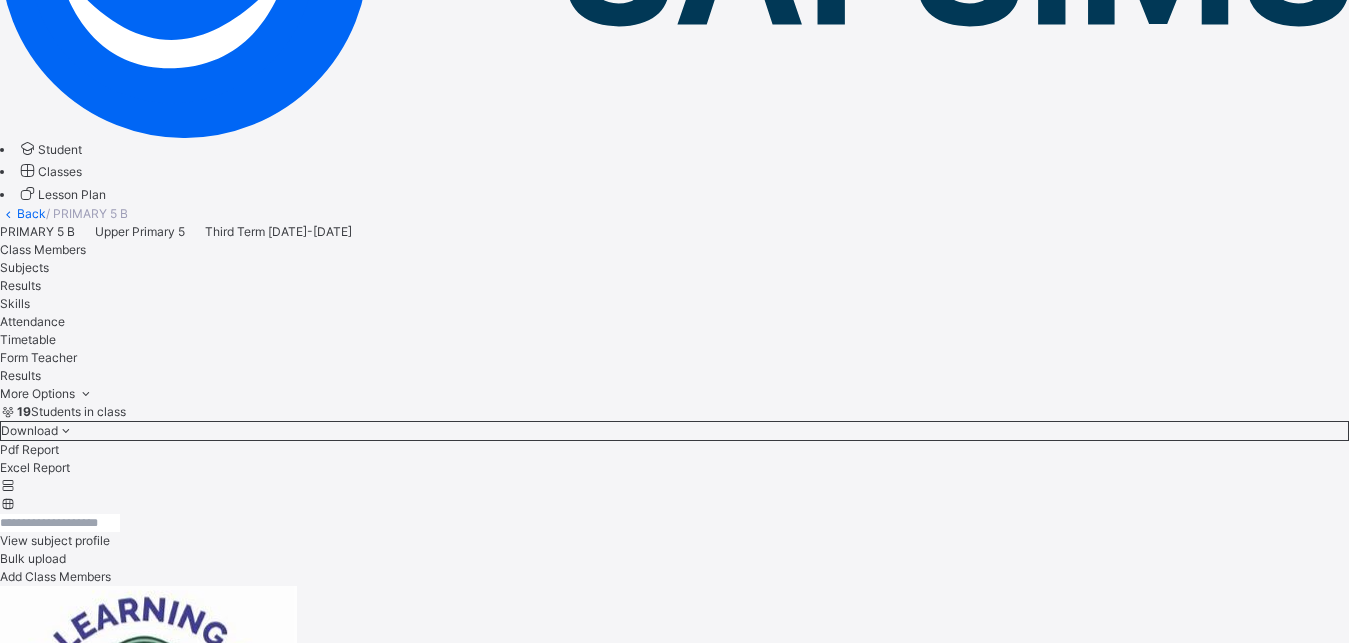 click on "Classes" at bounding box center [60, 171] 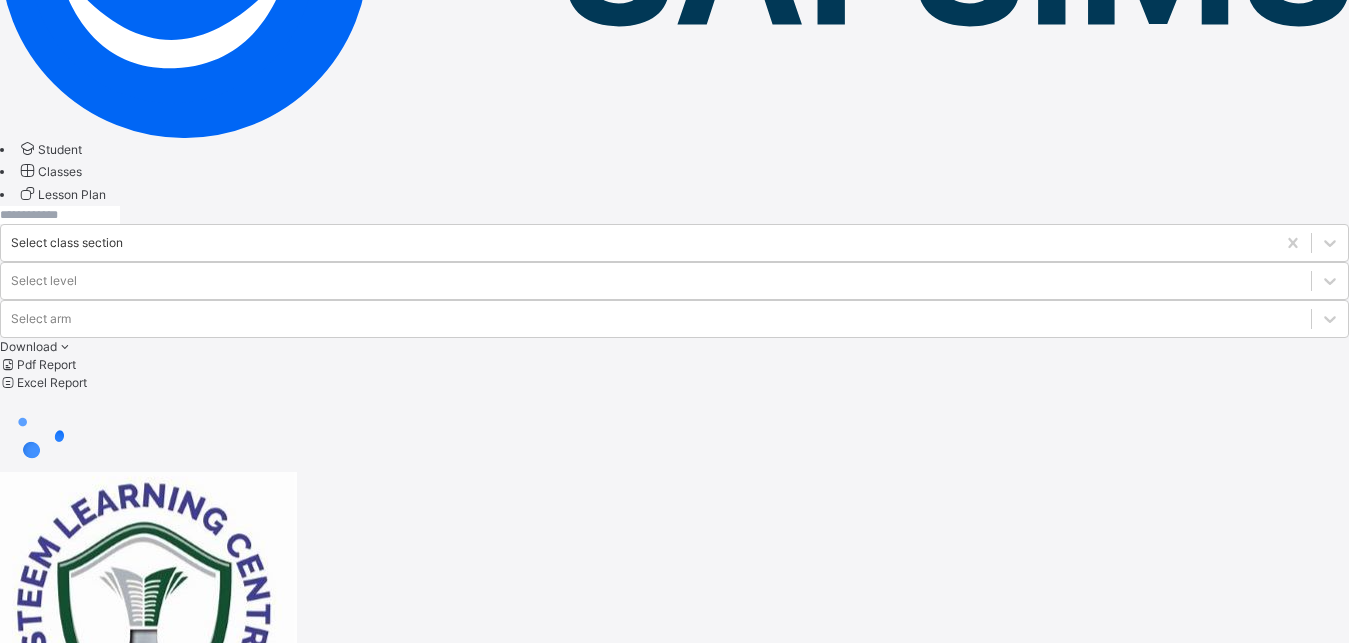 scroll, scrollTop: 0, scrollLeft: 0, axis: both 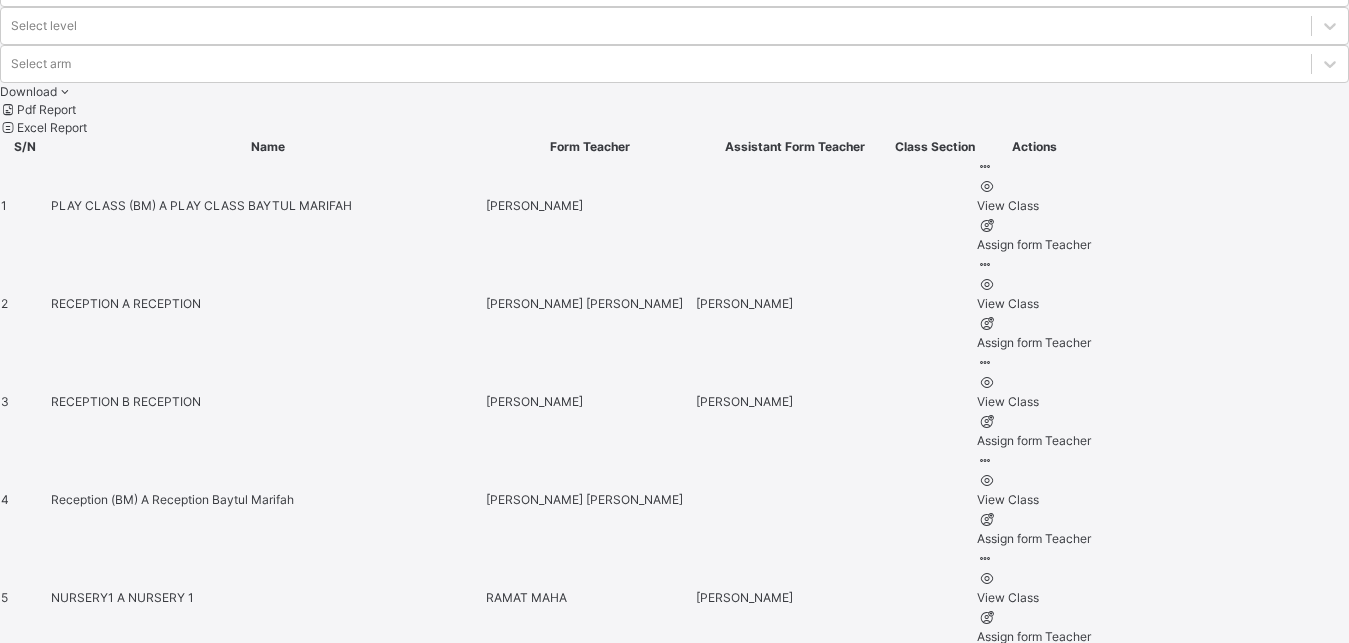 click on "PRIMARY1   B" at bounding box center (88, 1185) 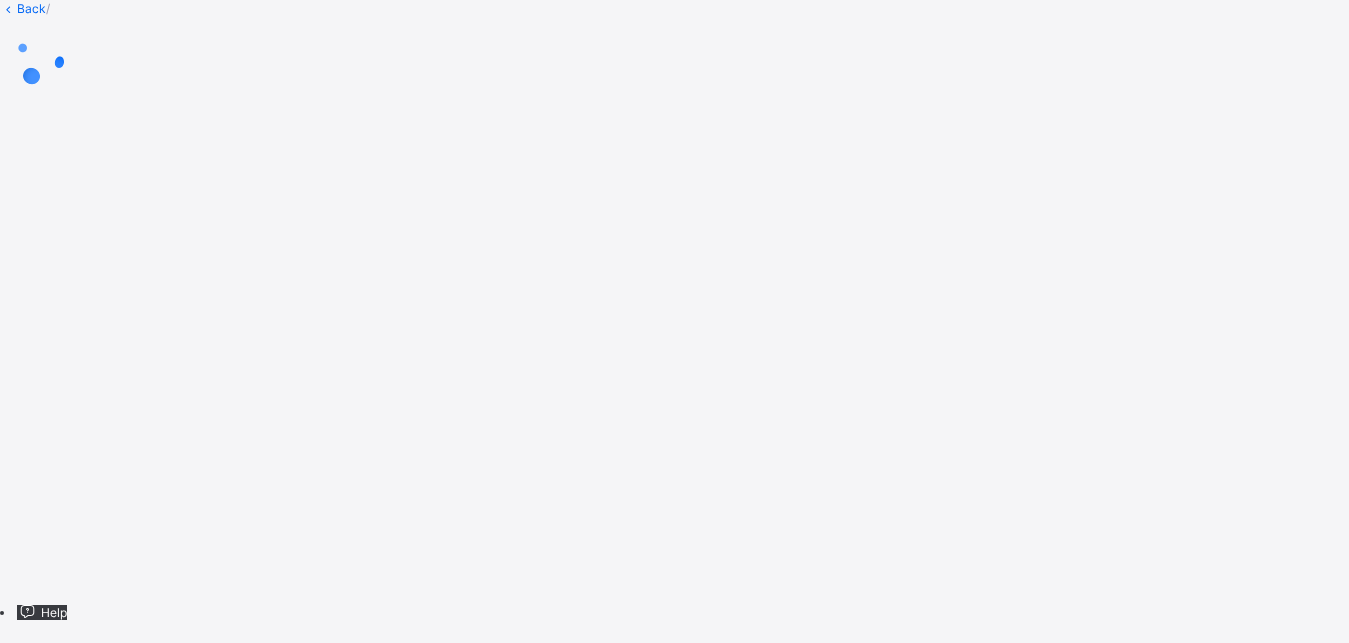 scroll, scrollTop: 0, scrollLeft: 0, axis: both 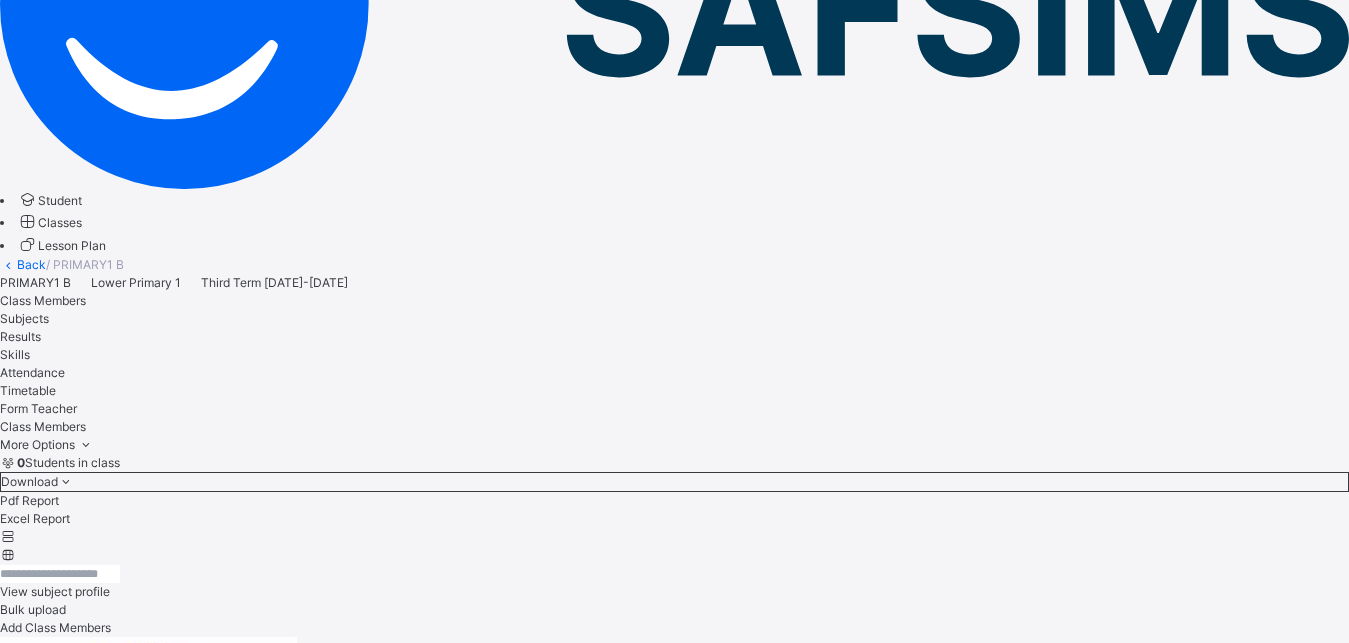 click on "Results" at bounding box center (20, 336) 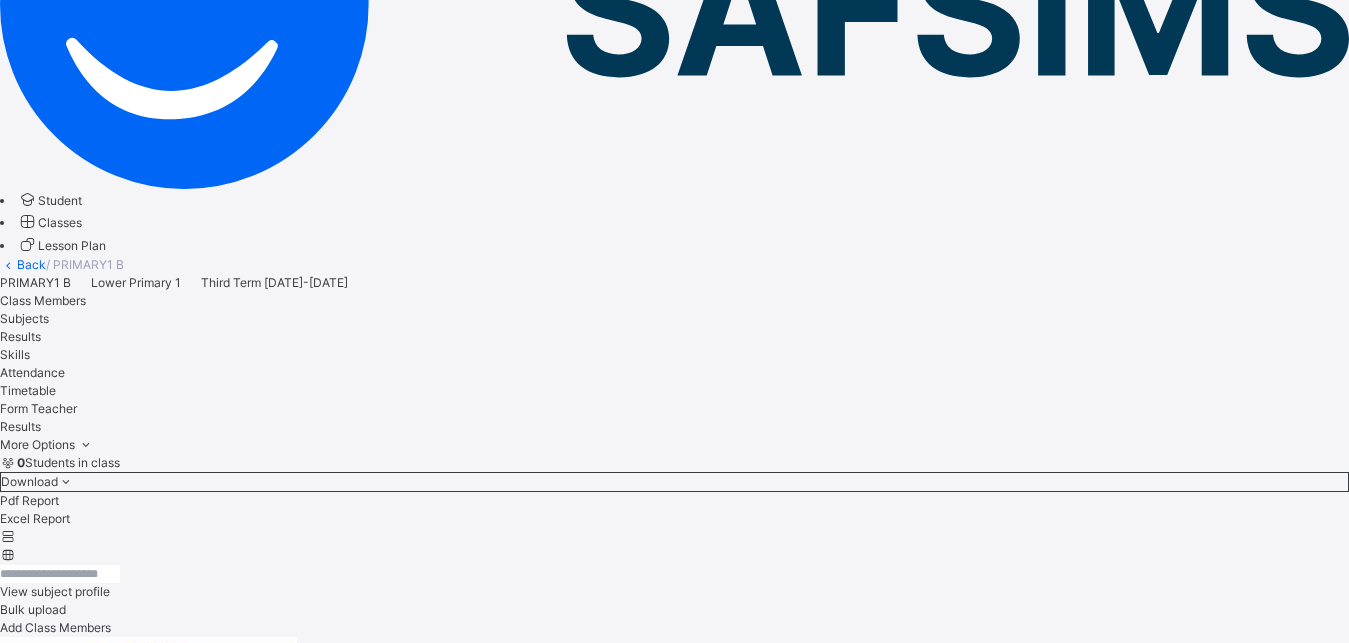 click on "[PERSON_NAME]" at bounding box center (674, 5616) 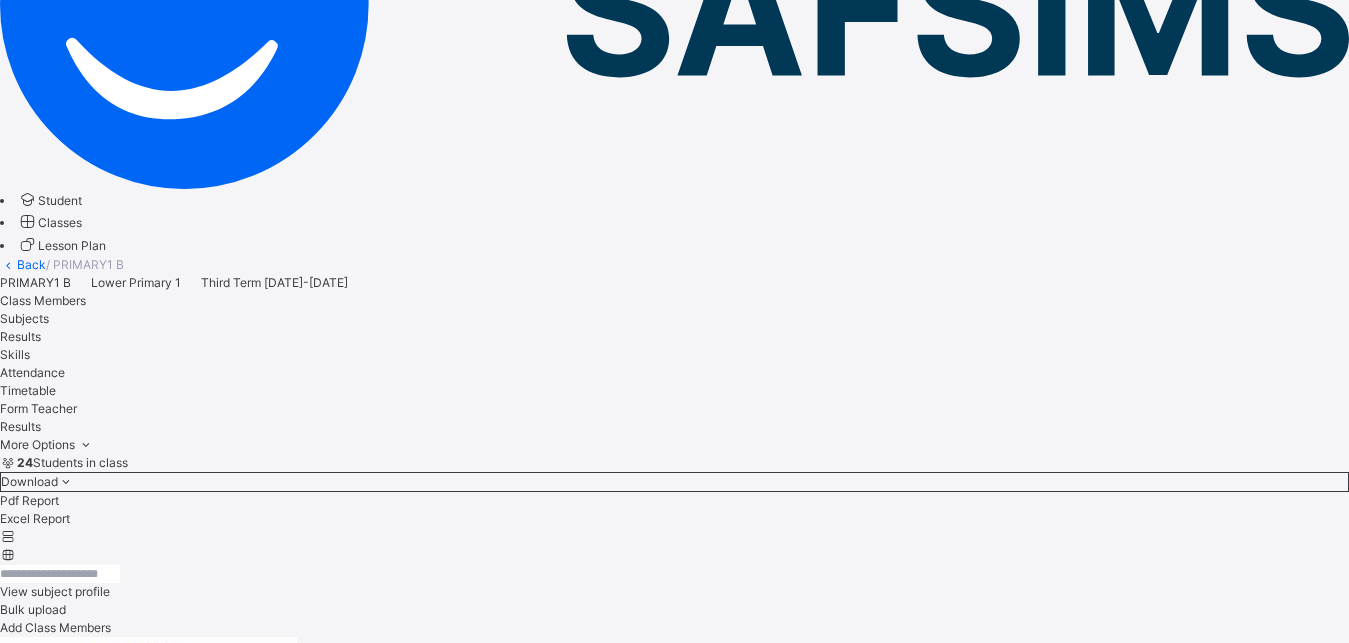 scroll, scrollTop: 180, scrollLeft: 0, axis: vertical 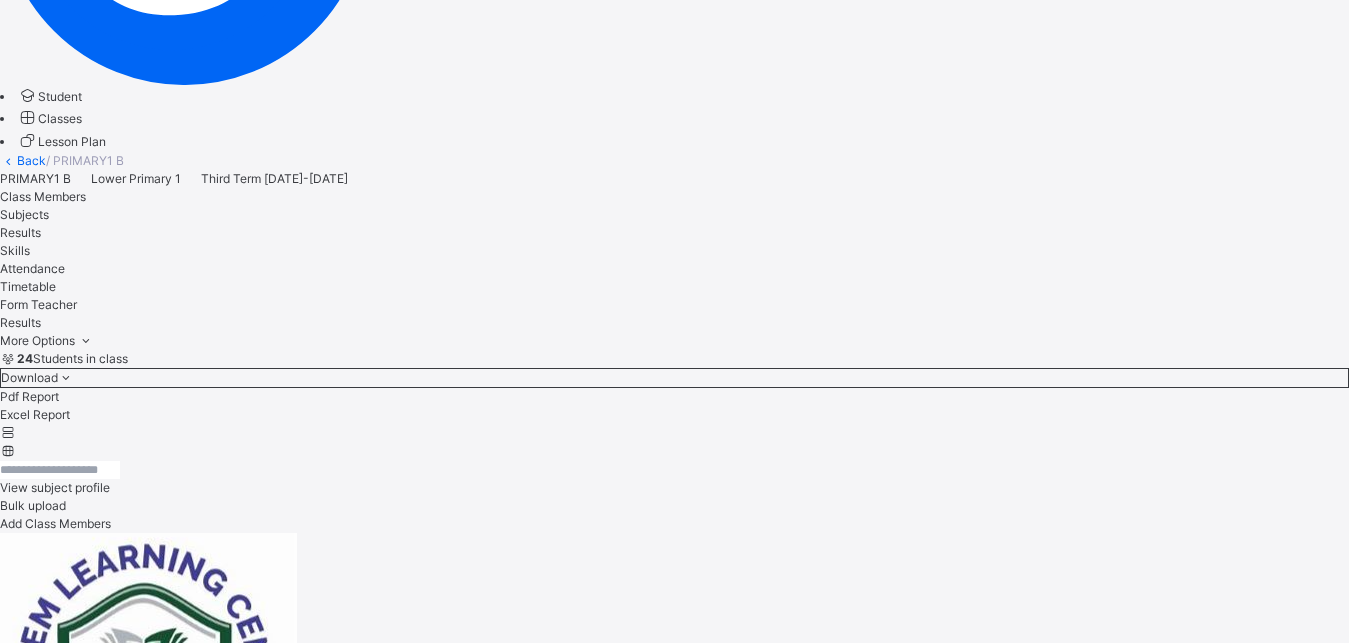 click on "[PERSON_NAME]" at bounding box center [674, 5560] 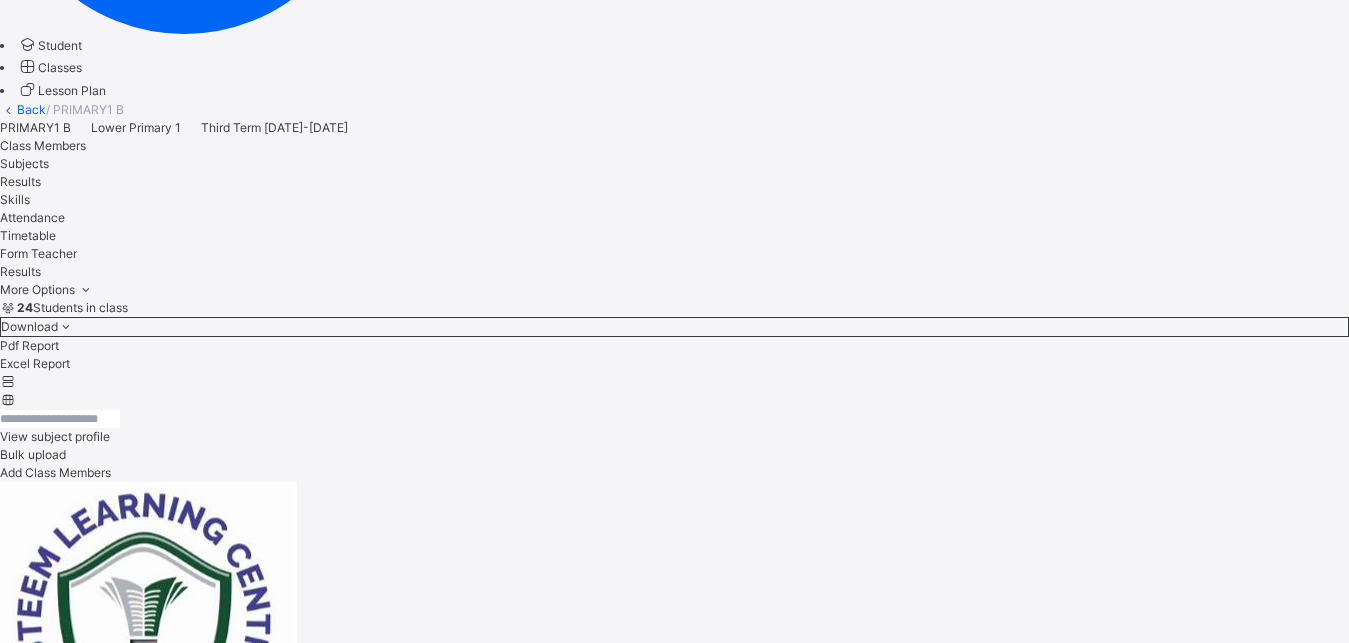scroll, scrollTop: 512, scrollLeft: 0, axis: vertical 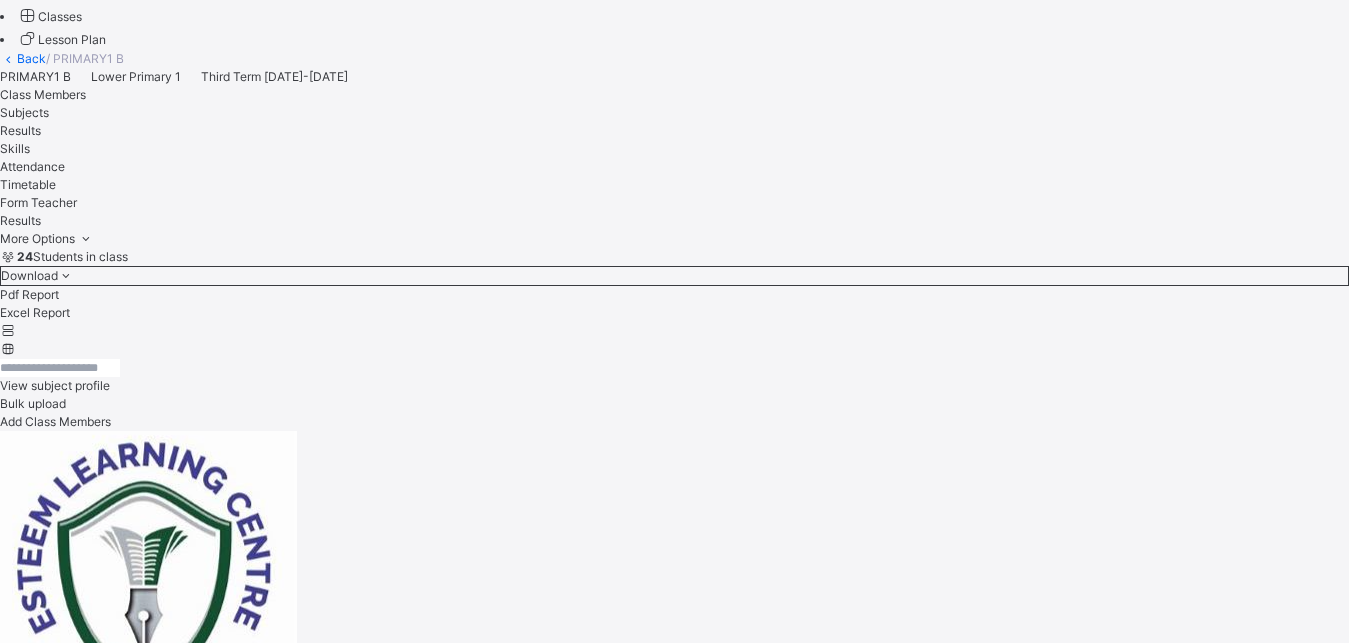 click on "[PERSON_NAME]" at bounding box center [674, 5656] 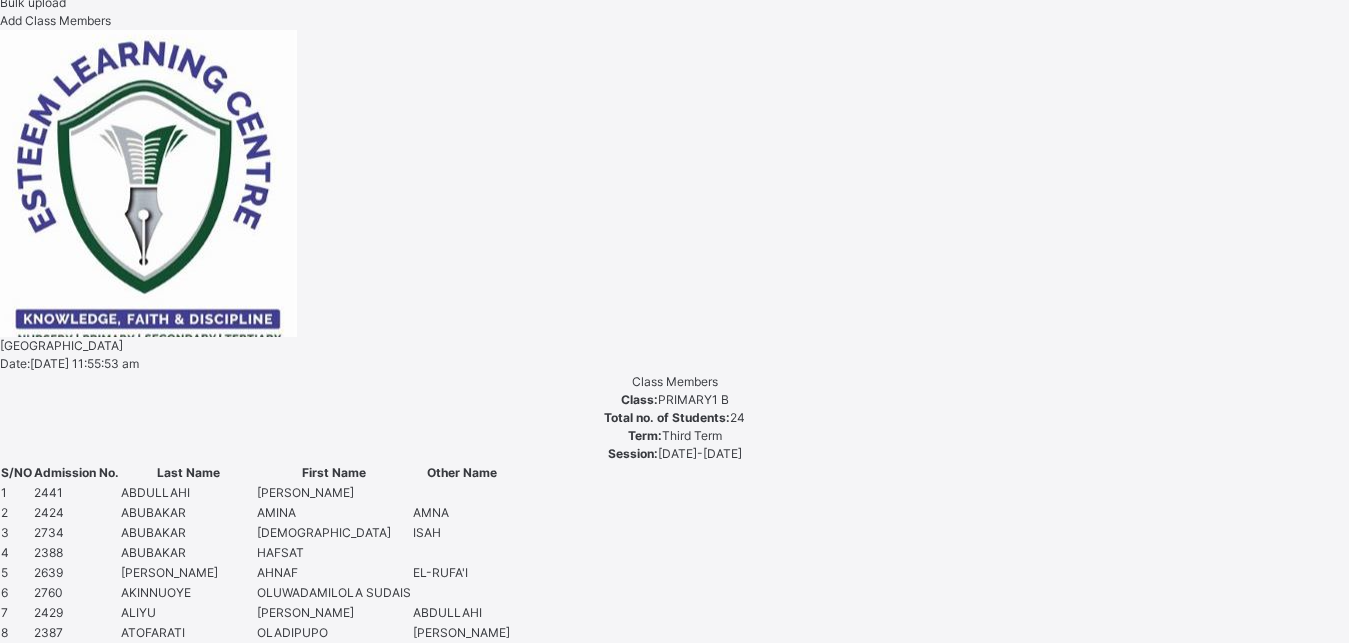scroll, scrollTop: 920, scrollLeft: 0, axis: vertical 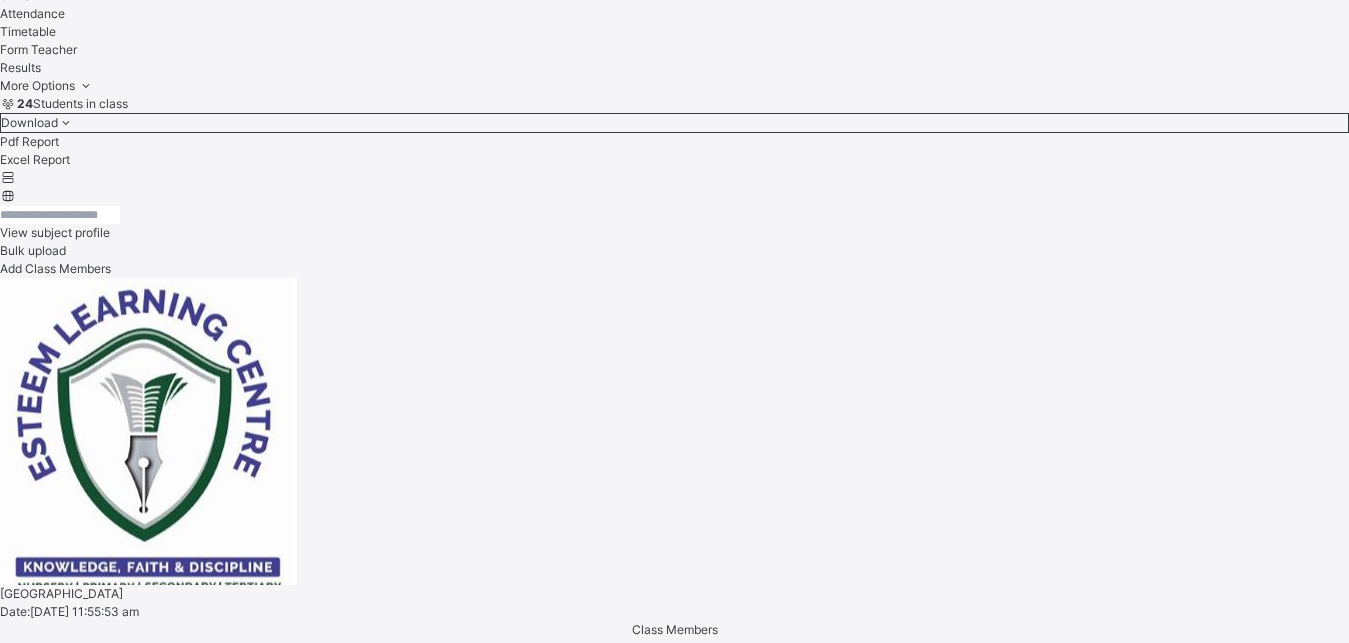 click on "[PERSON_NAME] [PERSON_NAME]" at bounding box center (674, 6724) 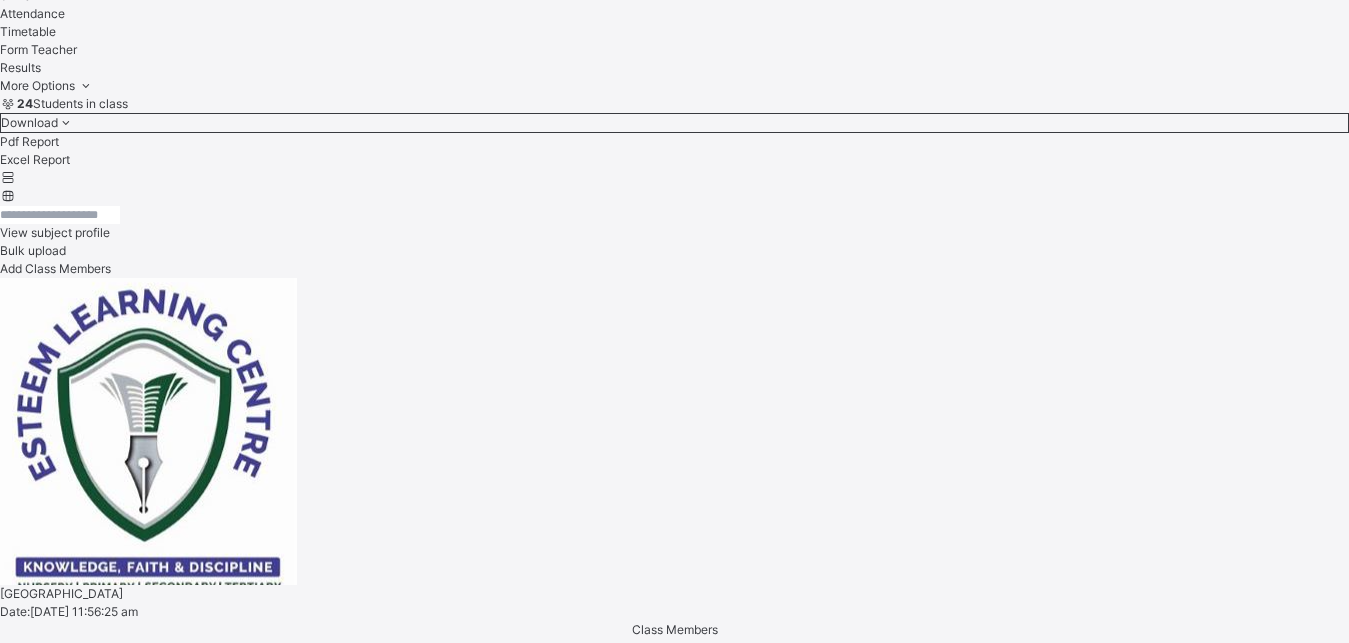 scroll, scrollTop: 581, scrollLeft: 0, axis: vertical 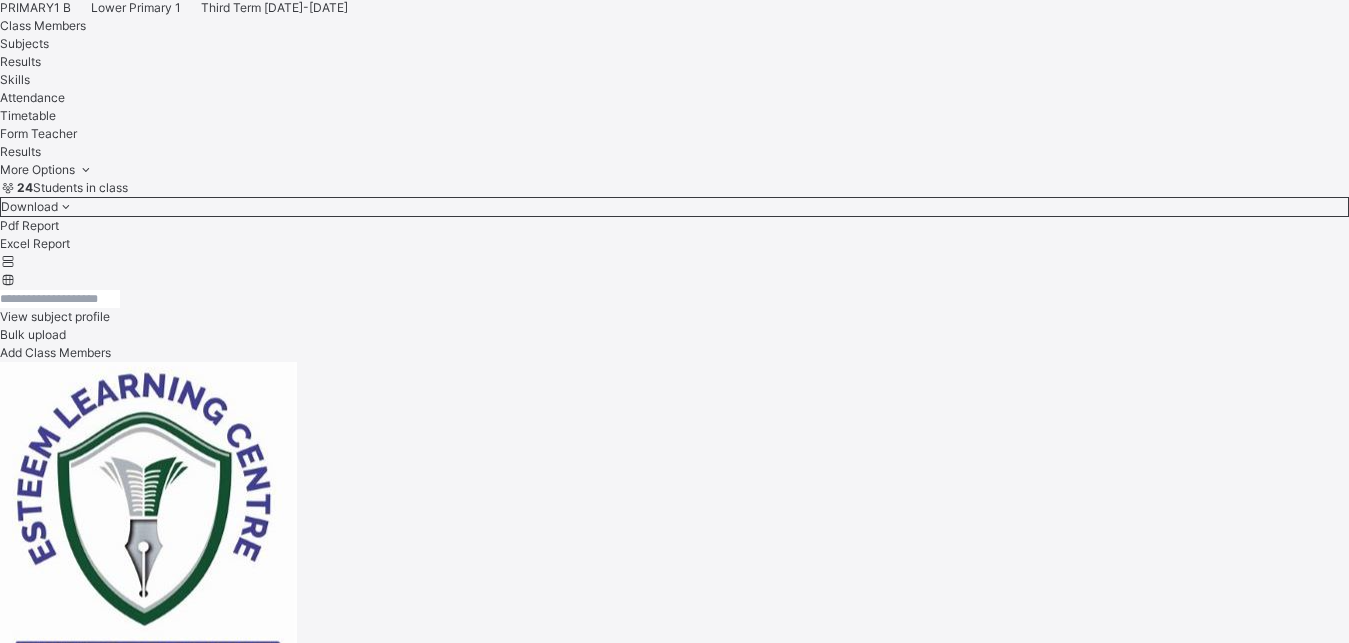 click on "[PERSON_NAME]" at bounding box center [674, 6095] 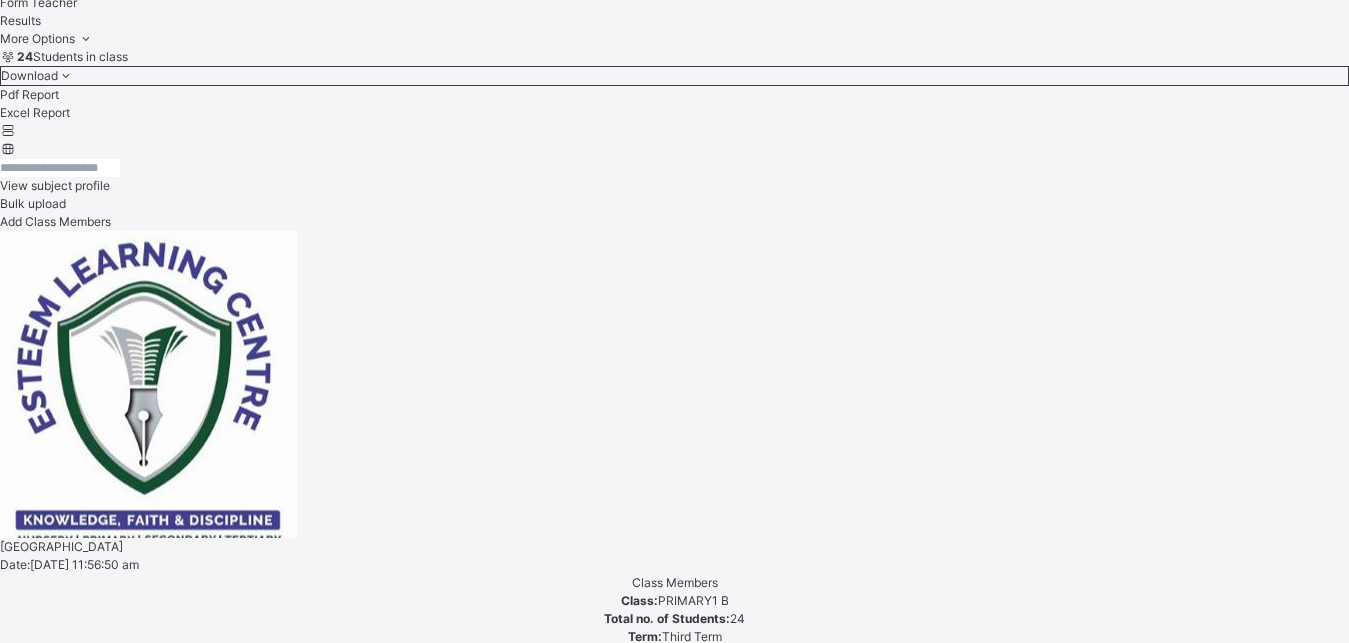 scroll, scrollTop: 665, scrollLeft: 0, axis: vertical 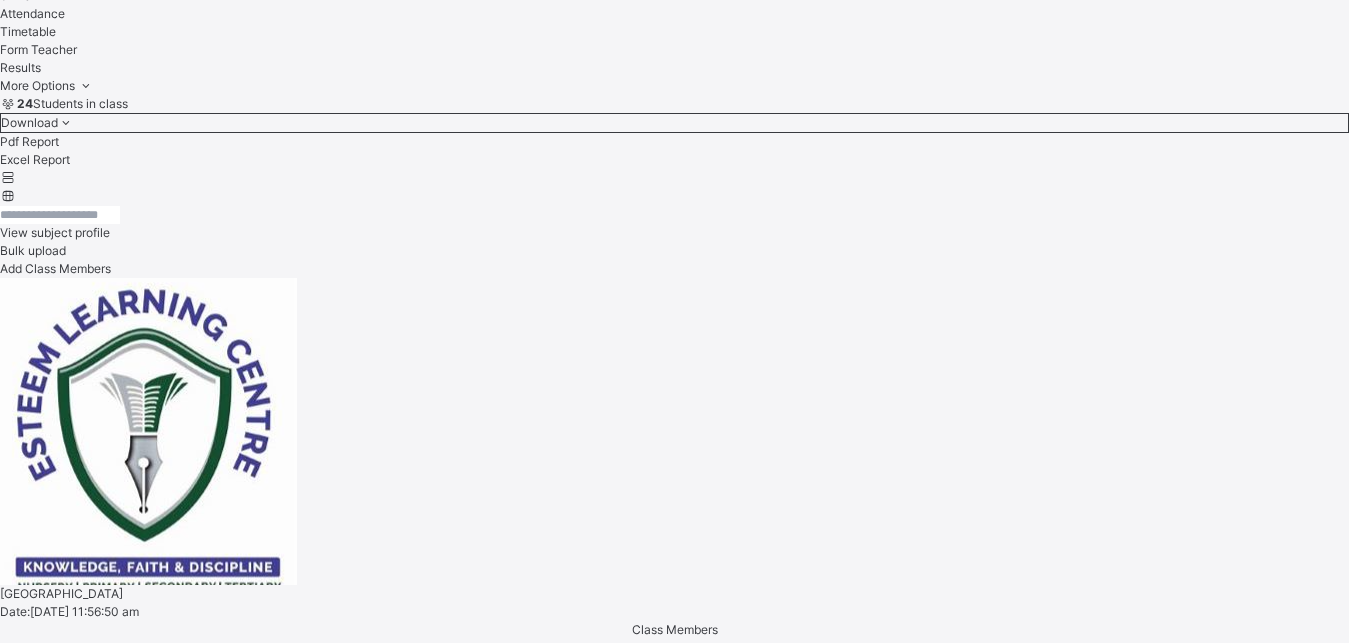click on "SANUSI [PERSON_NAME]" at bounding box center [674, 6658] 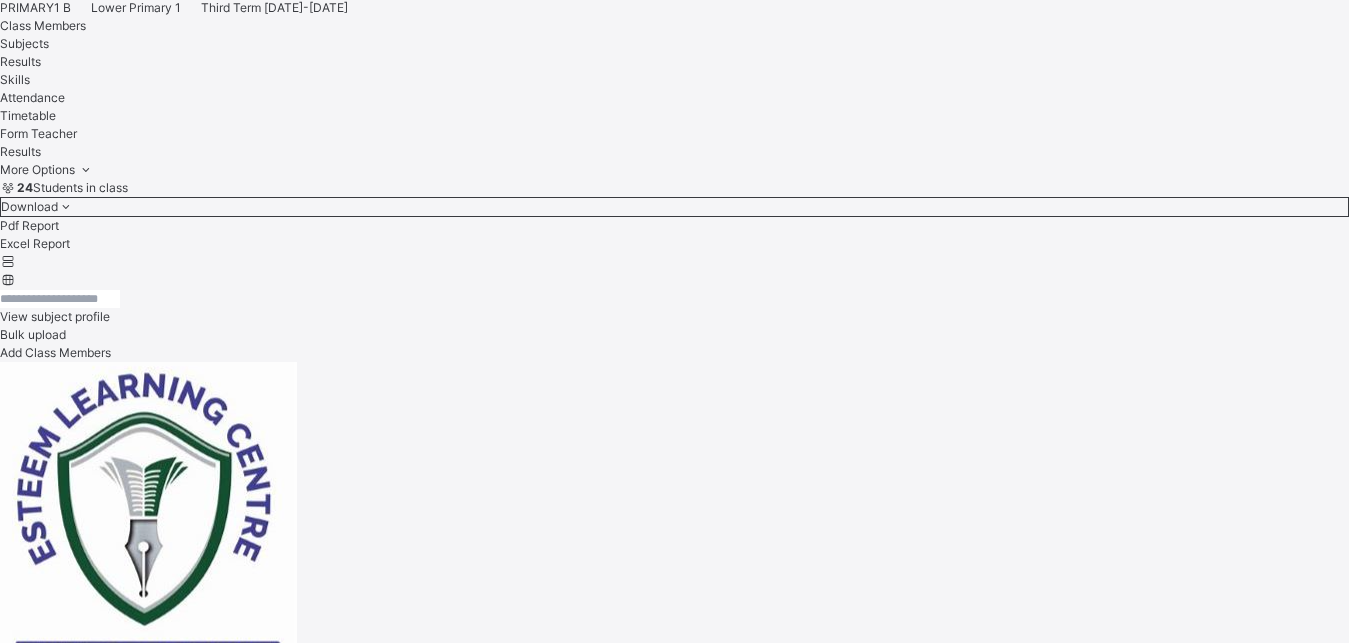 scroll, scrollTop: 1071, scrollLeft: 0, axis: vertical 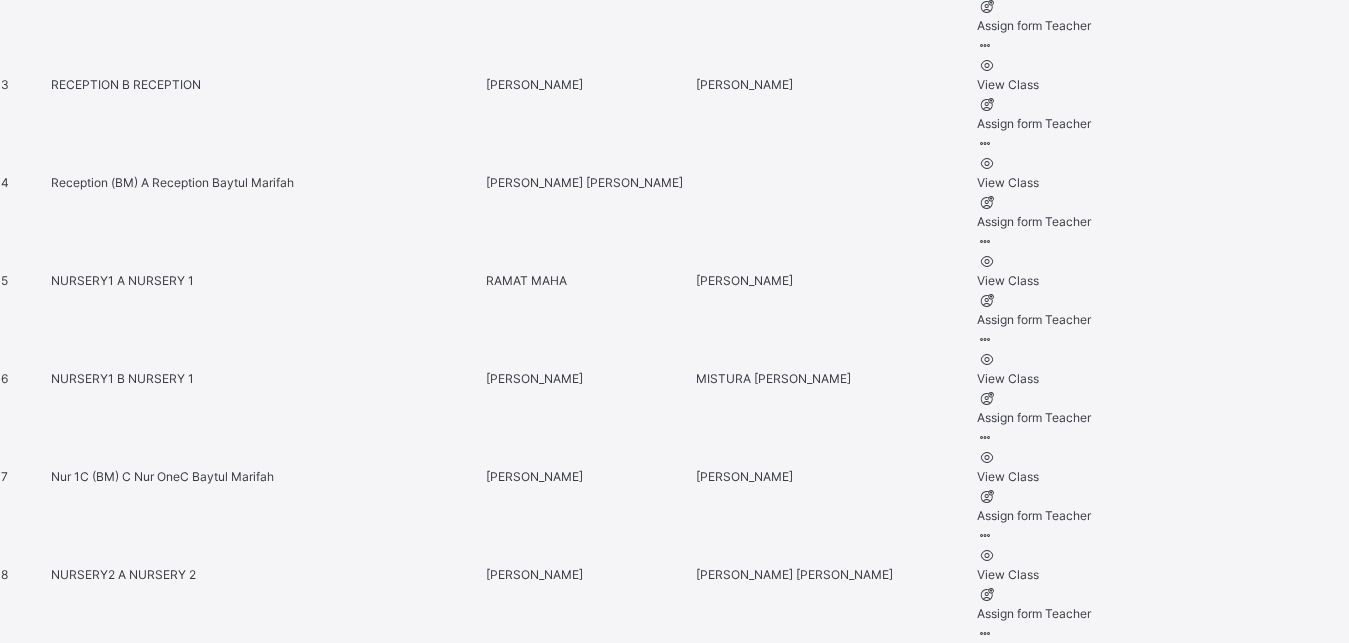 click on "Upper Primary 5" at bounding box center [174, 1848] 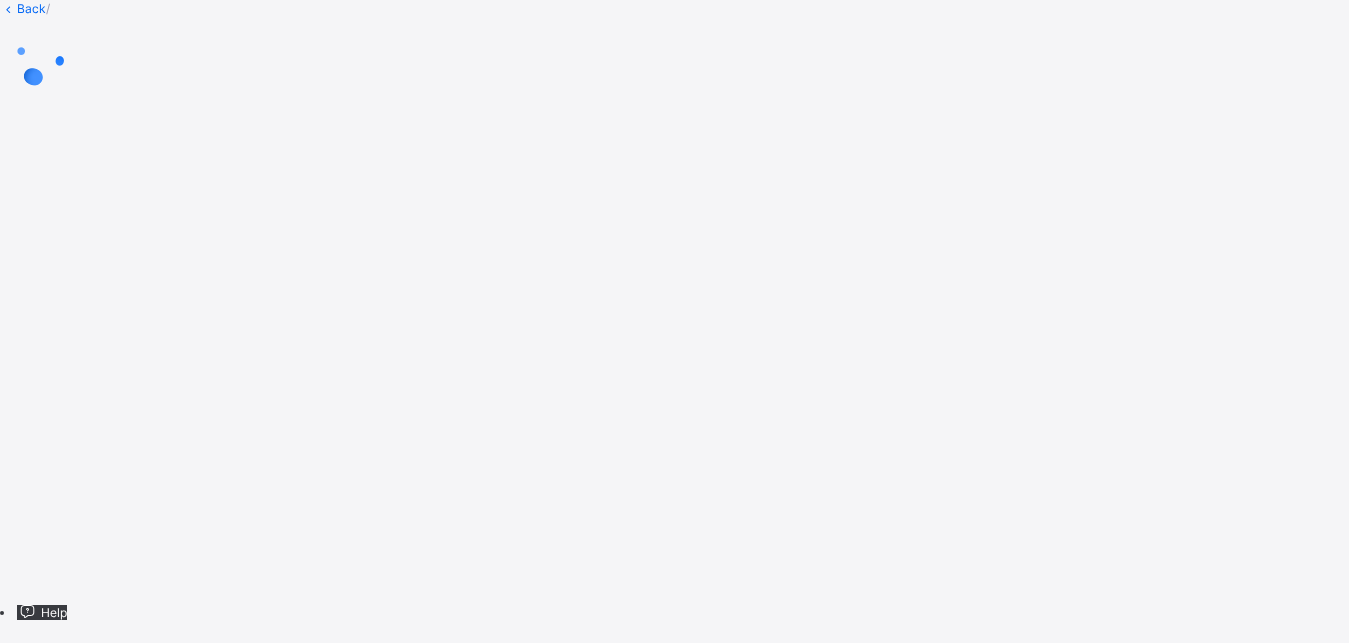 scroll, scrollTop: 0, scrollLeft: 0, axis: both 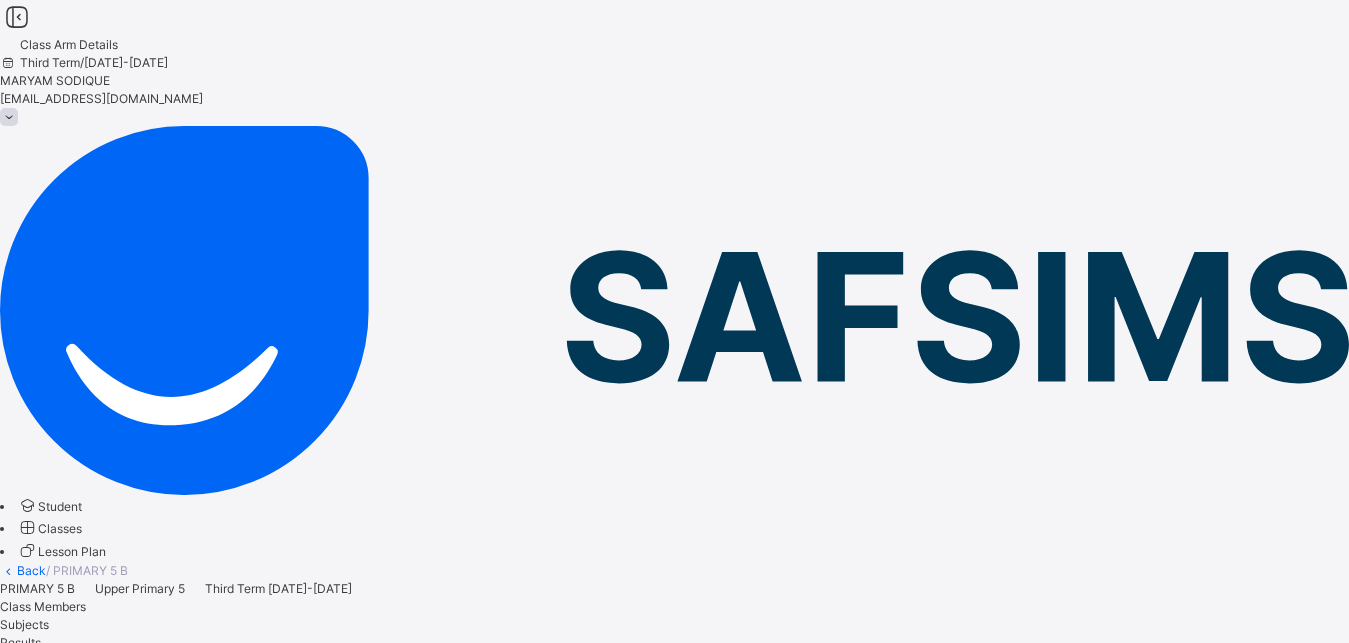 click on "Results" at bounding box center [20, 642] 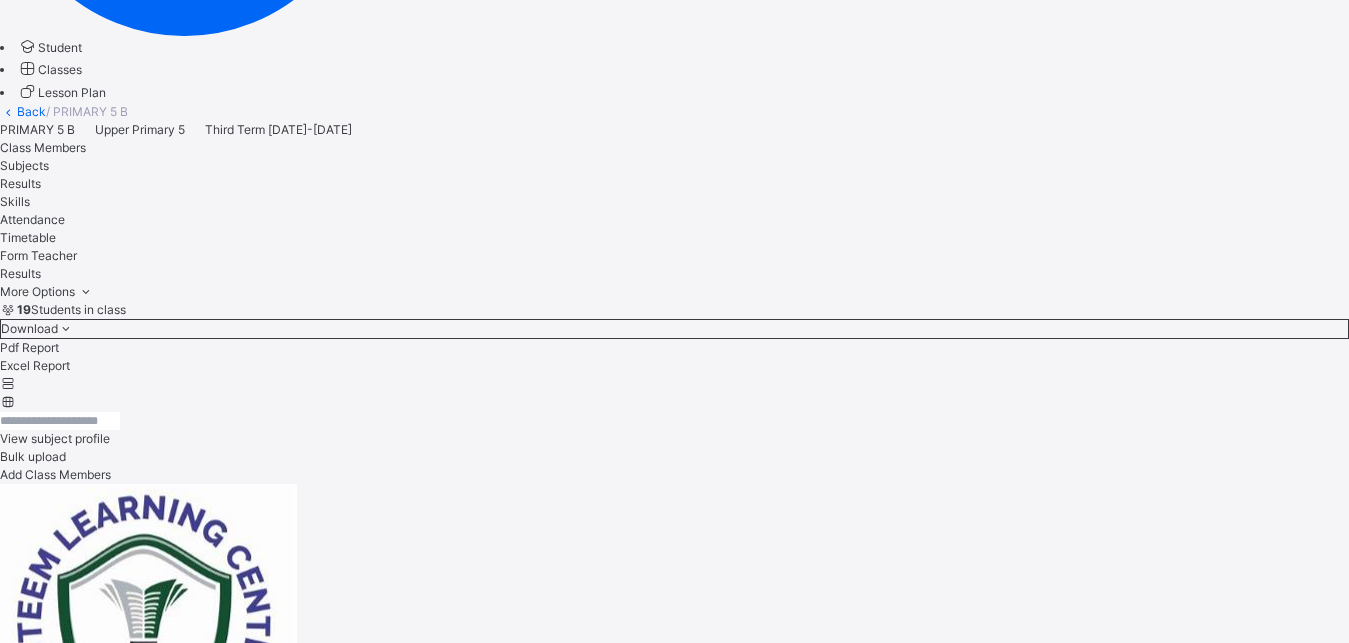 scroll, scrollTop: 510, scrollLeft: 0, axis: vertical 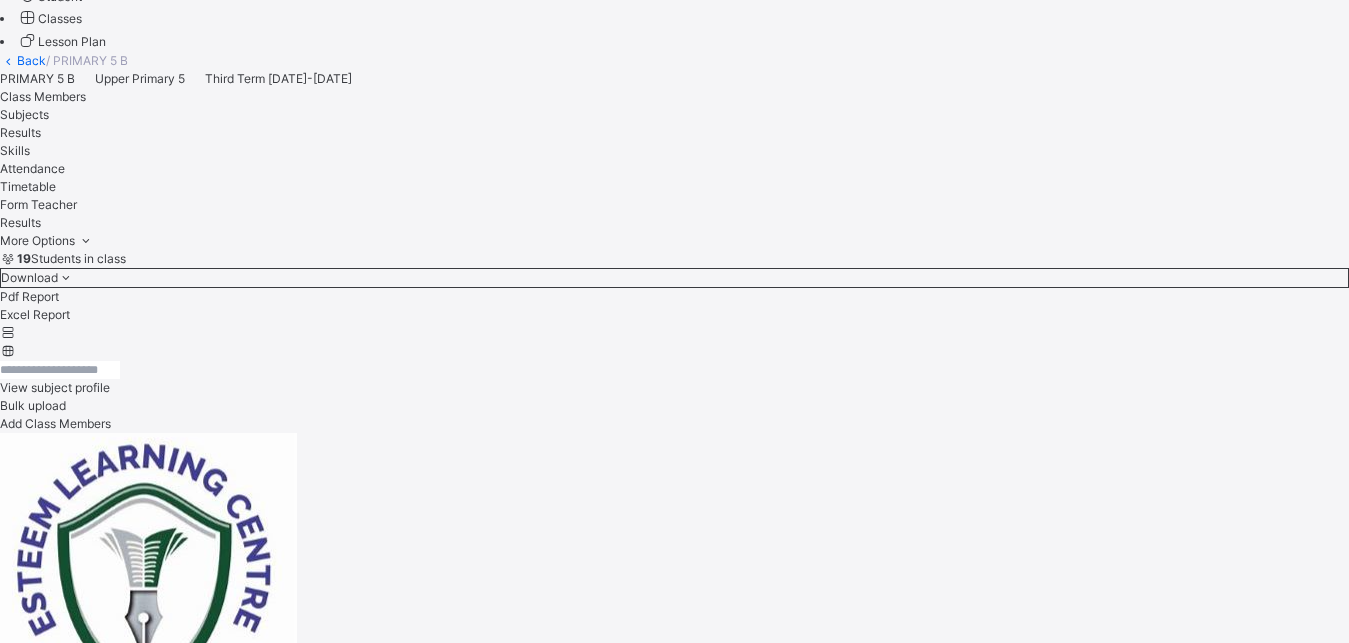 click on "[PERSON_NAME]" at bounding box center (674, 4671) 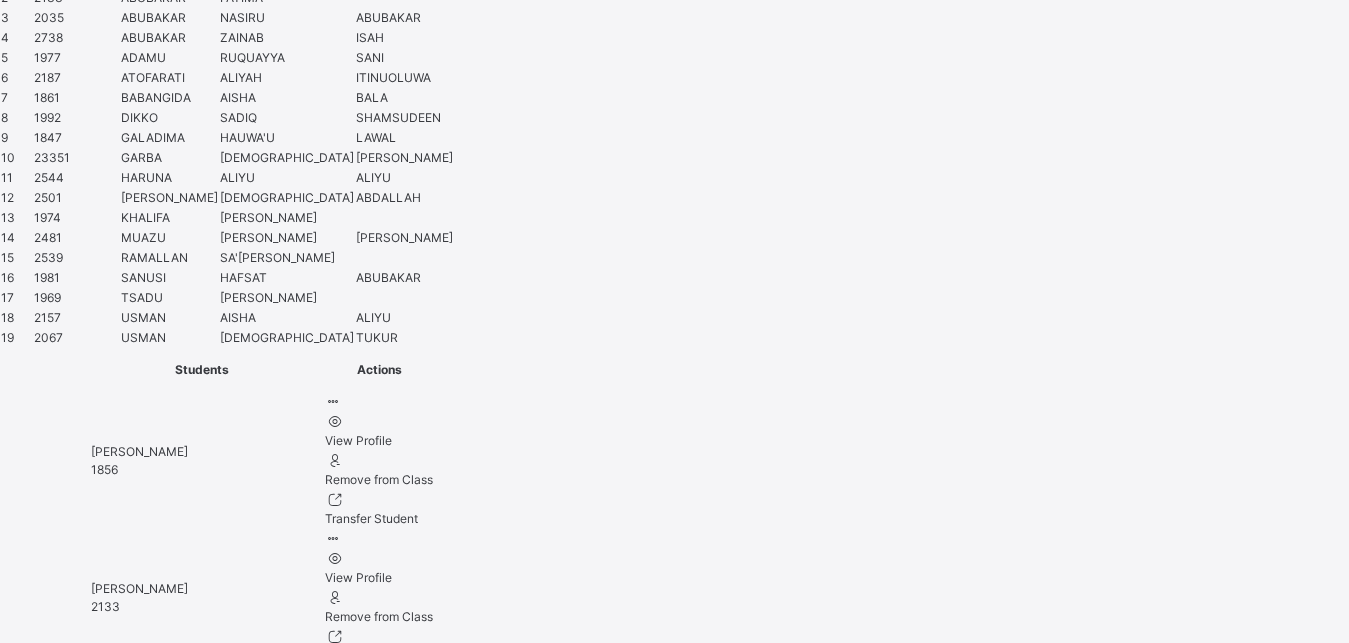 scroll, scrollTop: 1377, scrollLeft: 0, axis: vertical 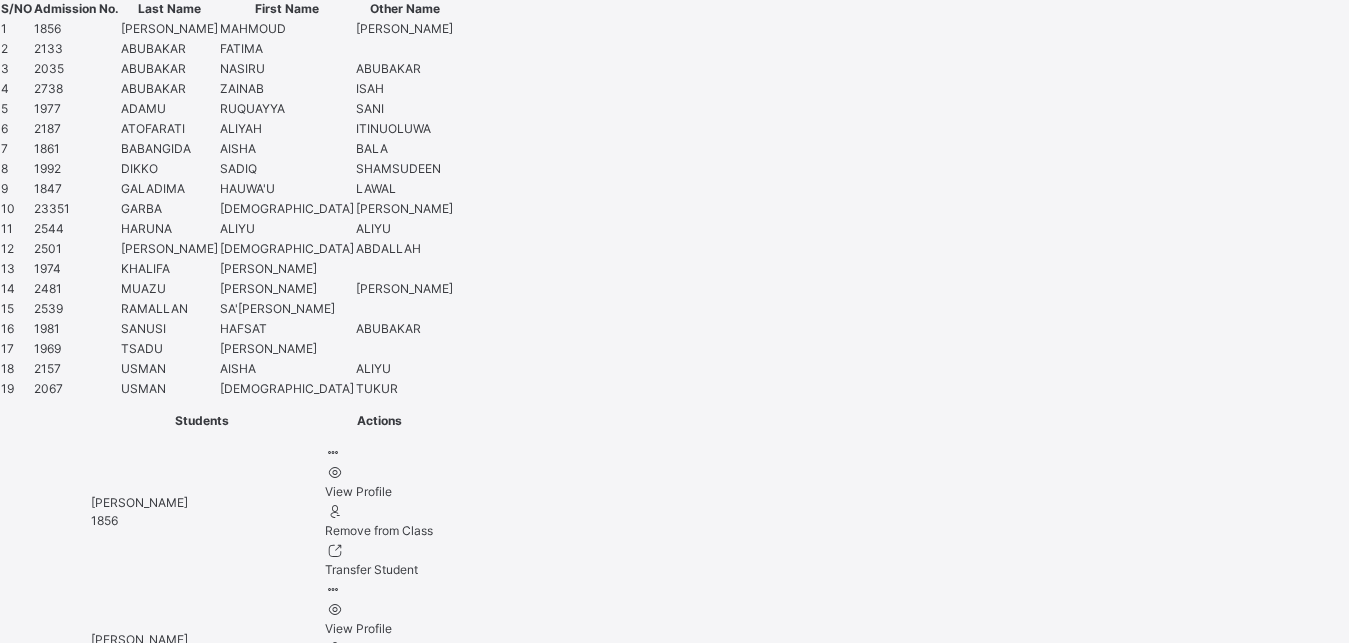 click at bounding box center (67, 6038) 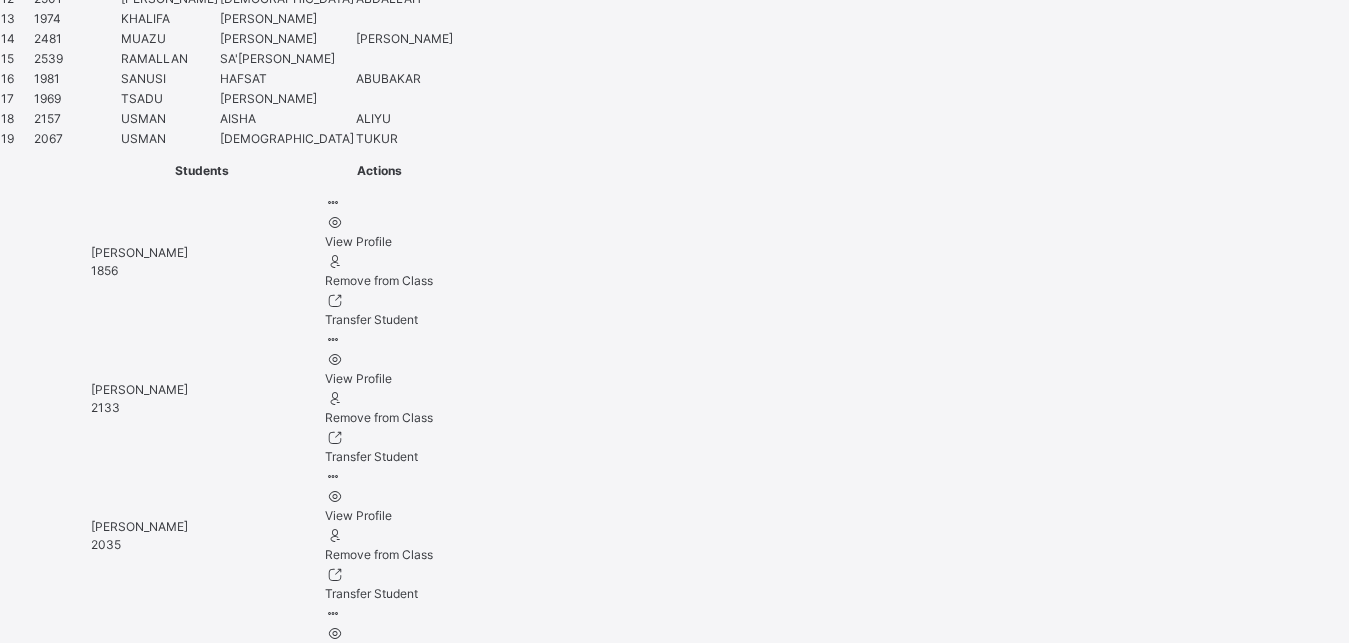 scroll, scrollTop: 1632, scrollLeft: 0, axis: vertical 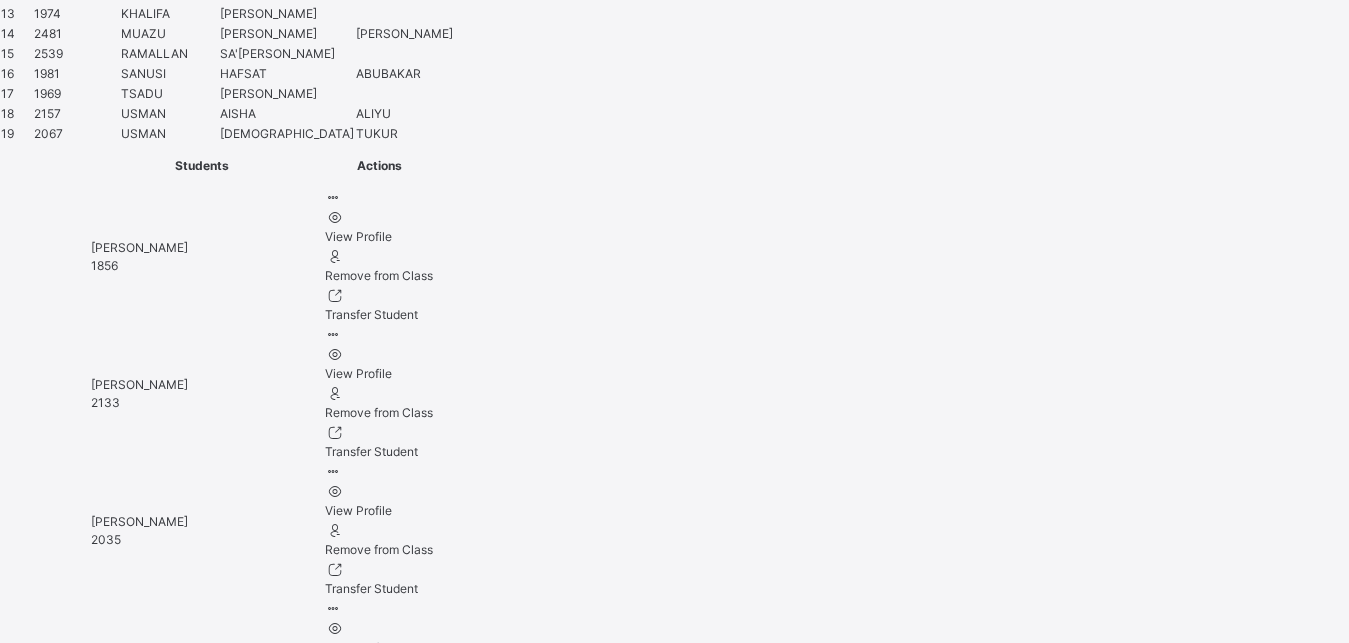 type on "**********" 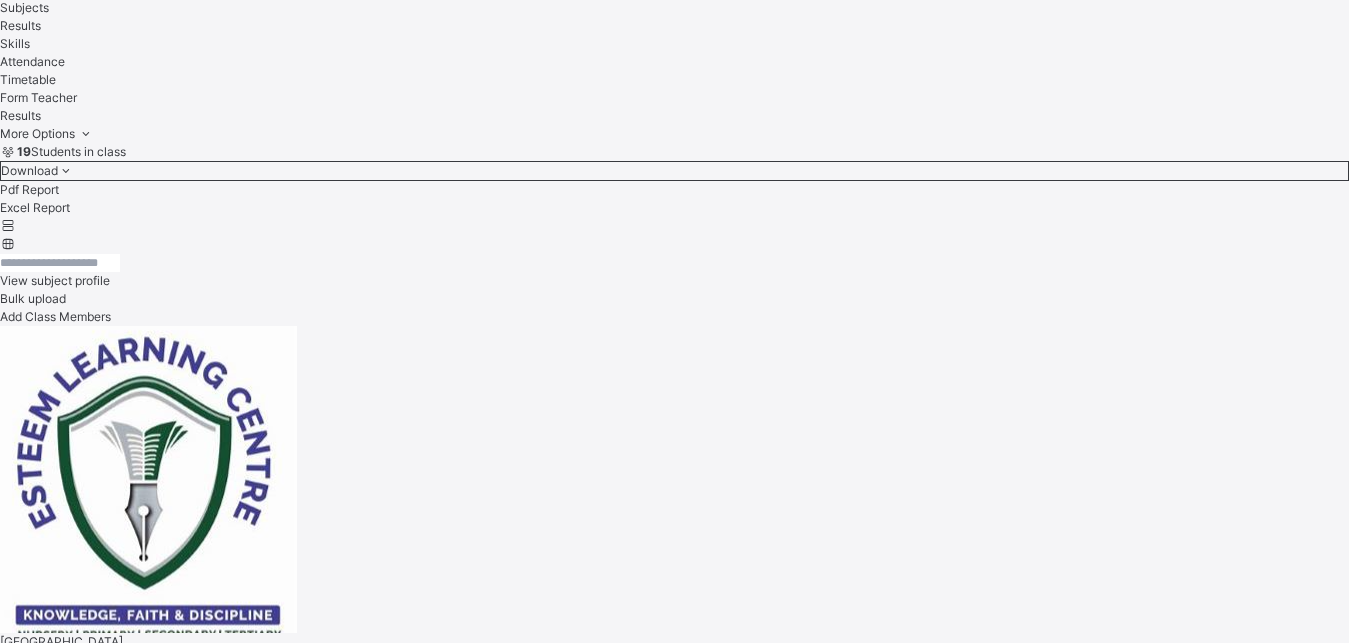 scroll, scrollTop: 561, scrollLeft: 0, axis: vertical 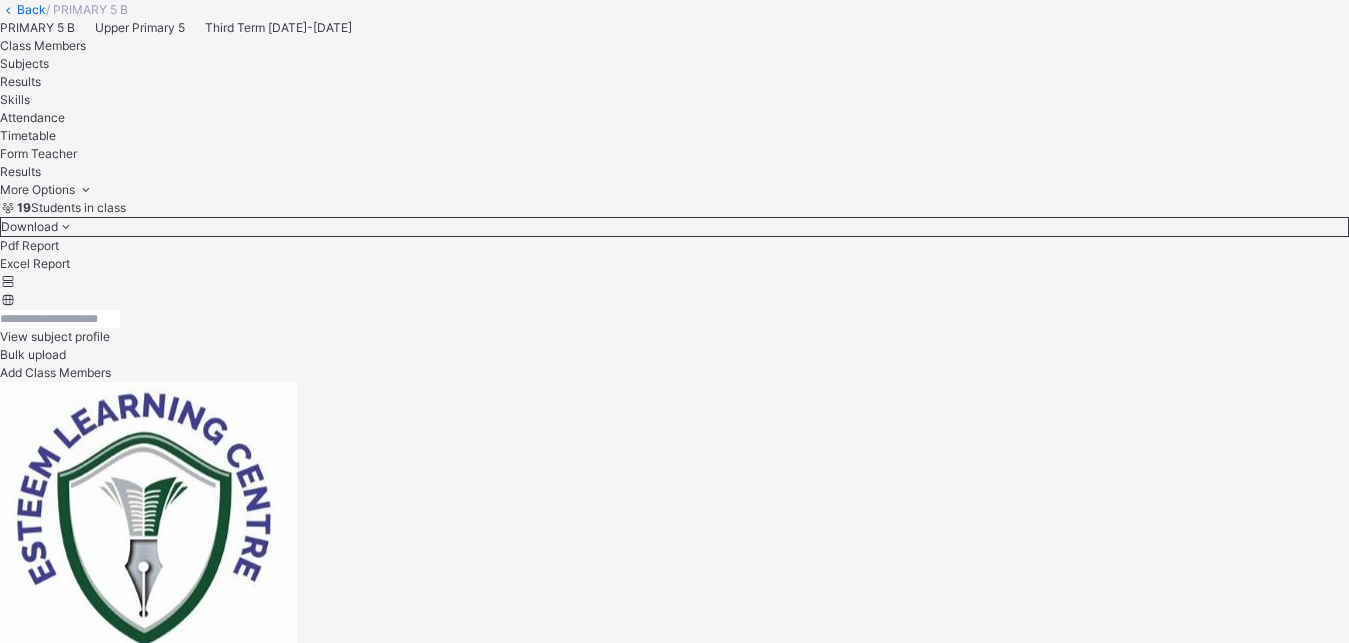 click on "[PERSON_NAME]" at bounding box center (674, 4668) 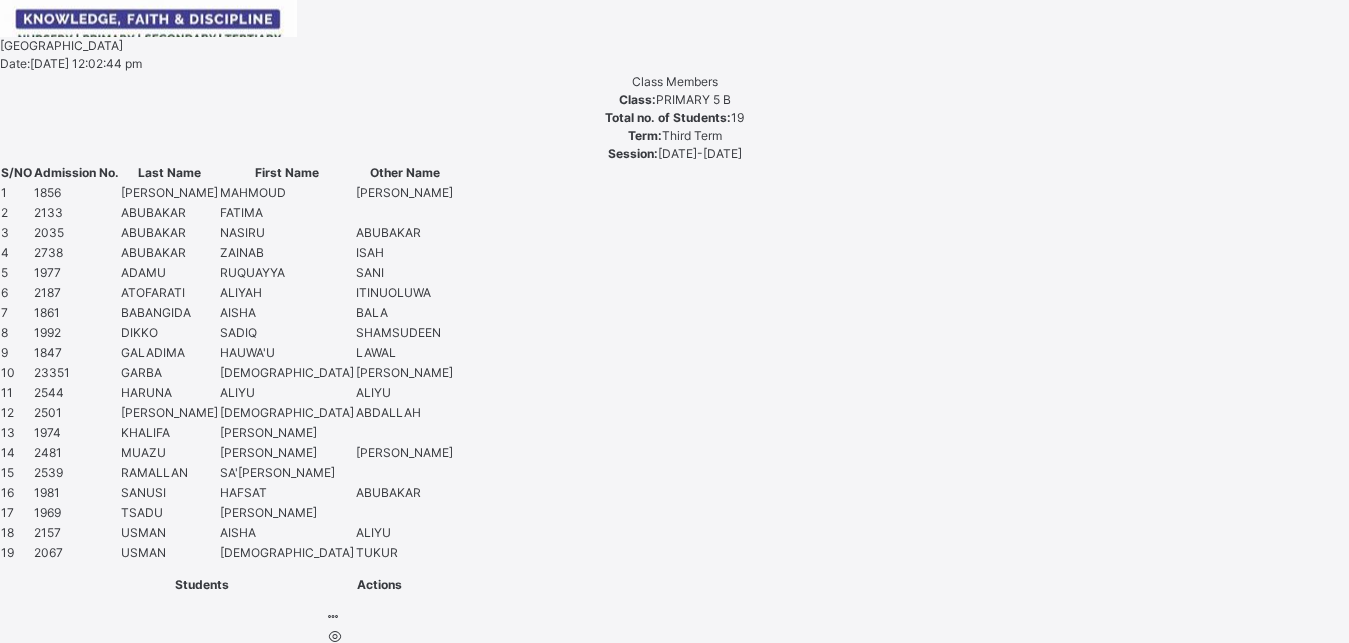 scroll, scrollTop: 1221, scrollLeft: 0, axis: vertical 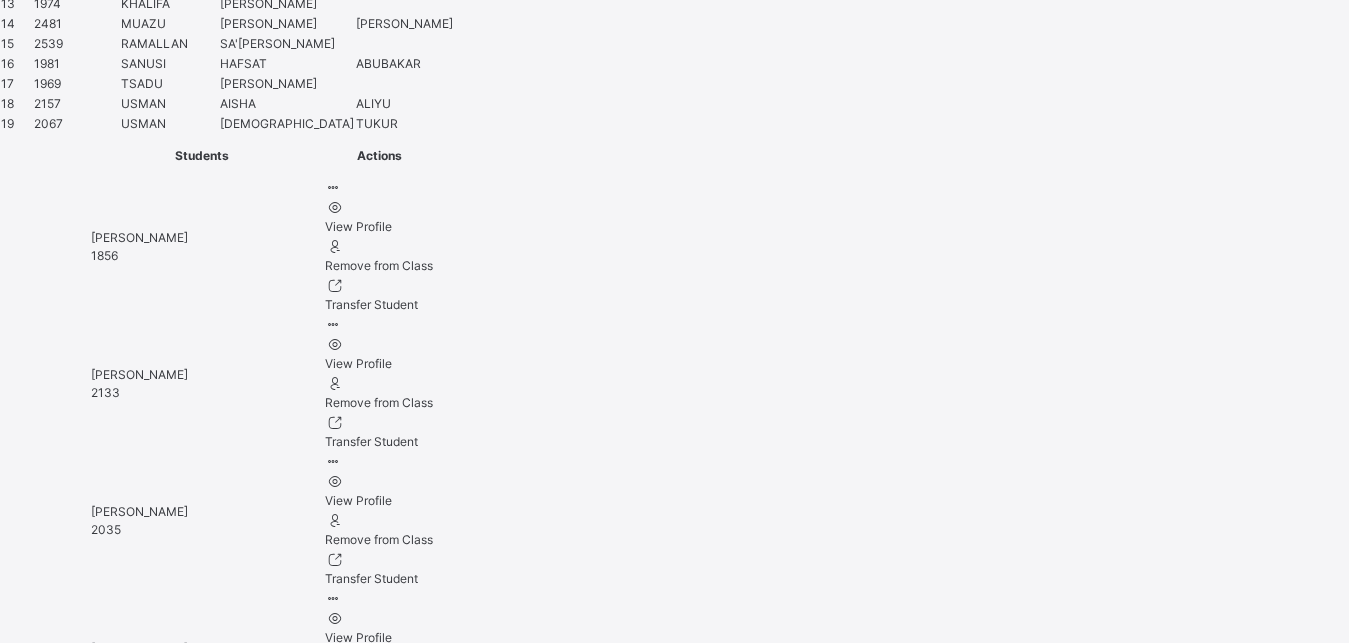 click at bounding box center [67, 5773] 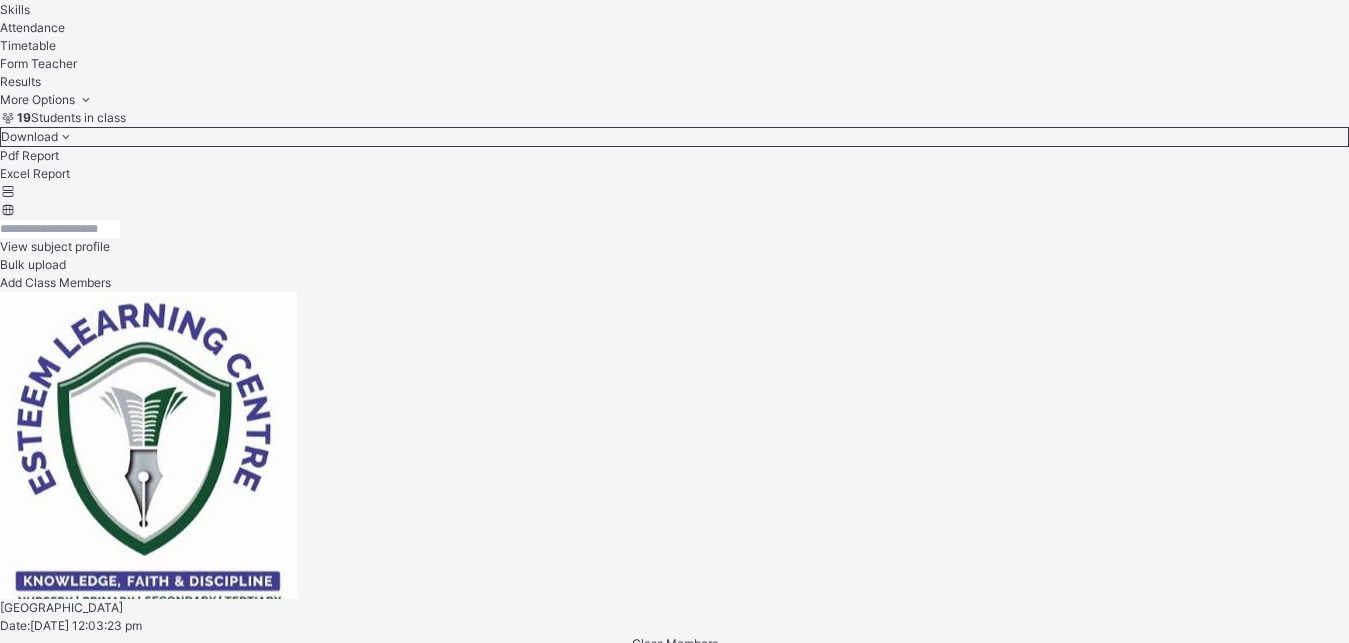 scroll, scrollTop: 622, scrollLeft: 0, axis: vertical 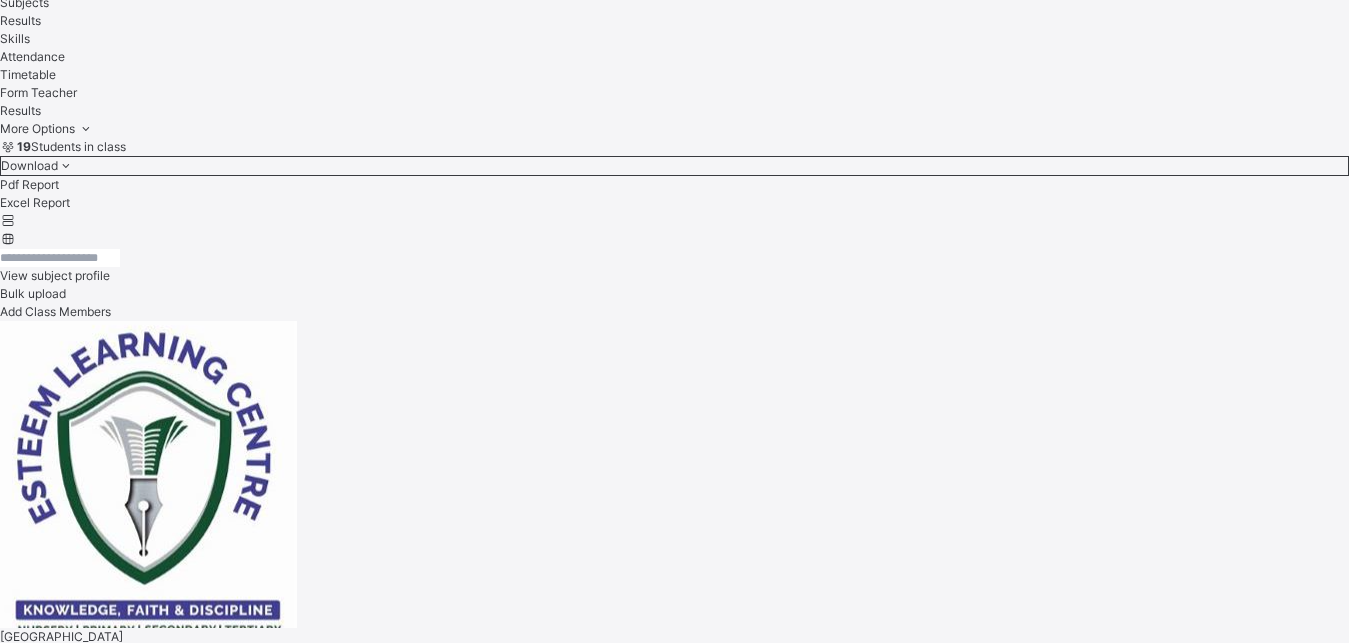 click on "[PERSON_NAME]" at bounding box center (674, 4673) 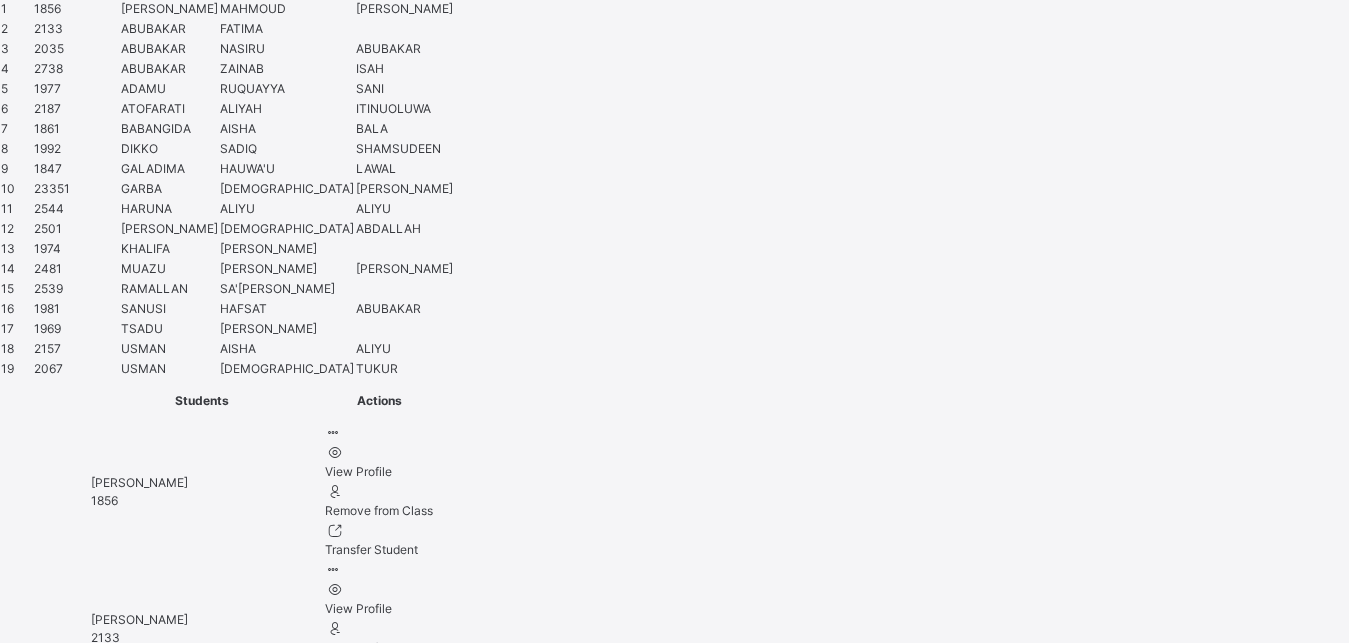 scroll, scrollTop: 1448, scrollLeft: 0, axis: vertical 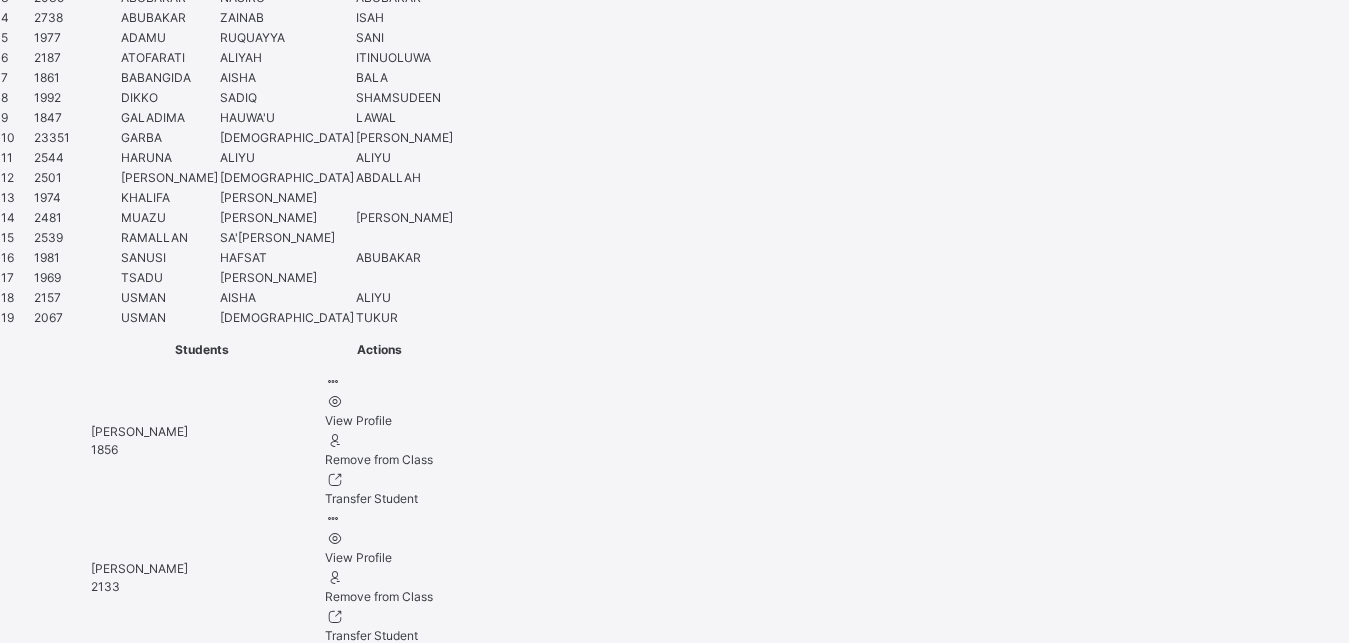 click at bounding box center [67, 5967] 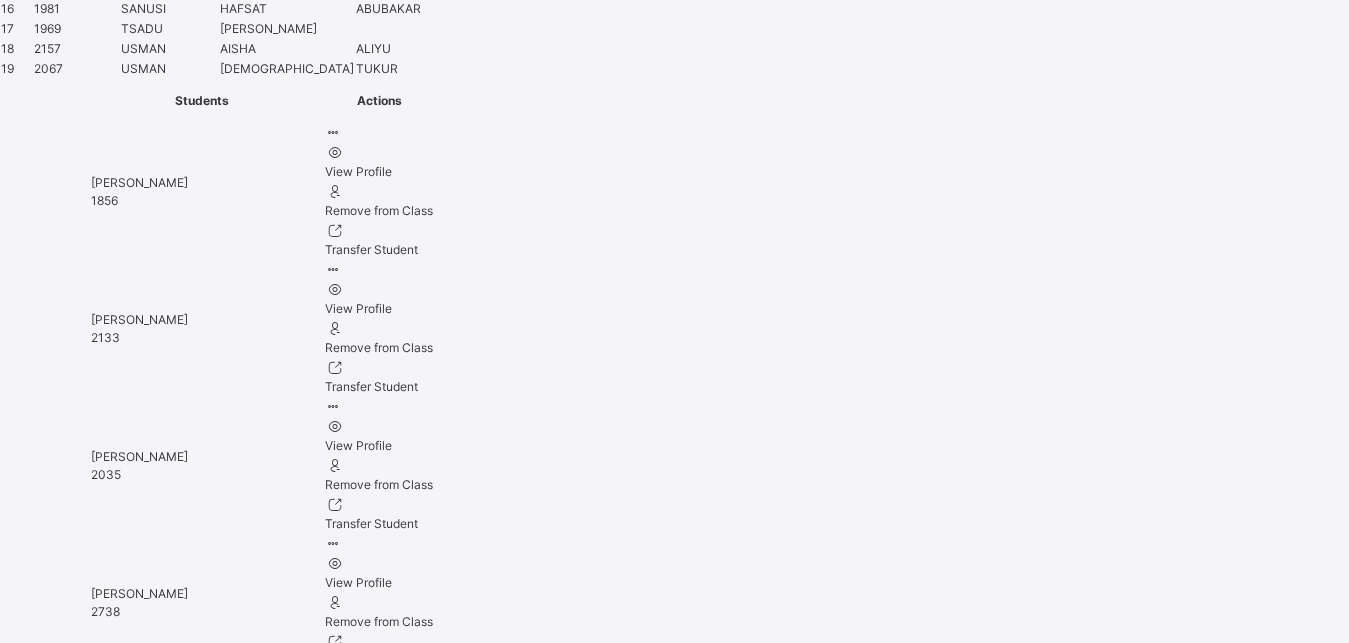 scroll, scrollTop: 1698, scrollLeft: 0, axis: vertical 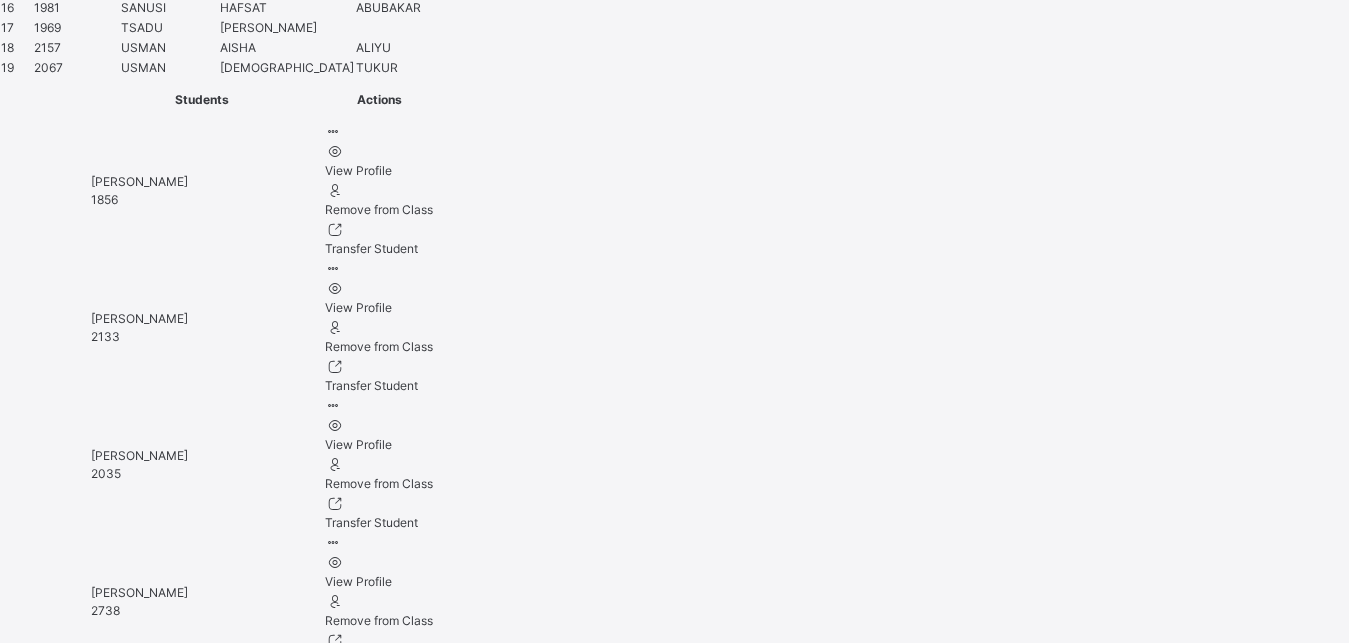 click on "Save Comment" at bounding box center (1306, 5927) 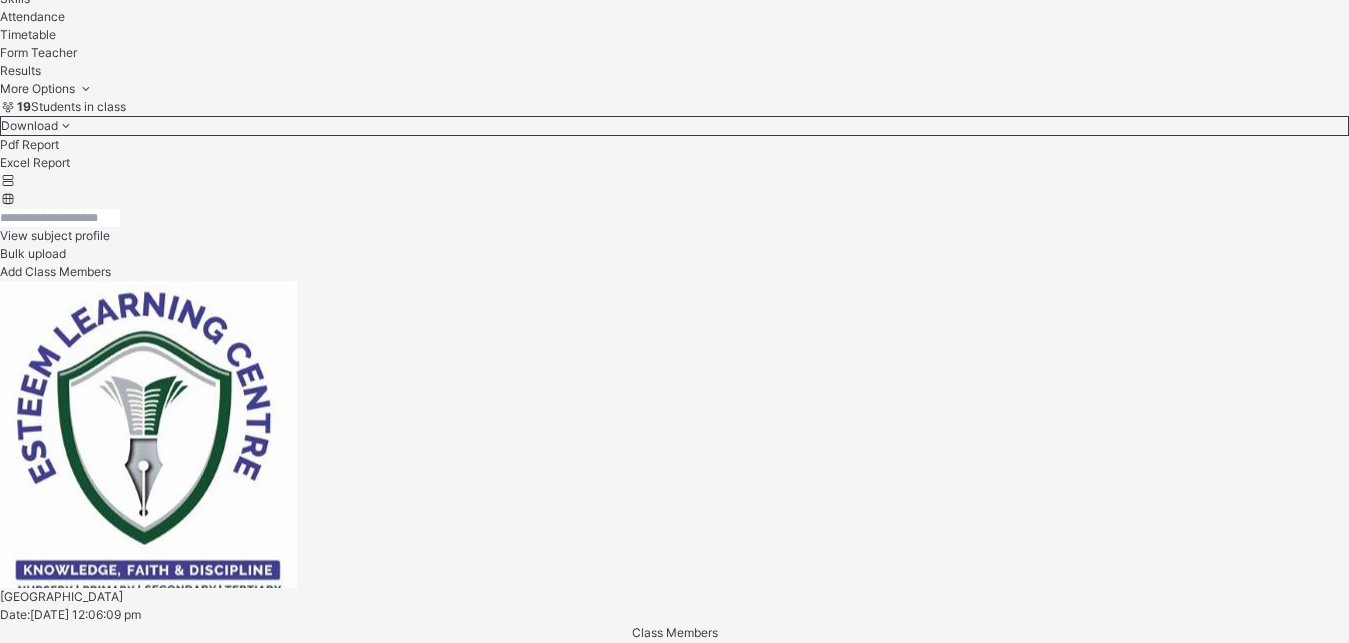 scroll, scrollTop: 627, scrollLeft: 0, axis: vertical 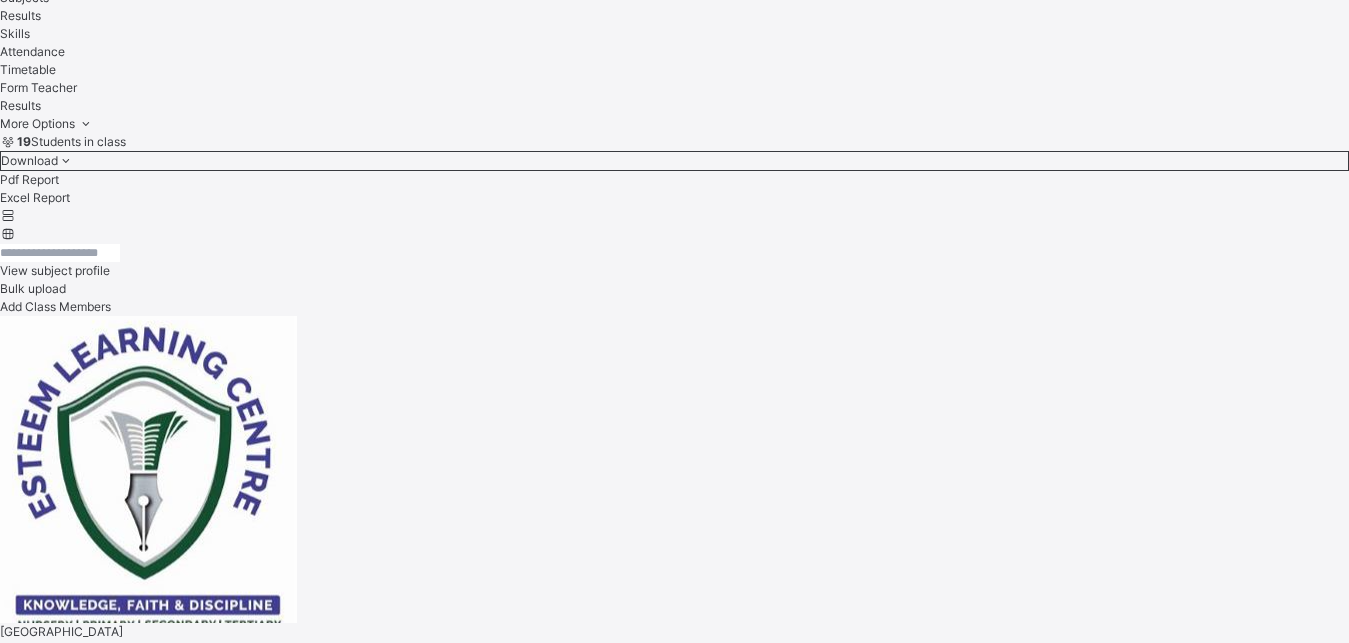 click on "[PERSON_NAME]" at bounding box center (674, 4734) 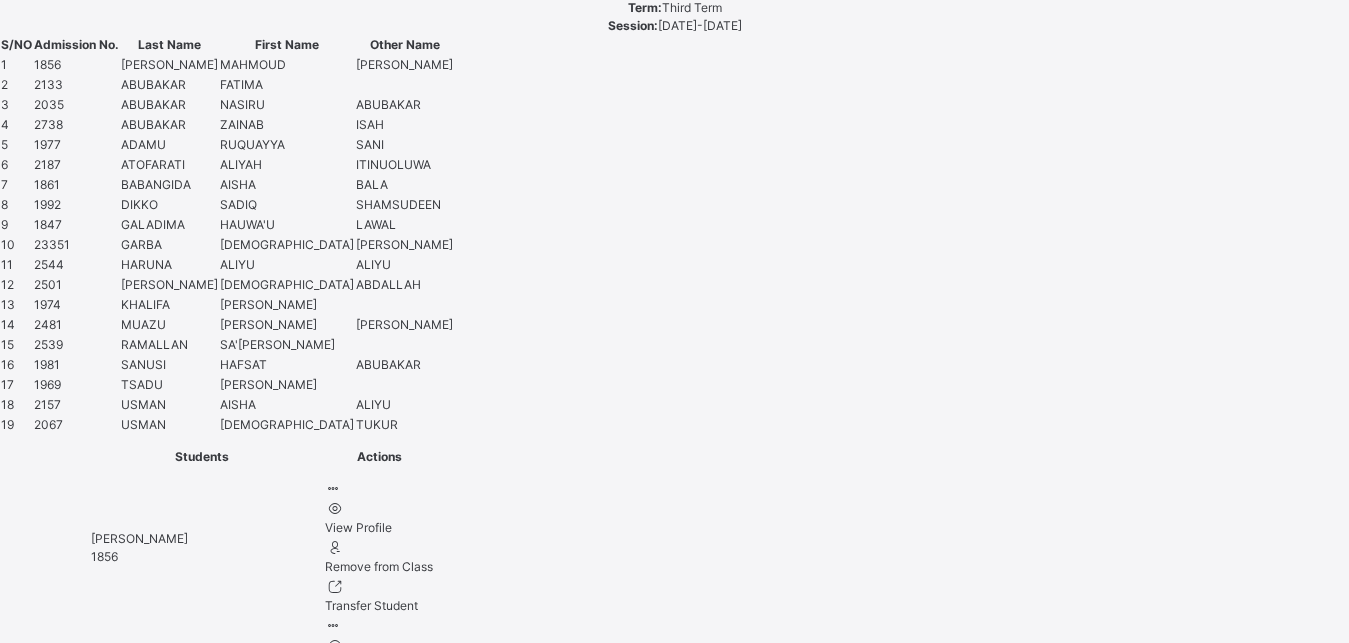 scroll, scrollTop: 1698, scrollLeft: 0, axis: vertical 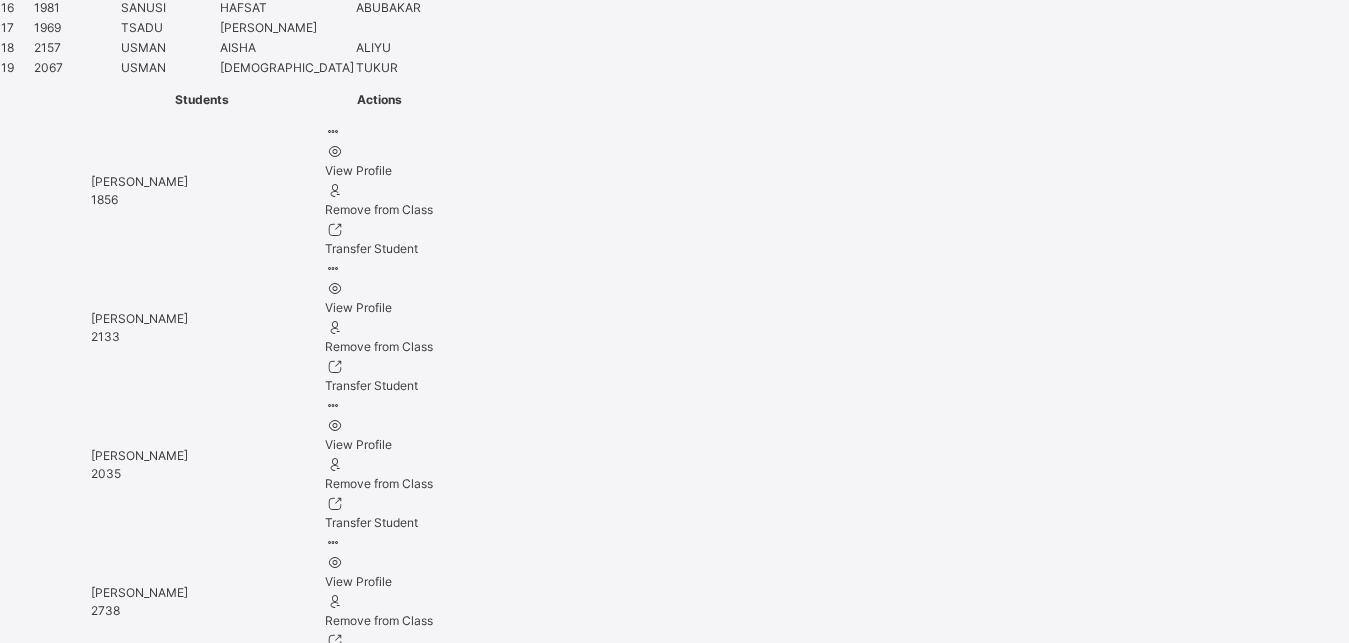 click at bounding box center [67, 5717] 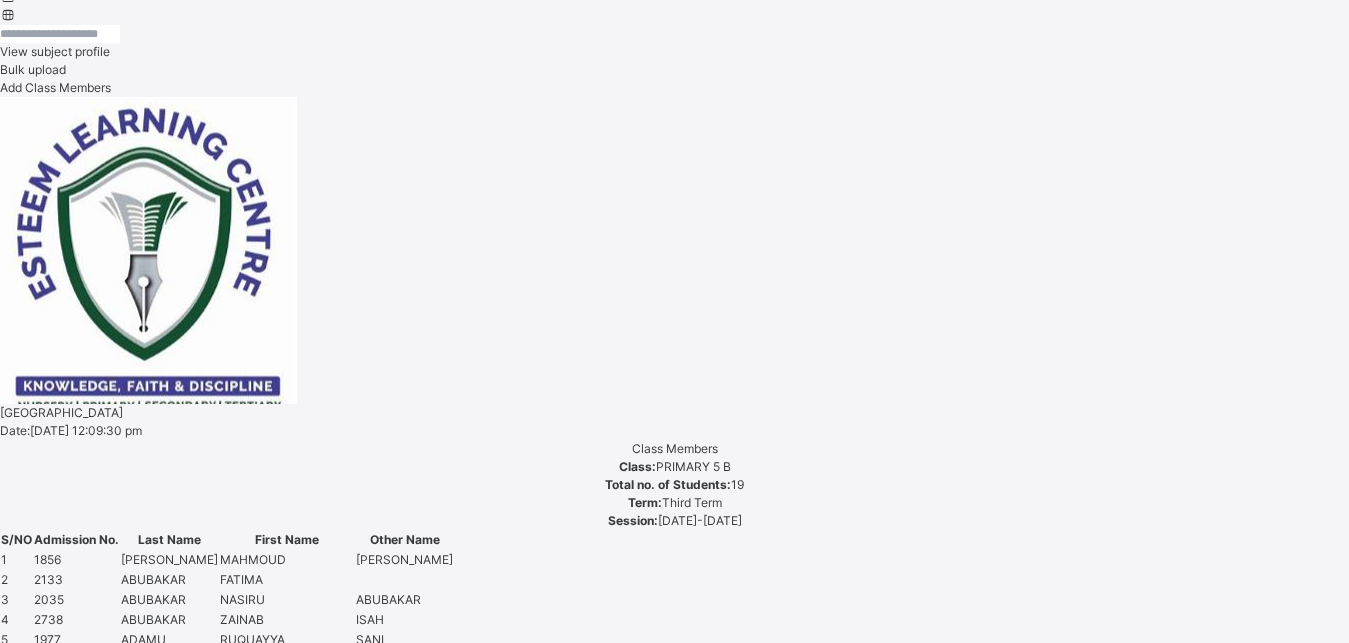 scroll, scrollTop: 729, scrollLeft: 11, axis: both 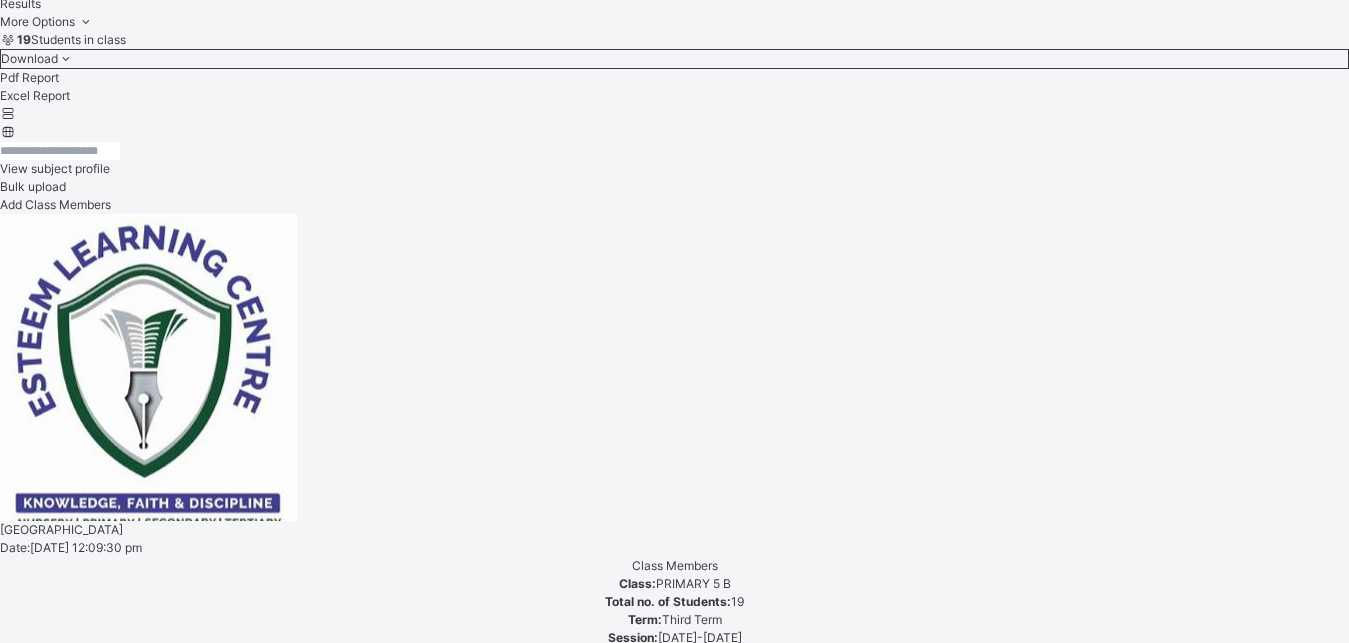 click on "ADAMU RUQUAYYA SANI" at bounding box center [674, 4698] 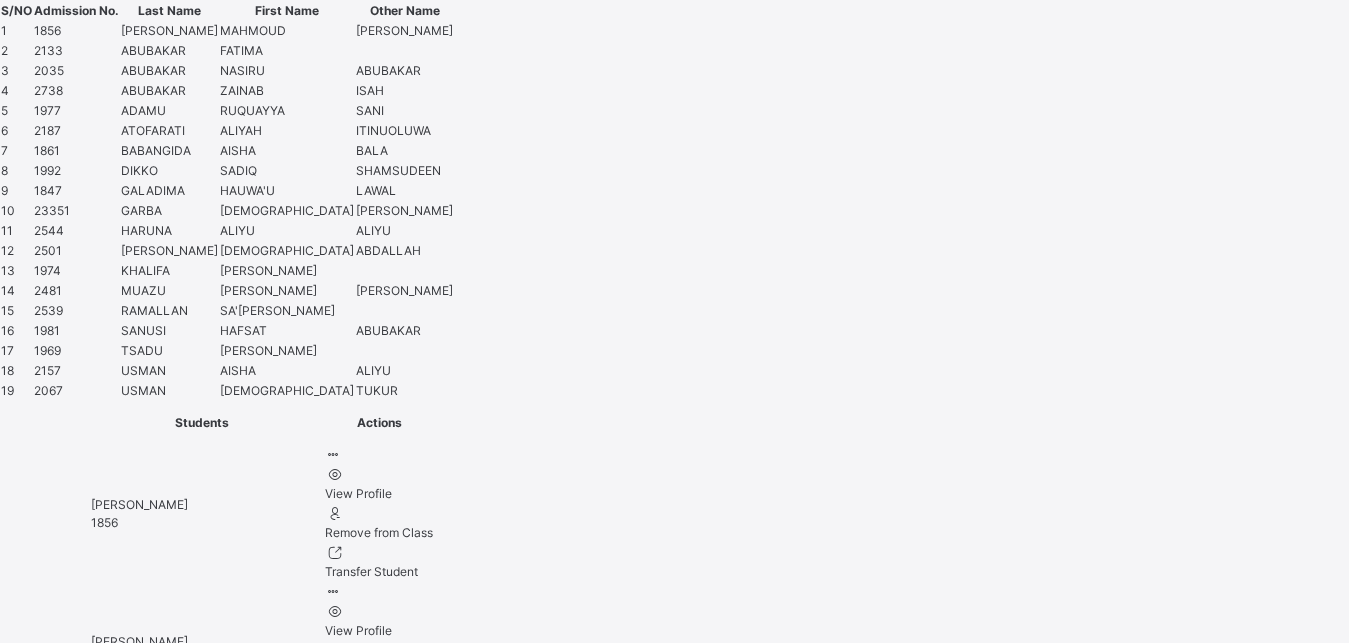 scroll, scrollTop: 1386, scrollLeft: 11, axis: both 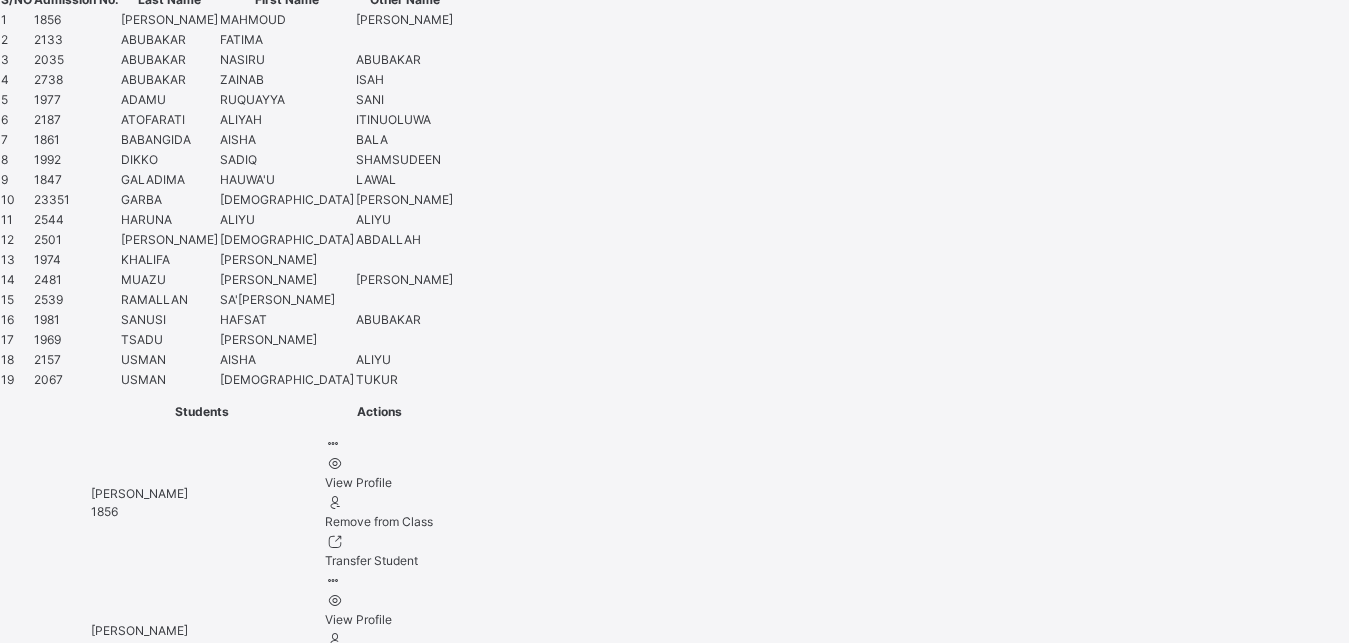 click at bounding box center (67, 6029) 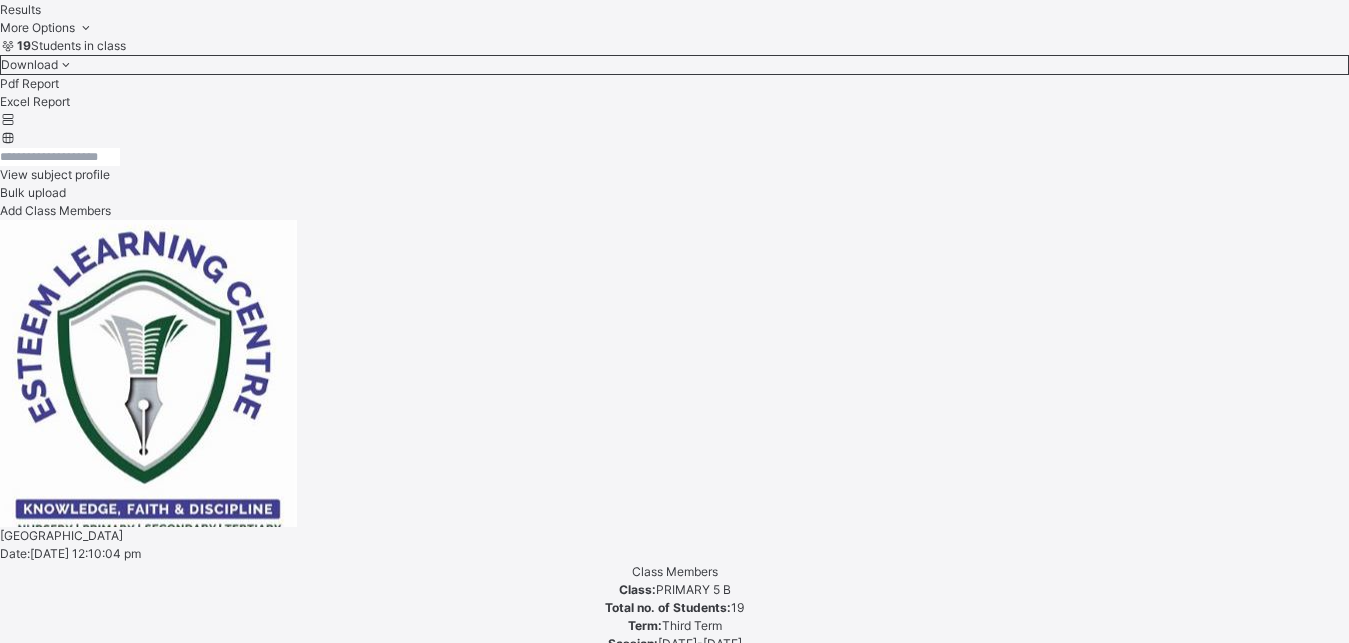 scroll, scrollTop: 1578, scrollLeft: 11, axis: both 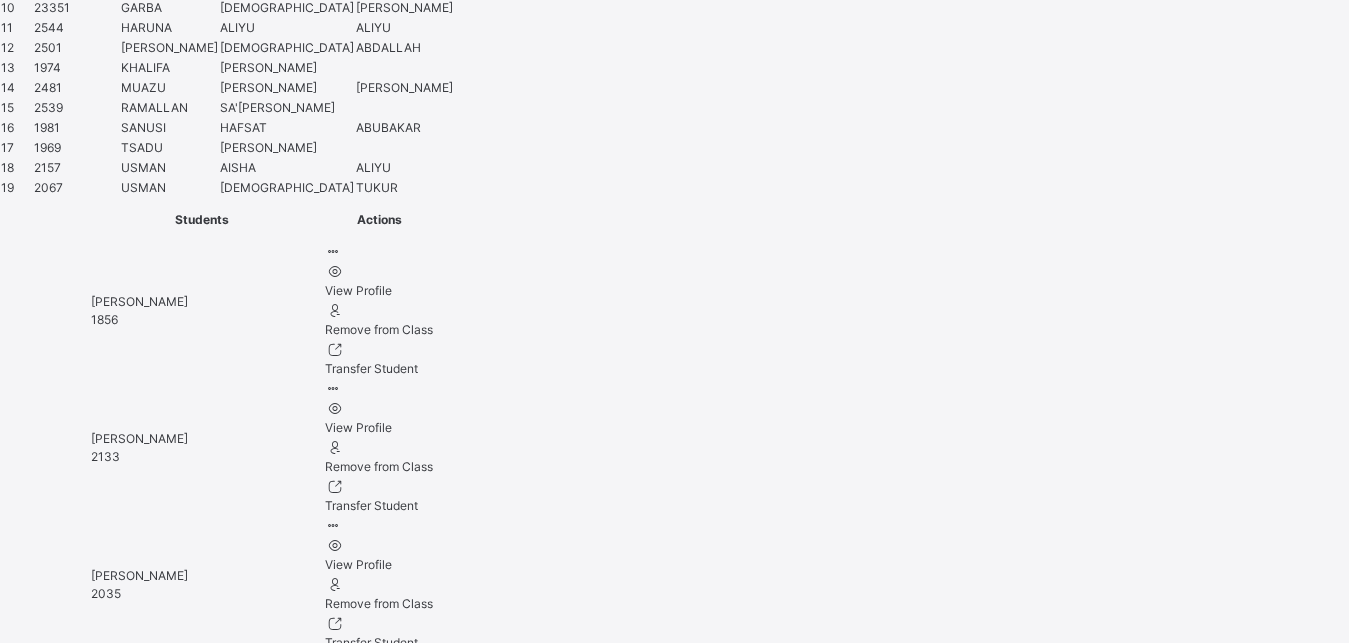 type on "**********" 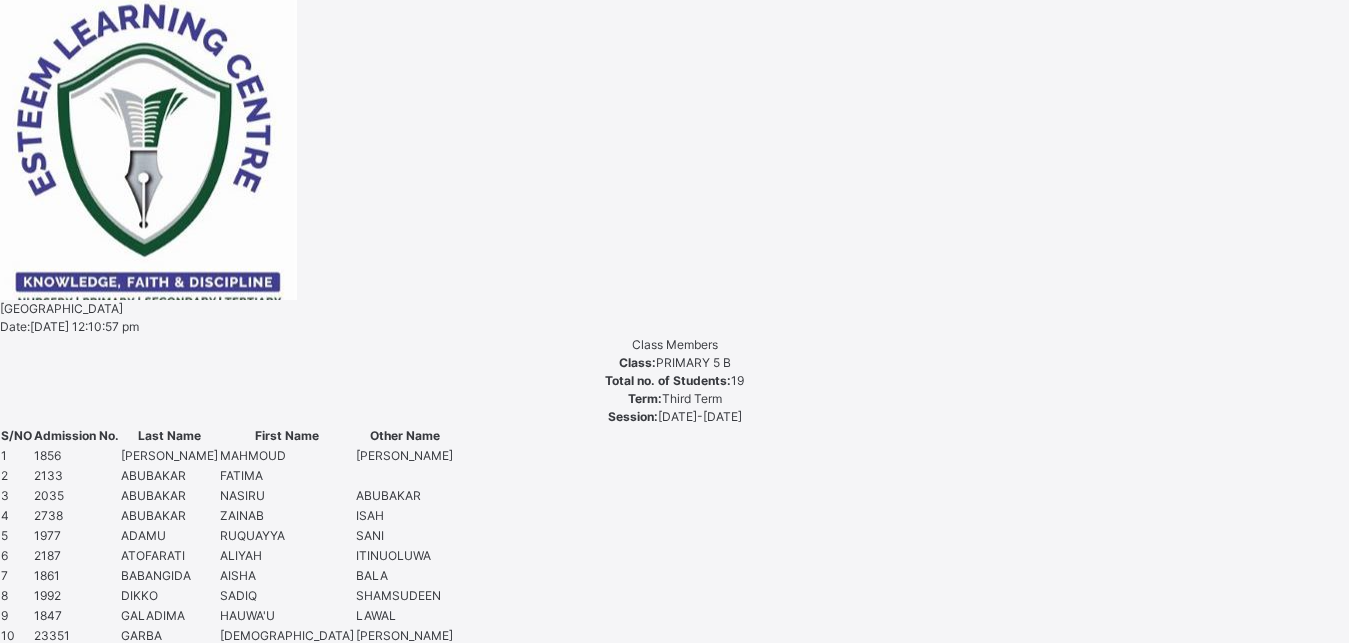scroll, scrollTop: 466, scrollLeft: 11, axis: both 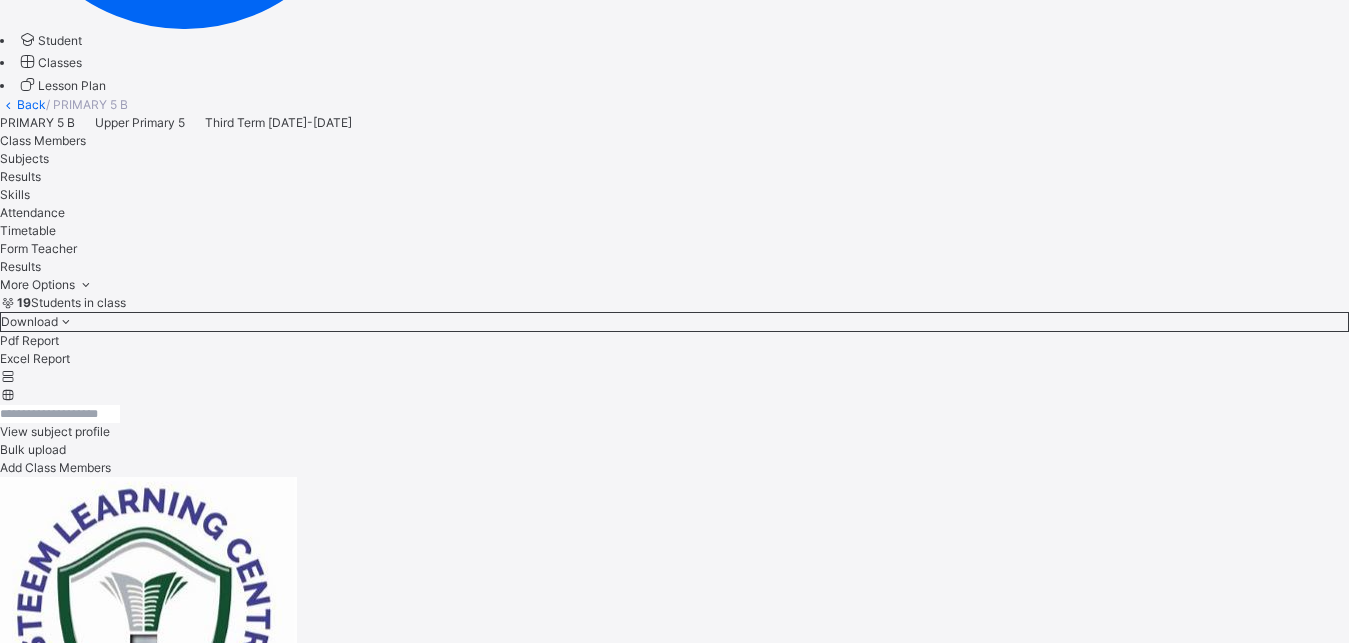click on "ATOFARATI ALIYAH ITINUOLUWA" at bounding box center [674, 5027] 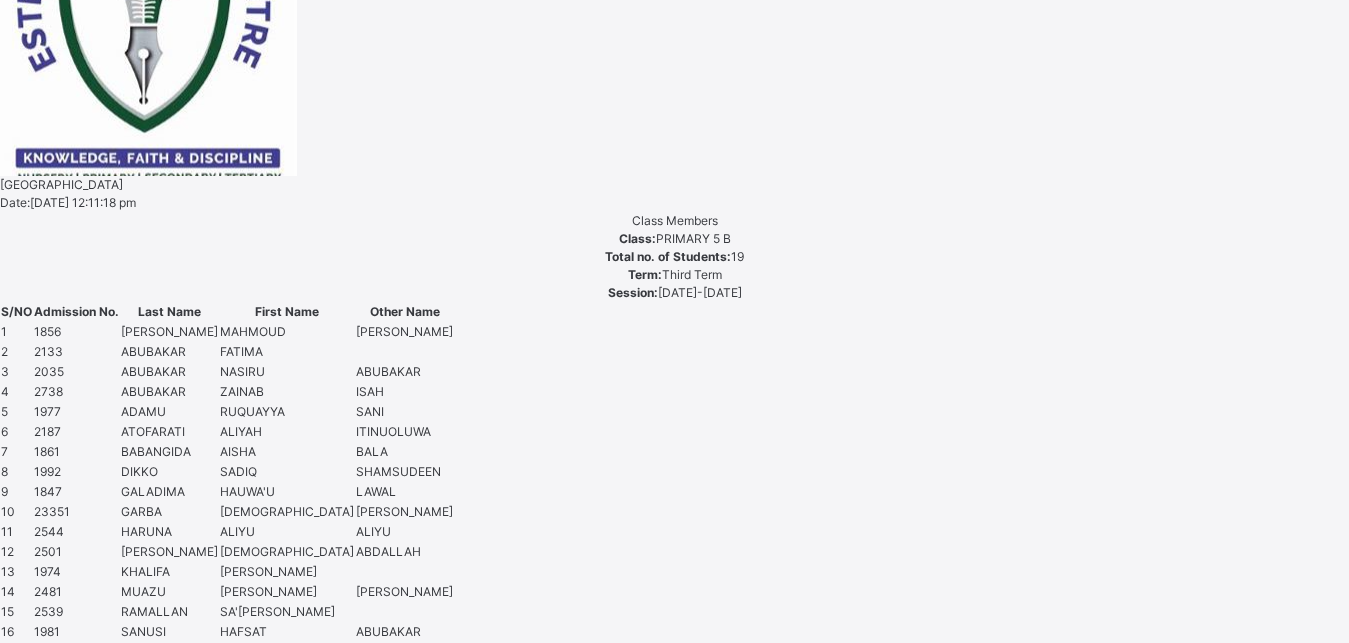 scroll, scrollTop: 1078, scrollLeft: 11, axis: both 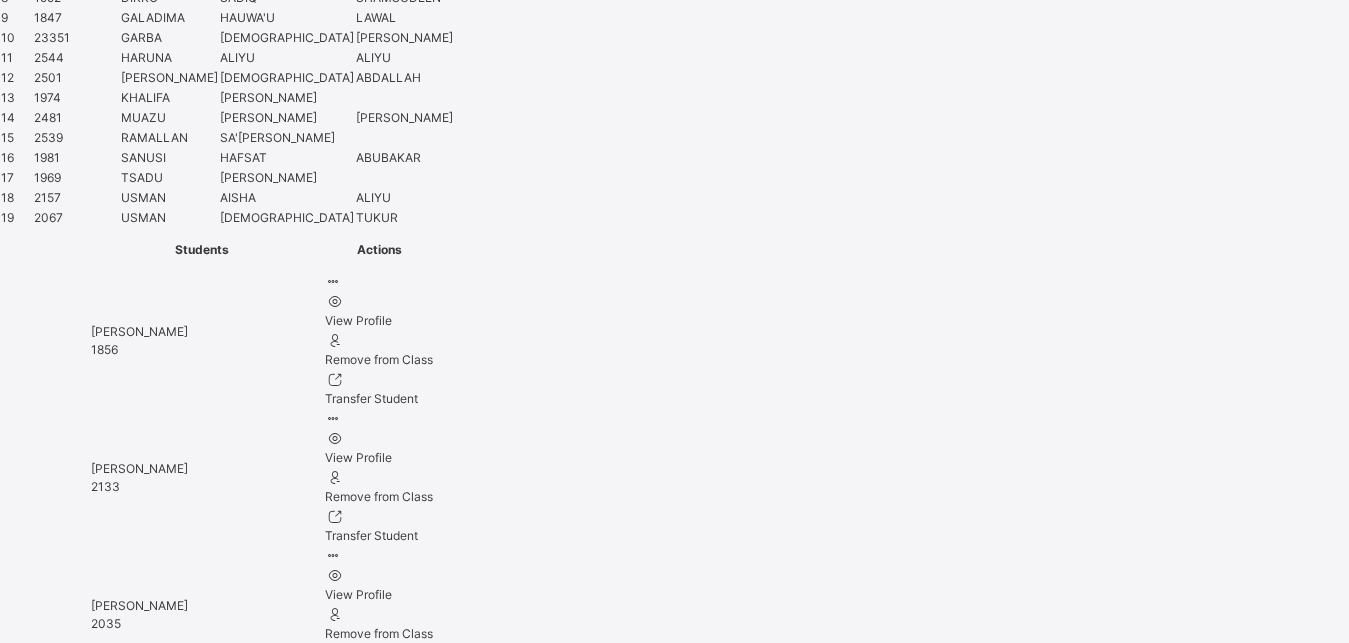 click on "**********" at bounding box center (208, 5924) 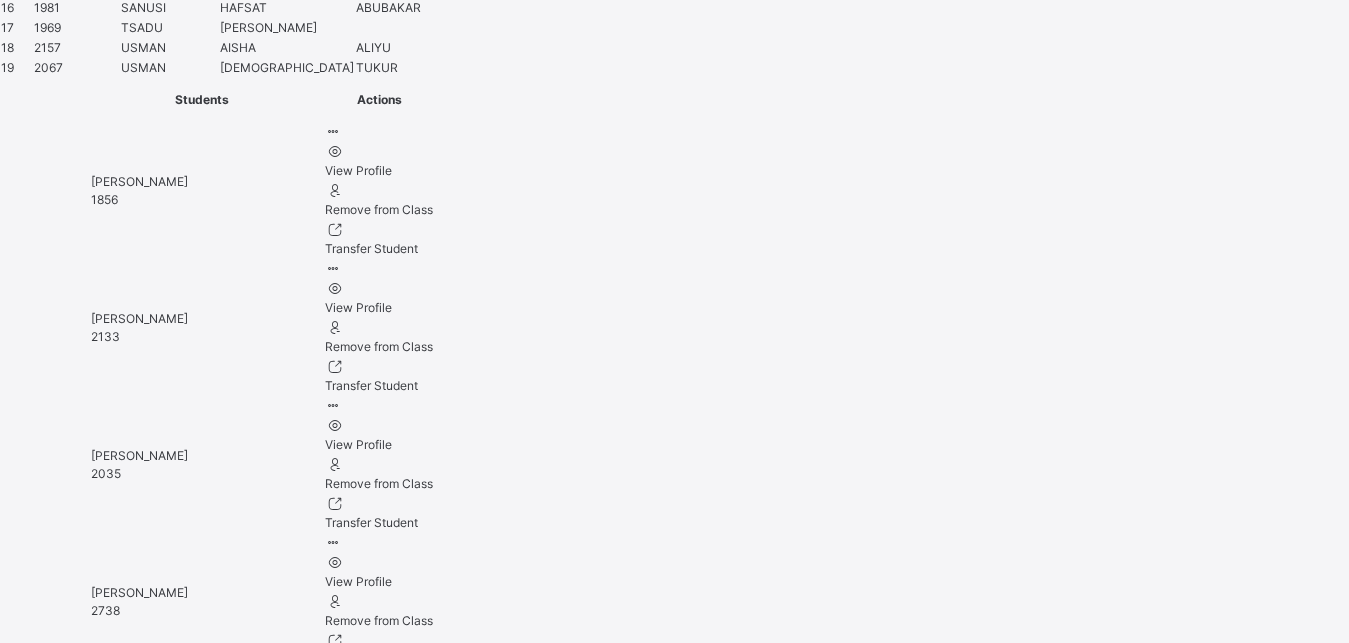 type on "**********" 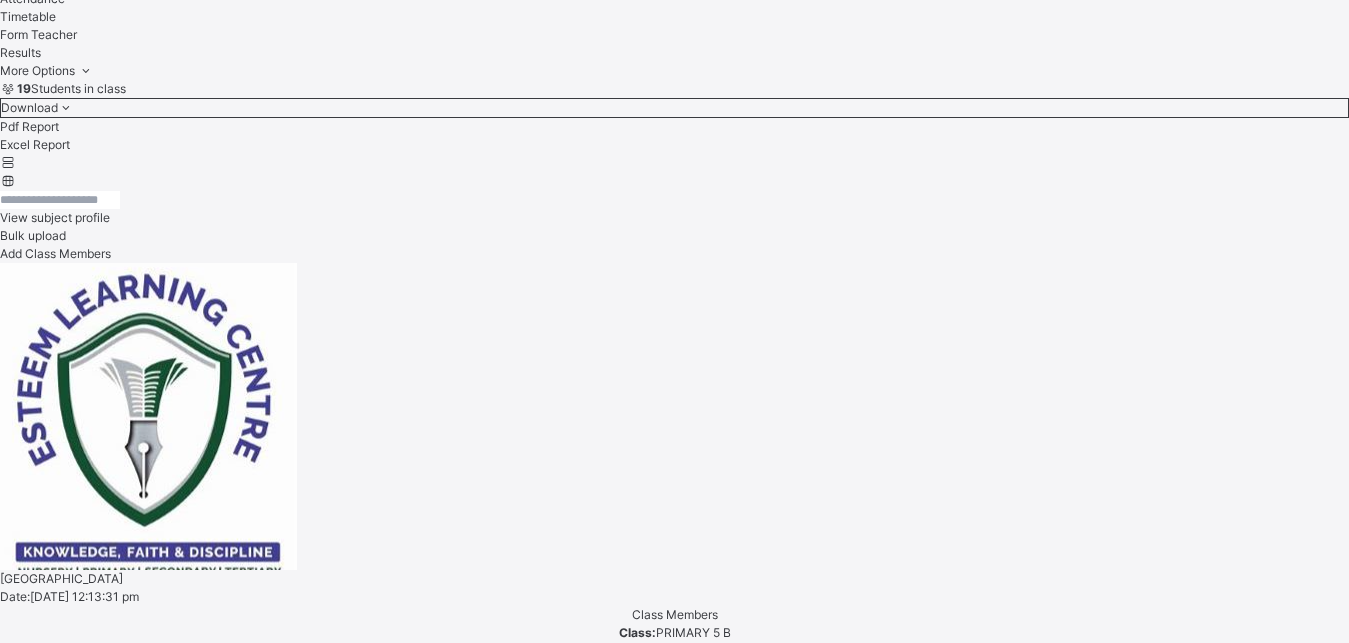 scroll, scrollTop: 627, scrollLeft: 11, axis: both 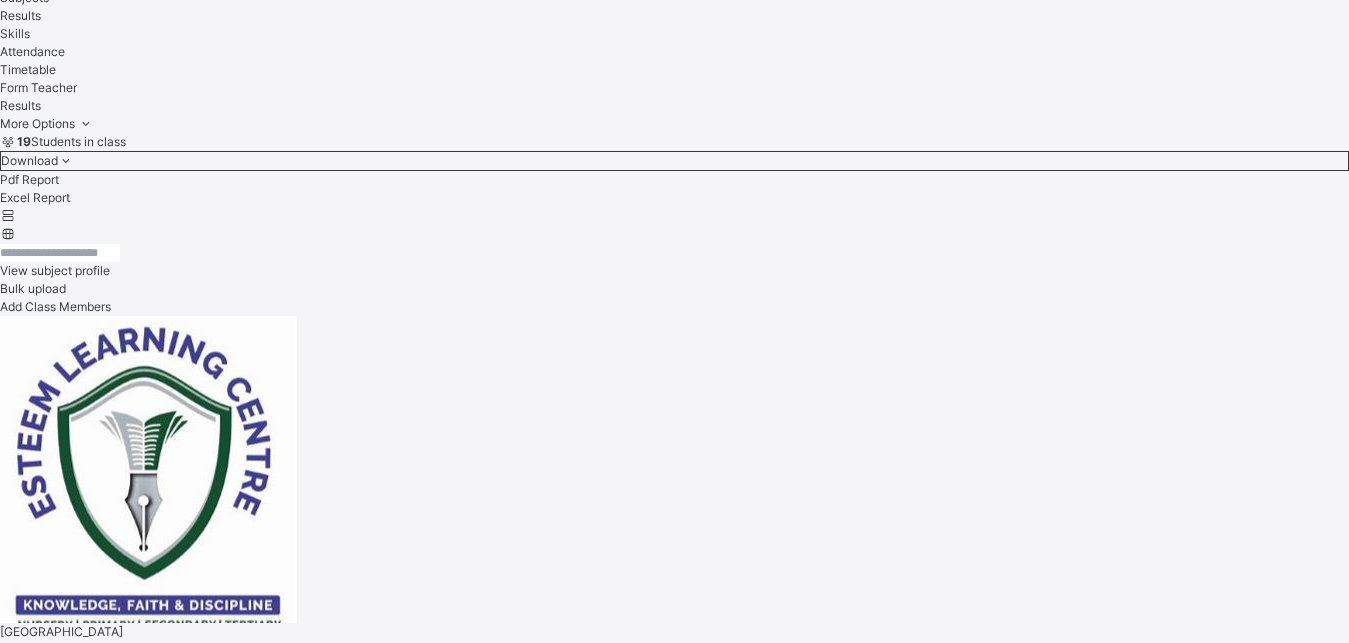 click on "BABANGIDA [PERSON_NAME]" at bounding box center (674, 4932) 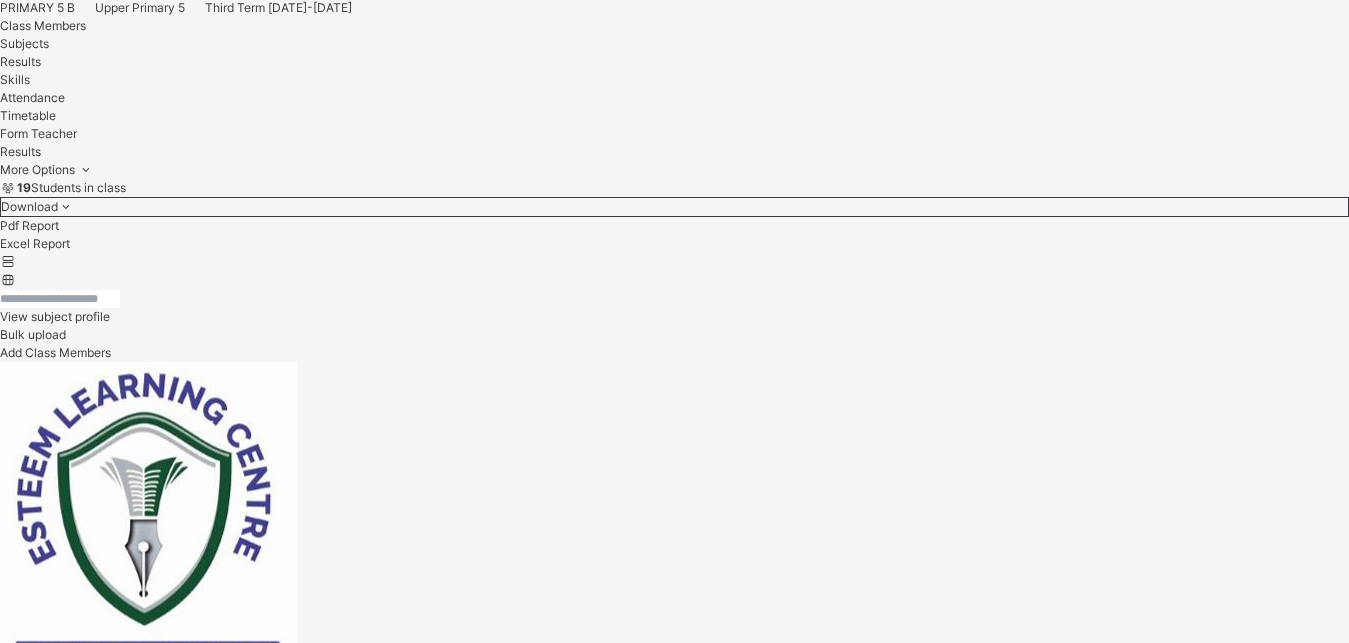 scroll, scrollTop: 270, scrollLeft: 0, axis: vertical 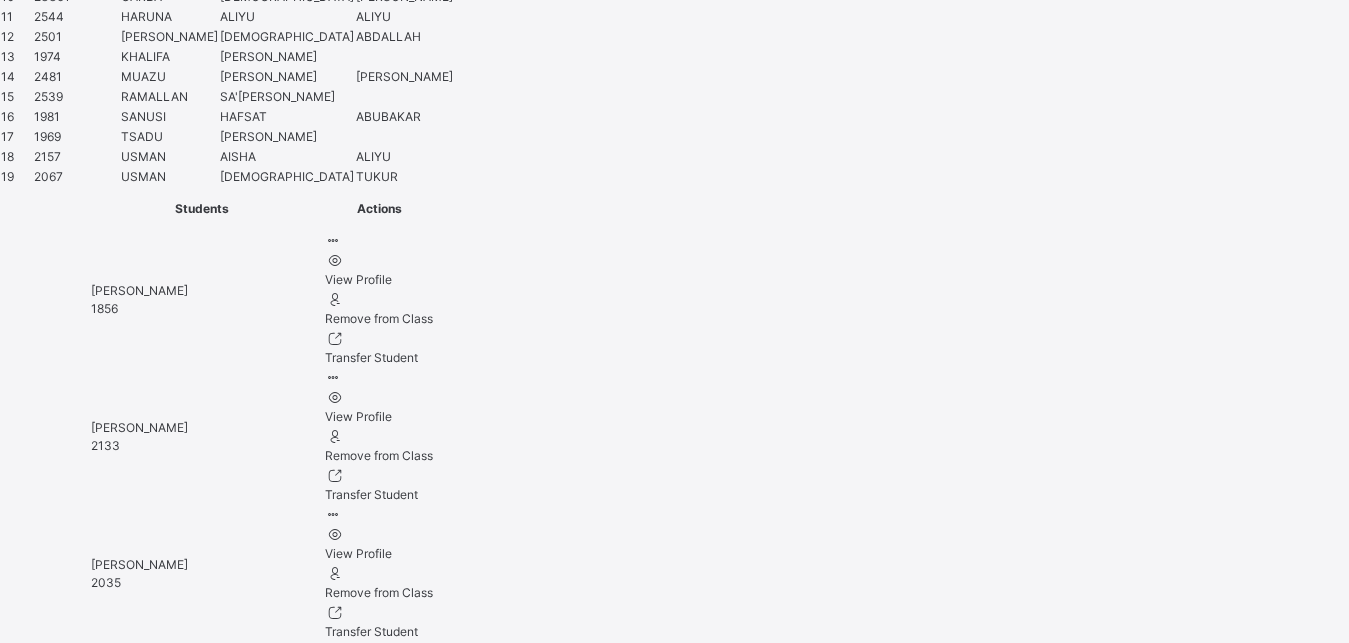 click at bounding box center [67, 5826] 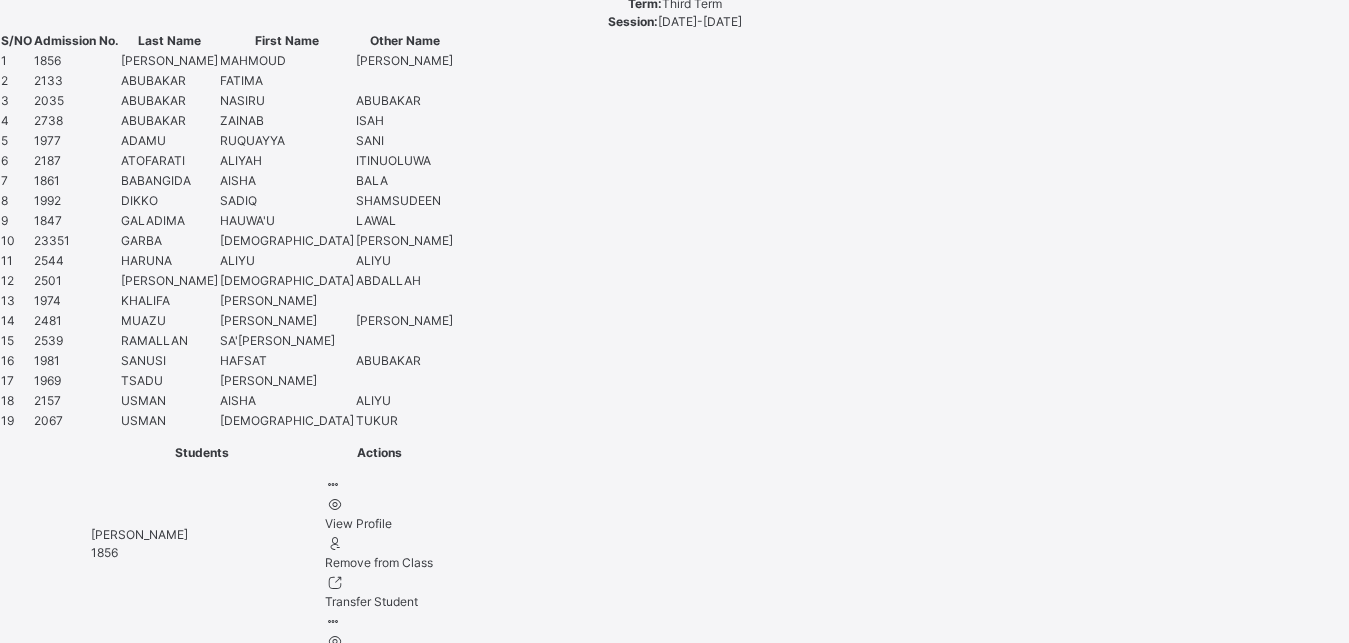 scroll, scrollTop: 1283, scrollLeft: 11, axis: both 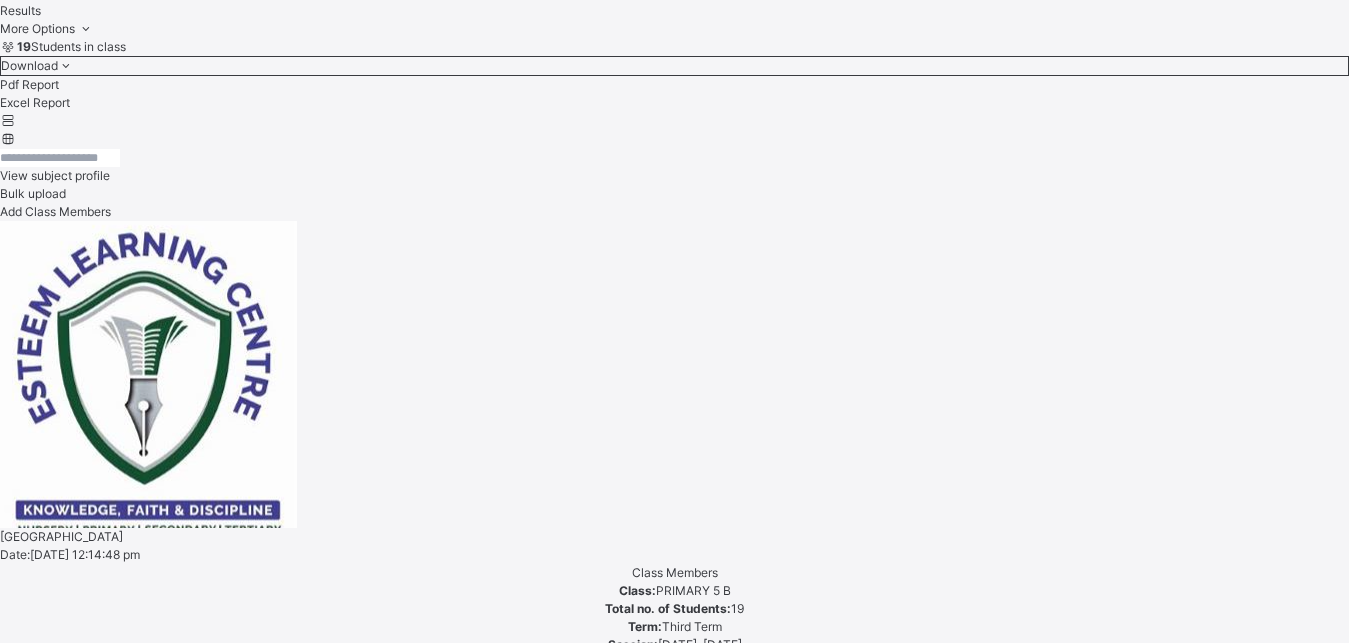 click on "[PERSON_NAME]" at bounding box center (674, 4903) 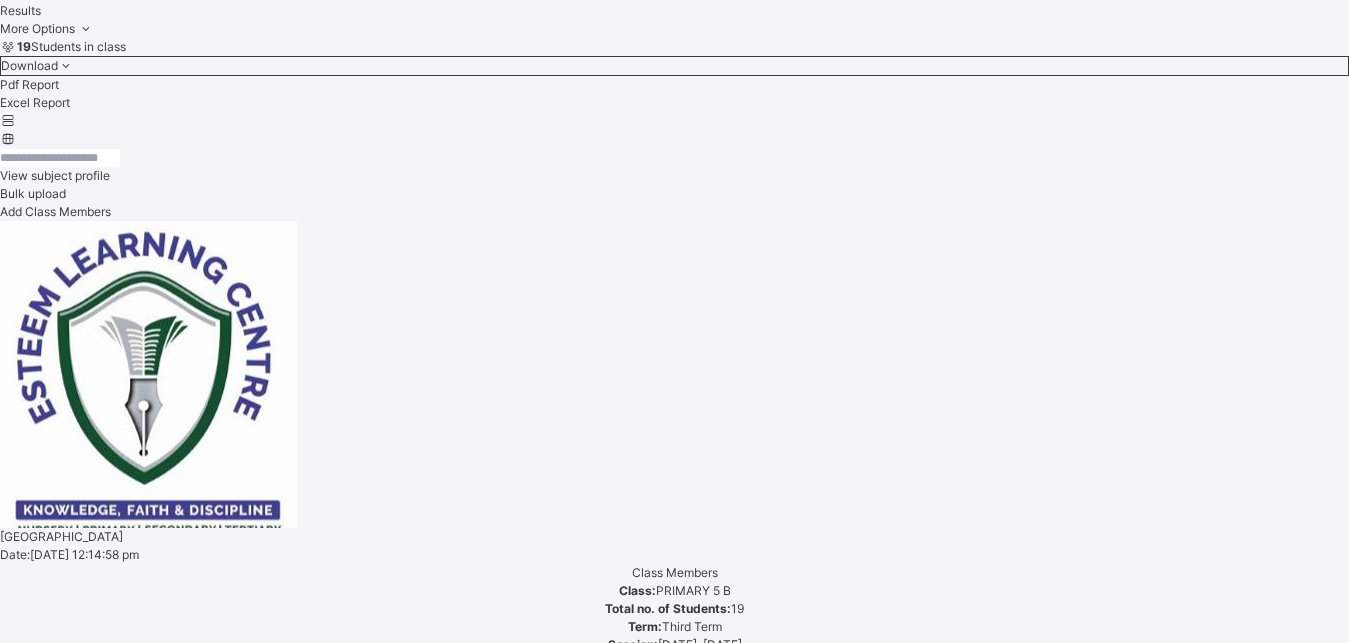 scroll, scrollTop: 581, scrollLeft: 11, axis: both 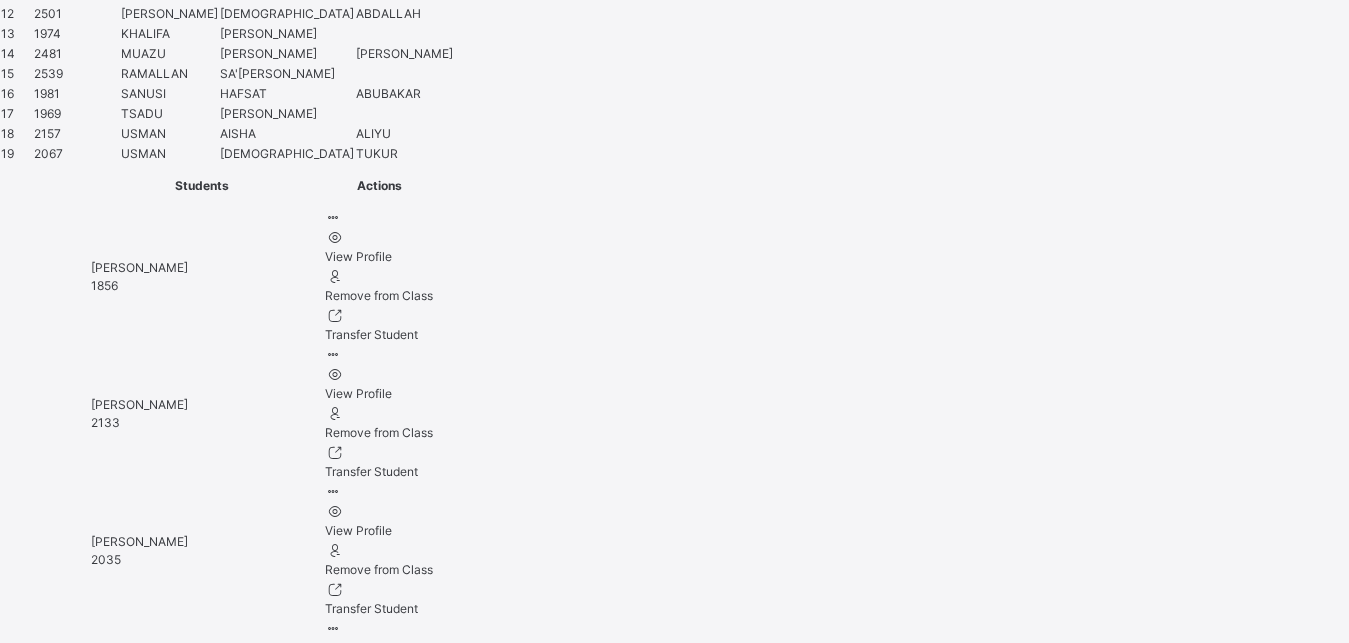 click at bounding box center [67, 5803] 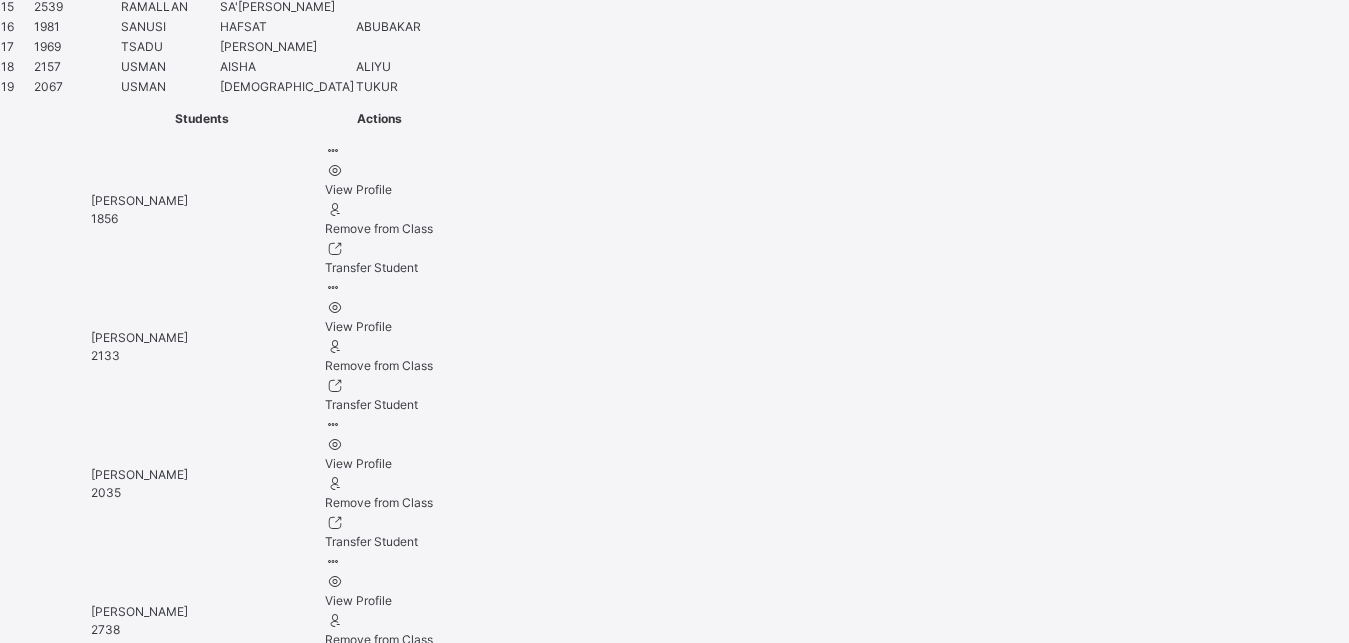 scroll, scrollTop: 1698, scrollLeft: 11, axis: both 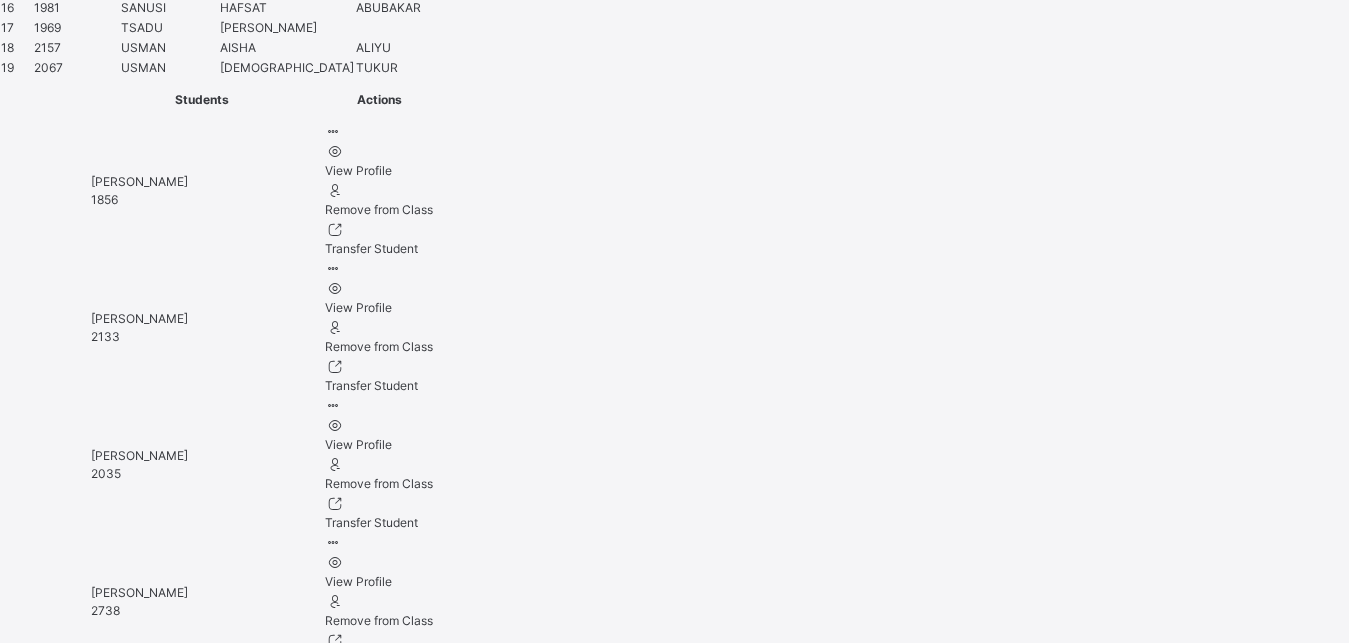 type on "**********" 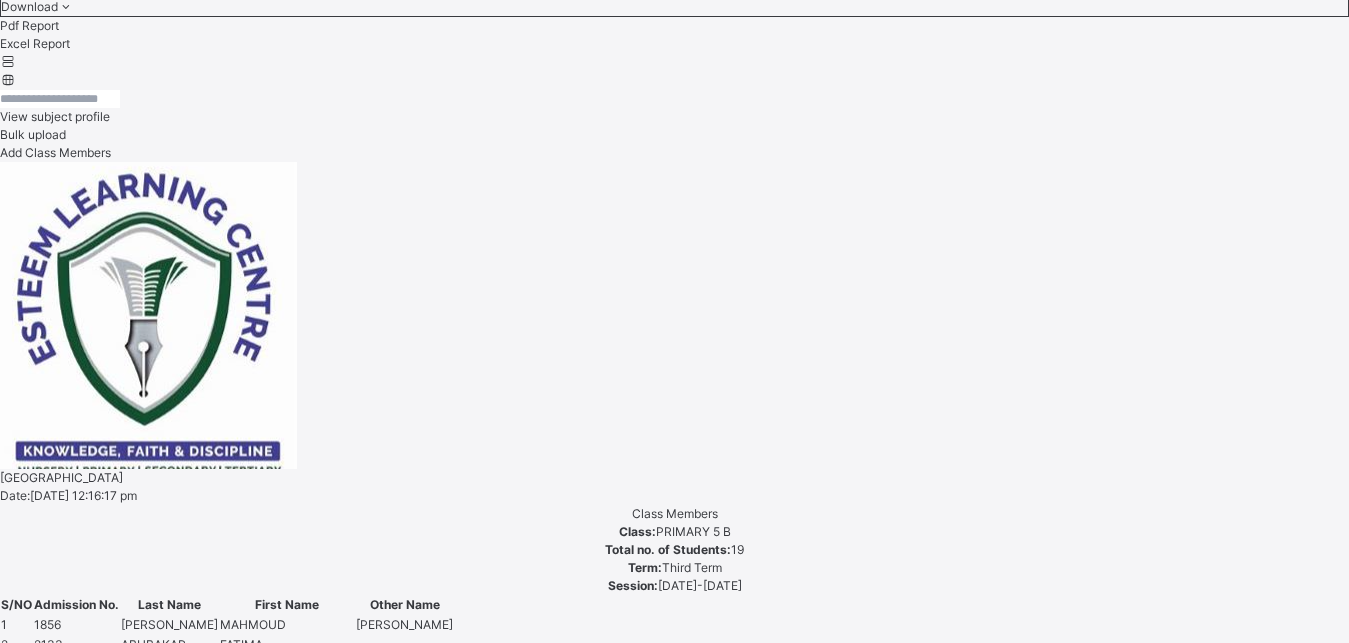 scroll, scrollTop: 729, scrollLeft: 11, axis: both 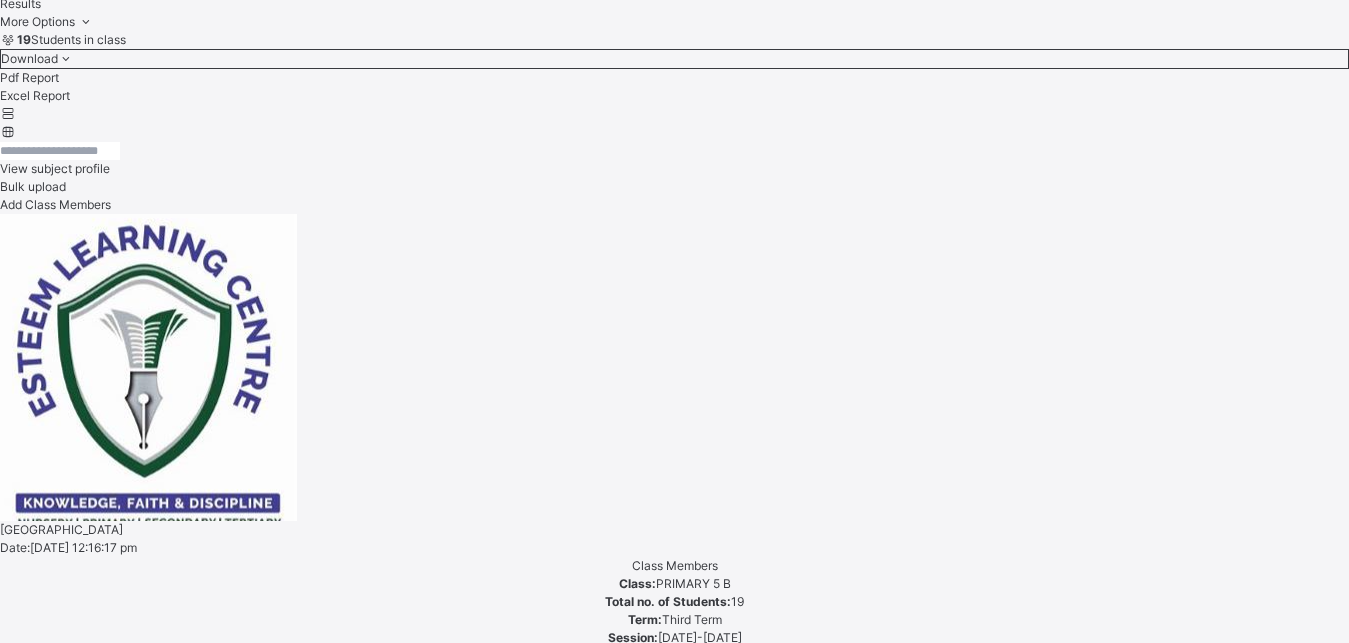 click on "[PERSON_NAME] LAWAL" at bounding box center (674, 4962) 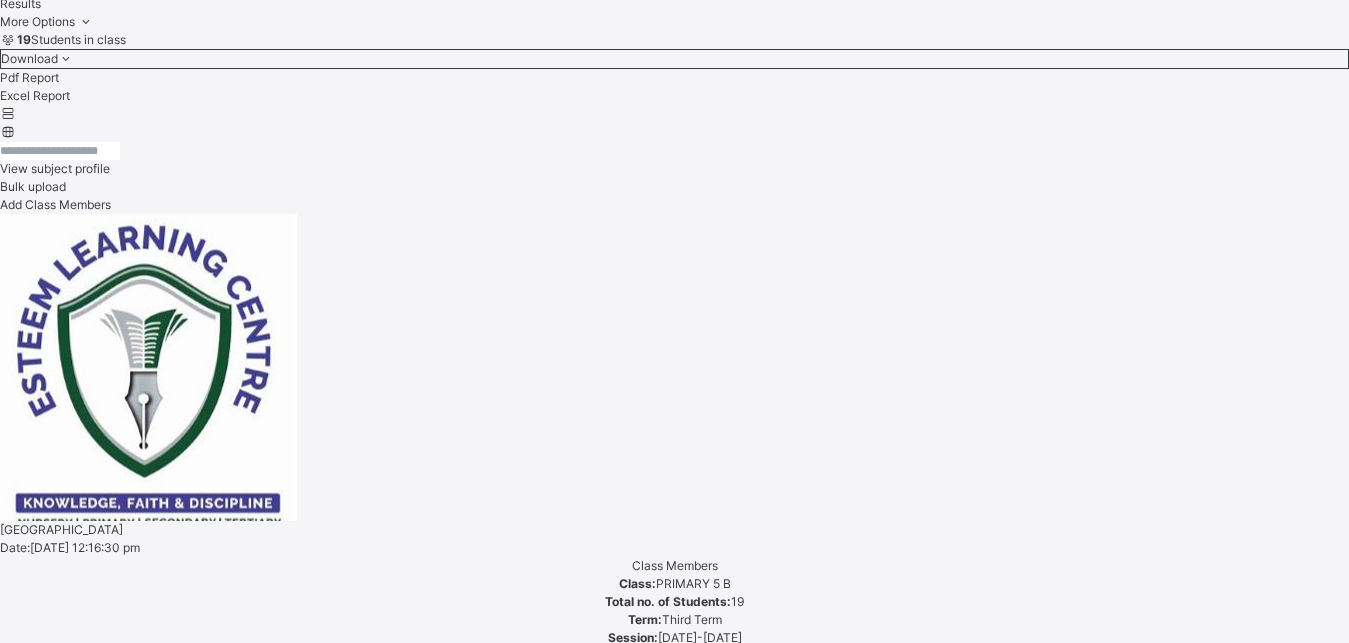 scroll, scrollTop: 581, scrollLeft: 11, axis: both 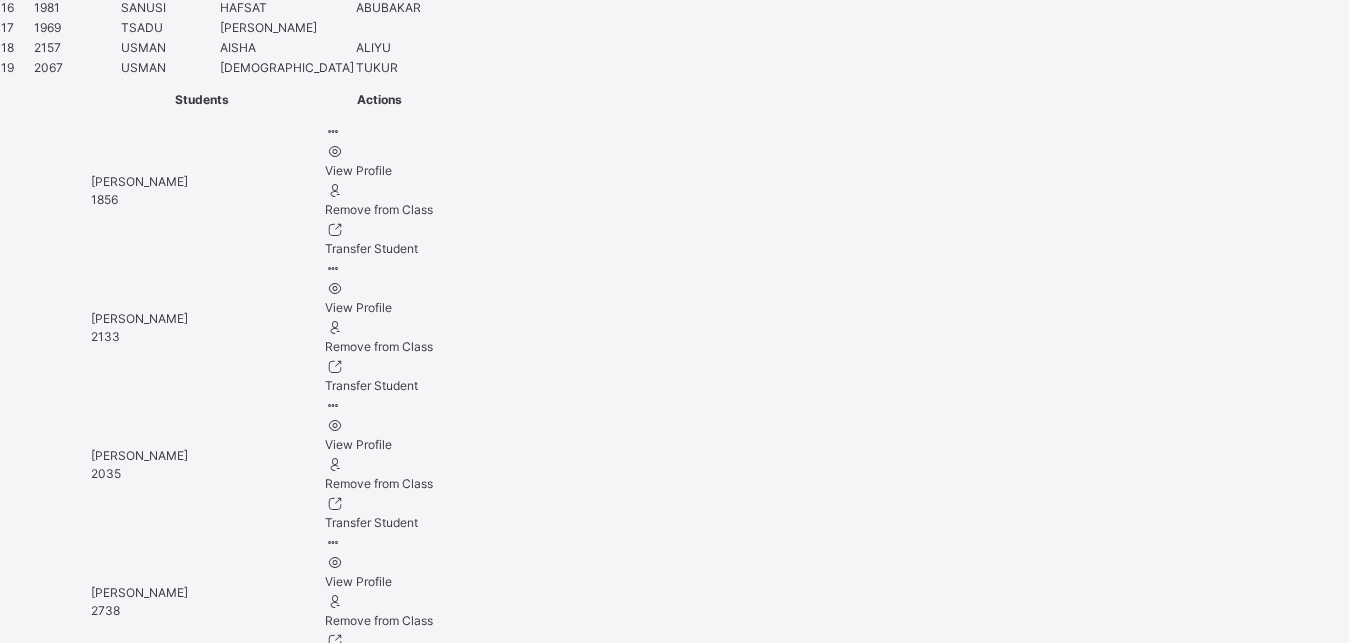click at bounding box center [67, 5717] 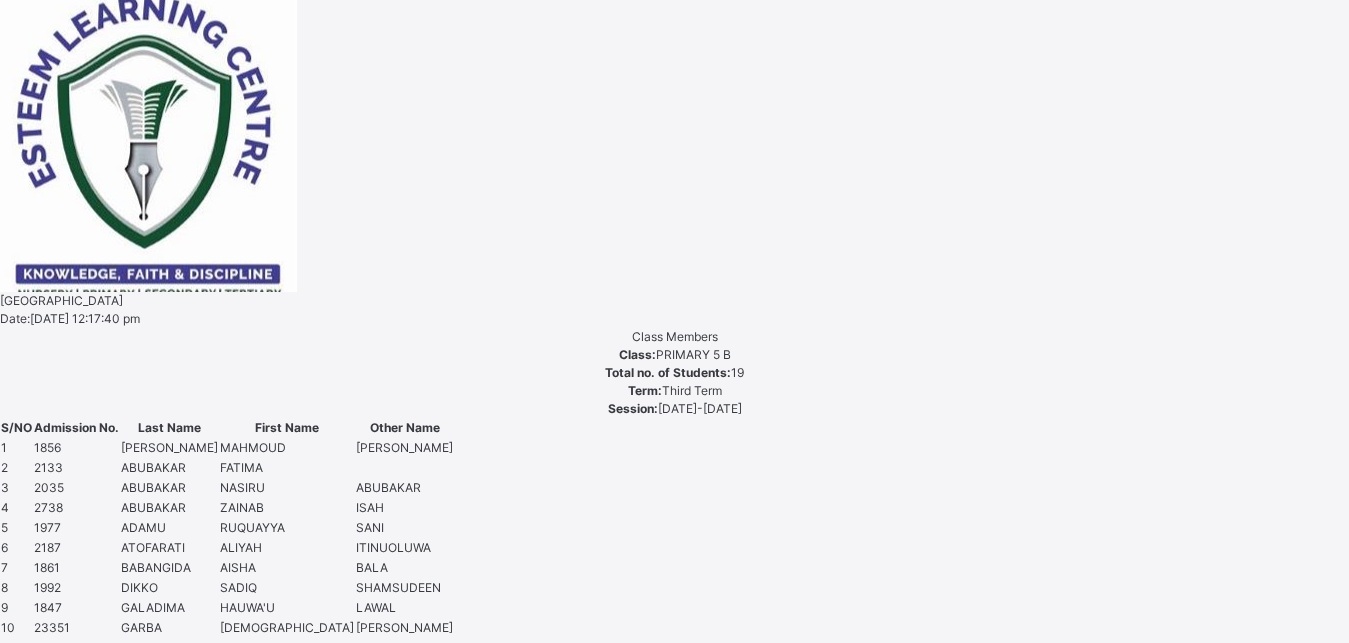 scroll, scrollTop: 943, scrollLeft: 11, axis: both 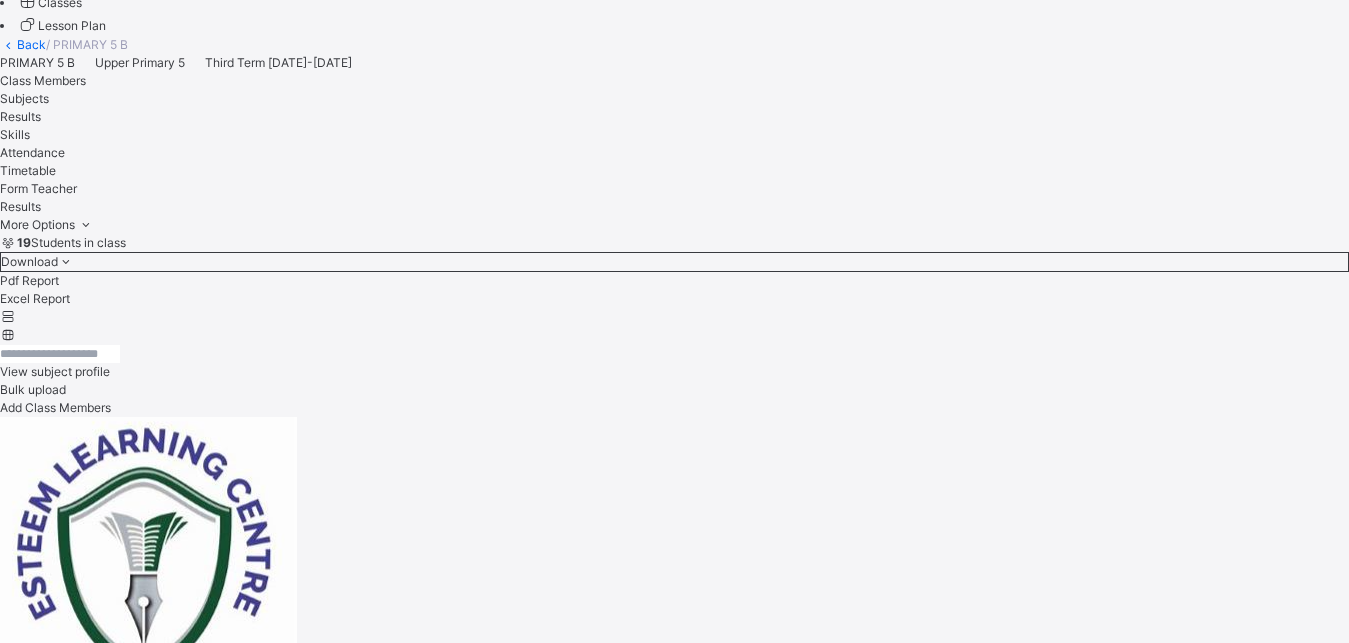 click on "GARBA [PERSON_NAME]" at bounding box center [674, 5231] 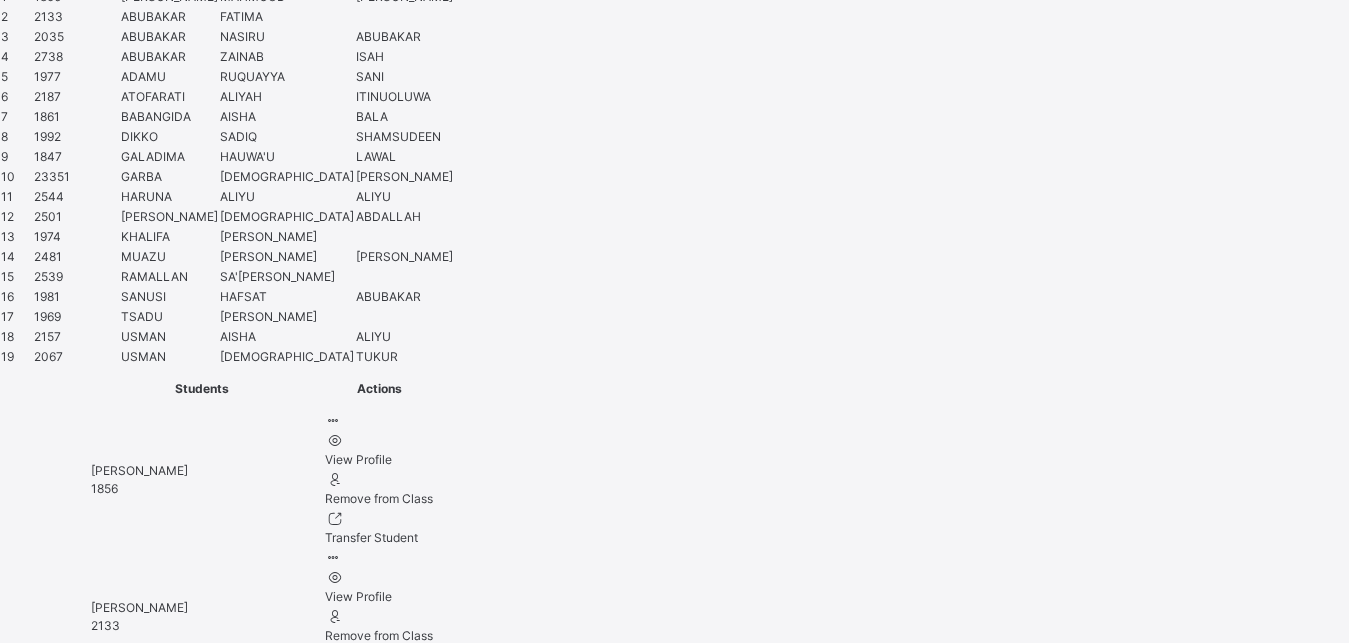 scroll, scrollTop: 1420, scrollLeft: 11, axis: both 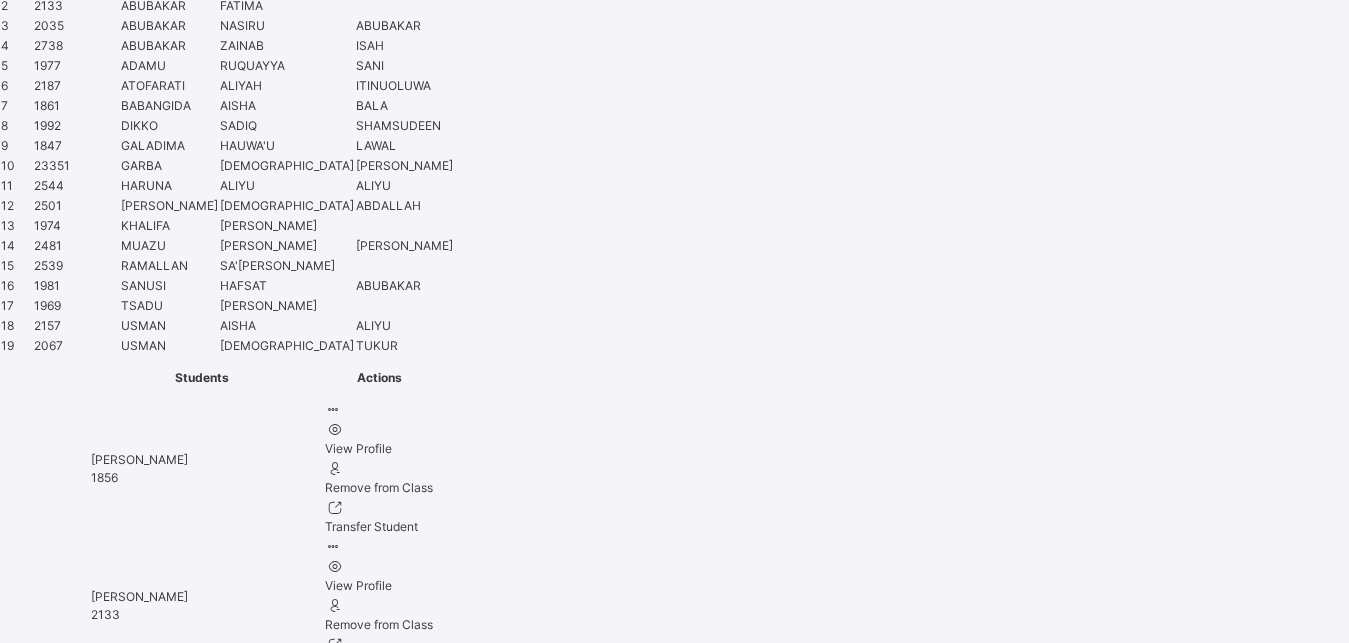 click at bounding box center (67, 5995) 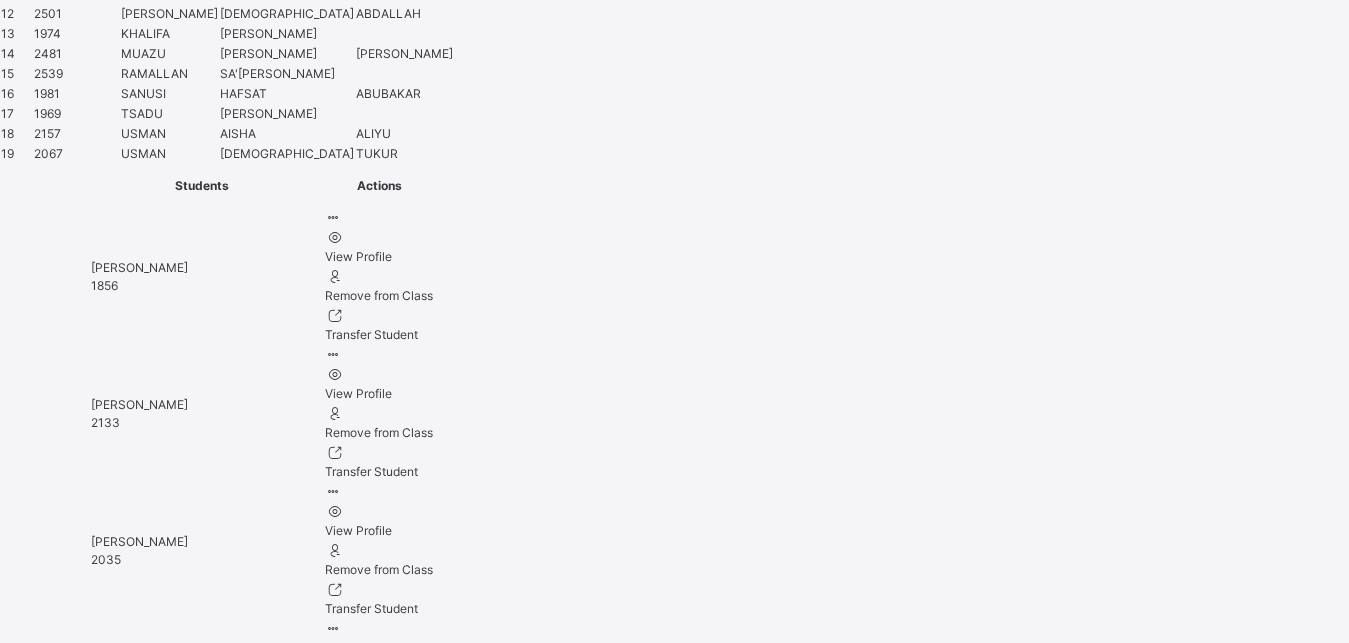 scroll, scrollTop: 1642, scrollLeft: 11, axis: both 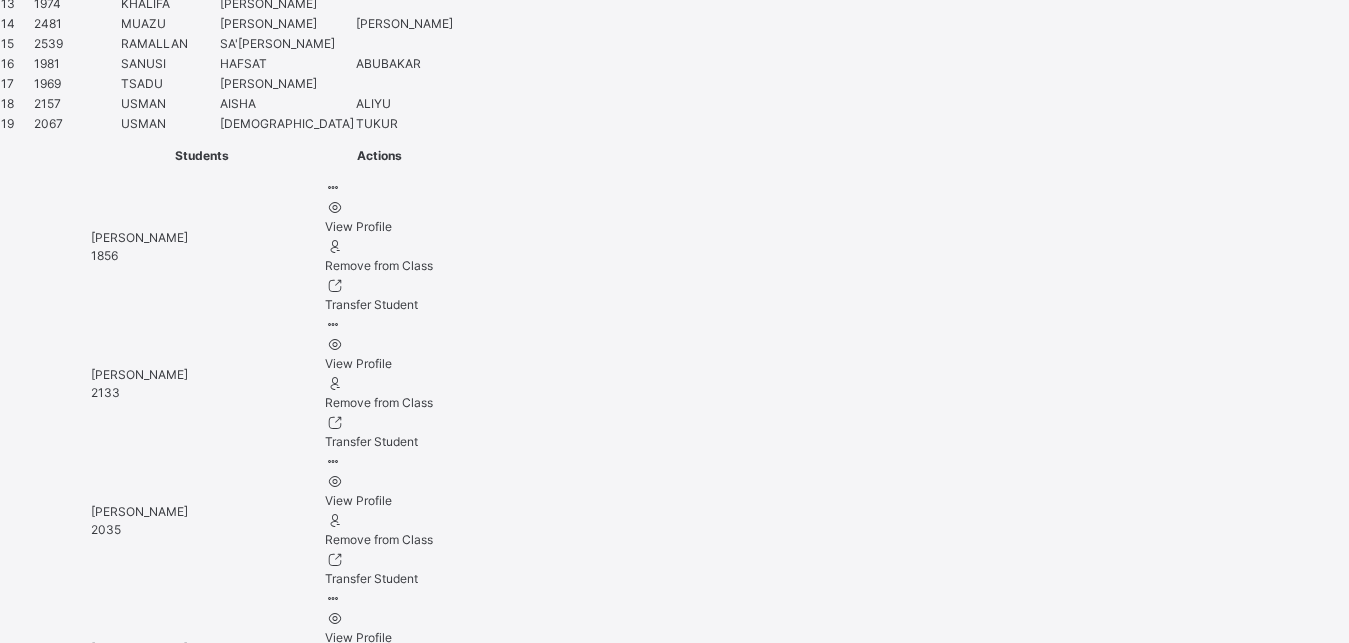 type on "**********" 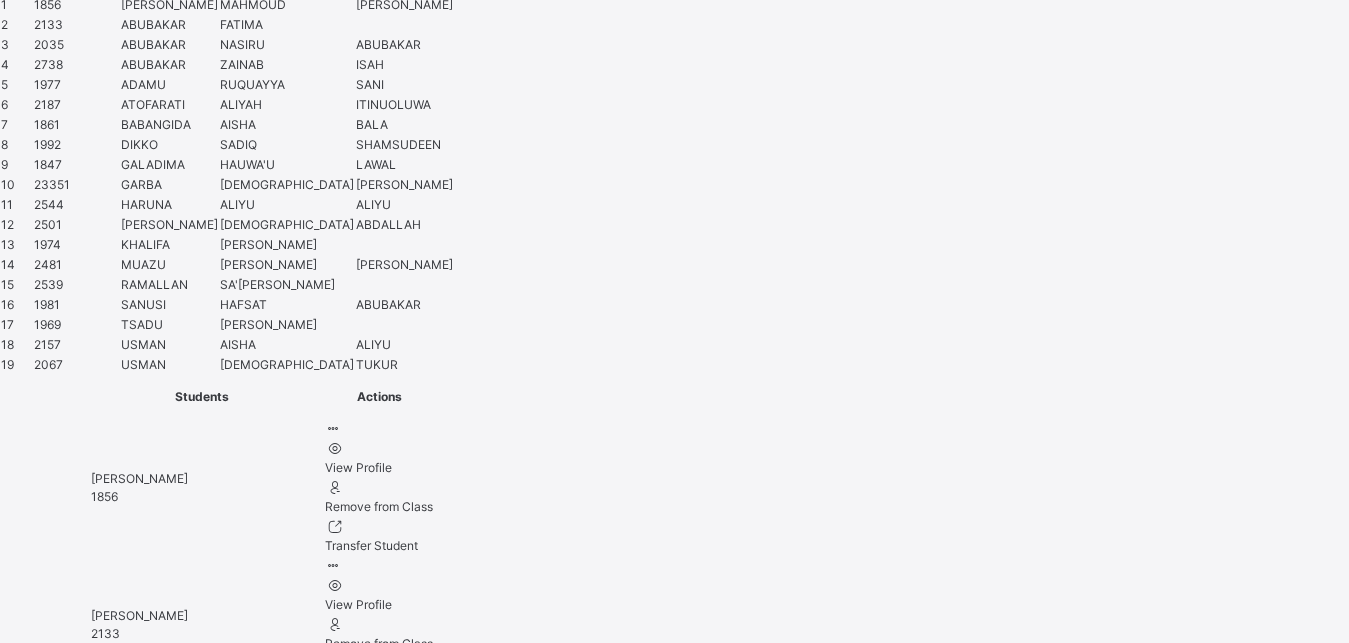 scroll, scrollTop: 932, scrollLeft: 11, axis: both 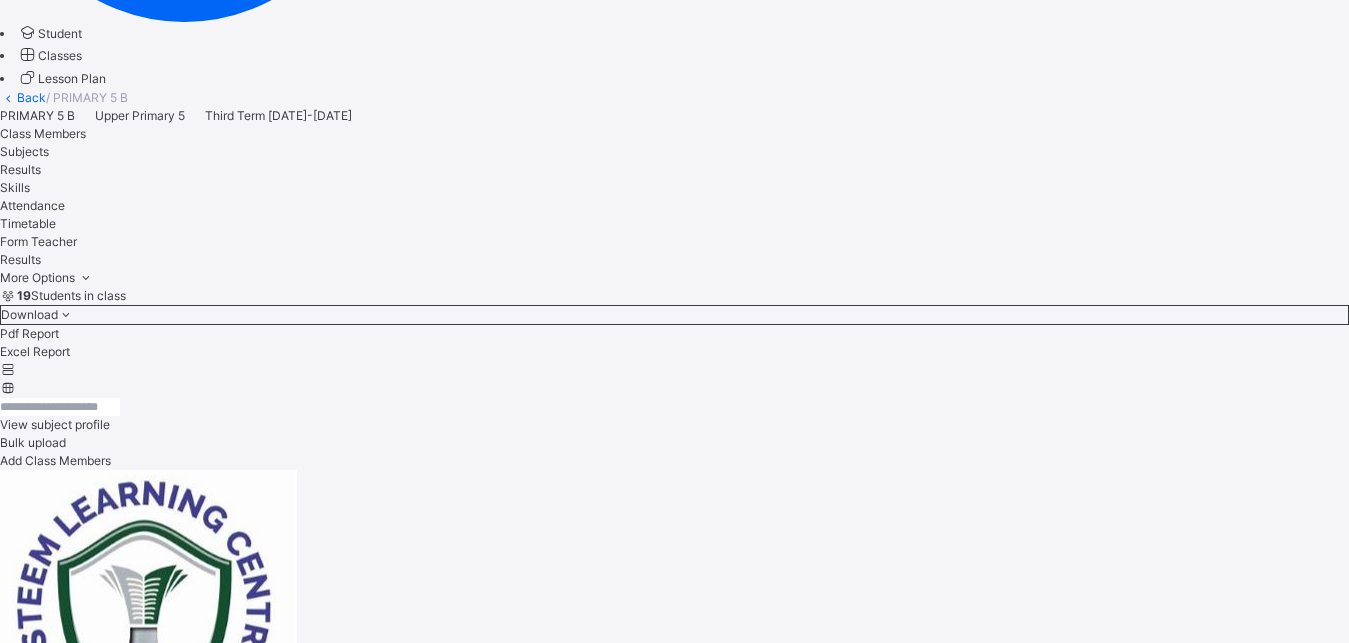click on "[PERSON_NAME]" at bounding box center (674, 5350) 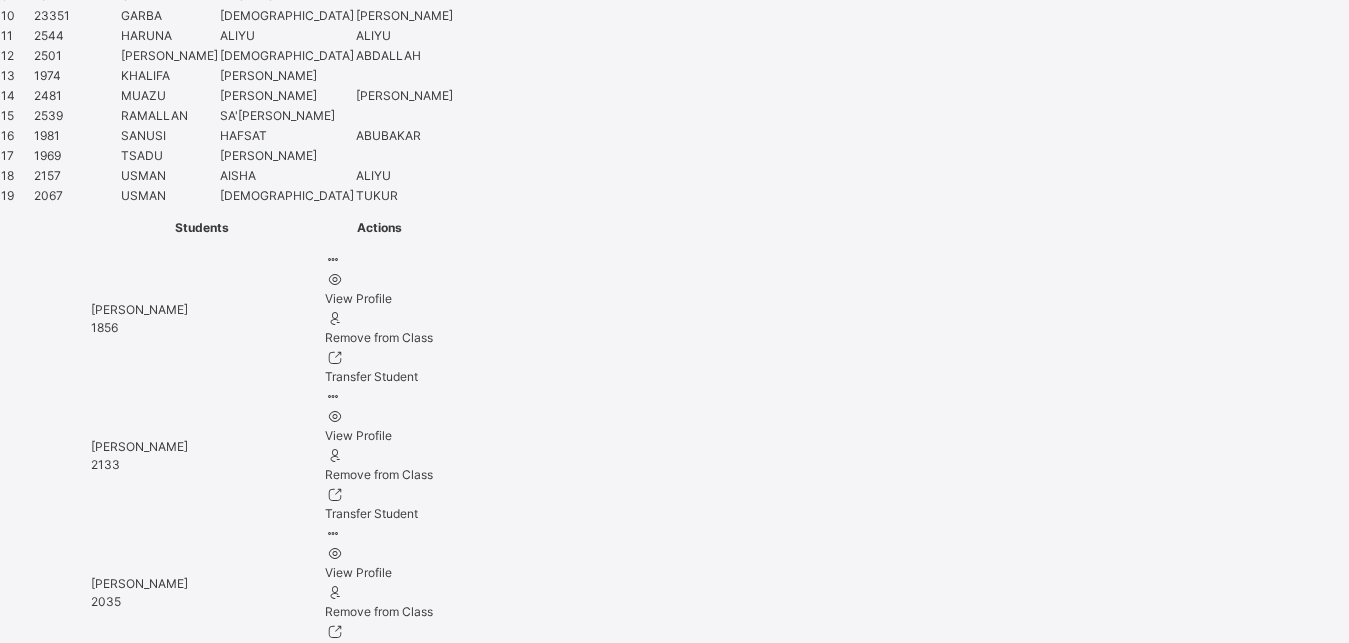 scroll, scrollTop: 1574, scrollLeft: 11, axis: both 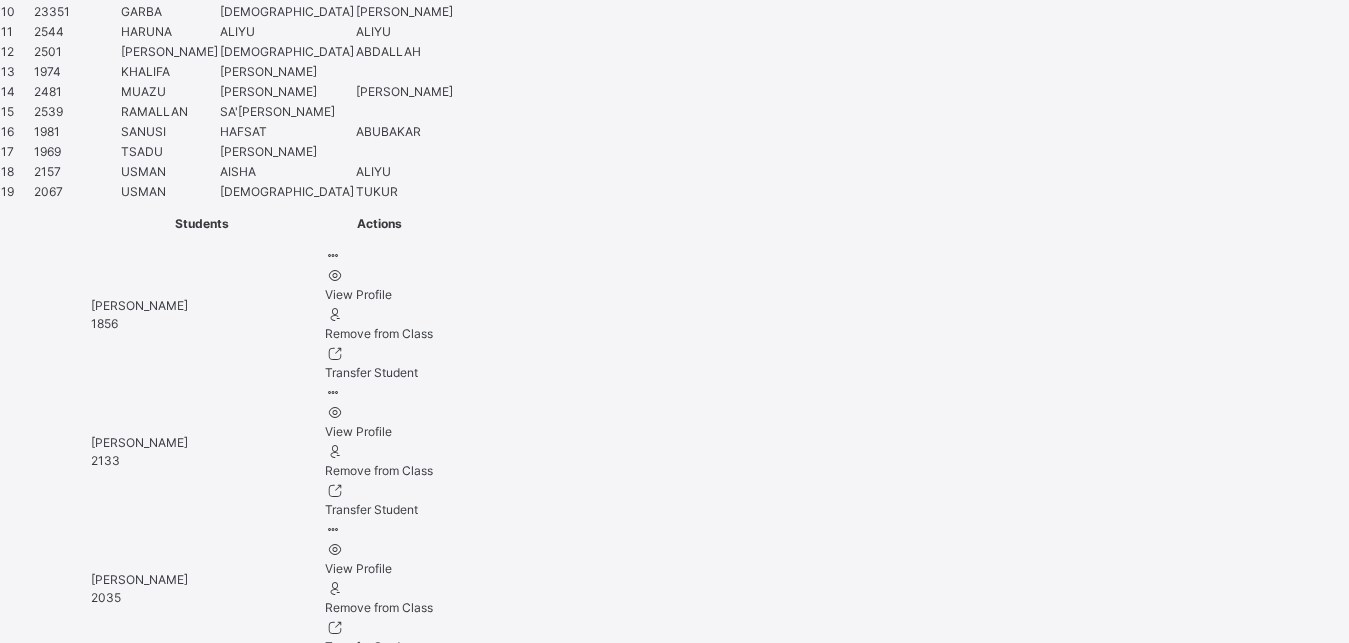 click at bounding box center [67, 5841] 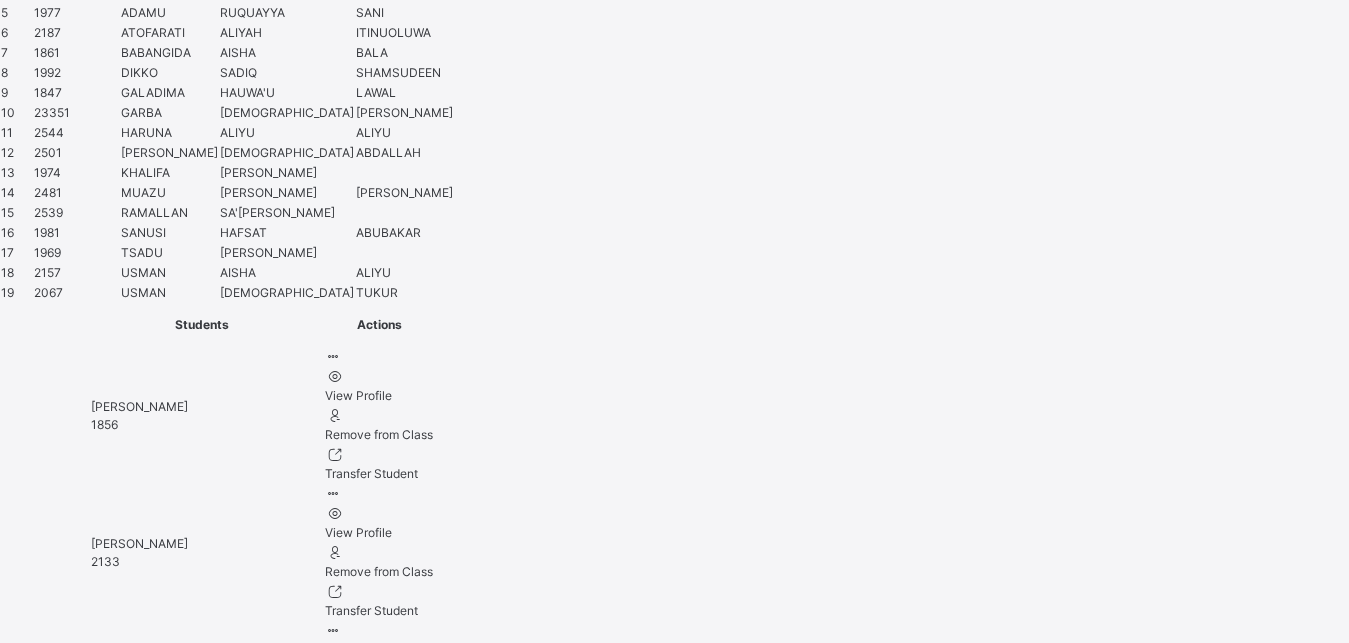 scroll, scrollTop: 1472, scrollLeft: 11, axis: both 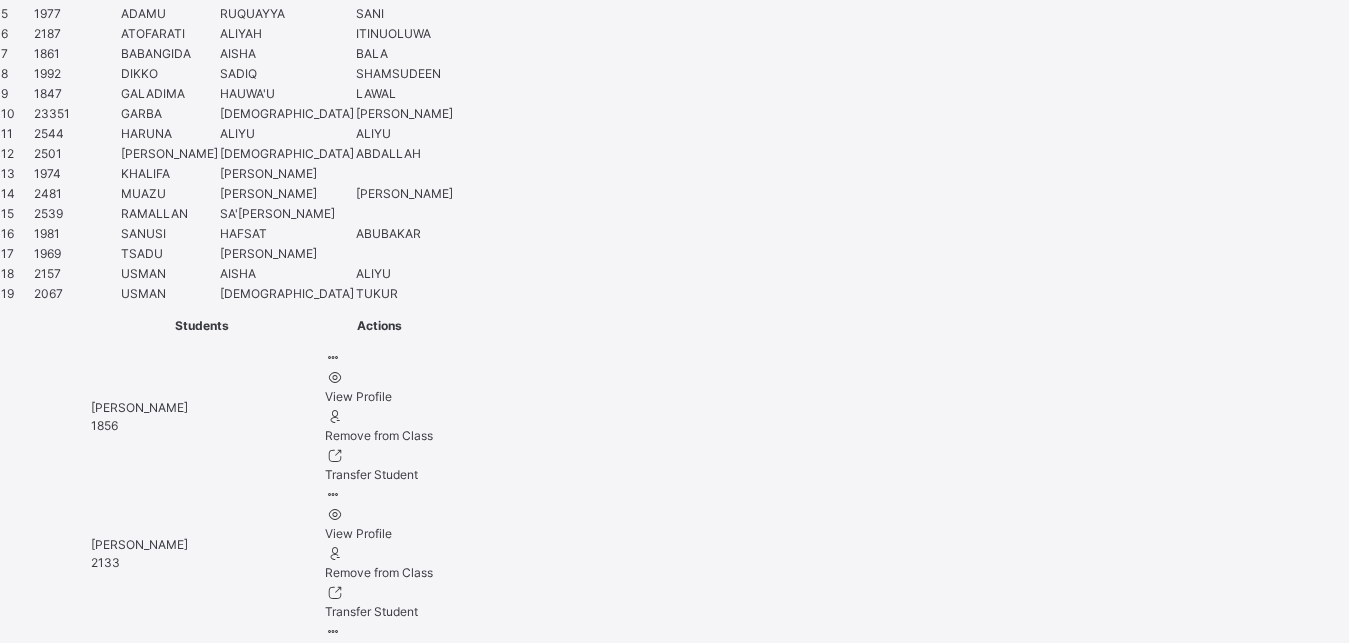 click on "**********" at bounding box center [208, 6000] 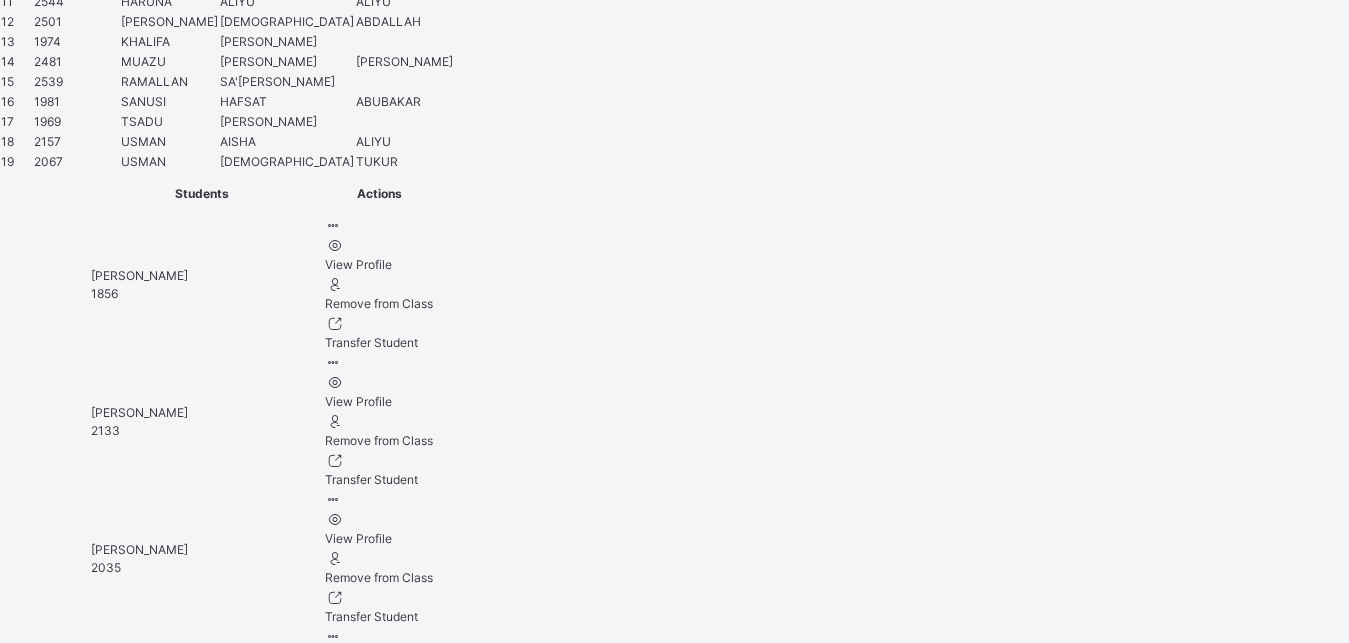 scroll, scrollTop: 1612, scrollLeft: 11, axis: both 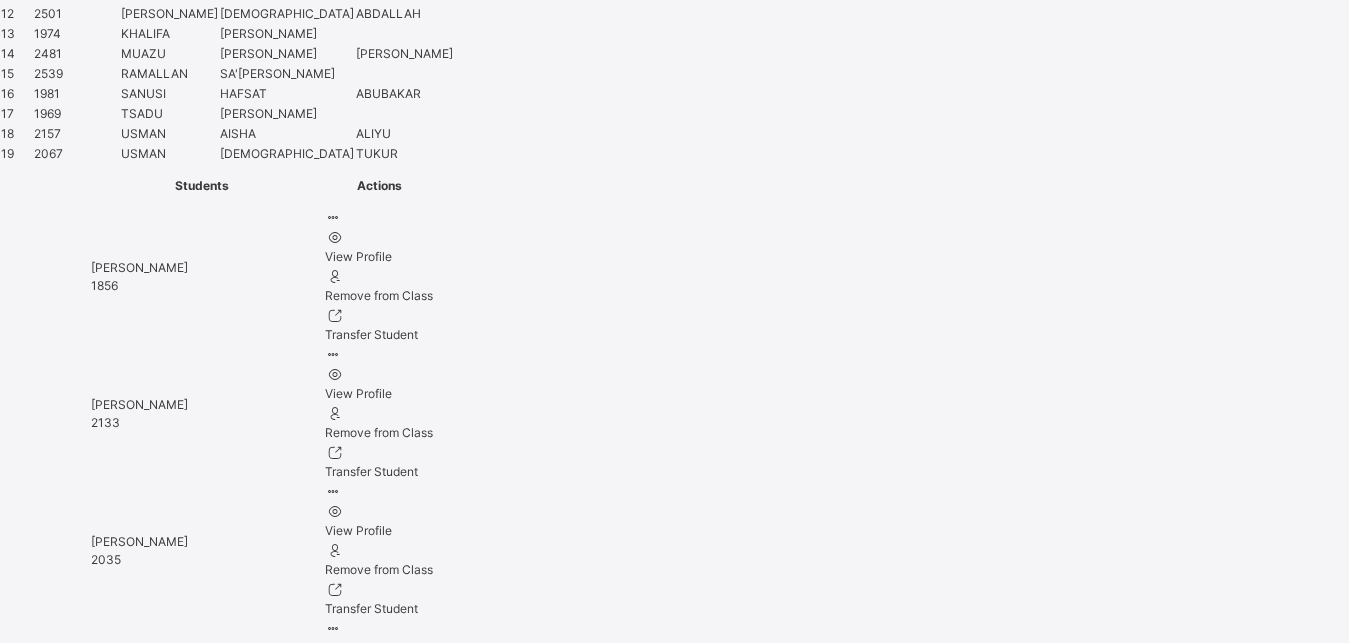 type on "**********" 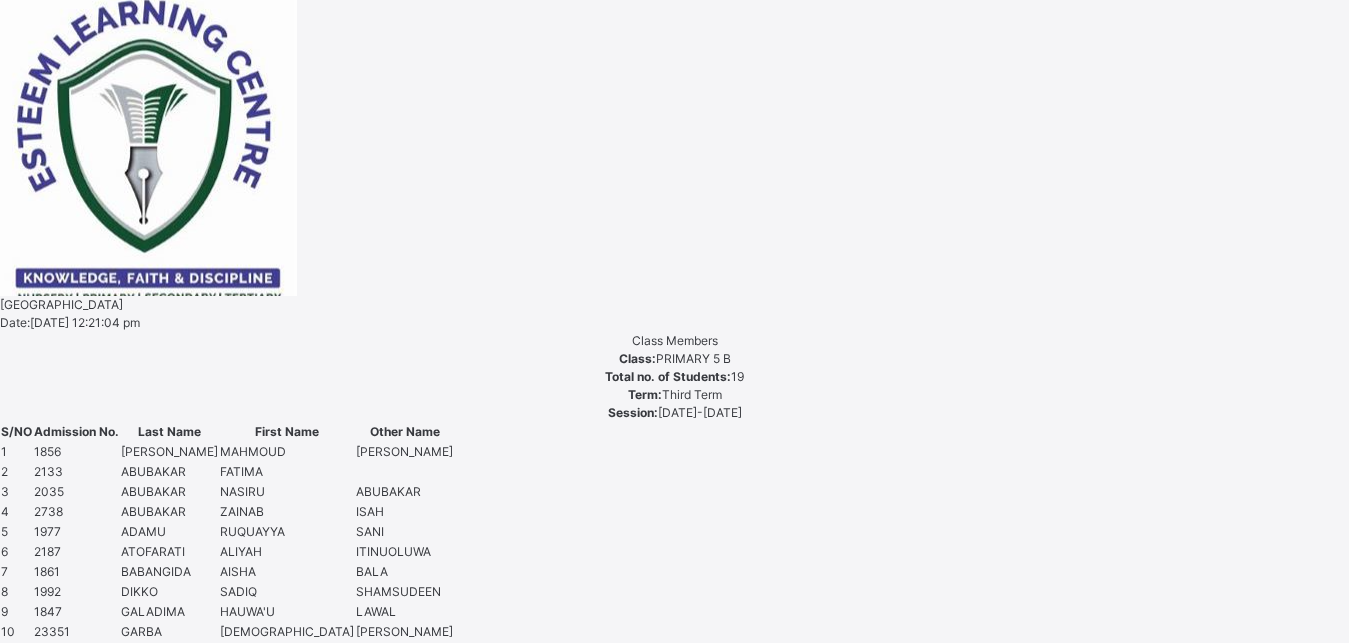 scroll, scrollTop: 394, scrollLeft: 11, axis: both 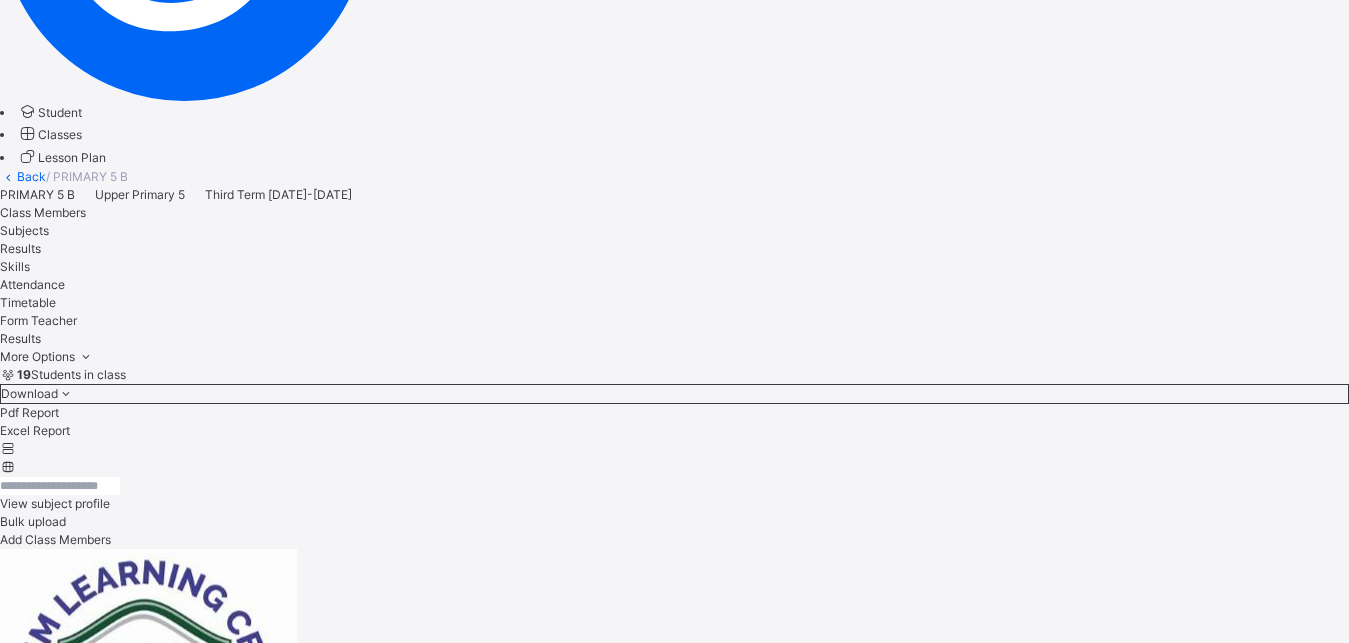 click on "[PERSON_NAME] [PERSON_NAME]" at bounding box center (674, 5495) 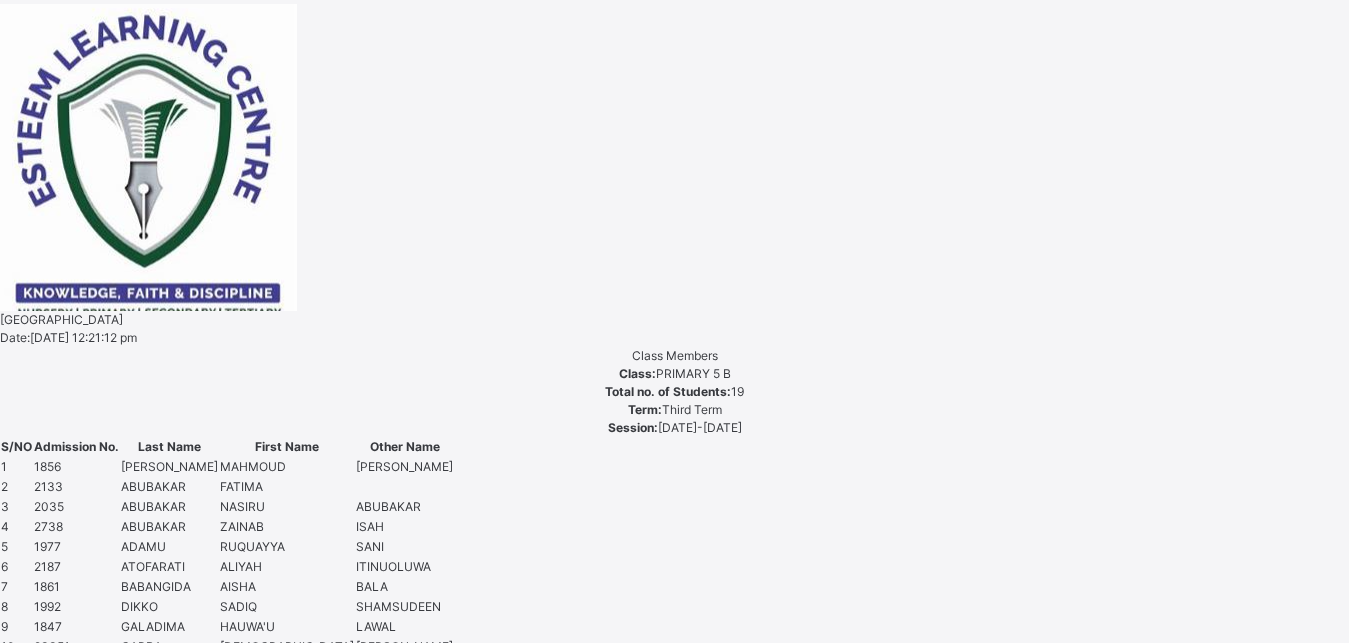 scroll, scrollTop: 1044, scrollLeft: 11, axis: both 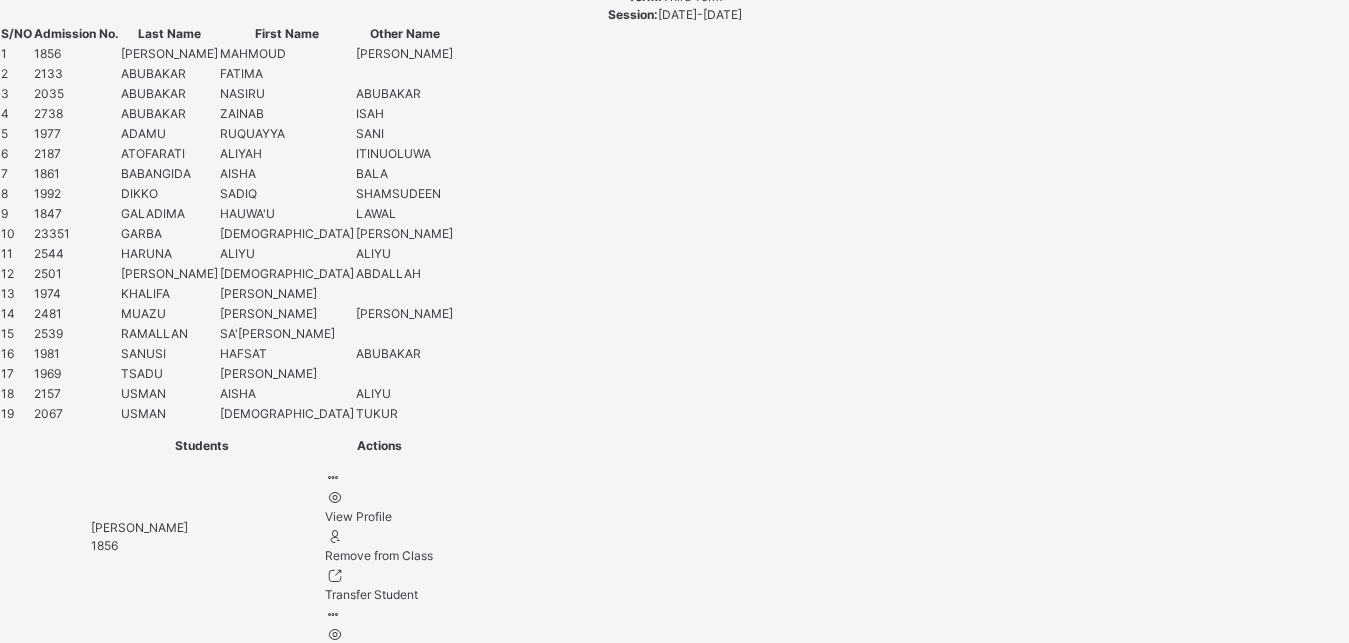 click on "**********" at bounding box center [208, 6120] 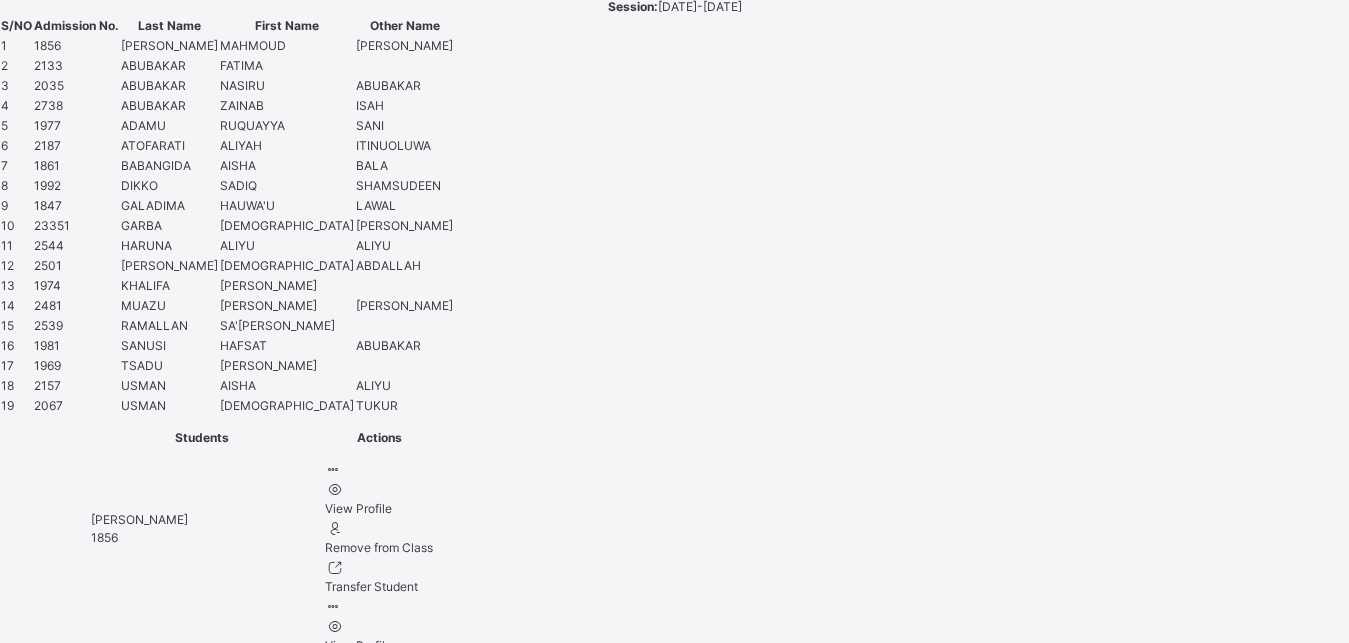 scroll, scrollTop: 1690, scrollLeft: 11, axis: both 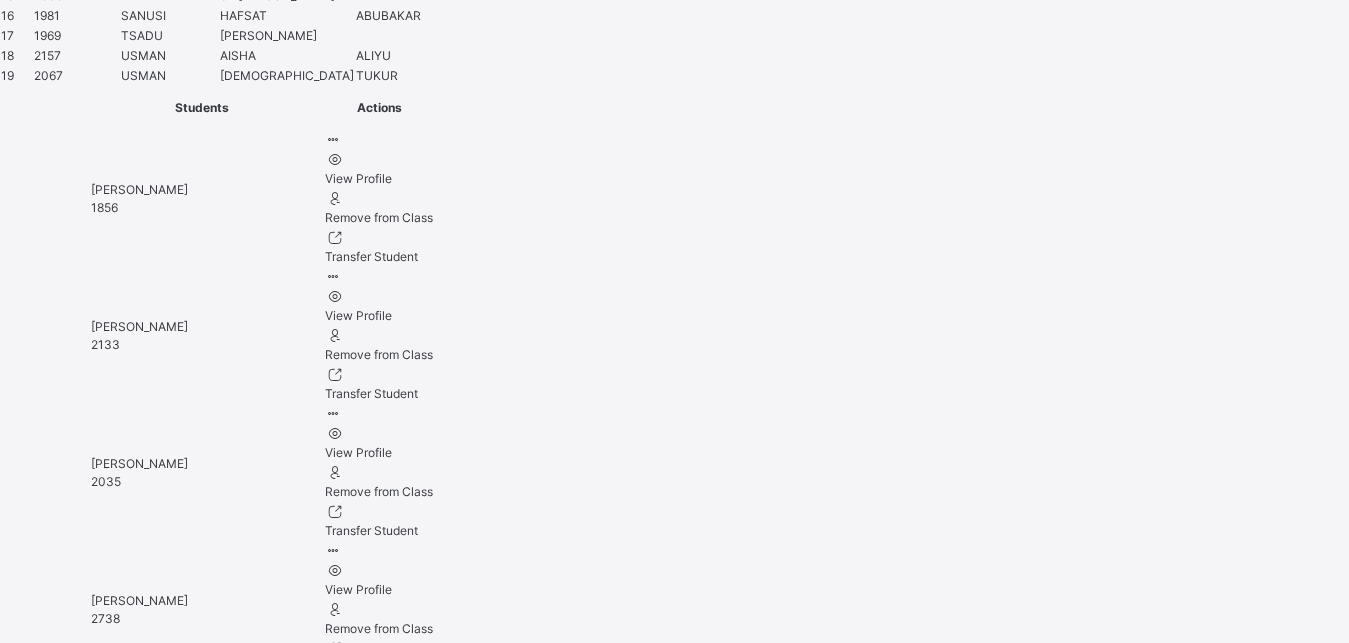 type on "**********" 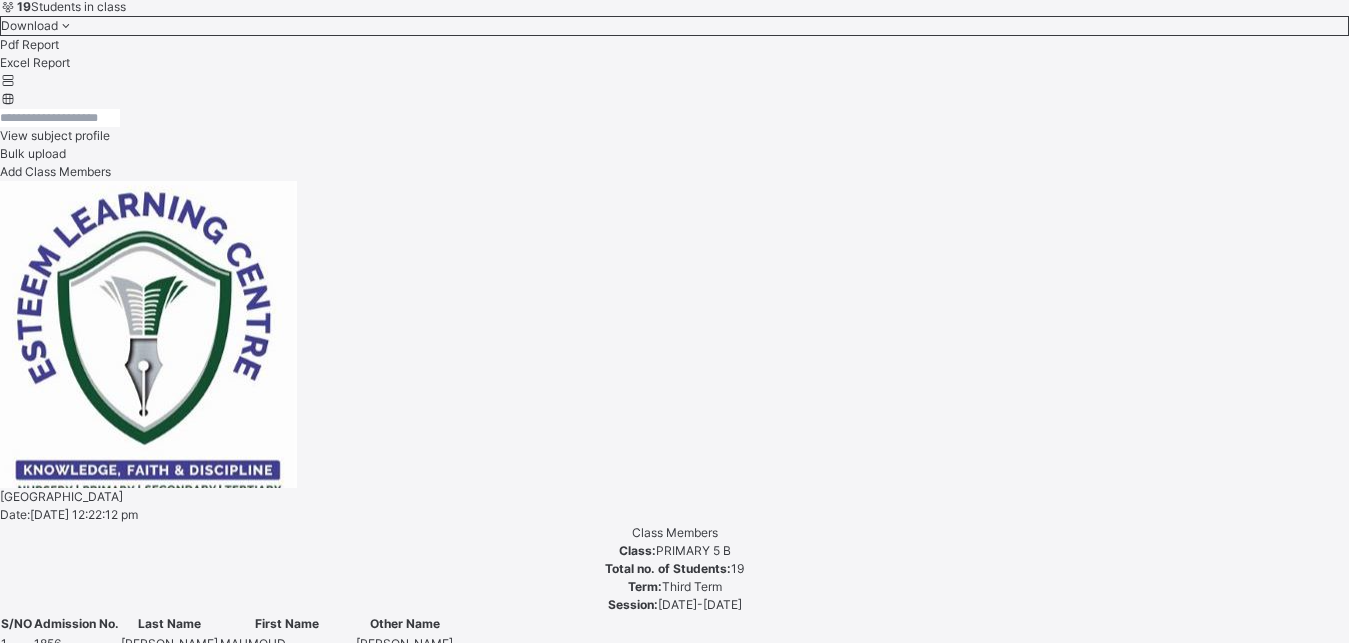 scroll, scrollTop: 721, scrollLeft: 11, axis: both 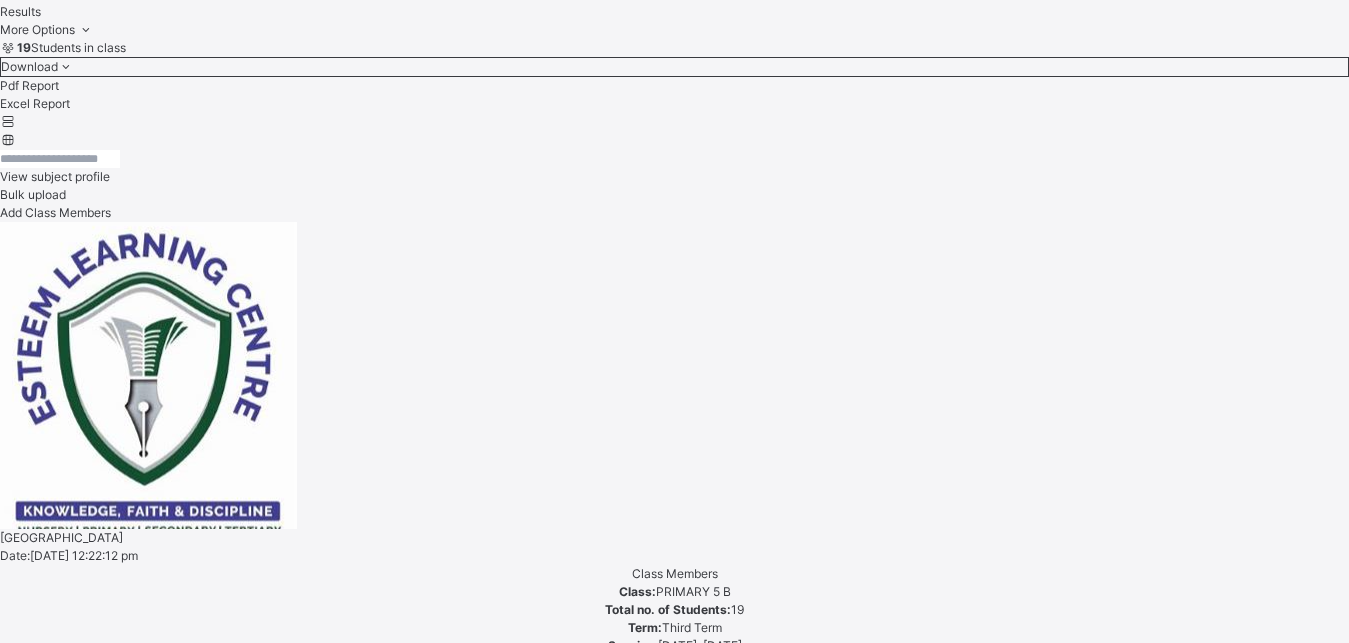 click on "[PERSON_NAME]" at bounding box center [674, 5234] 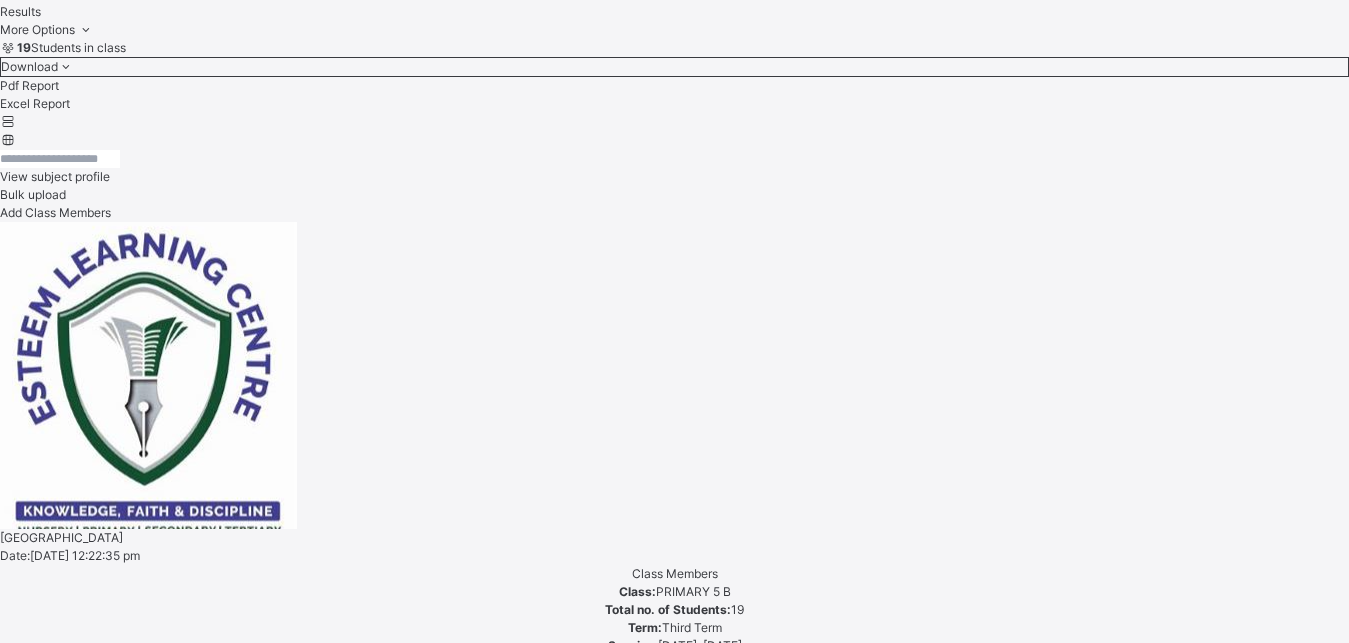scroll, scrollTop: 581, scrollLeft: 11, axis: both 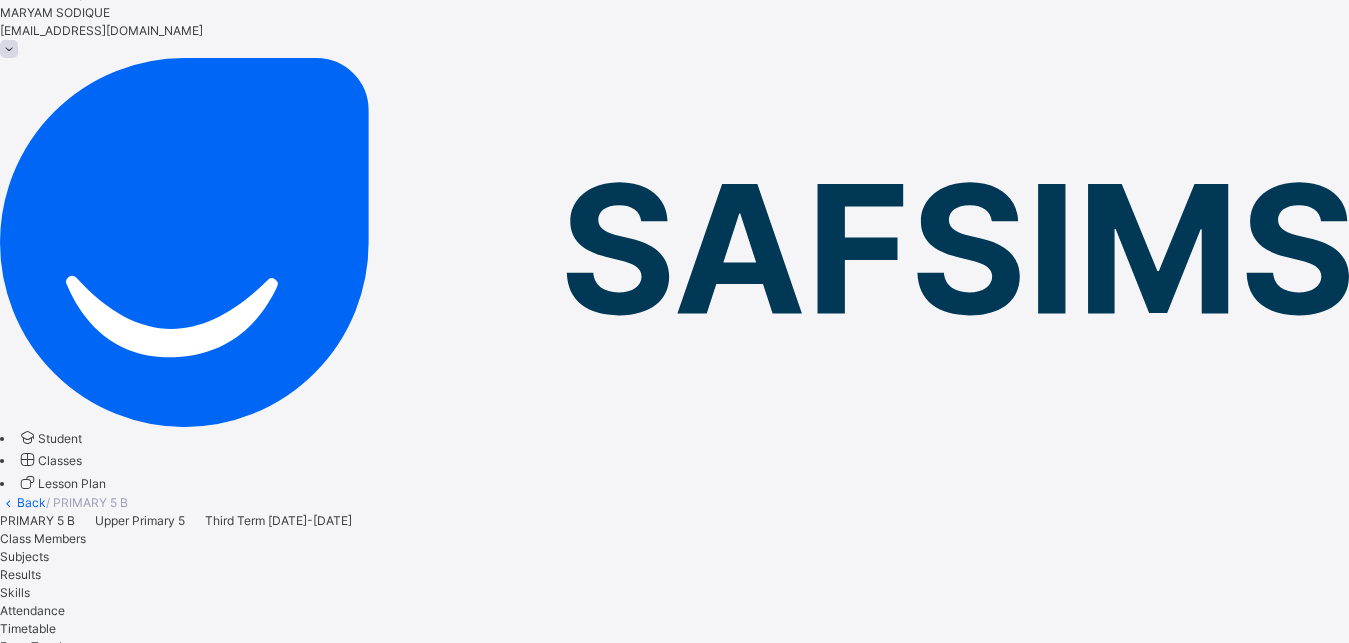 click on "Classes" at bounding box center [60, 460] 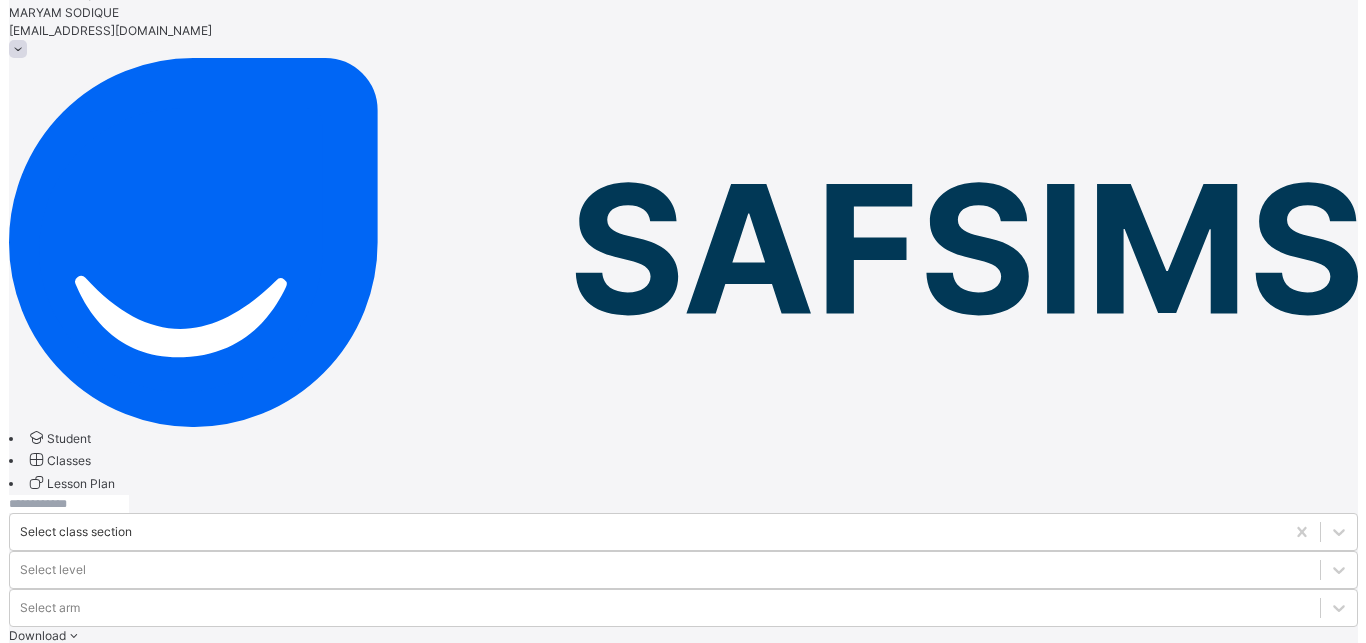 scroll, scrollTop: 0, scrollLeft: 0, axis: both 